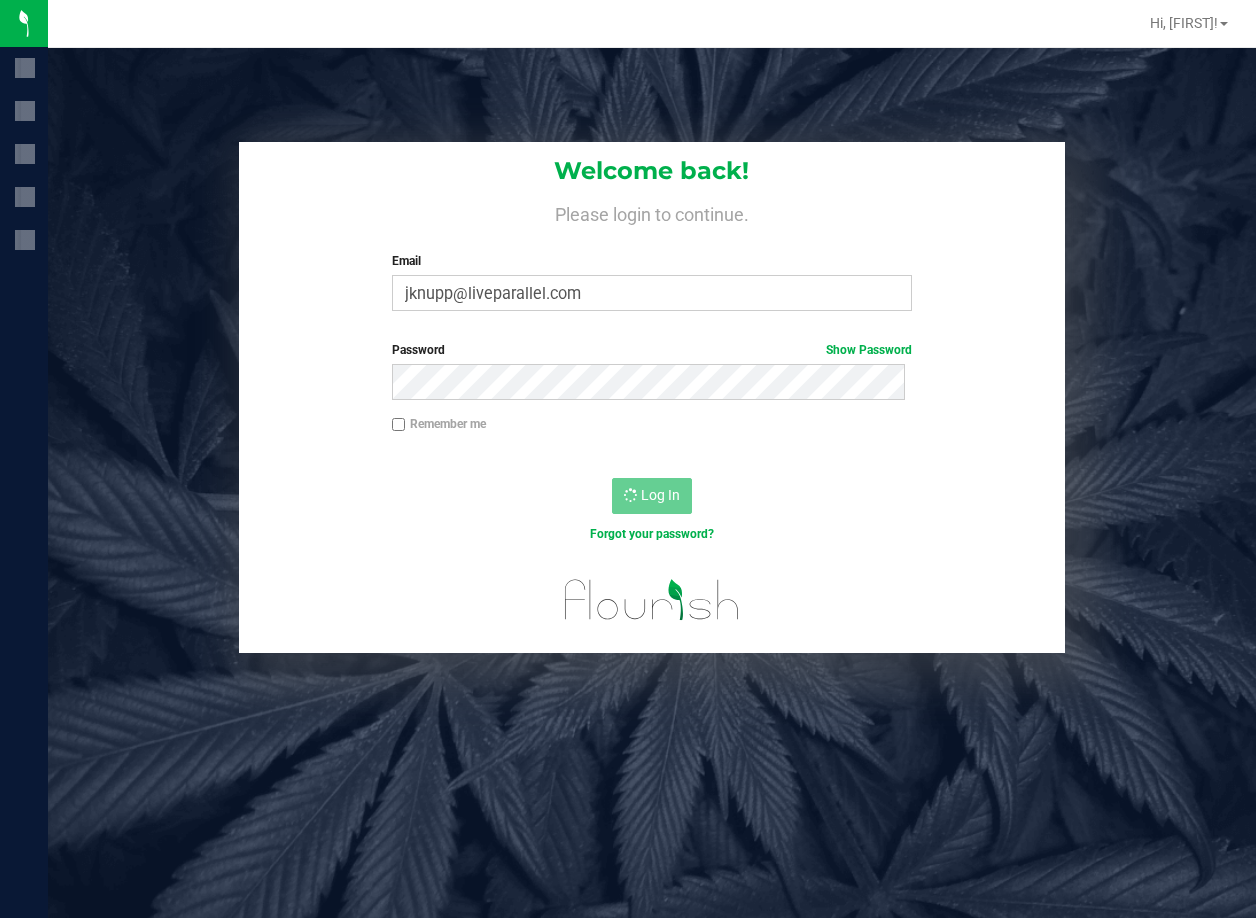 scroll, scrollTop: 0, scrollLeft: 0, axis: both 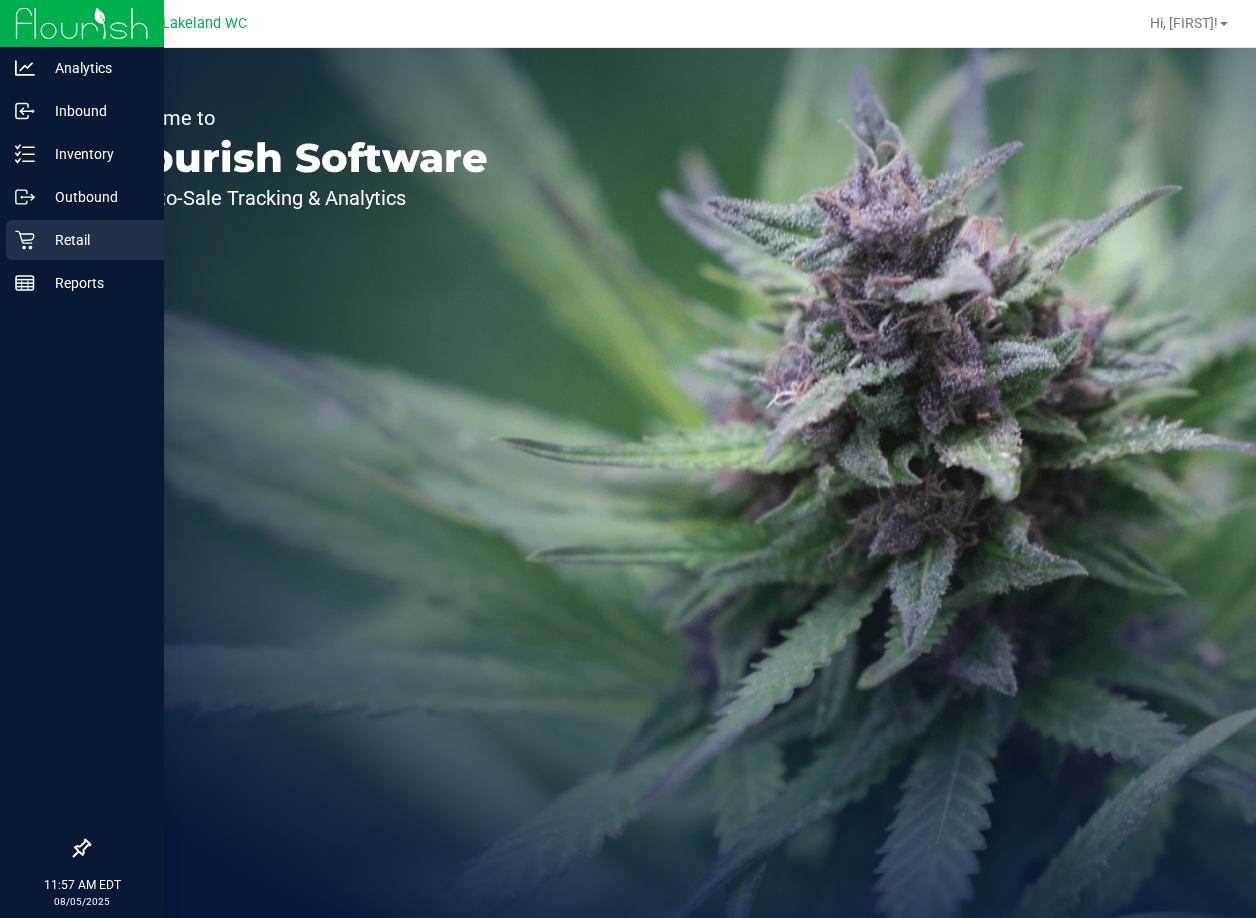 click 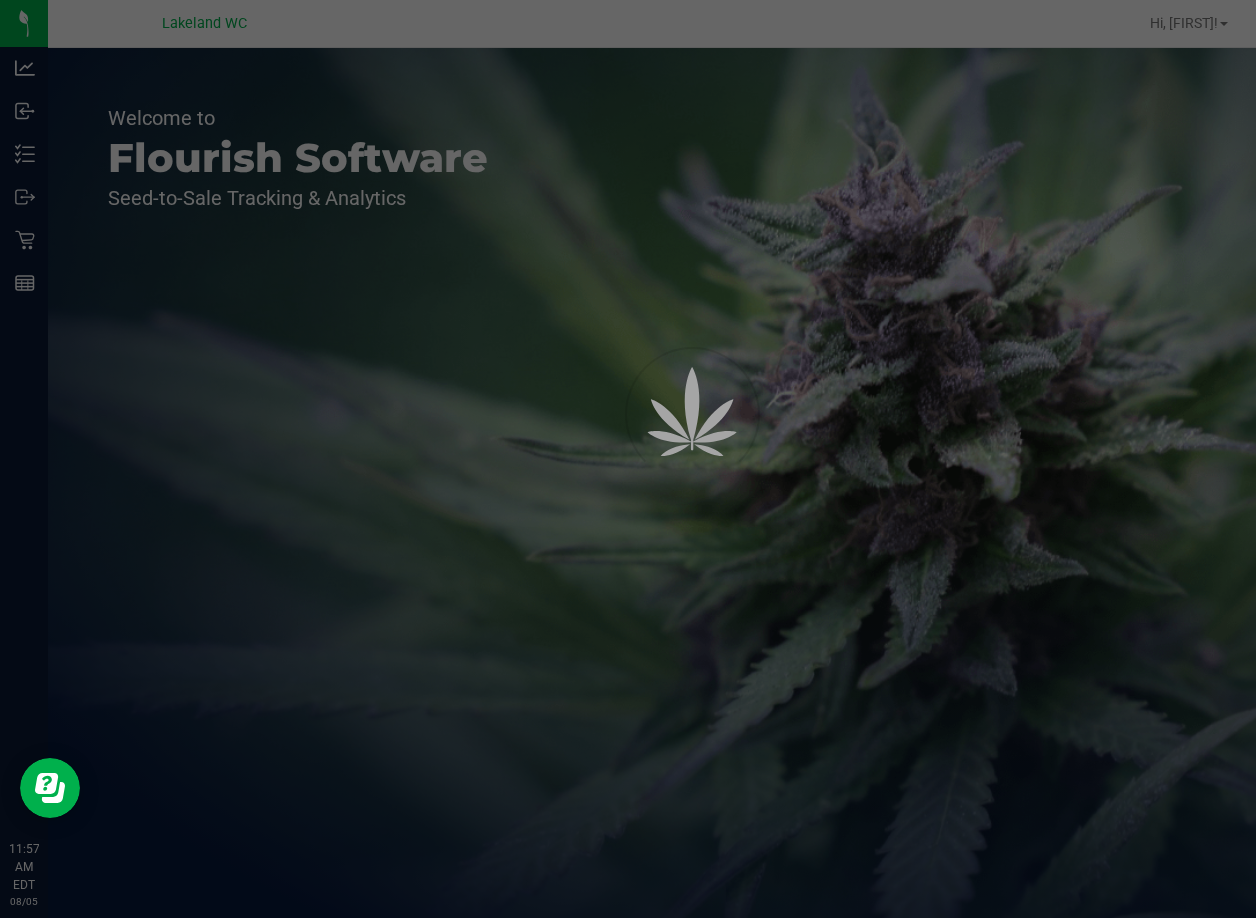 scroll, scrollTop: 0, scrollLeft: 0, axis: both 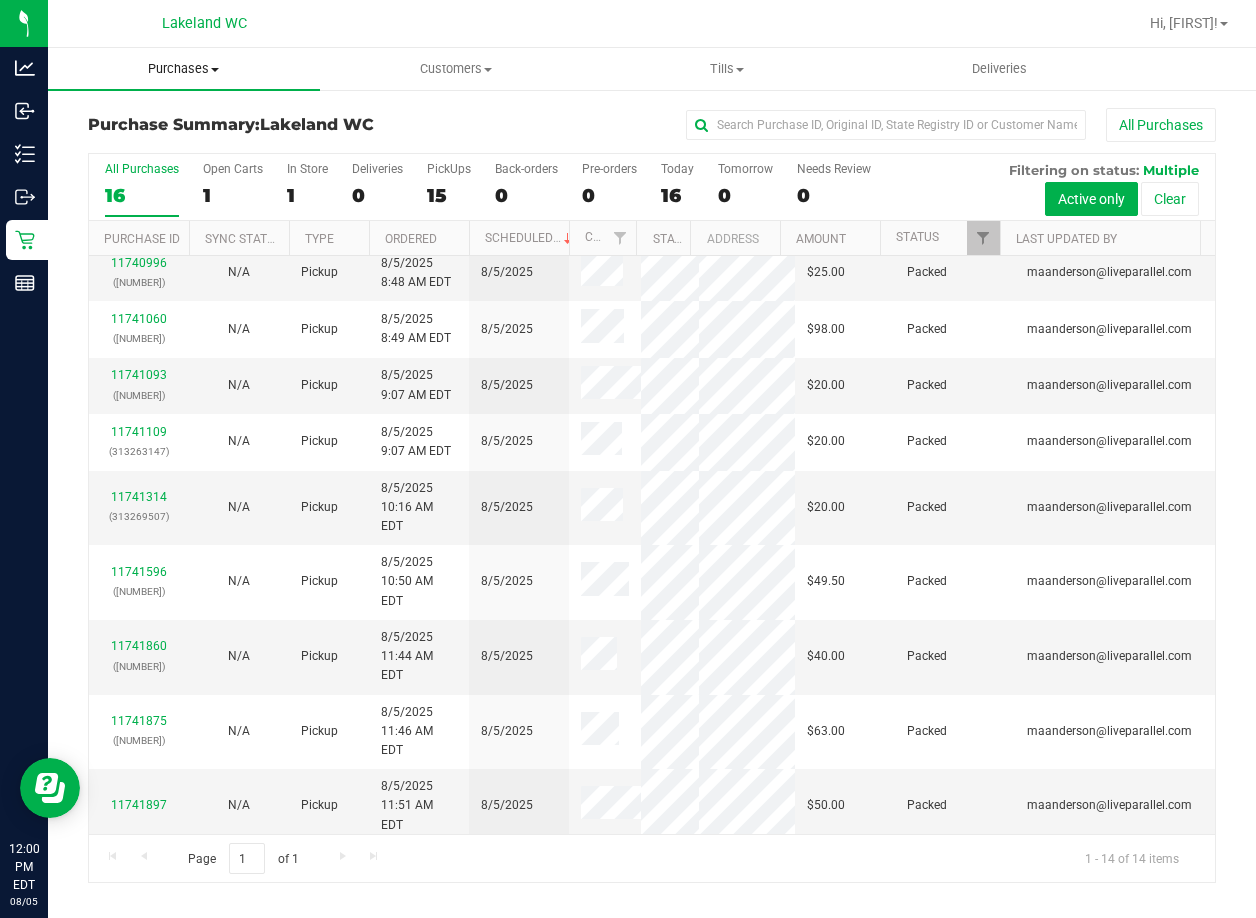 click on "Purchases" at bounding box center (184, 69) 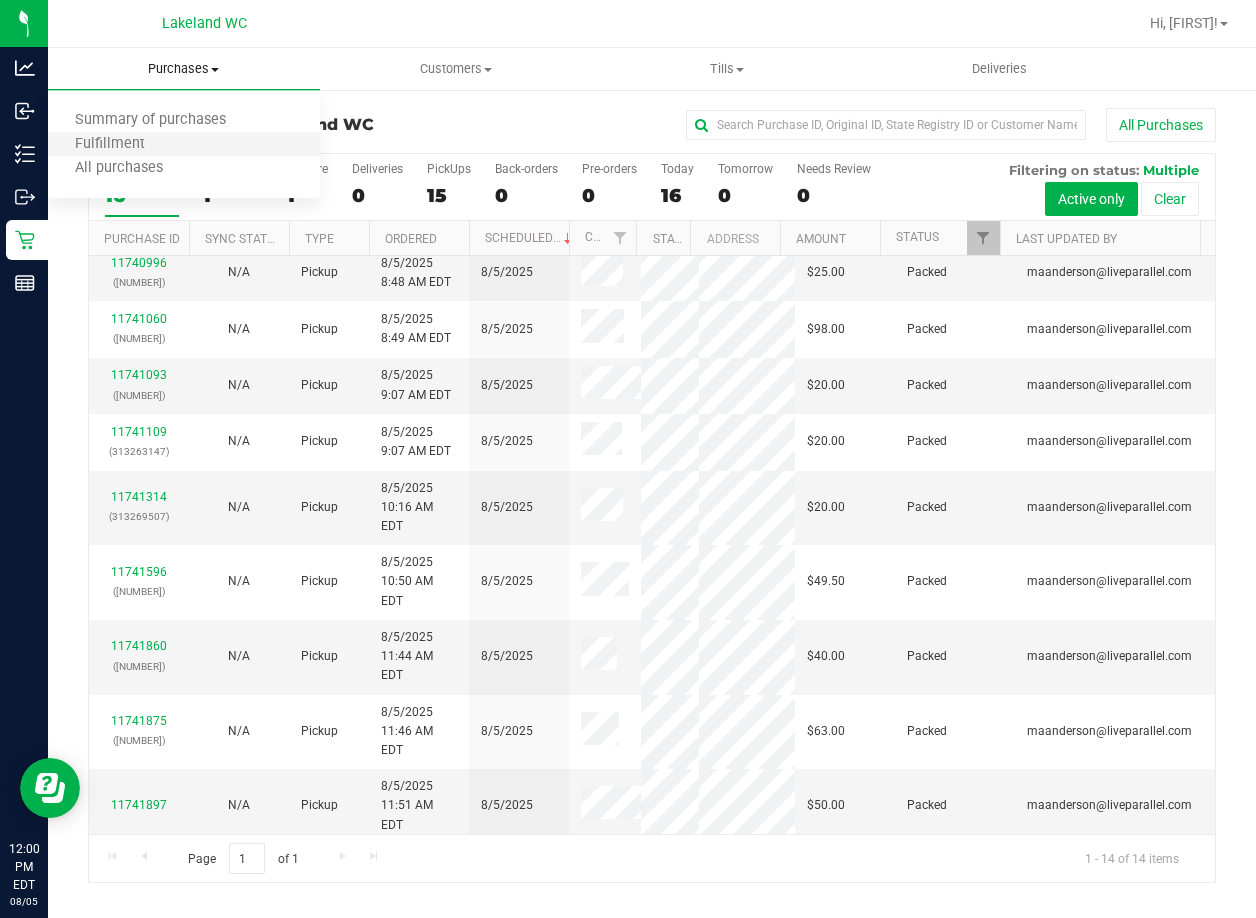 click on "Fulfillment" at bounding box center (184, 145) 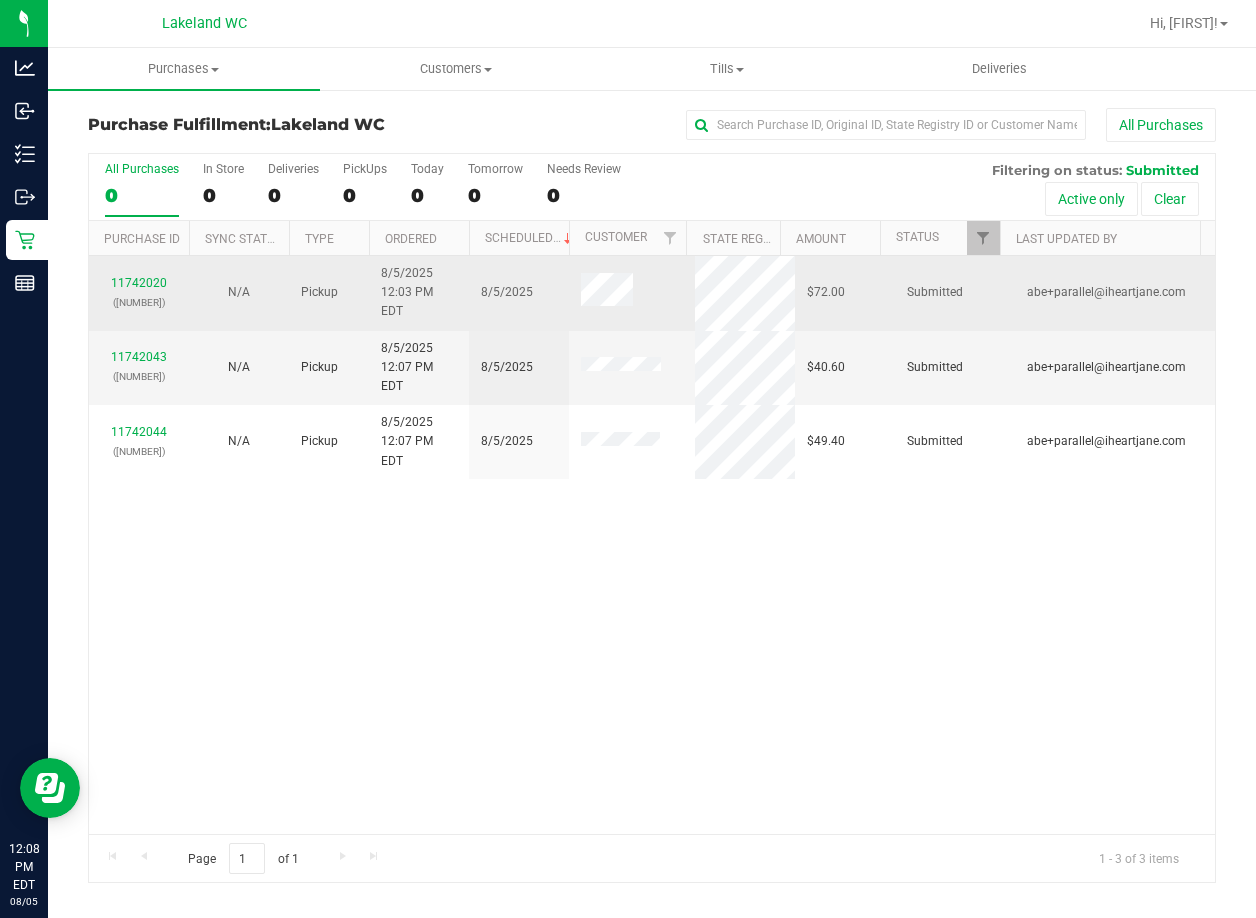 click on "11742020
(313291698)" at bounding box center (139, 293) 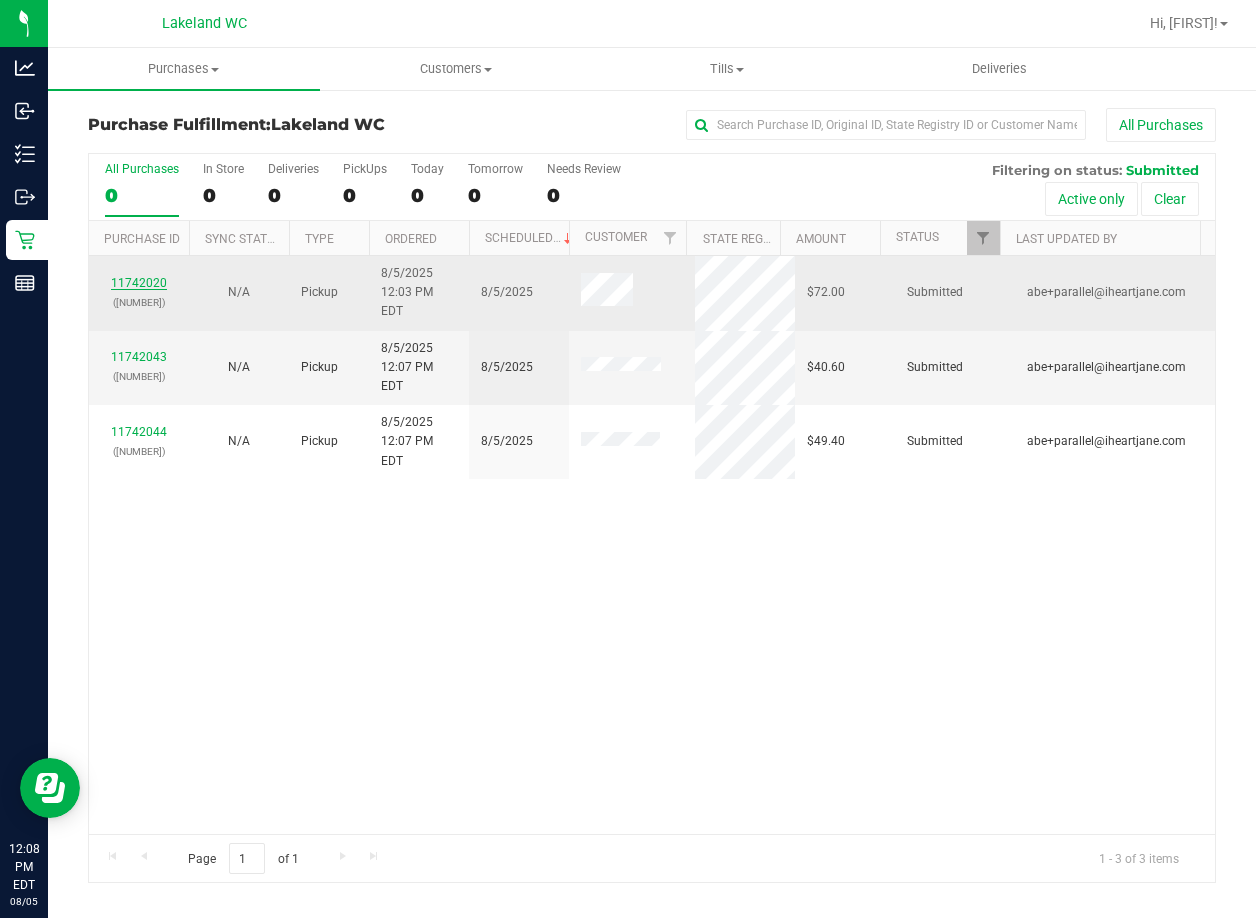 click on "11742020" at bounding box center [139, 283] 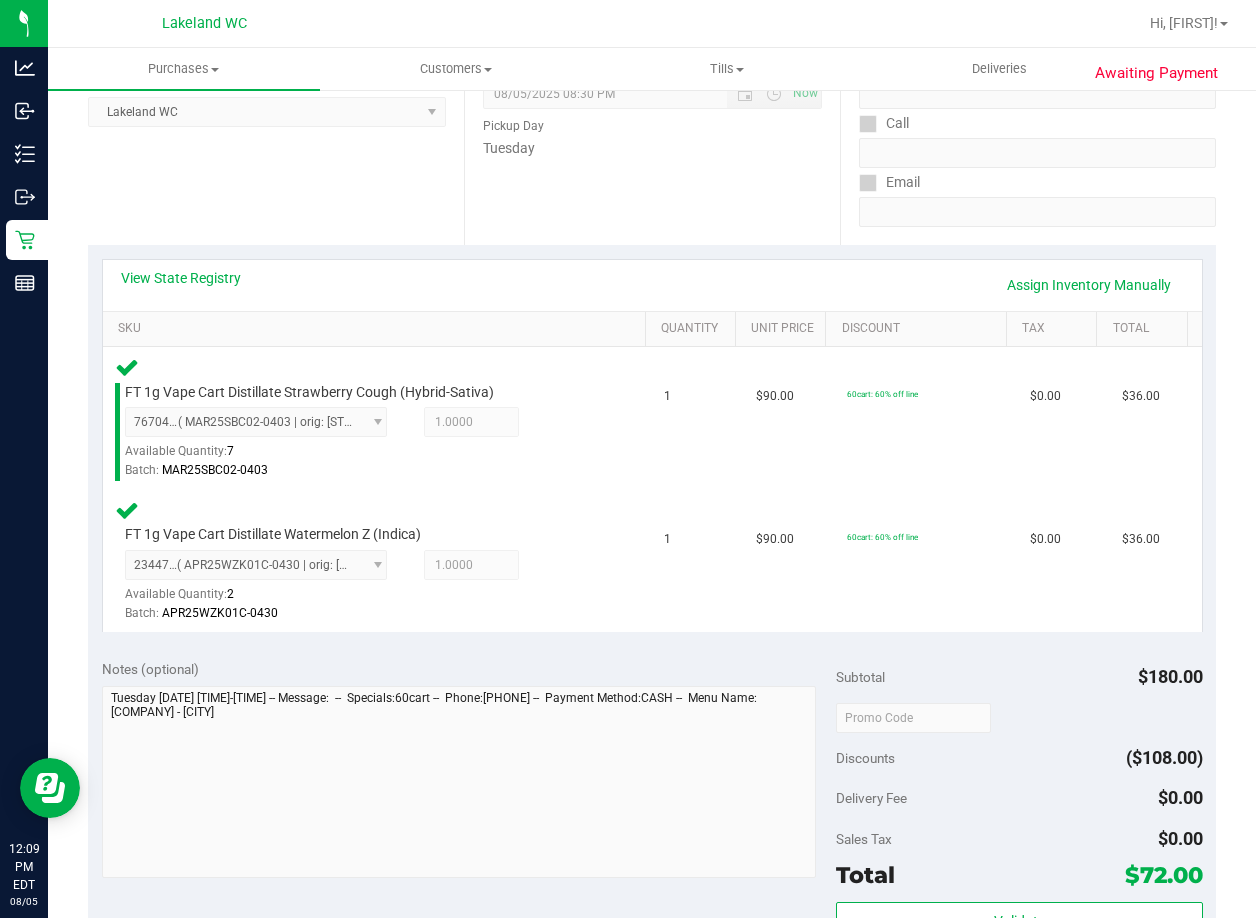 scroll, scrollTop: 500, scrollLeft: 0, axis: vertical 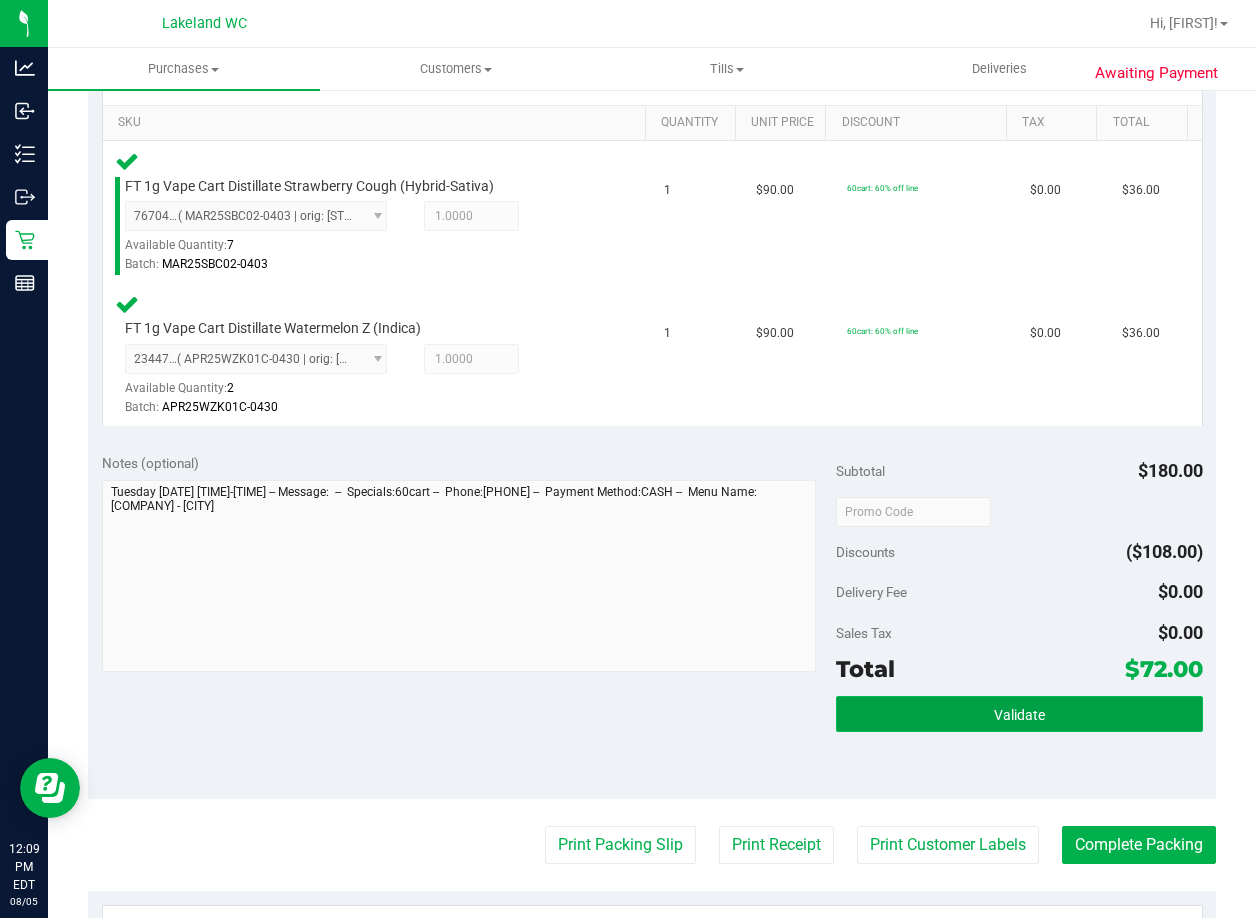 click on "Validate" at bounding box center [1019, 715] 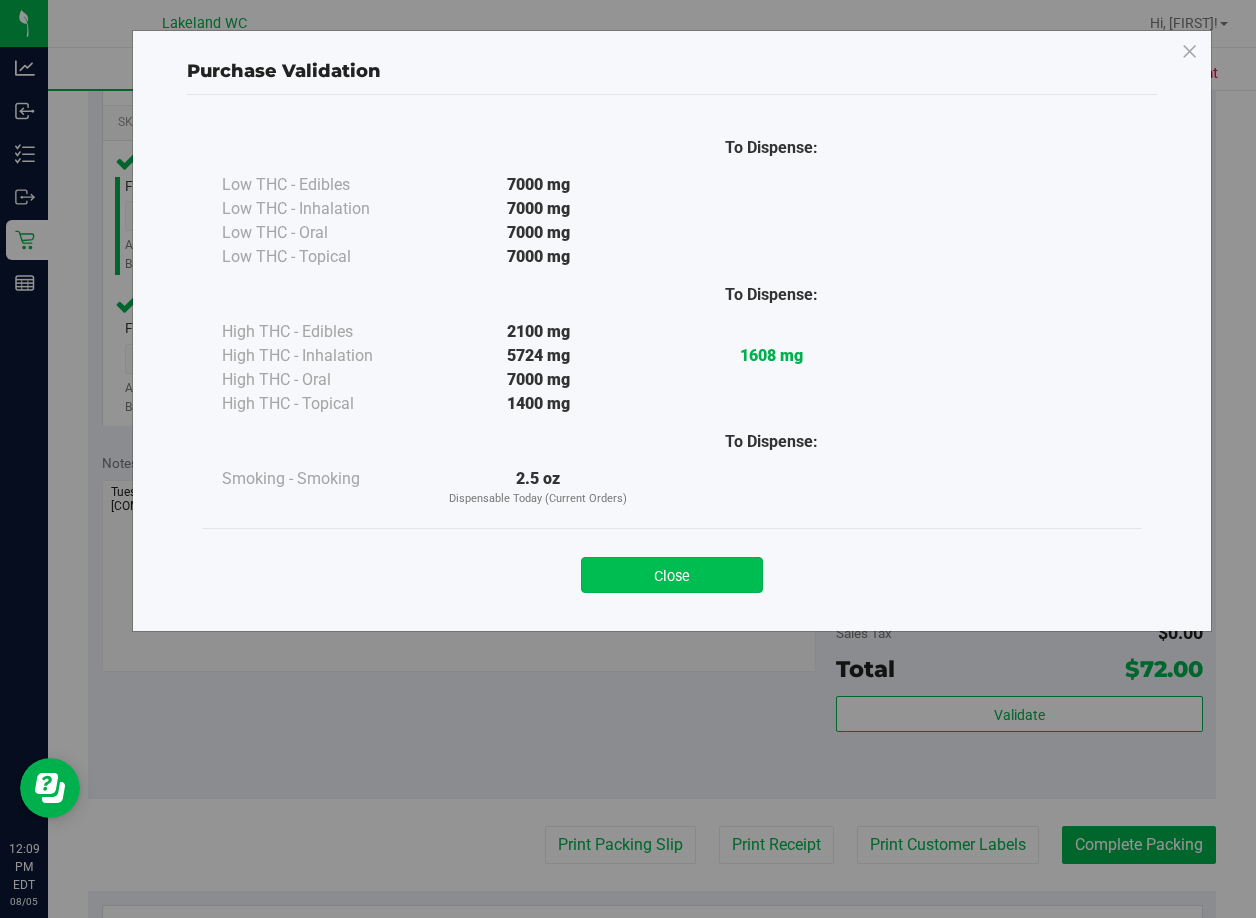 click on "Close" at bounding box center [672, 575] 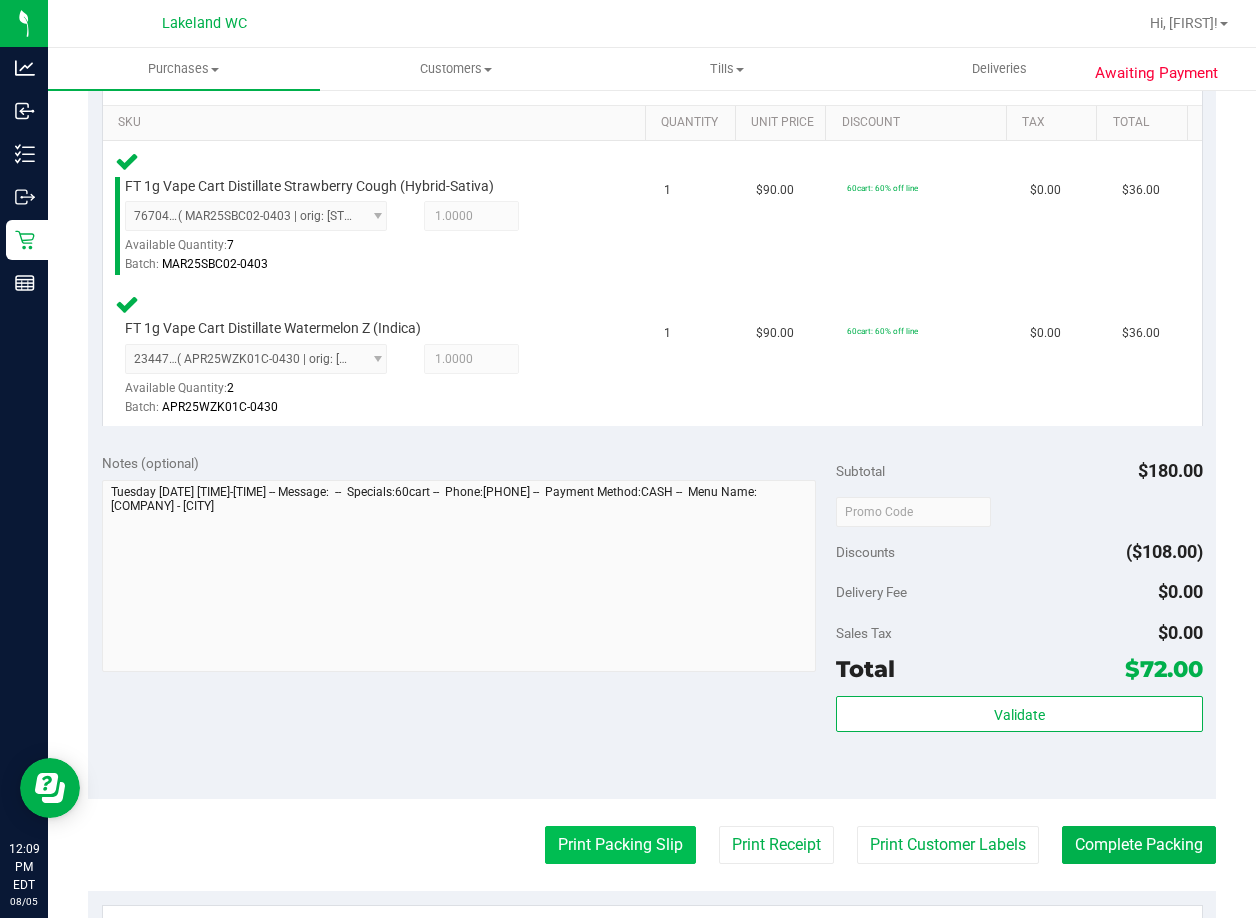 click on "Print Packing Slip" at bounding box center (620, 845) 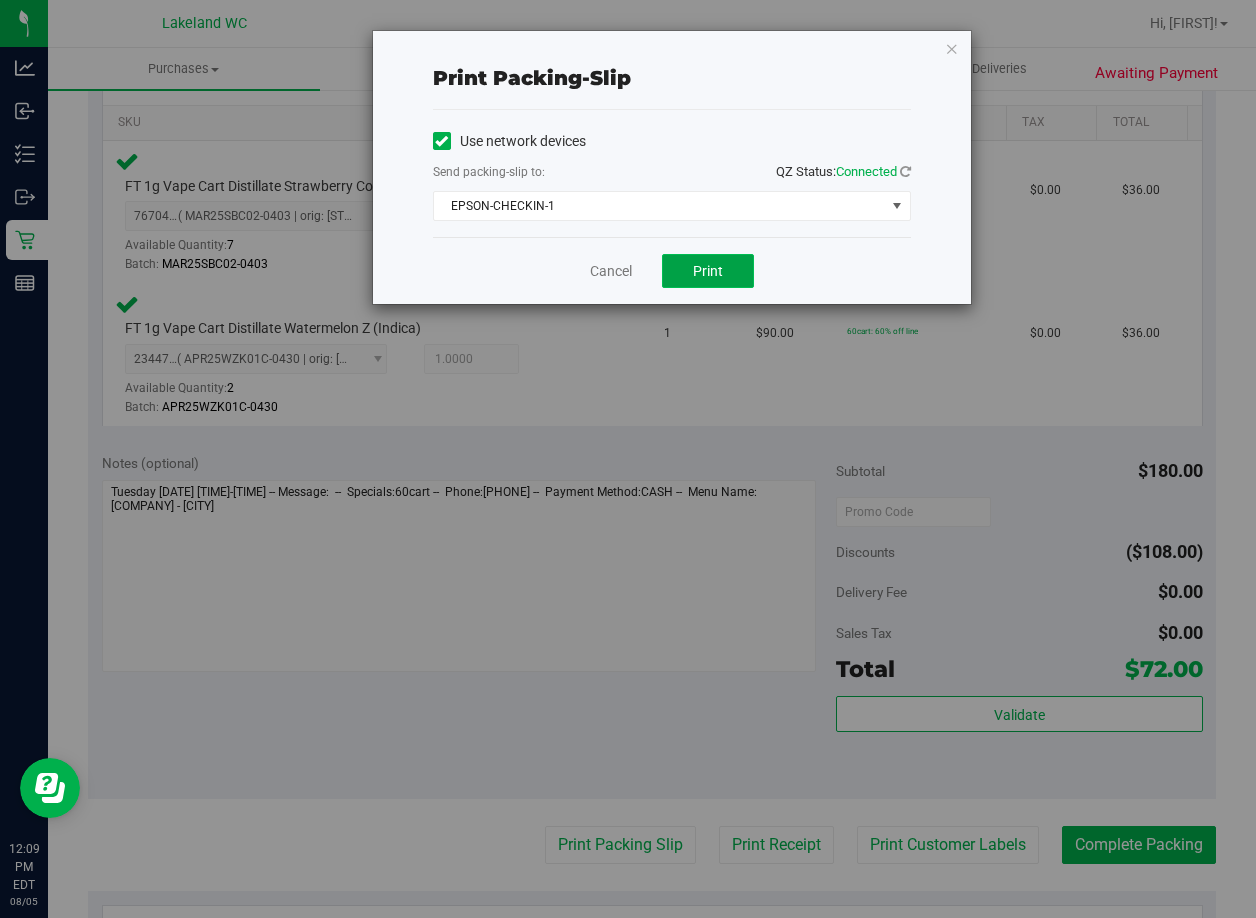 click on "Print" at bounding box center (708, 271) 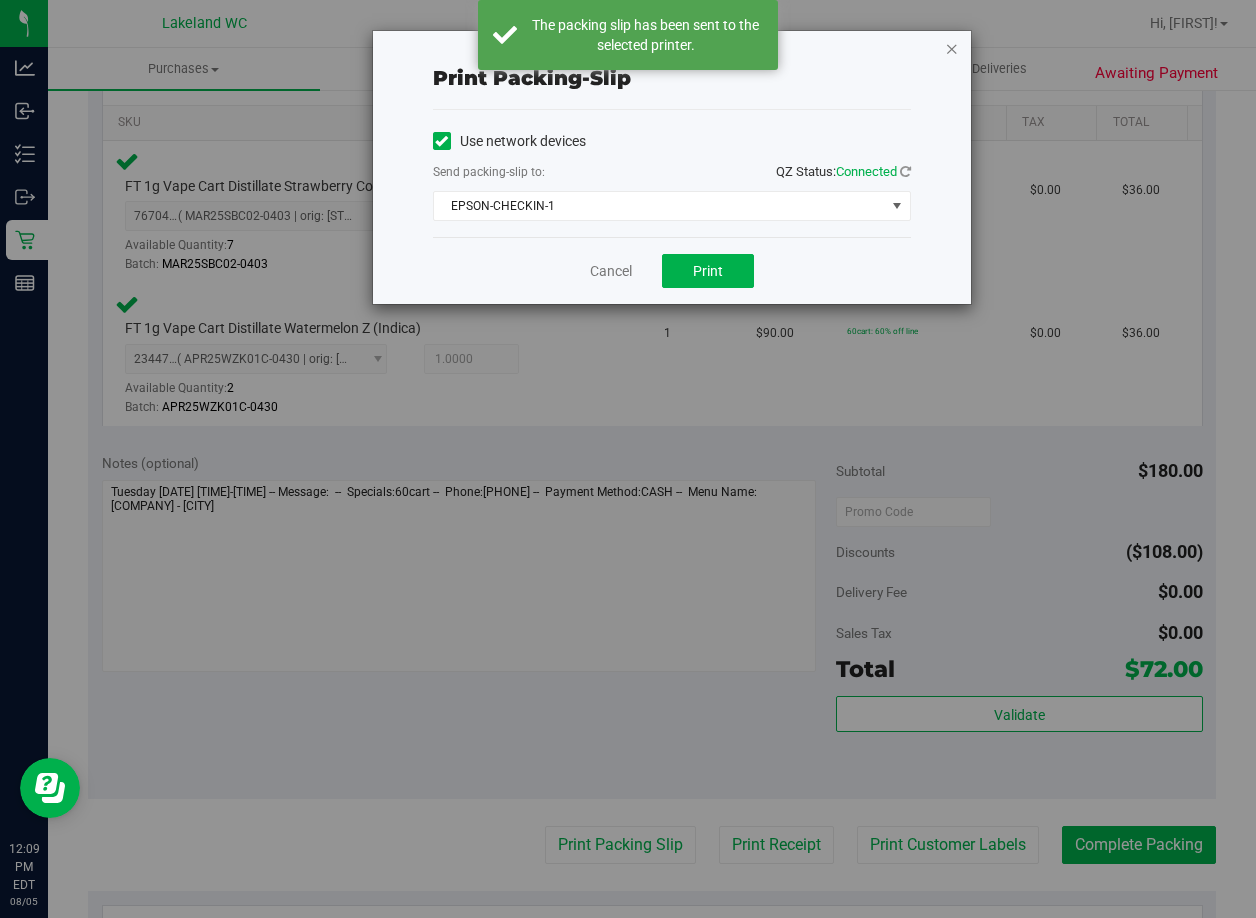 click at bounding box center [952, 48] 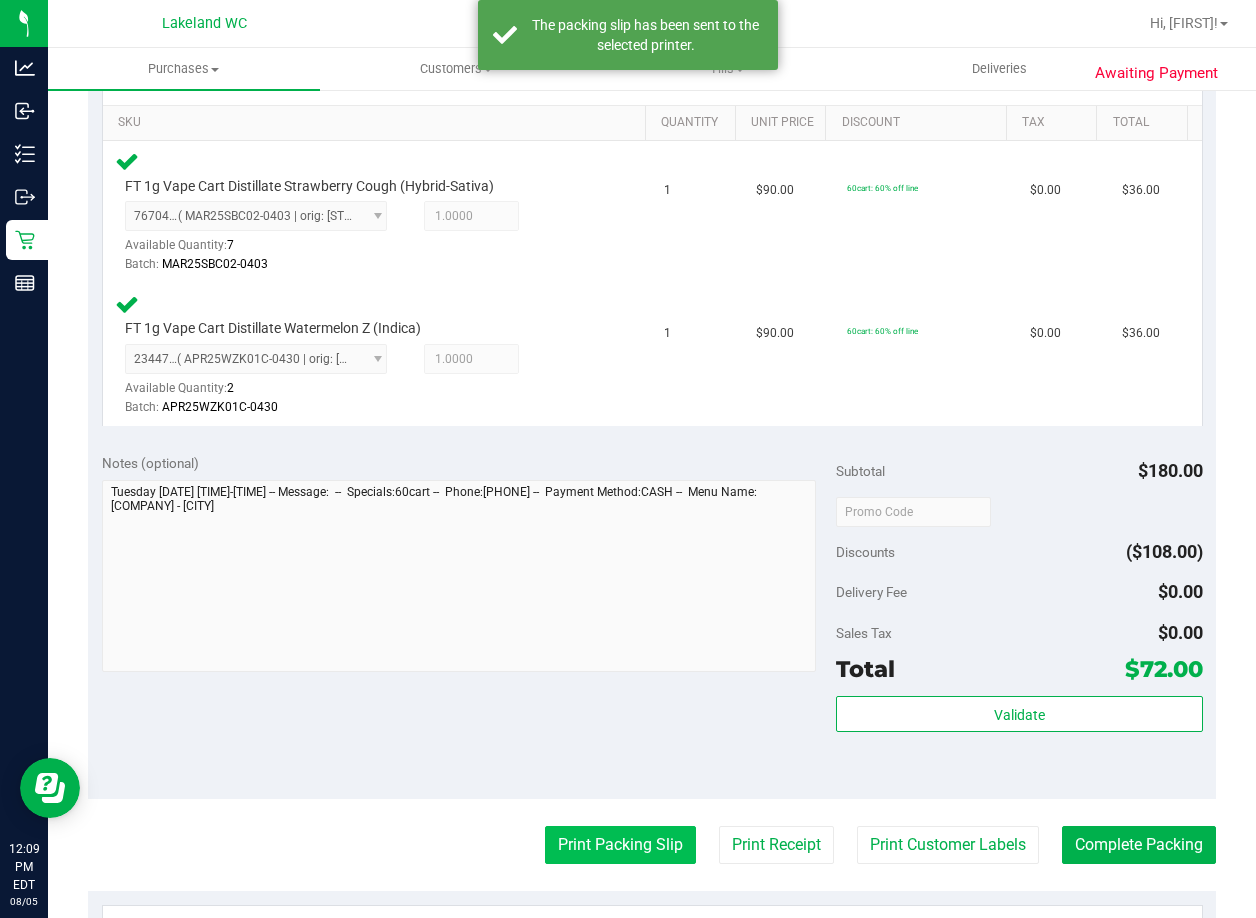 click on "Print Packing Slip" at bounding box center (620, 845) 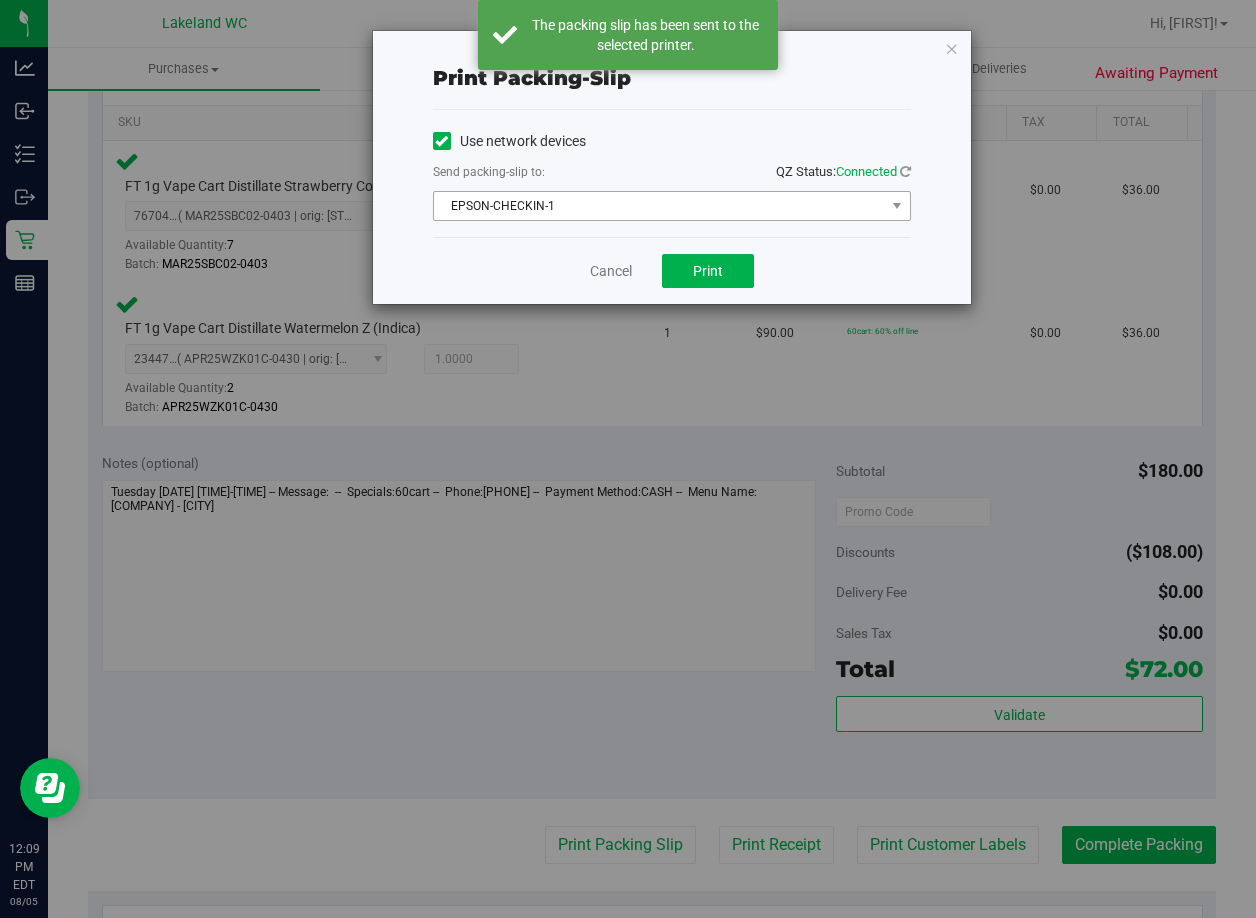 click on "EPSON-CHECKIN-1" at bounding box center [659, 206] 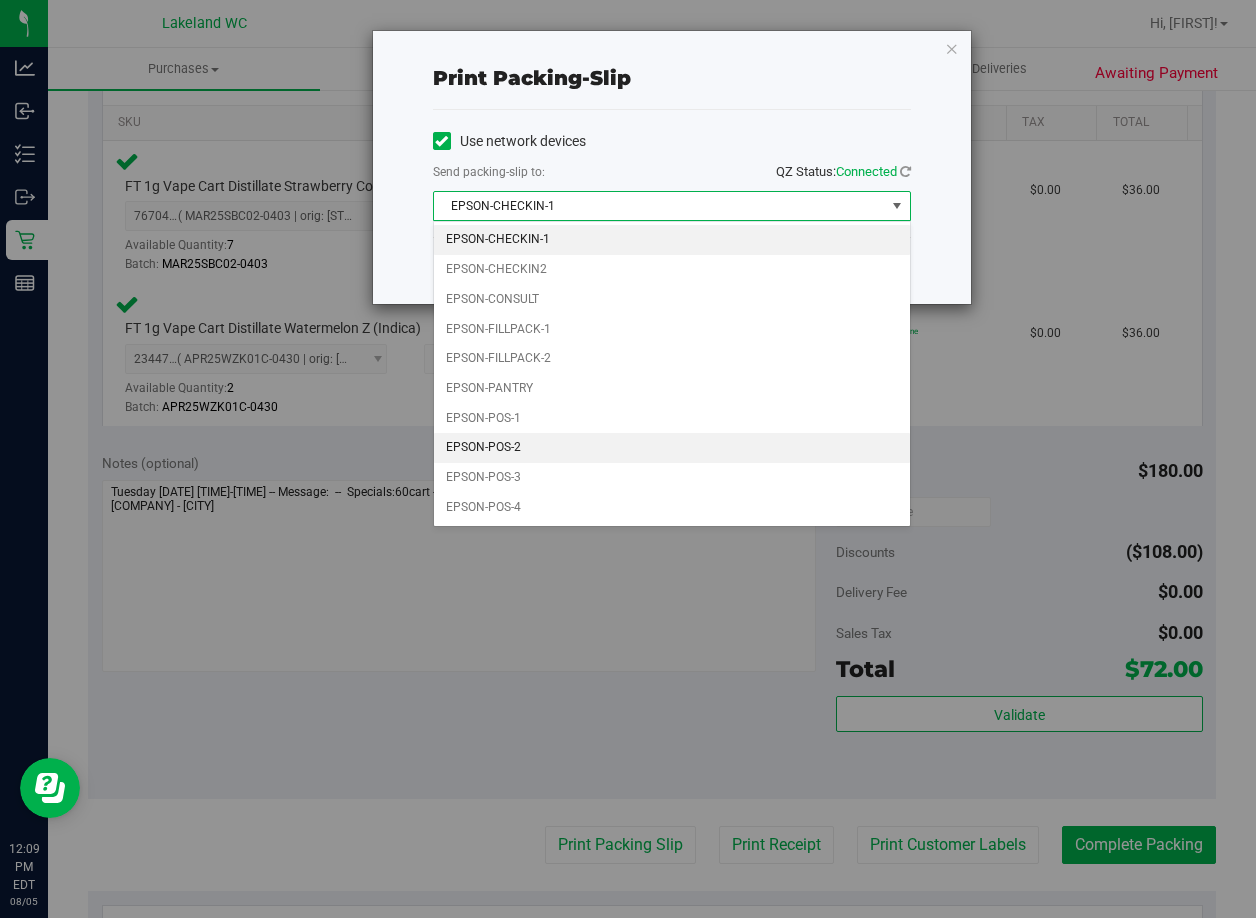 click on "EPSON-POS-2" at bounding box center (672, 448) 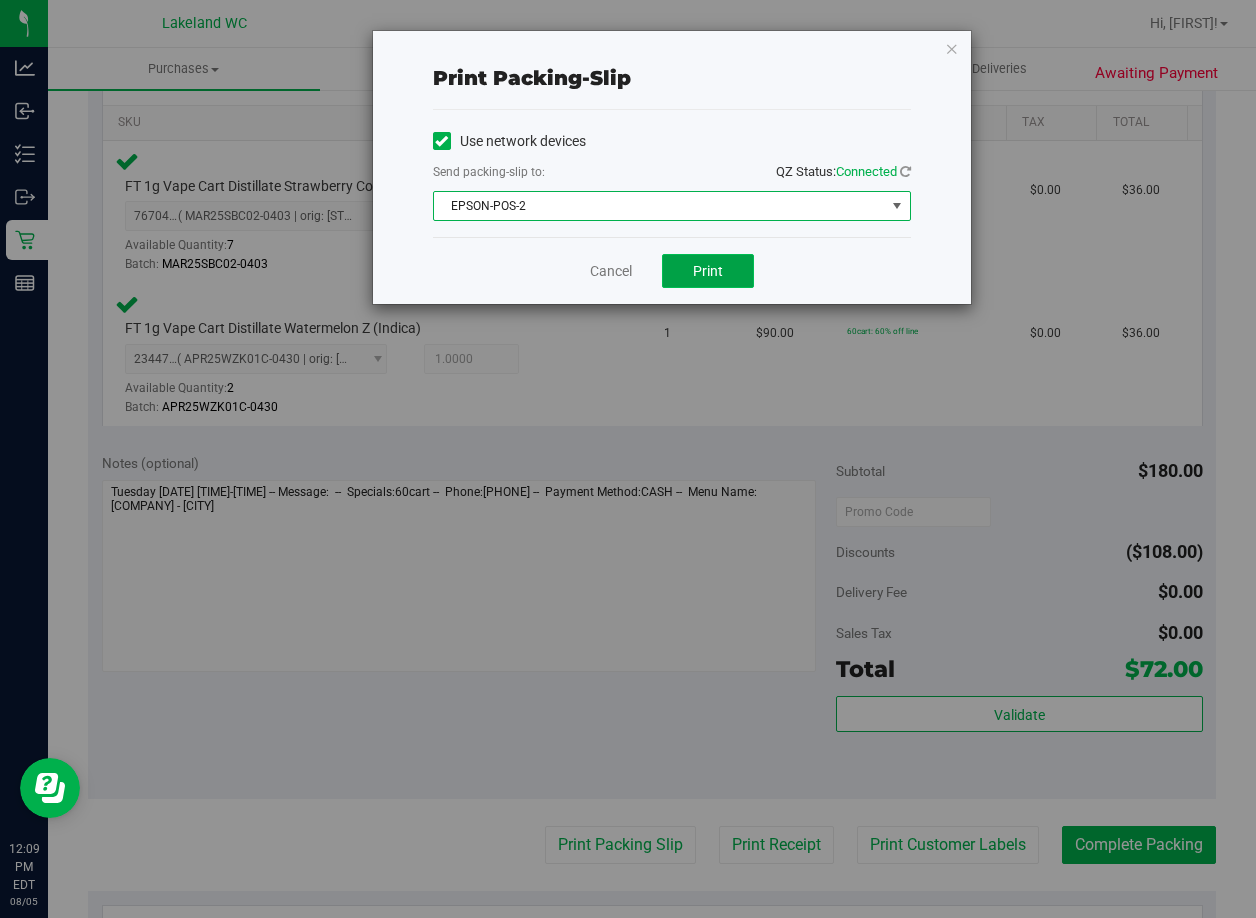 click on "Print" at bounding box center (708, 271) 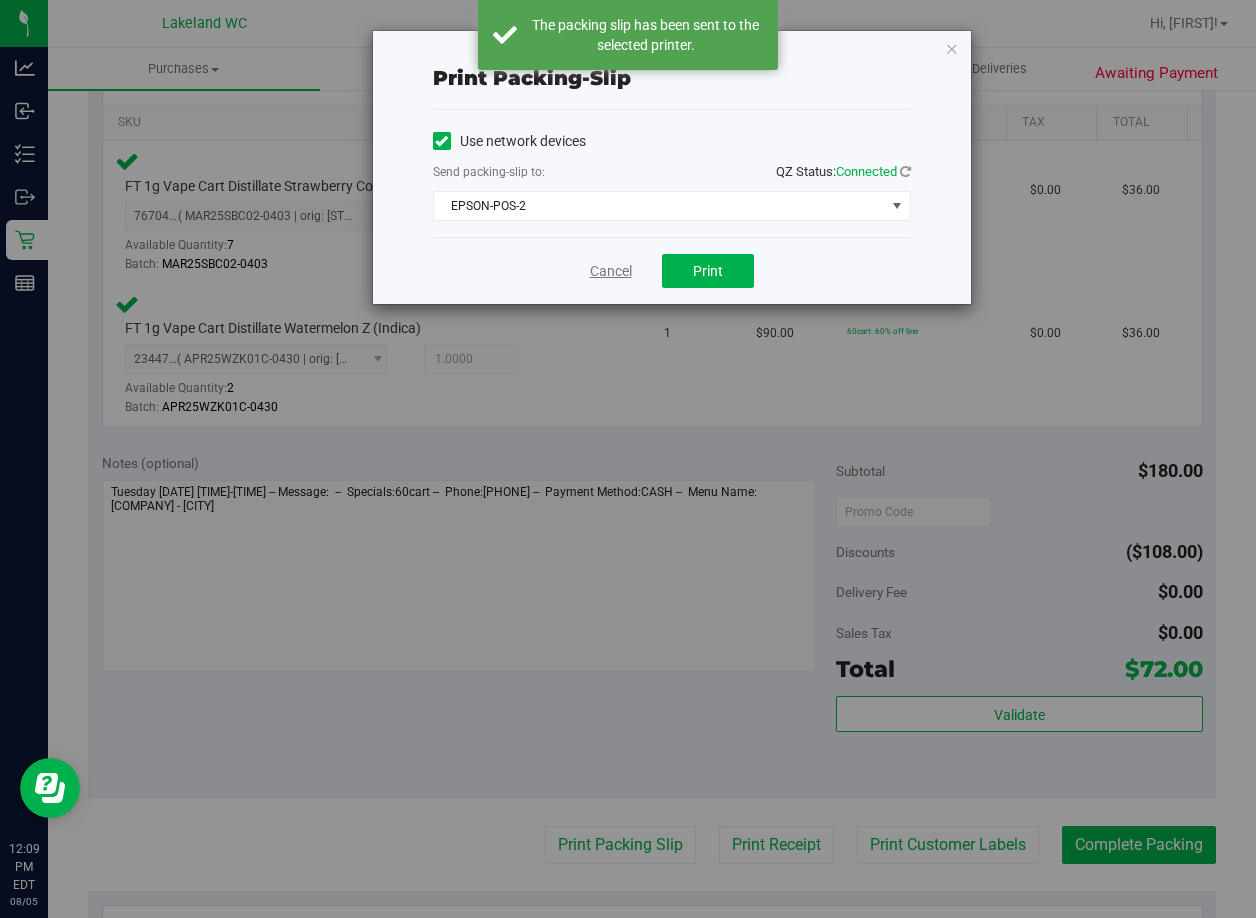 click on "Cancel" at bounding box center [611, 271] 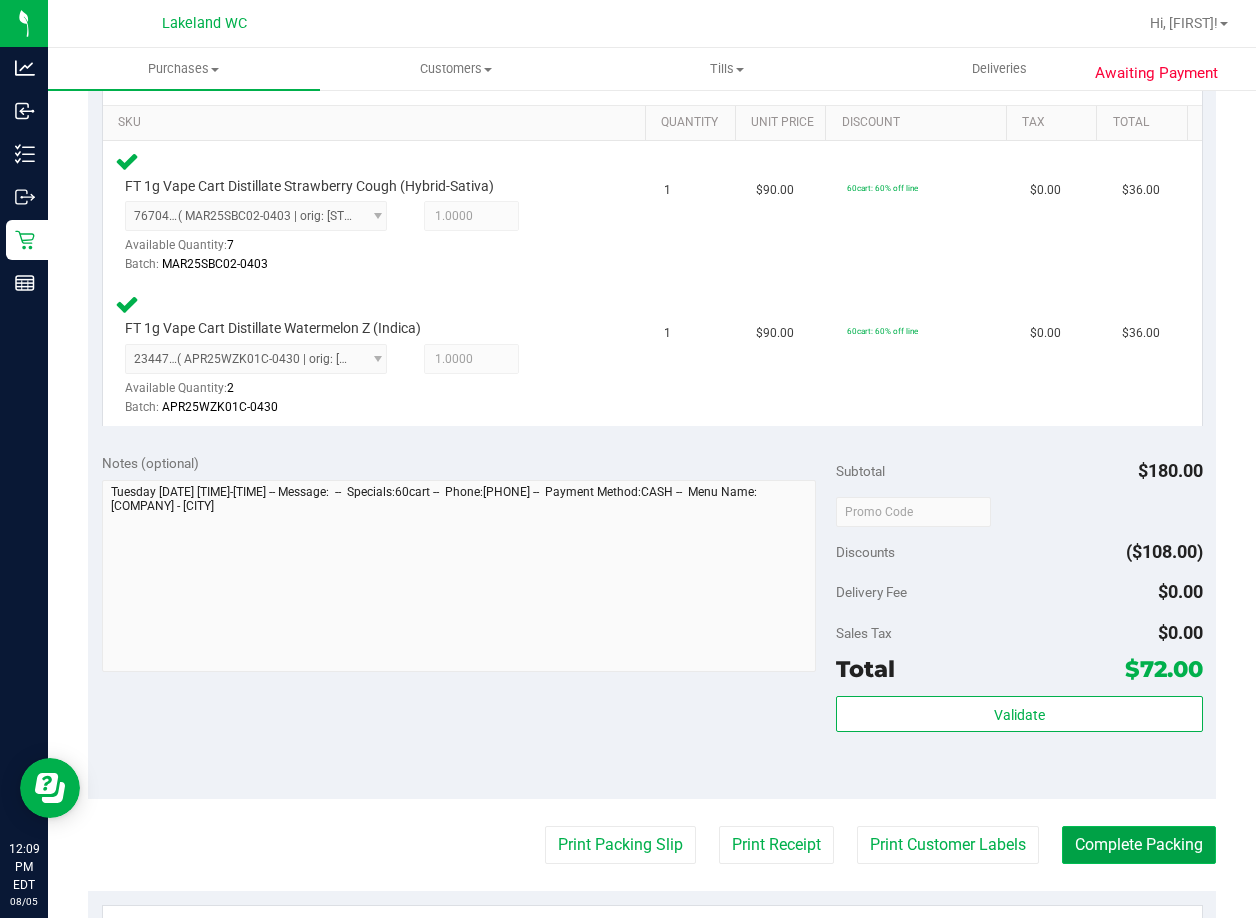 click on "Complete Packing" at bounding box center [1139, 845] 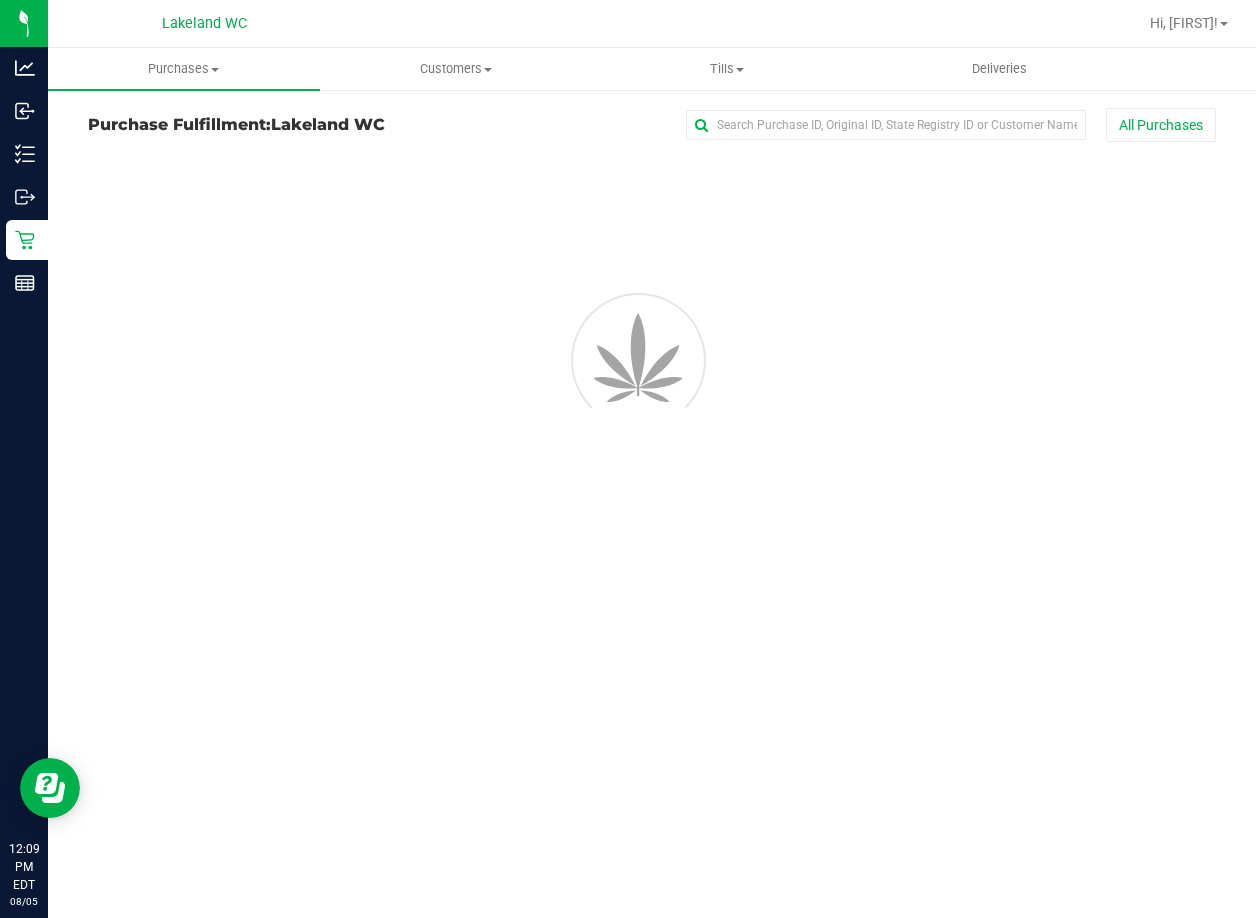 scroll, scrollTop: 0, scrollLeft: 0, axis: both 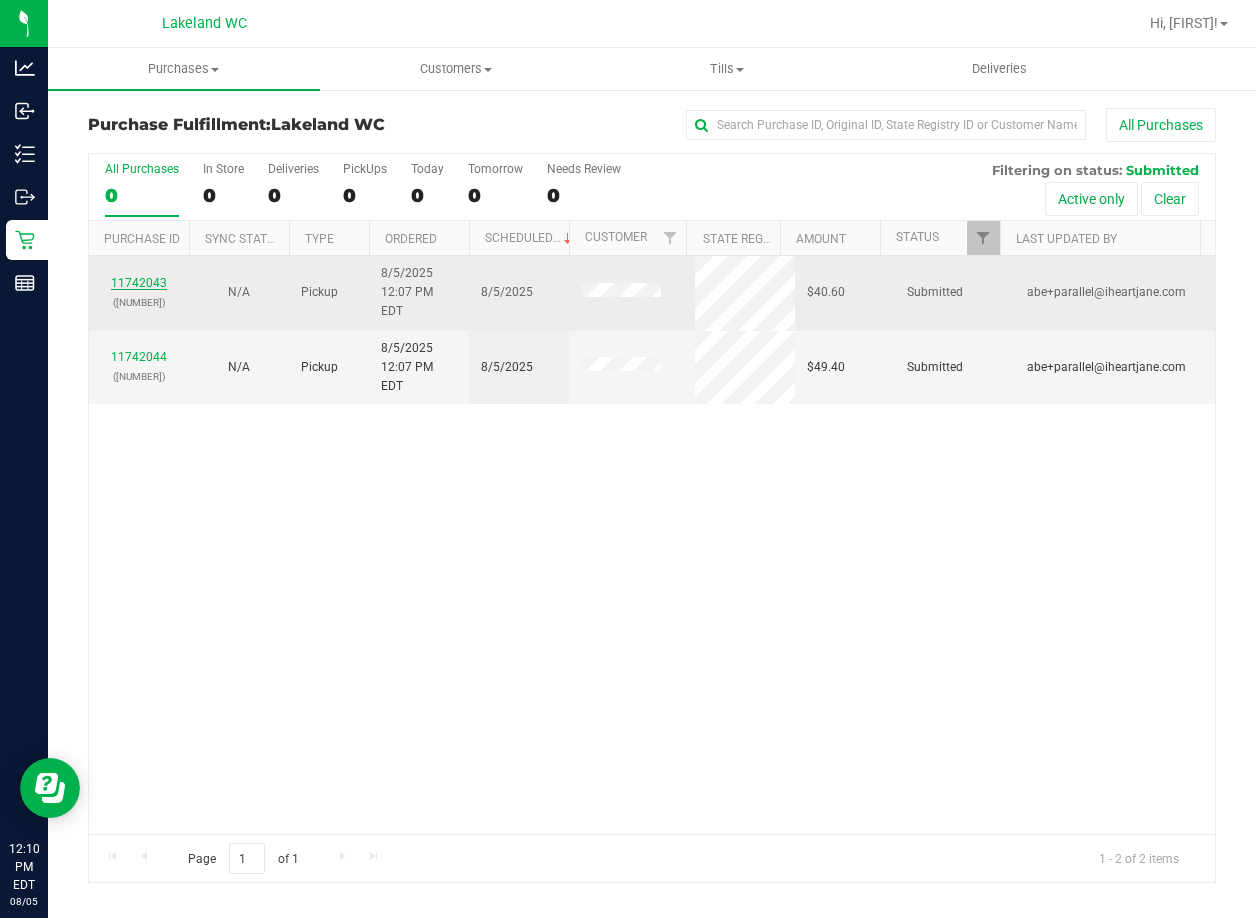 click on "11742043" at bounding box center [139, 283] 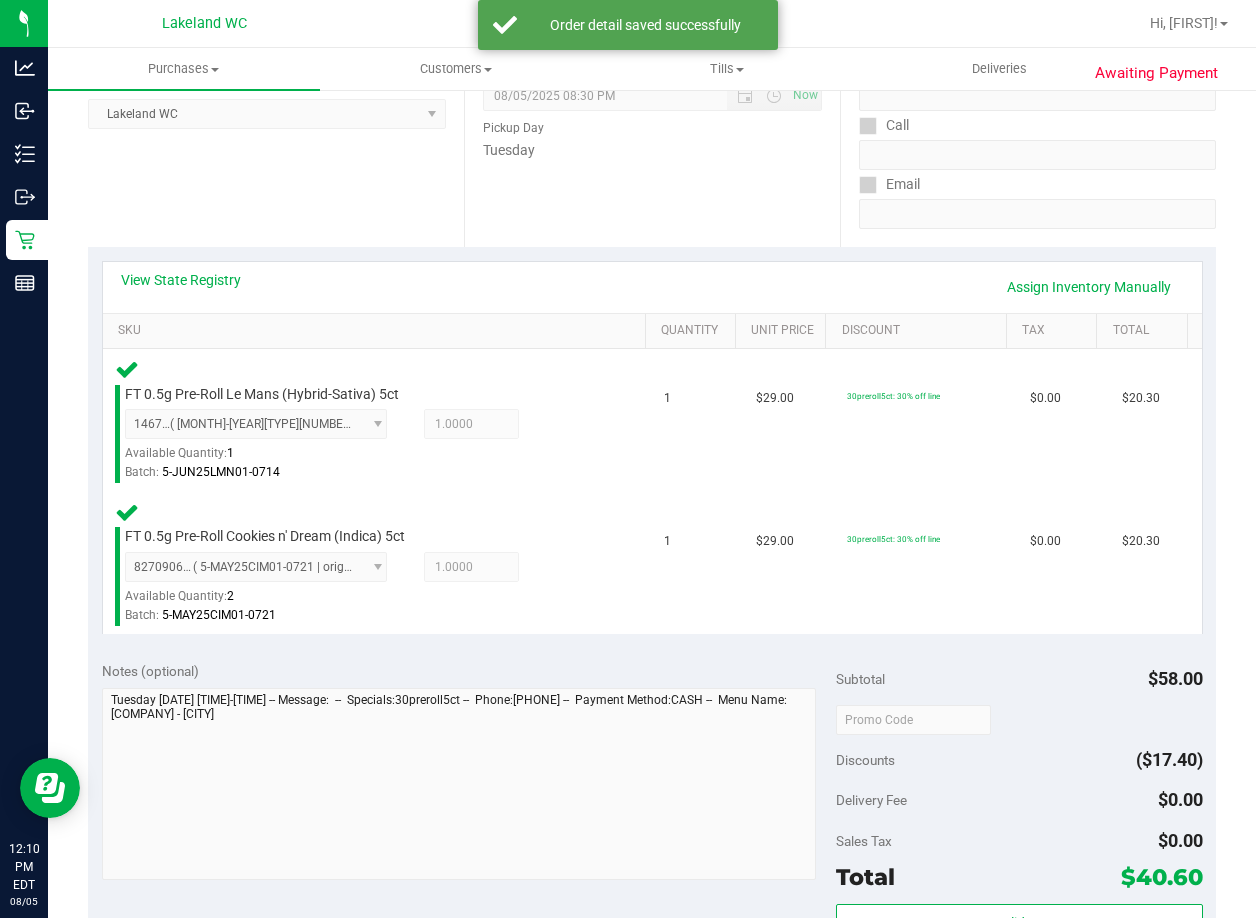 scroll, scrollTop: 500, scrollLeft: 0, axis: vertical 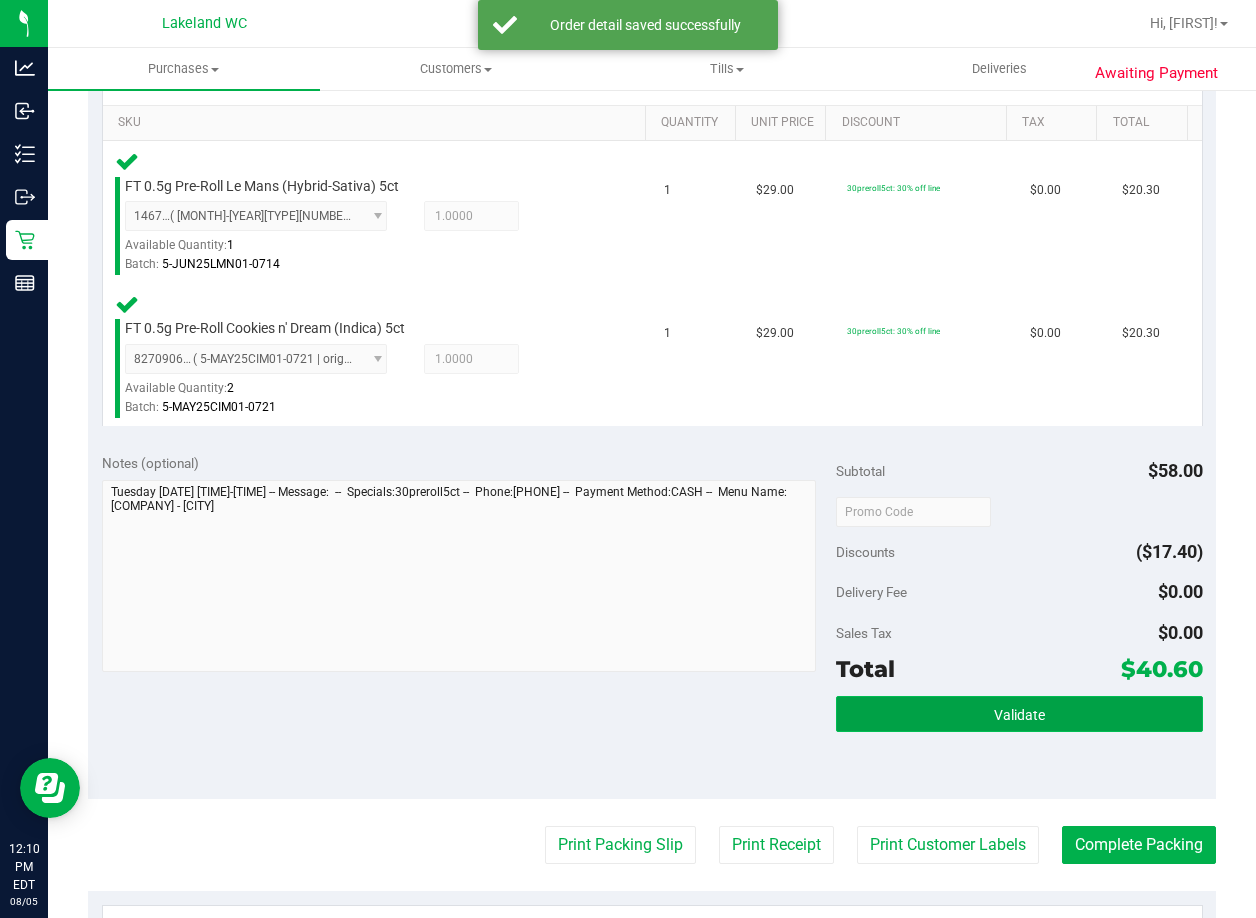 click on "Validate" at bounding box center [1019, 714] 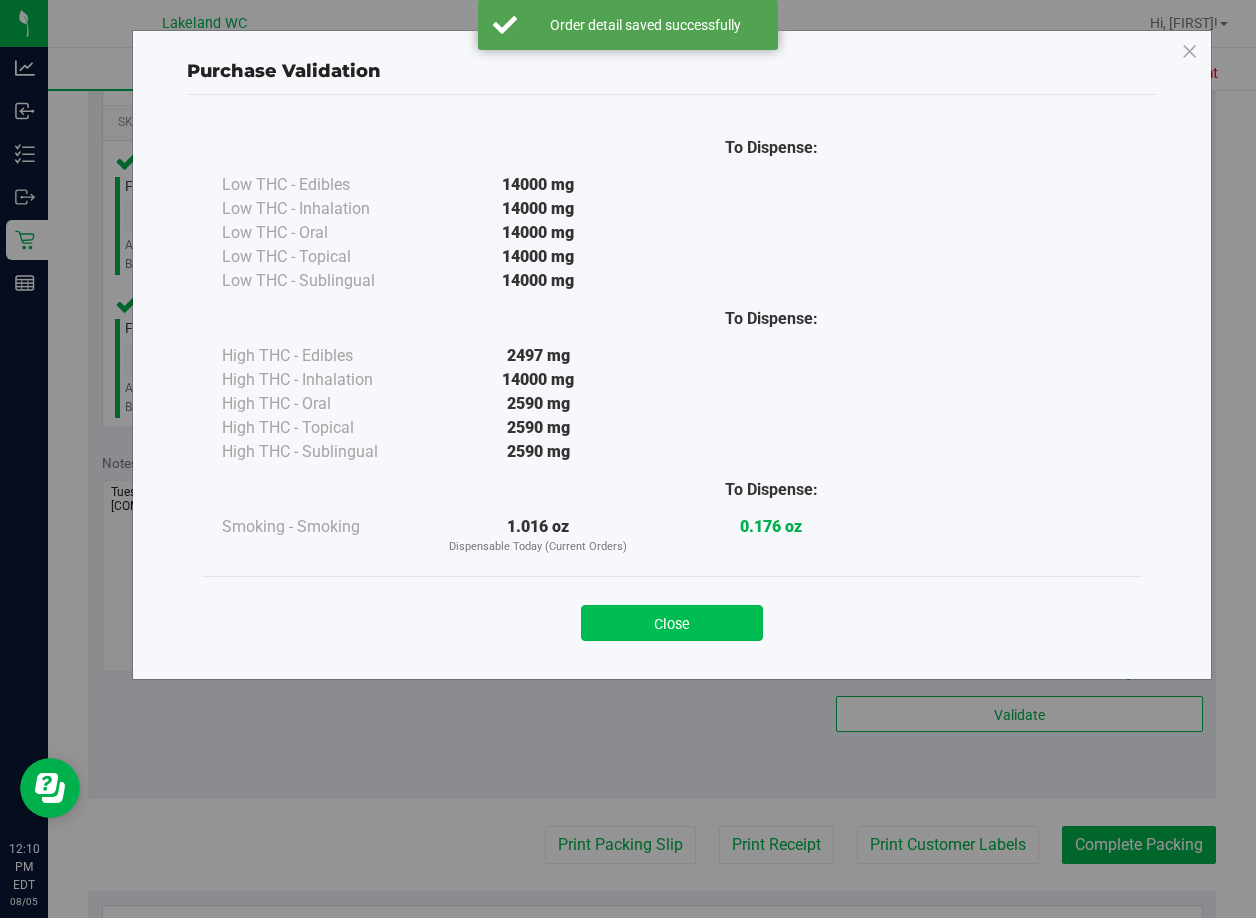 click on "Close" at bounding box center (672, 623) 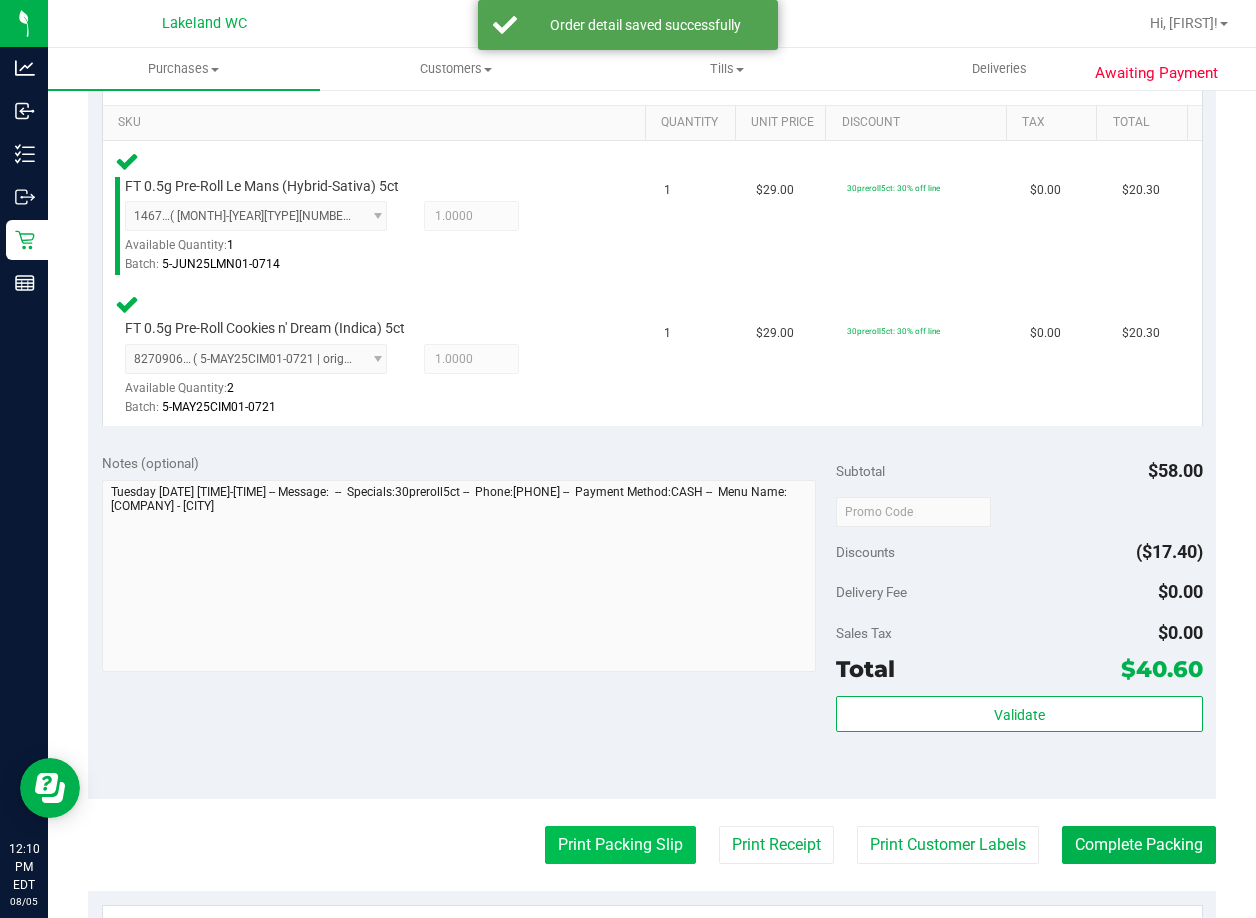 click on "Print Packing Slip" at bounding box center (620, 845) 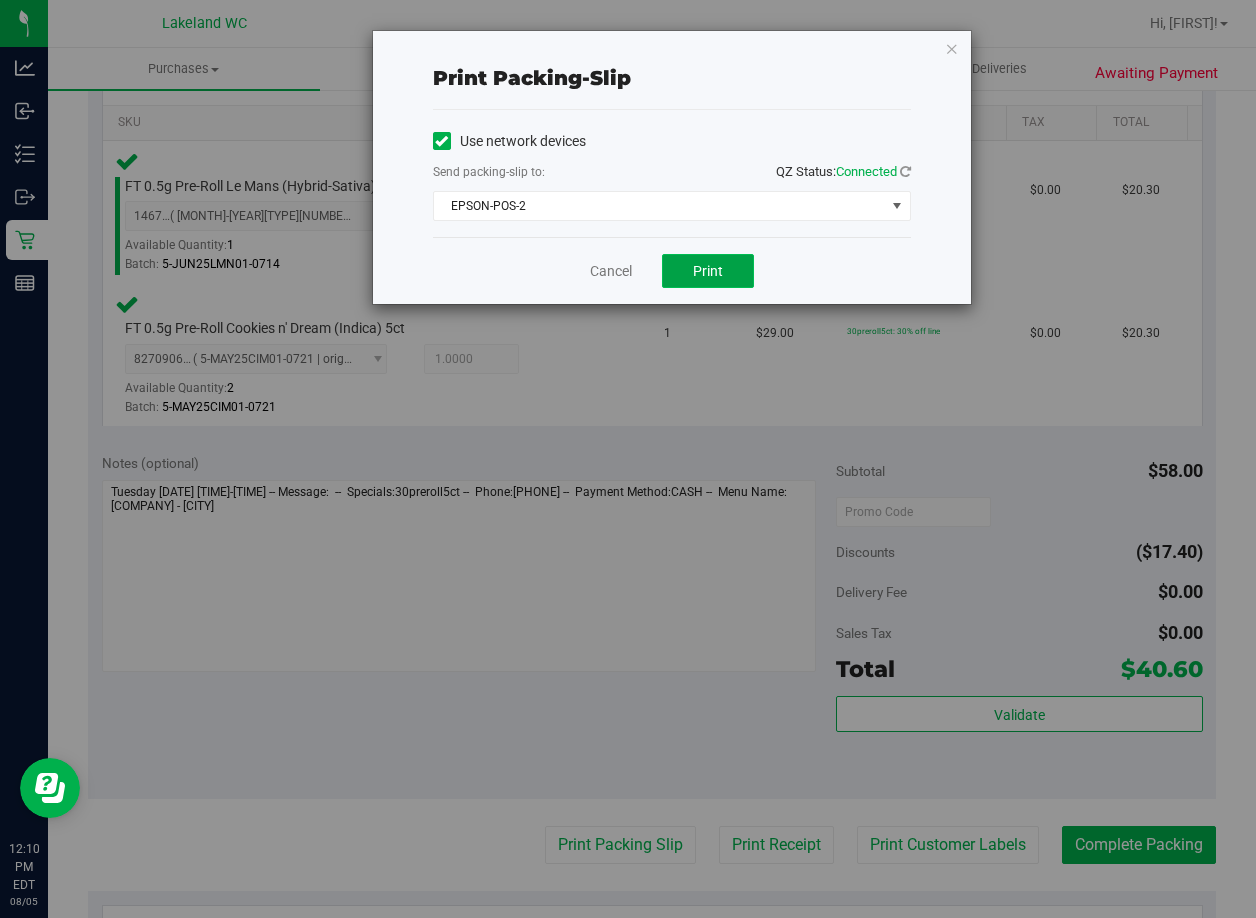 click on "Print" at bounding box center [708, 271] 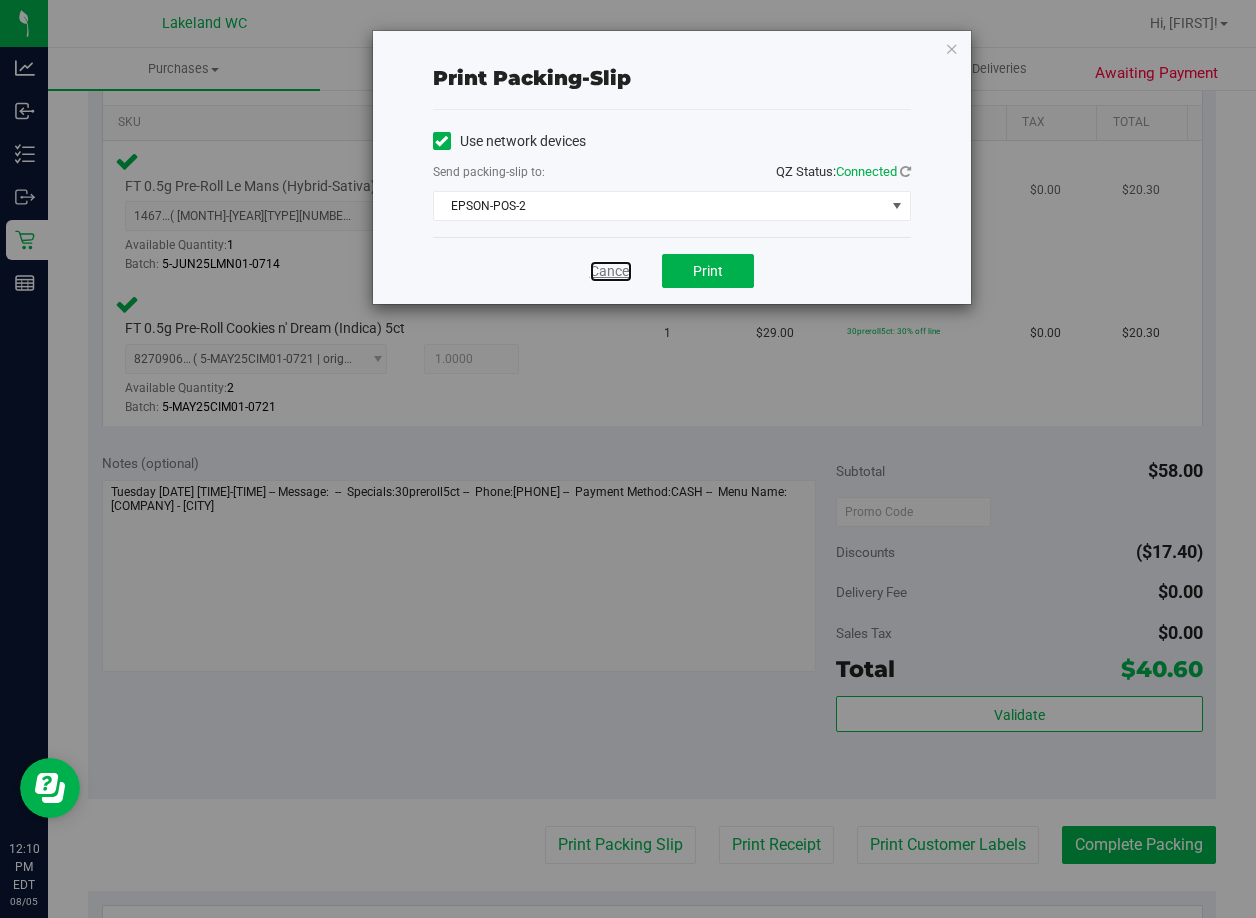 click on "Cancel" at bounding box center [611, 271] 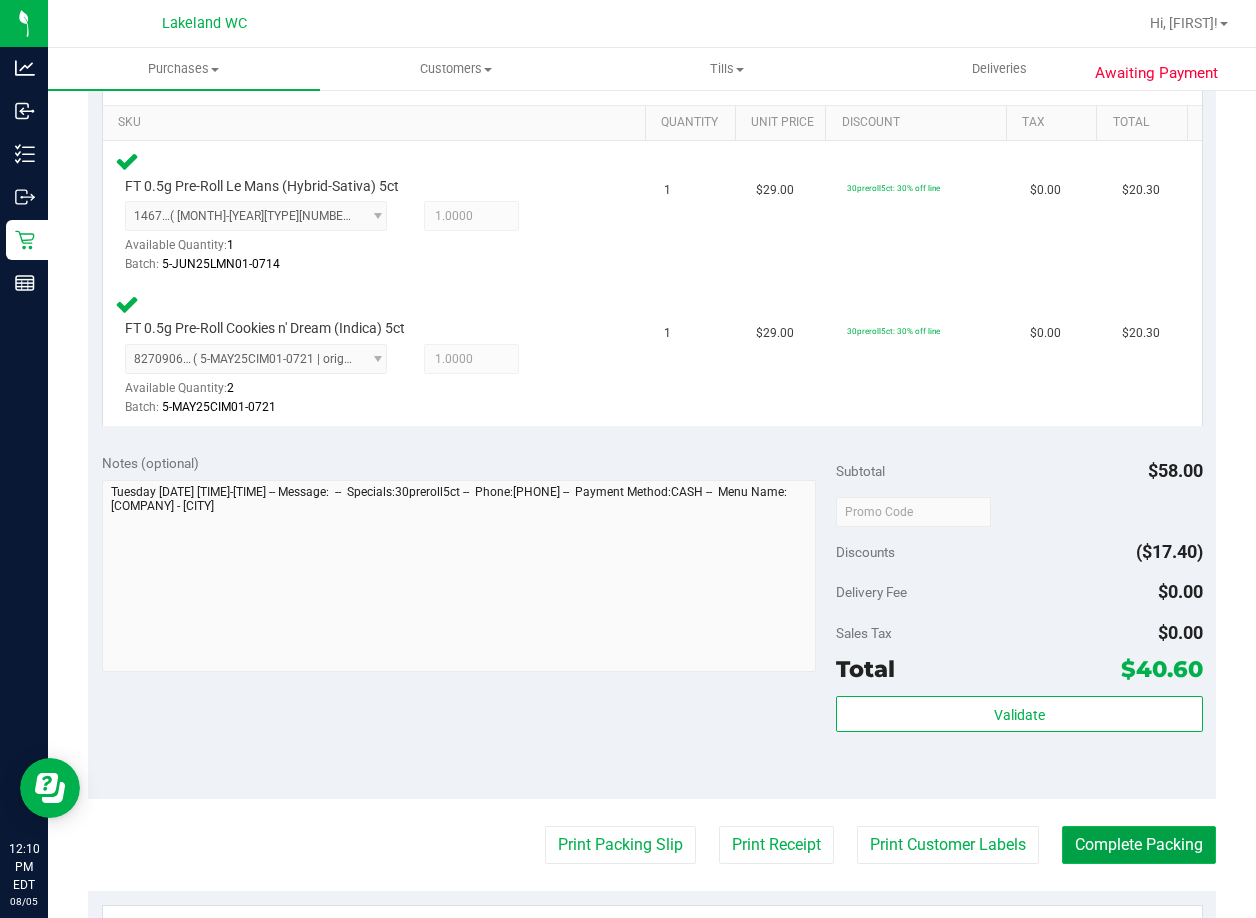 click on "Complete Packing" at bounding box center [1139, 845] 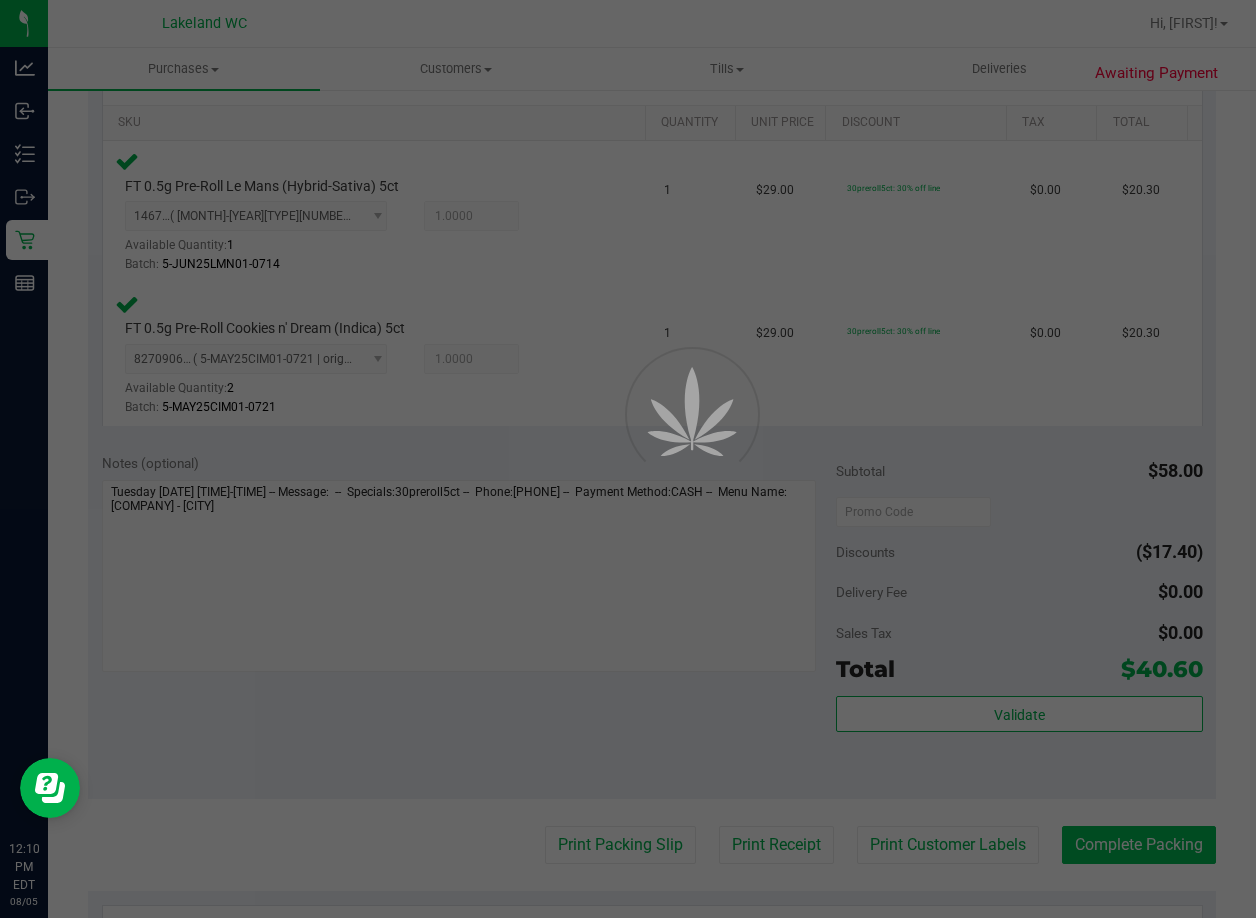 scroll, scrollTop: 0, scrollLeft: 0, axis: both 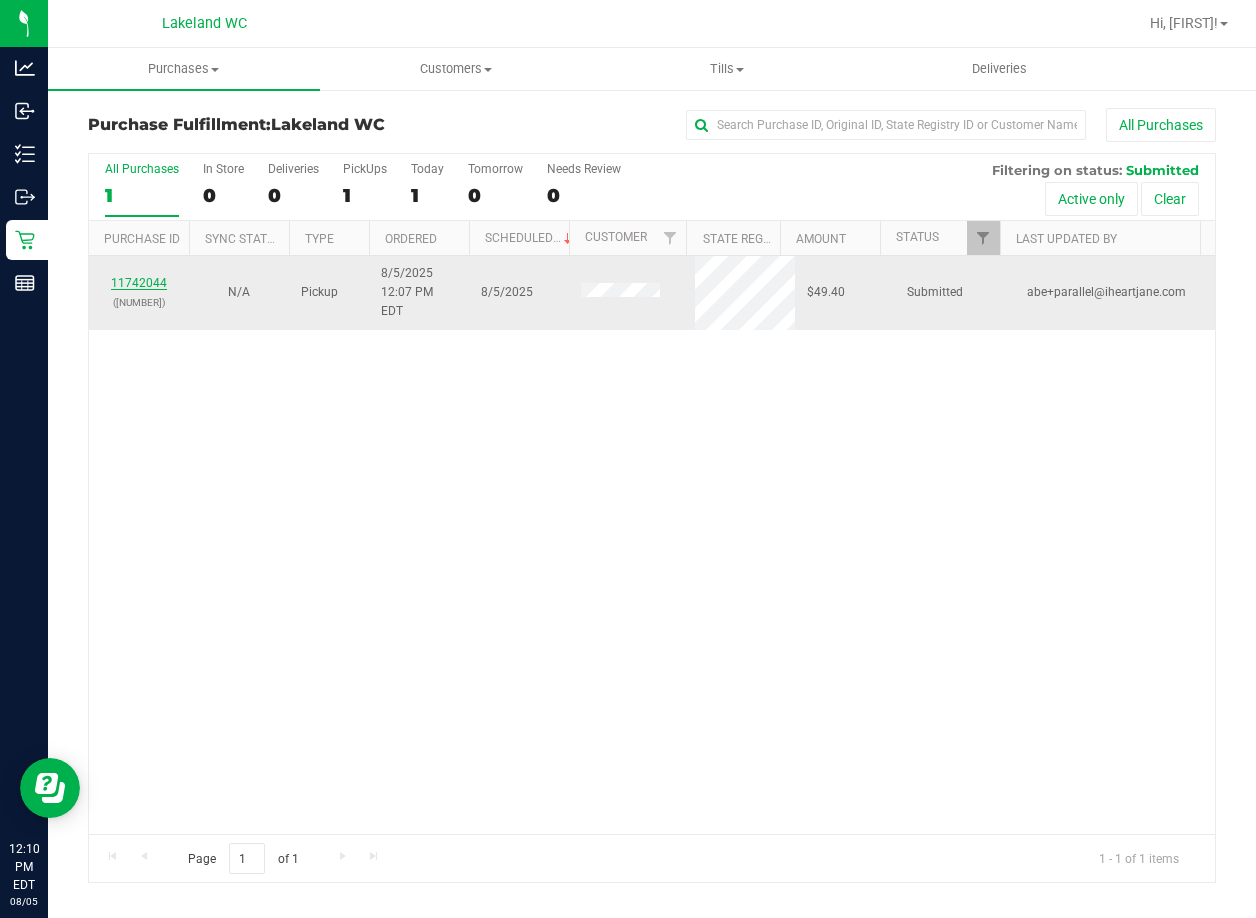 click on "11742044" at bounding box center (139, 283) 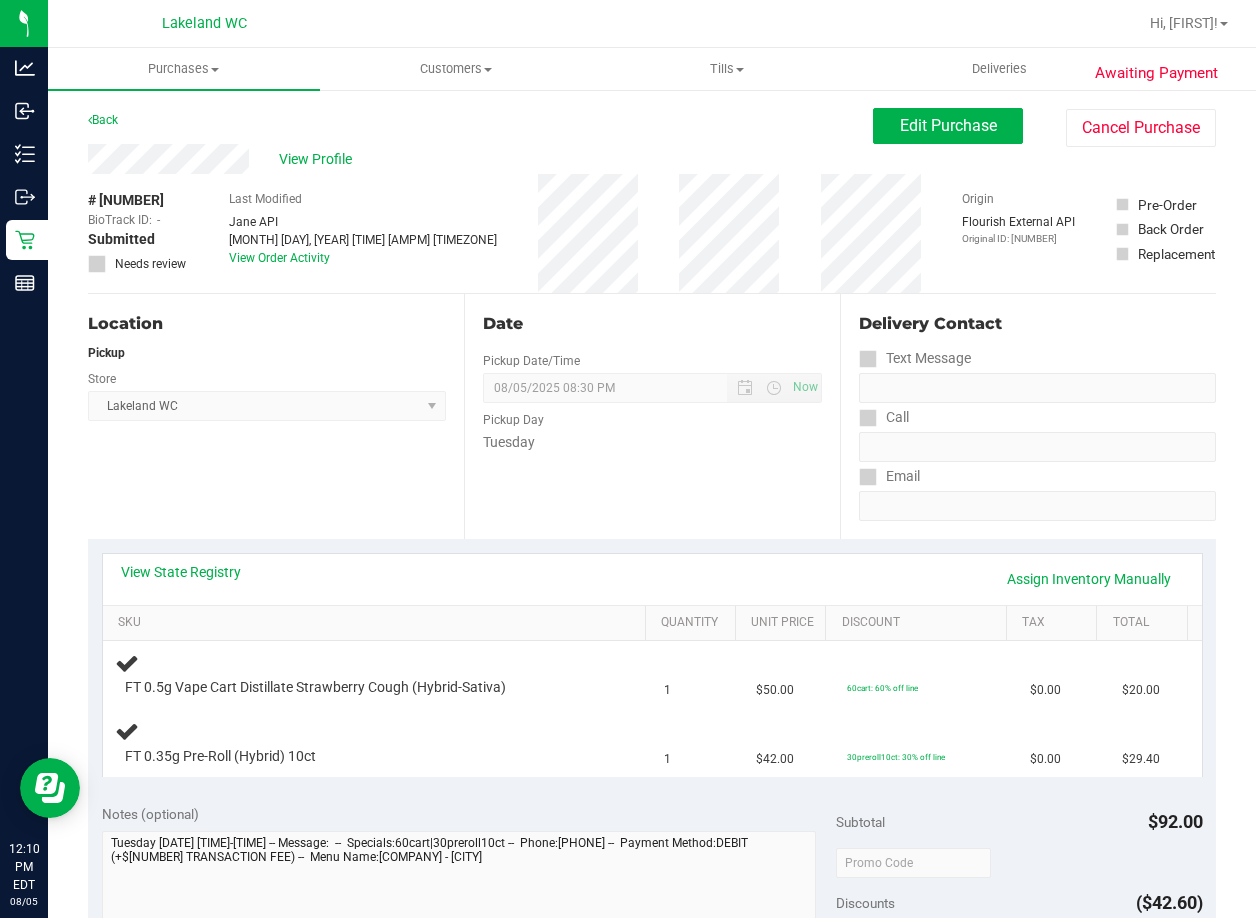 click on "Date
Pickup Date/Time
08/05/2025
Now
08/05/2025 08:30 PM
Now
Pickup Day
Tuesday" at bounding box center [652, 416] 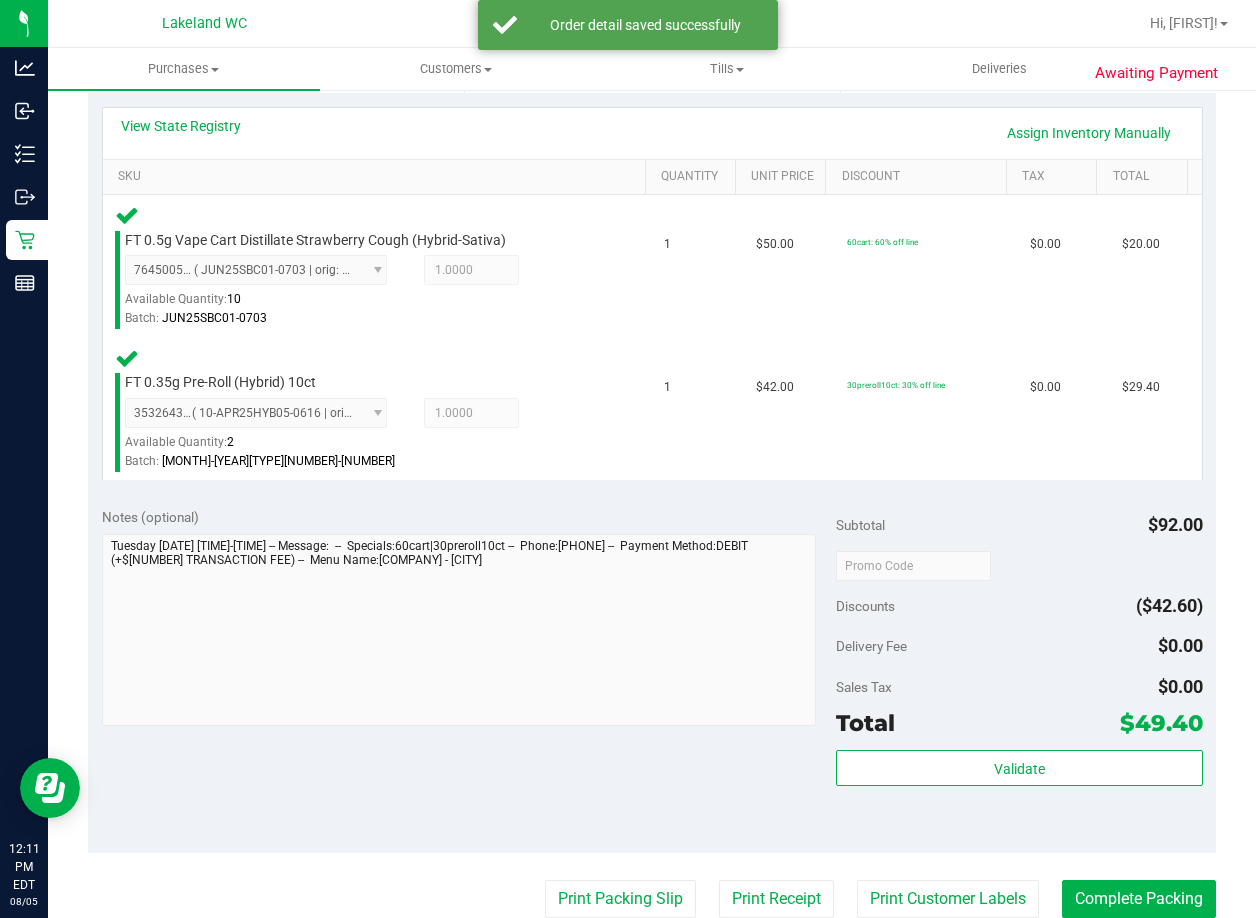 scroll, scrollTop: 600, scrollLeft: 0, axis: vertical 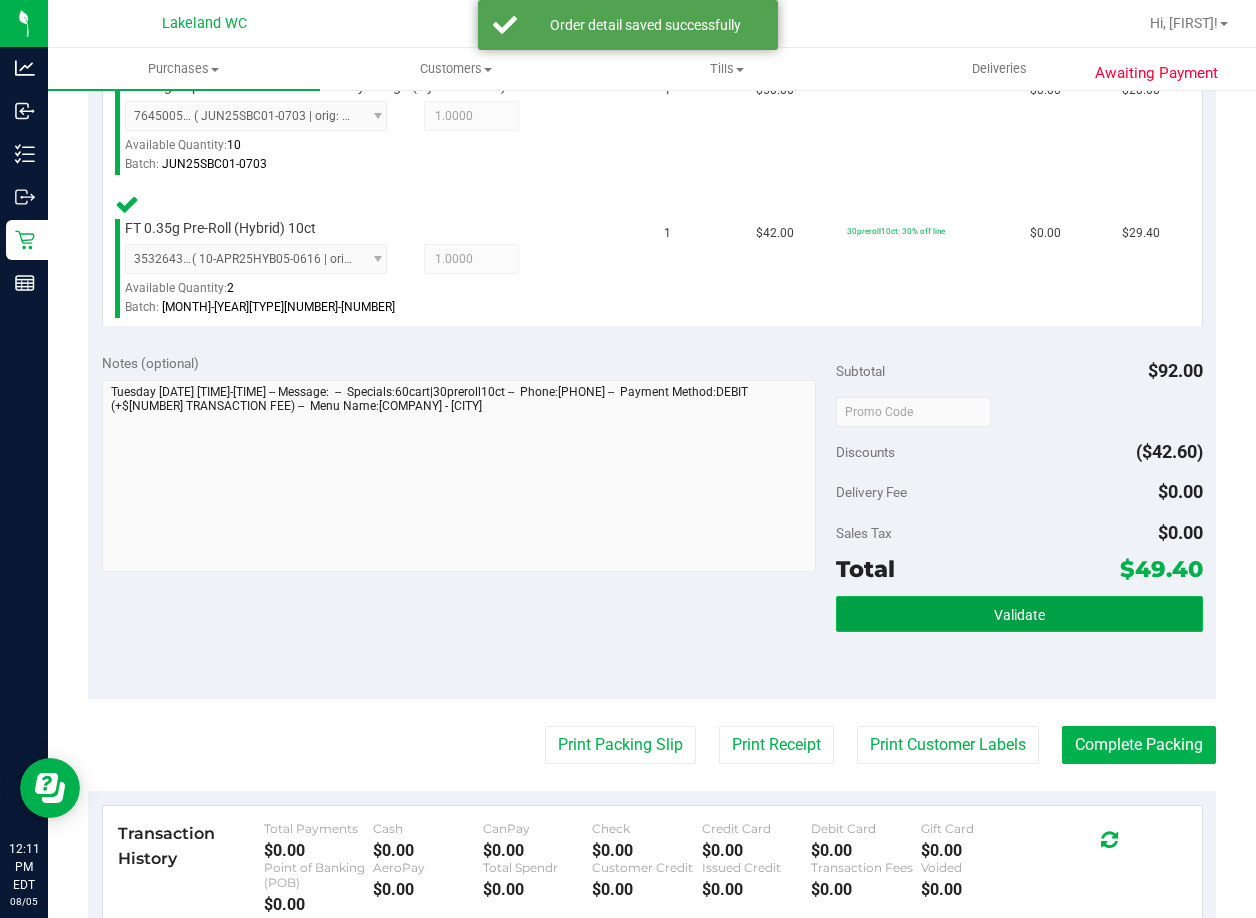 click on "Validate" at bounding box center (1019, 614) 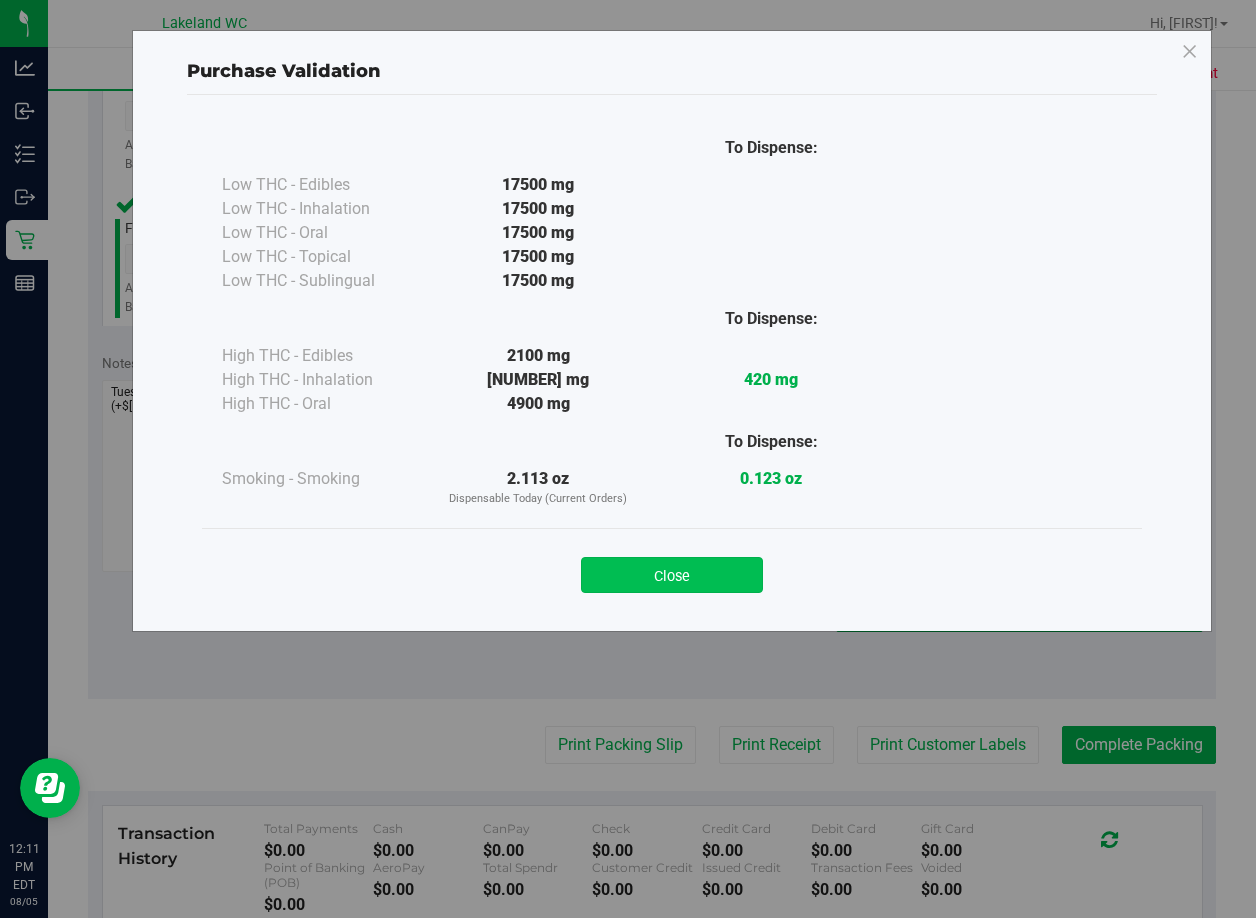 click on "Close" at bounding box center [672, 575] 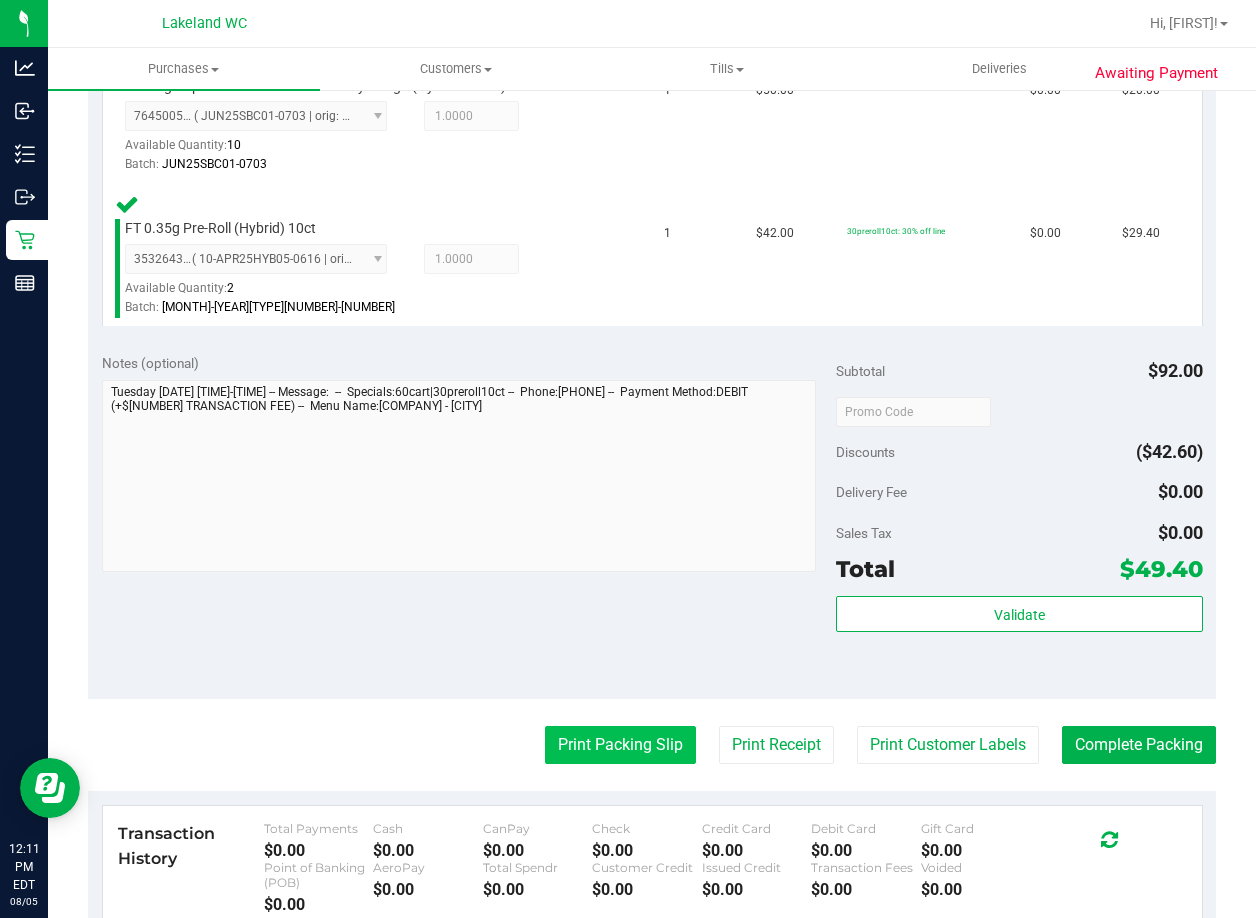 click on "Print Packing Slip" at bounding box center [620, 745] 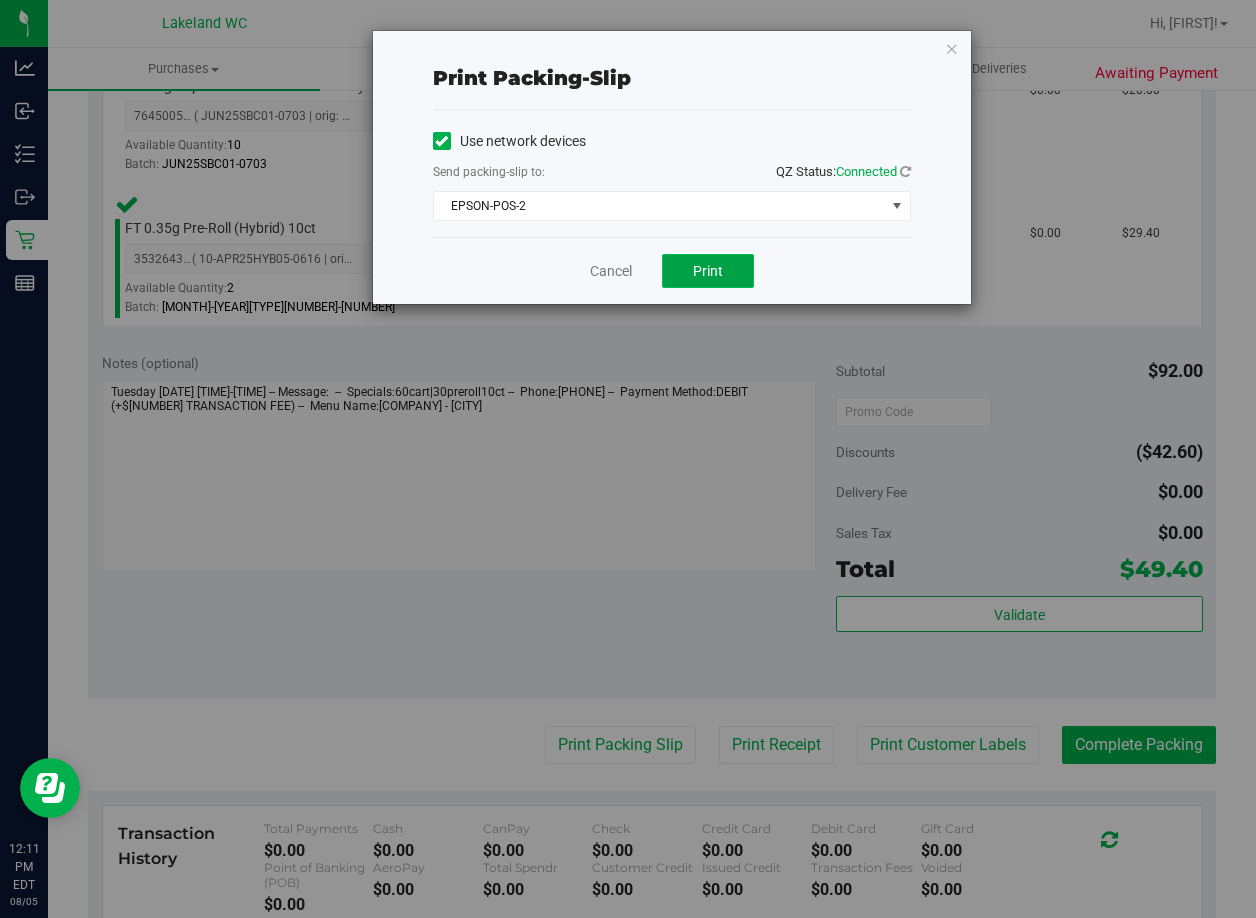 click on "Print" at bounding box center [708, 271] 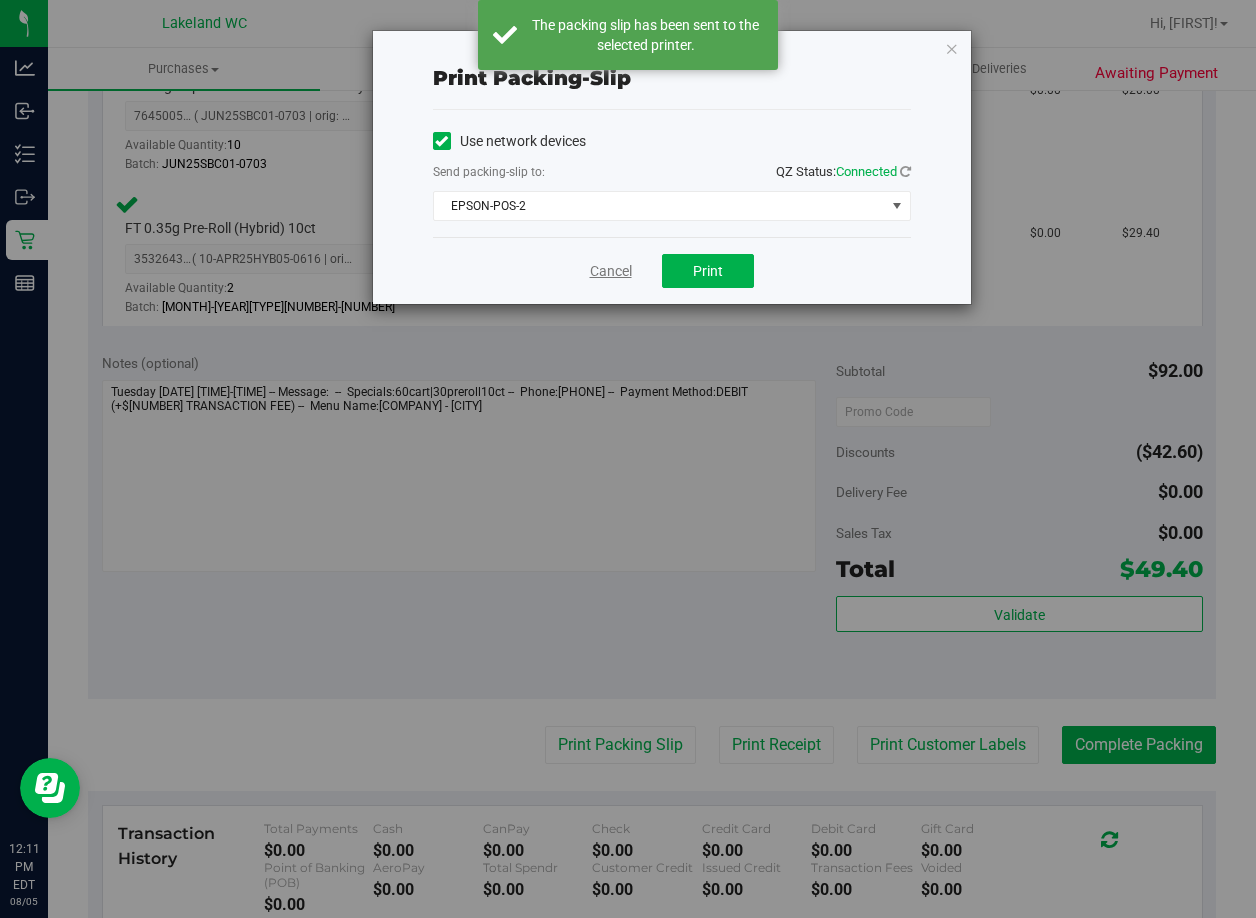 click on "Cancel" at bounding box center [611, 271] 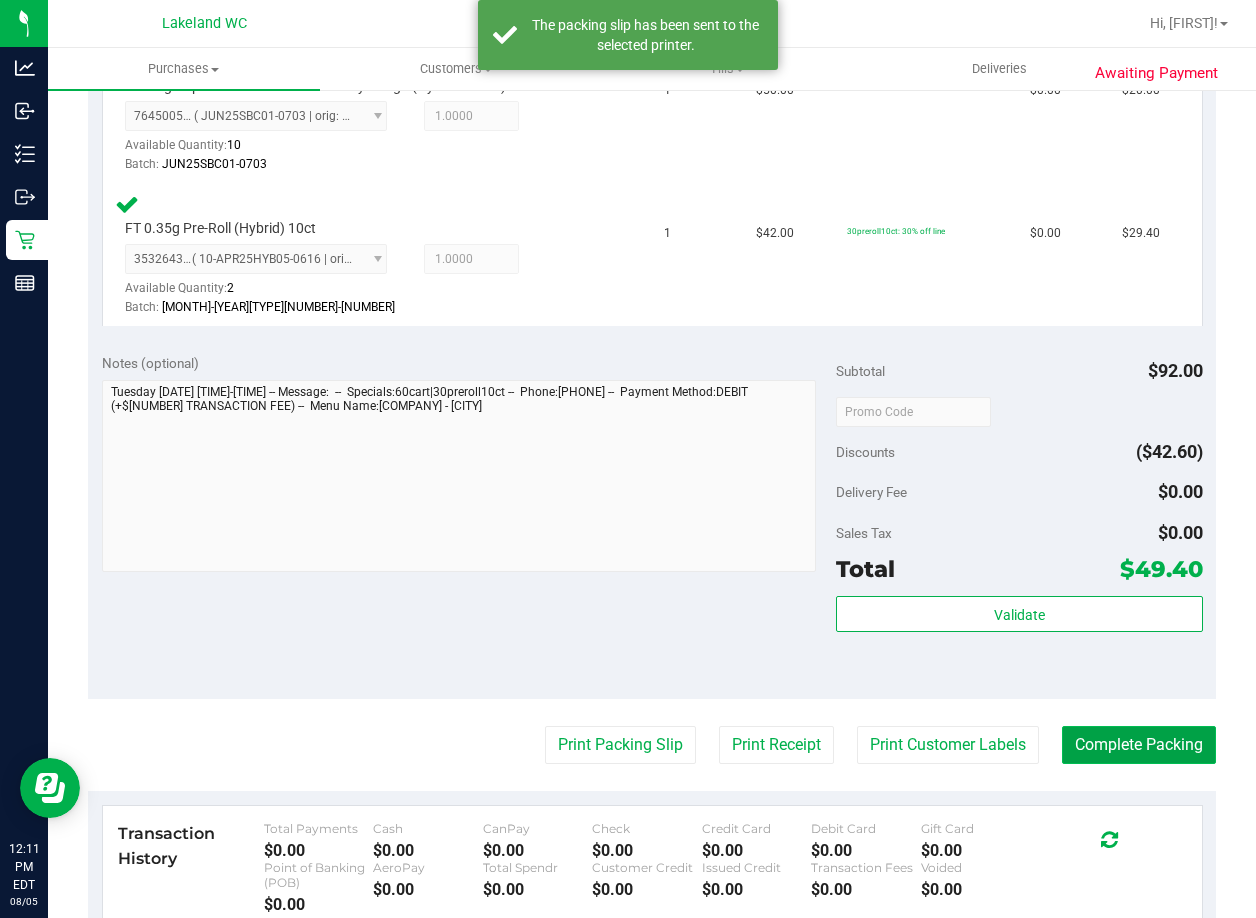 click on "Complete Packing" at bounding box center [1139, 745] 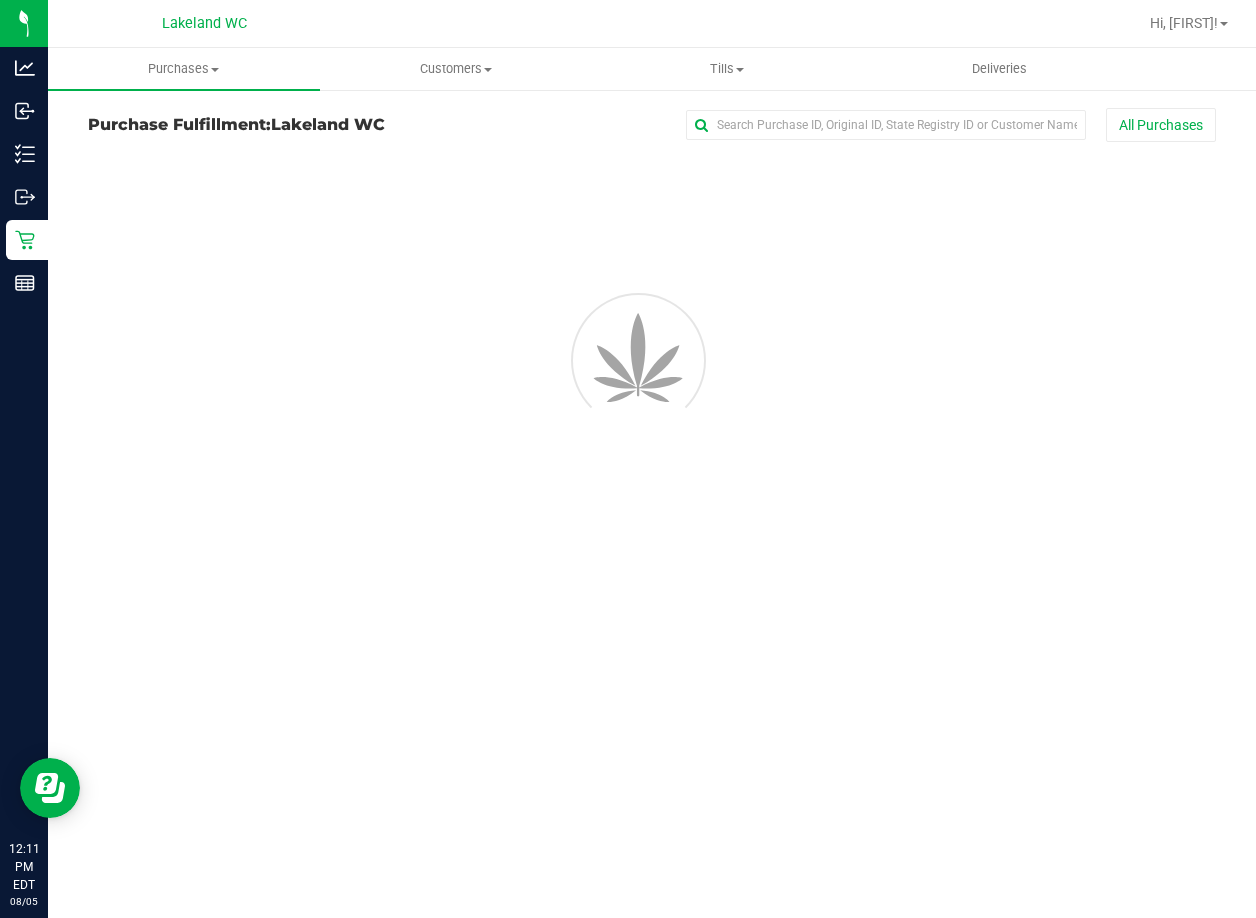 scroll, scrollTop: 0, scrollLeft: 0, axis: both 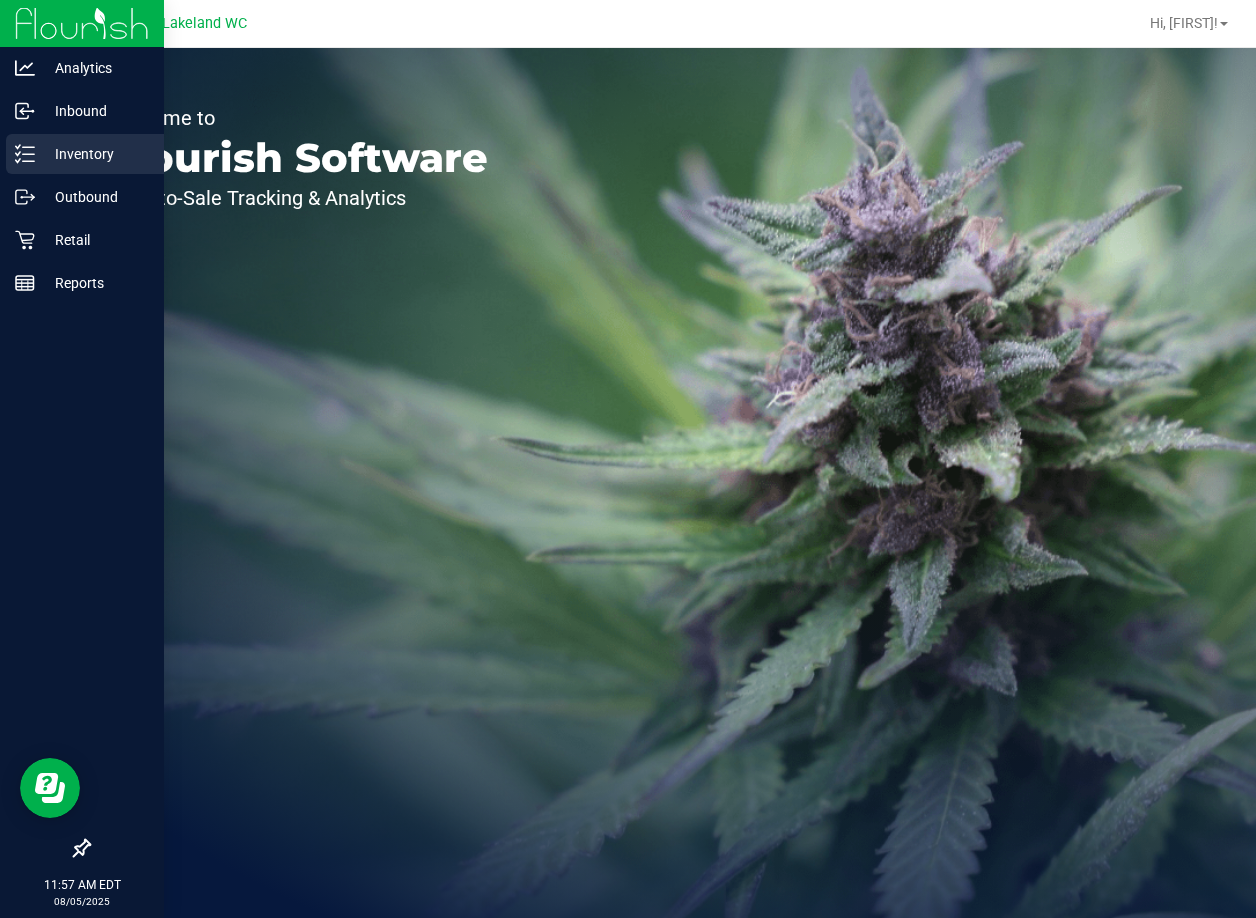 click on "Inventory" at bounding box center [85, 154] 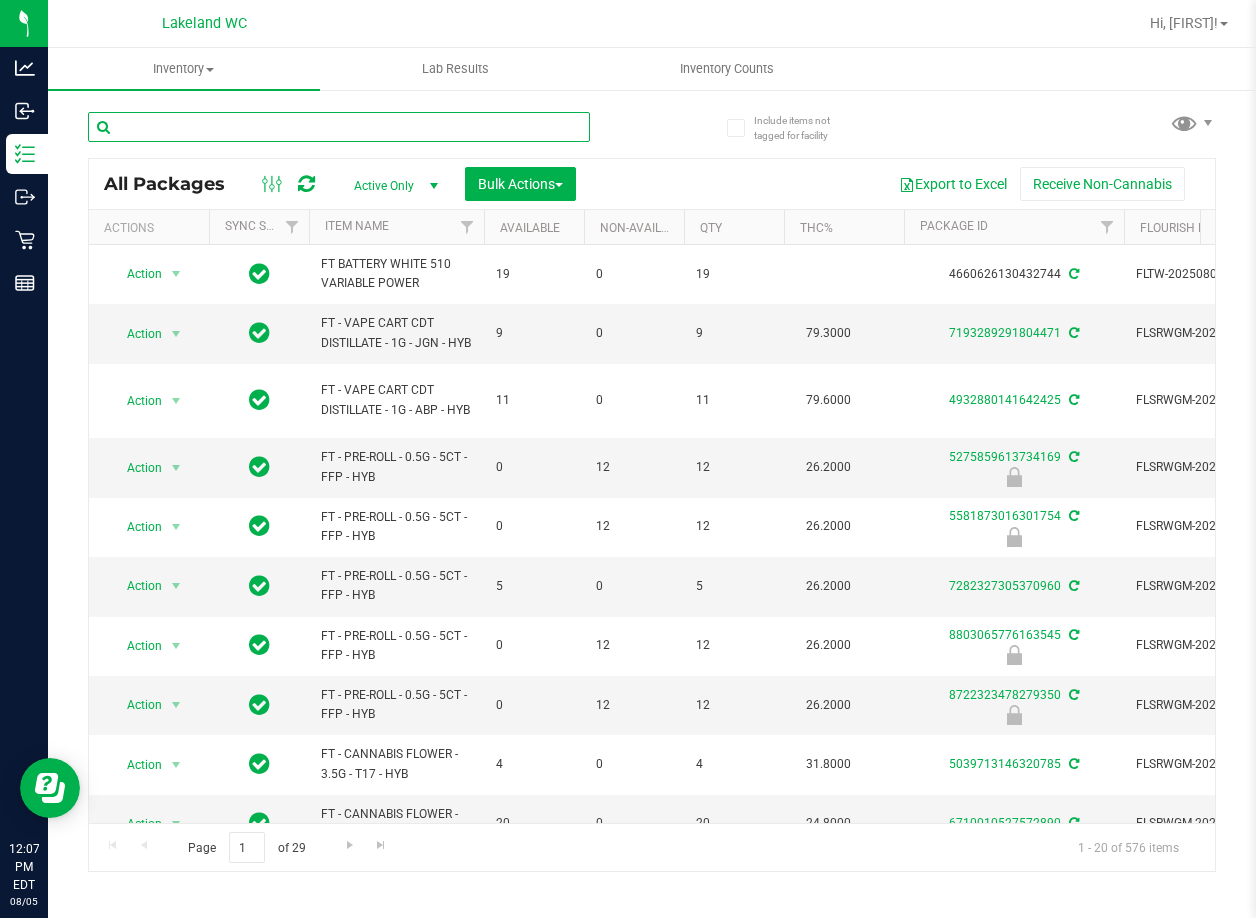 click at bounding box center (339, 127) 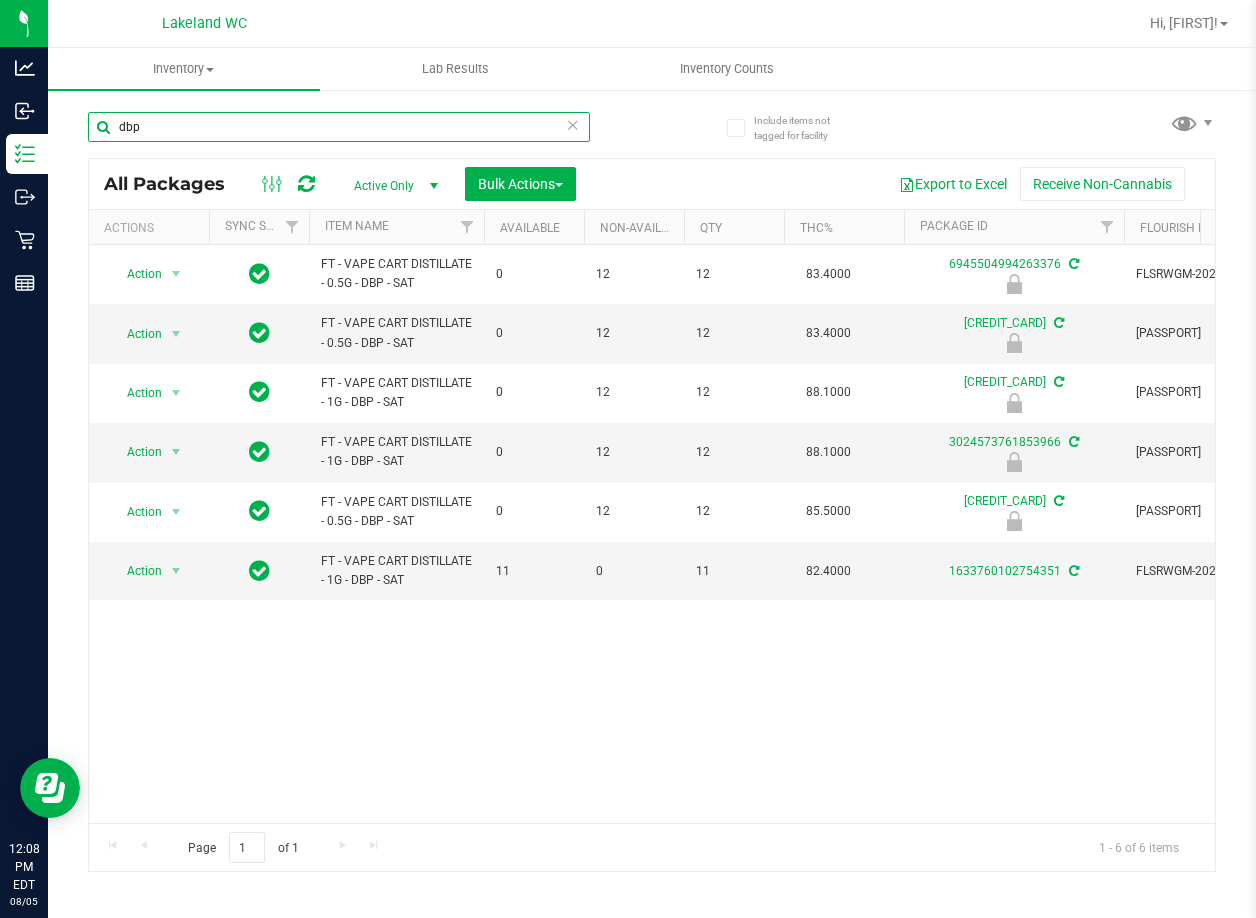 type on "dbp" 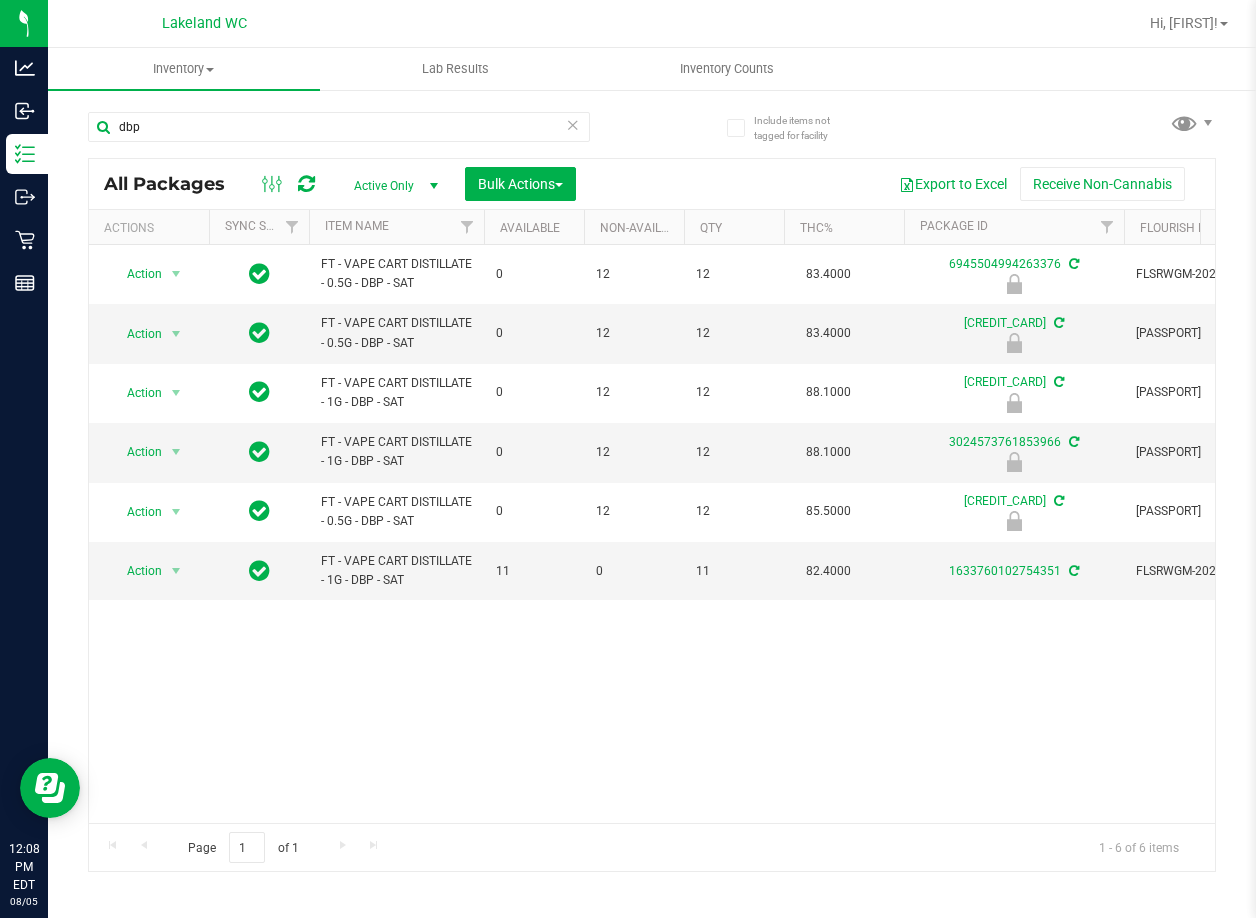 scroll, scrollTop: 0, scrollLeft: 3, axis: horizontal 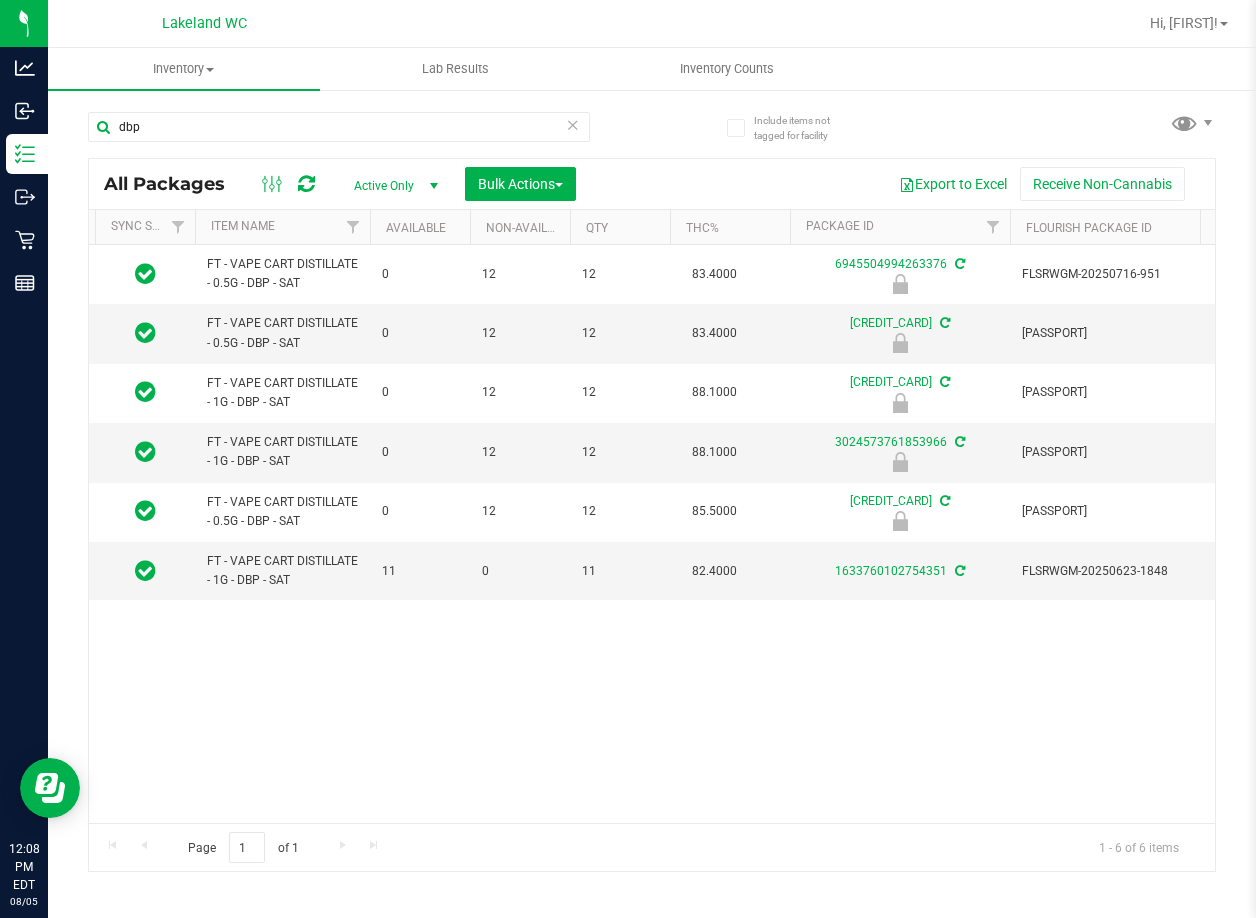 drag, startPoint x: 414, startPoint y: 652, endPoint x: 443, endPoint y: 652, distance: 29 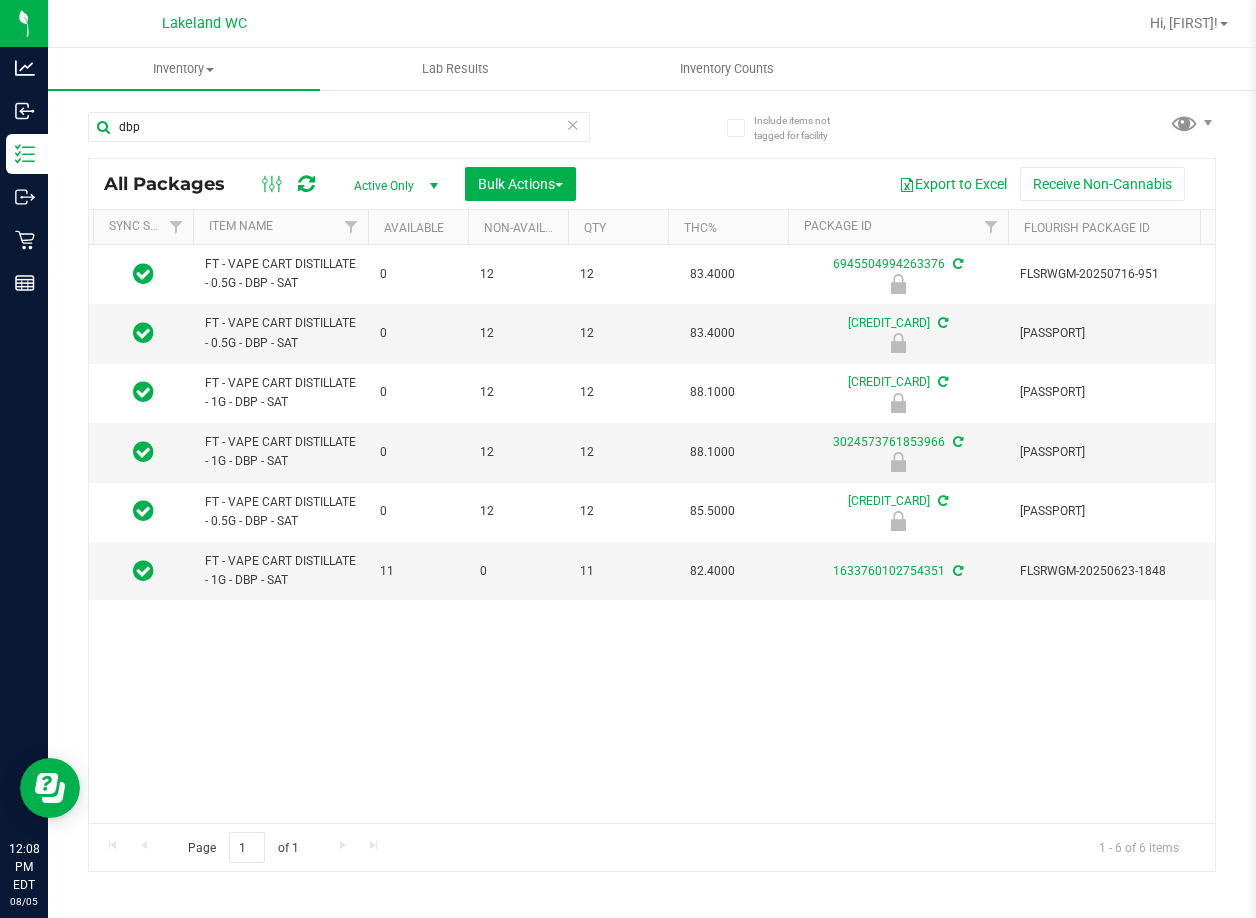 scroll, scrollTop: 0, scrollLeft: 101, axis: horizontal 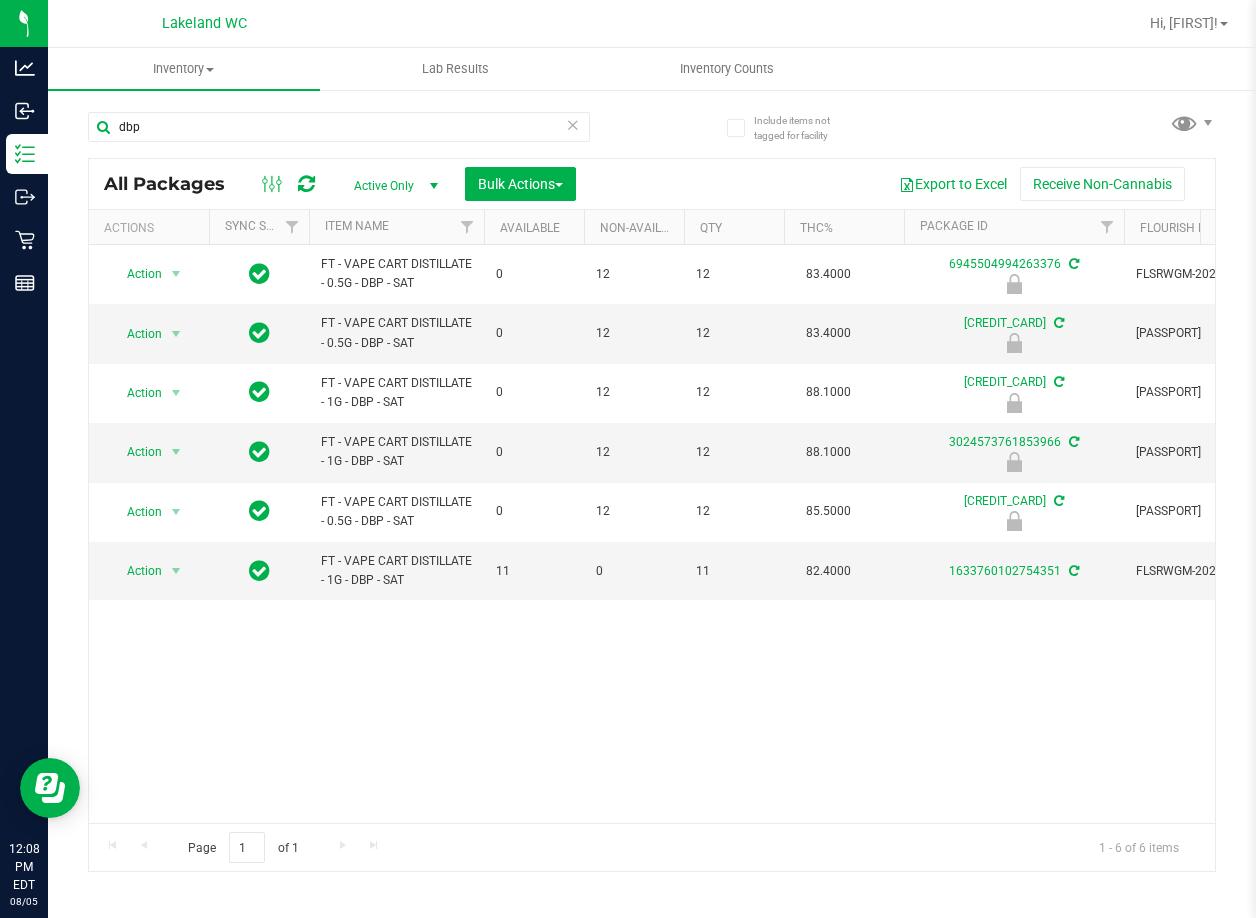drag, startPoint x: 443, startPoint y: 652, endPoint x: 378, endPoint y: 652, distance: 65 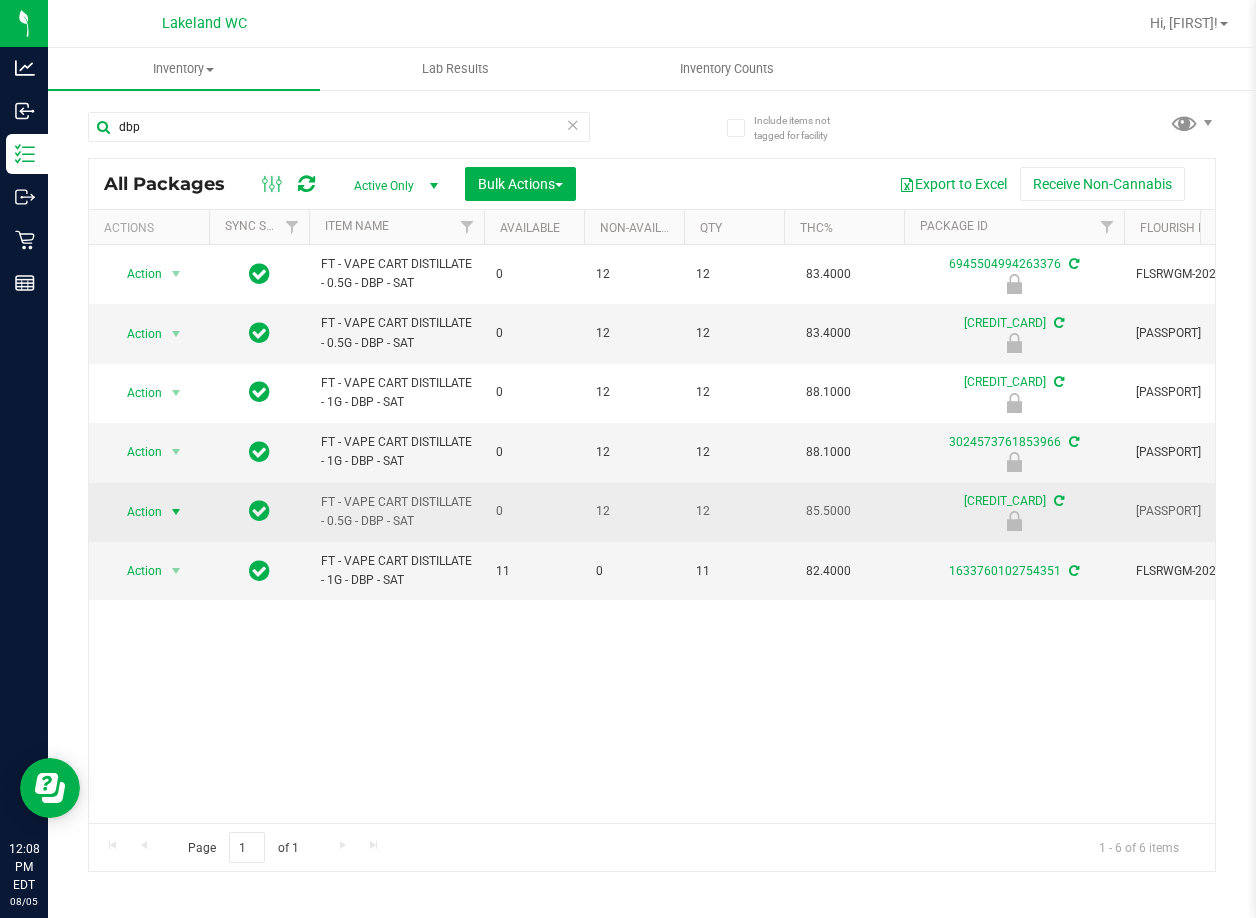 click at bounding box center (176, 512) 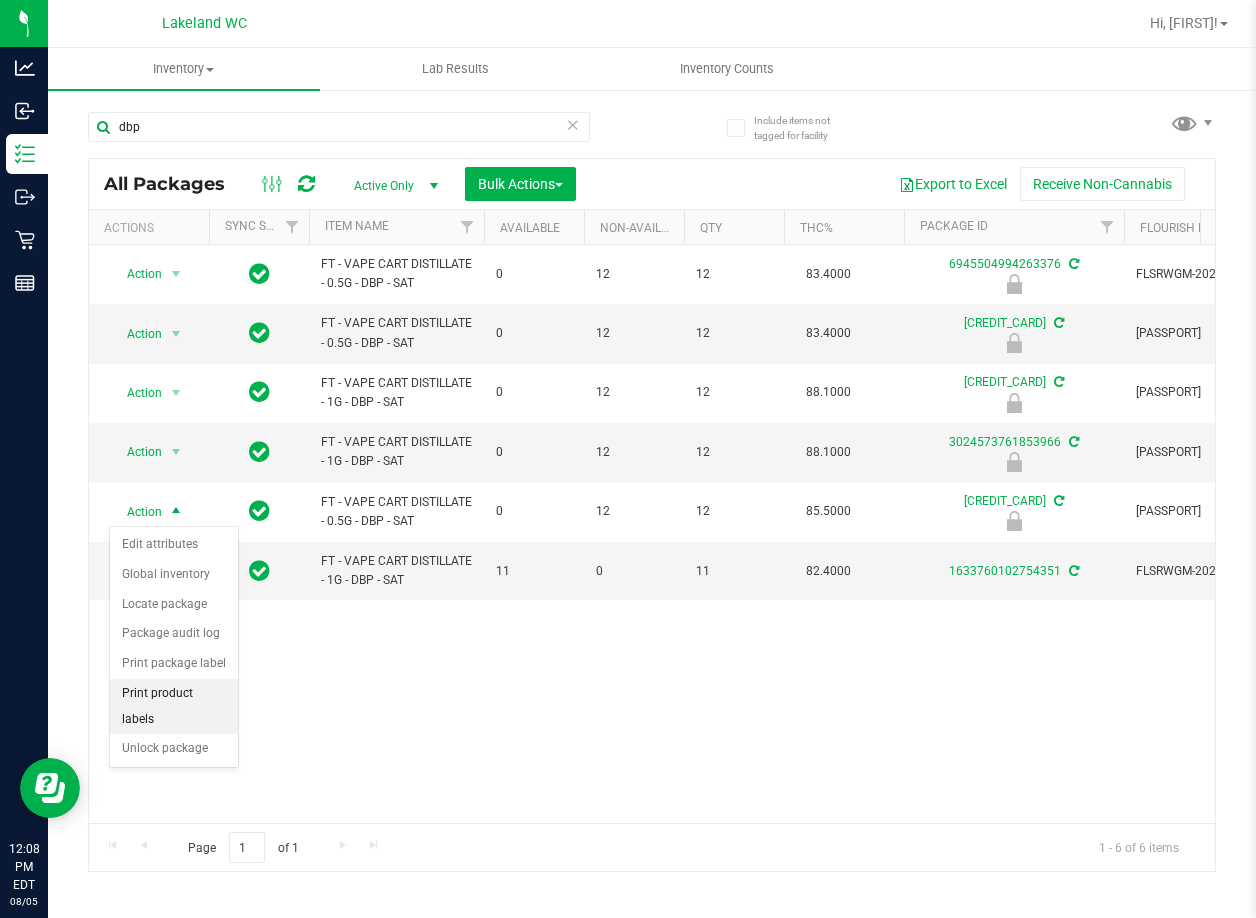 click on "Unlock package" at bounding box center (174, 749) 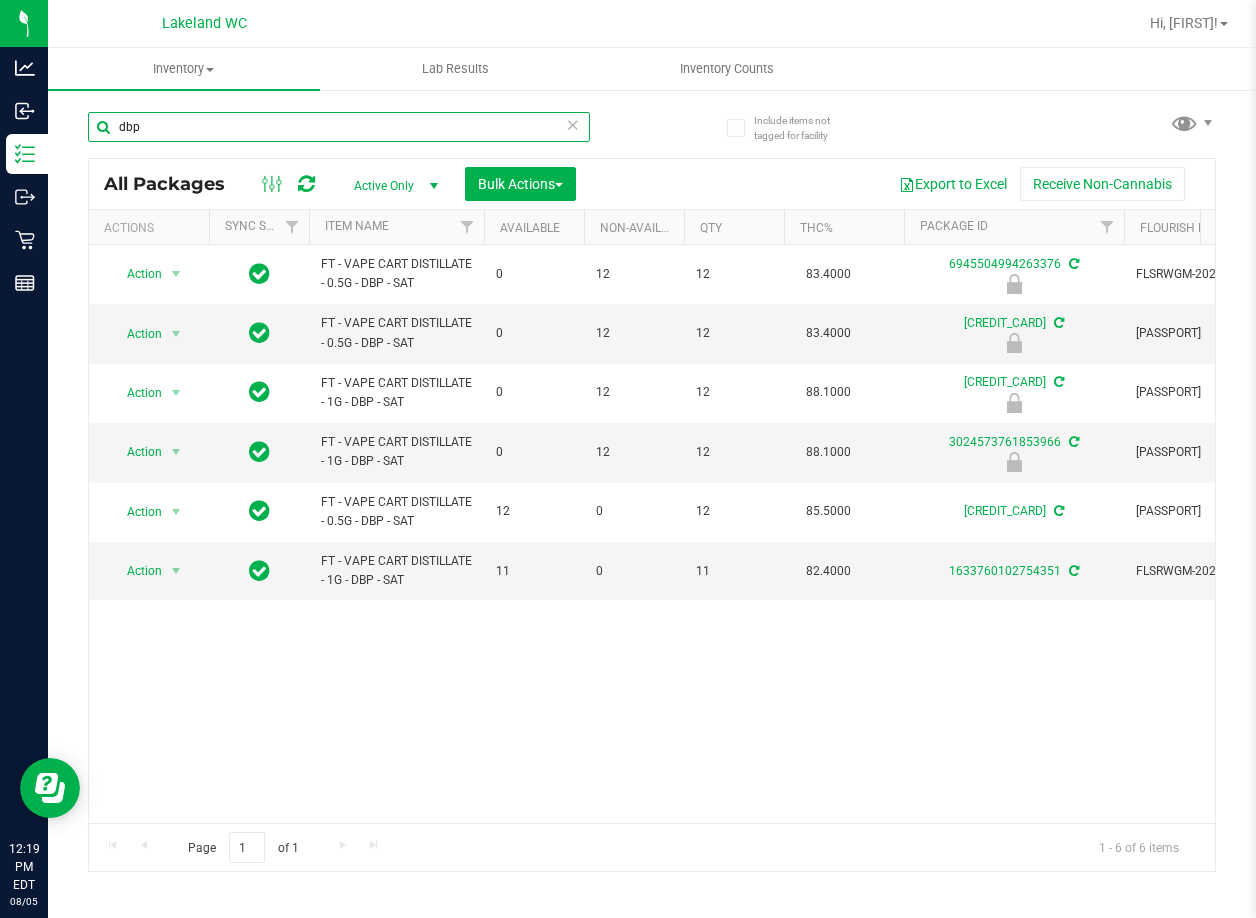 click on "dbp" at bounding box center (339, 127) 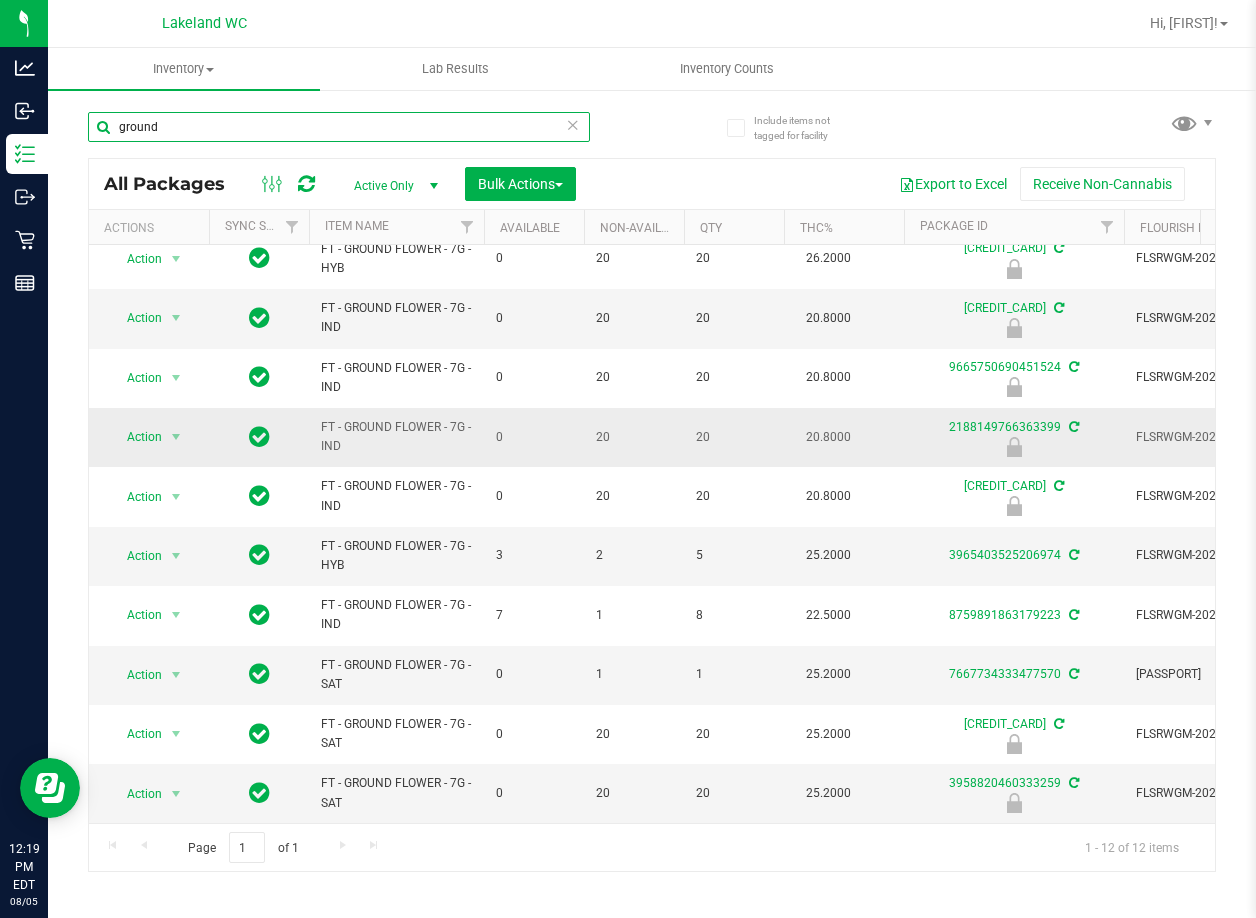 scroll, scrollTop: 149, scrollLeft: 0, axis: vertical 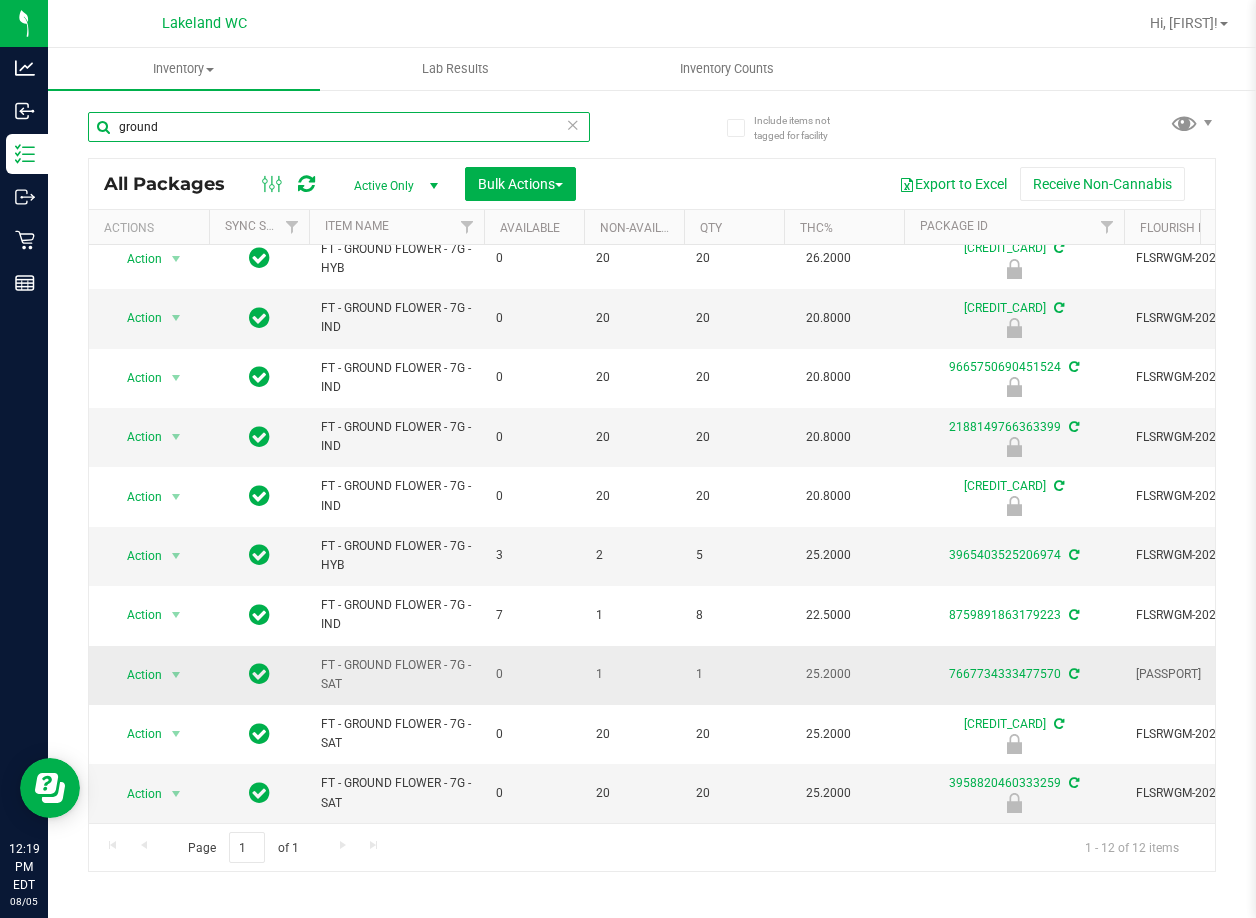 type on "ground" 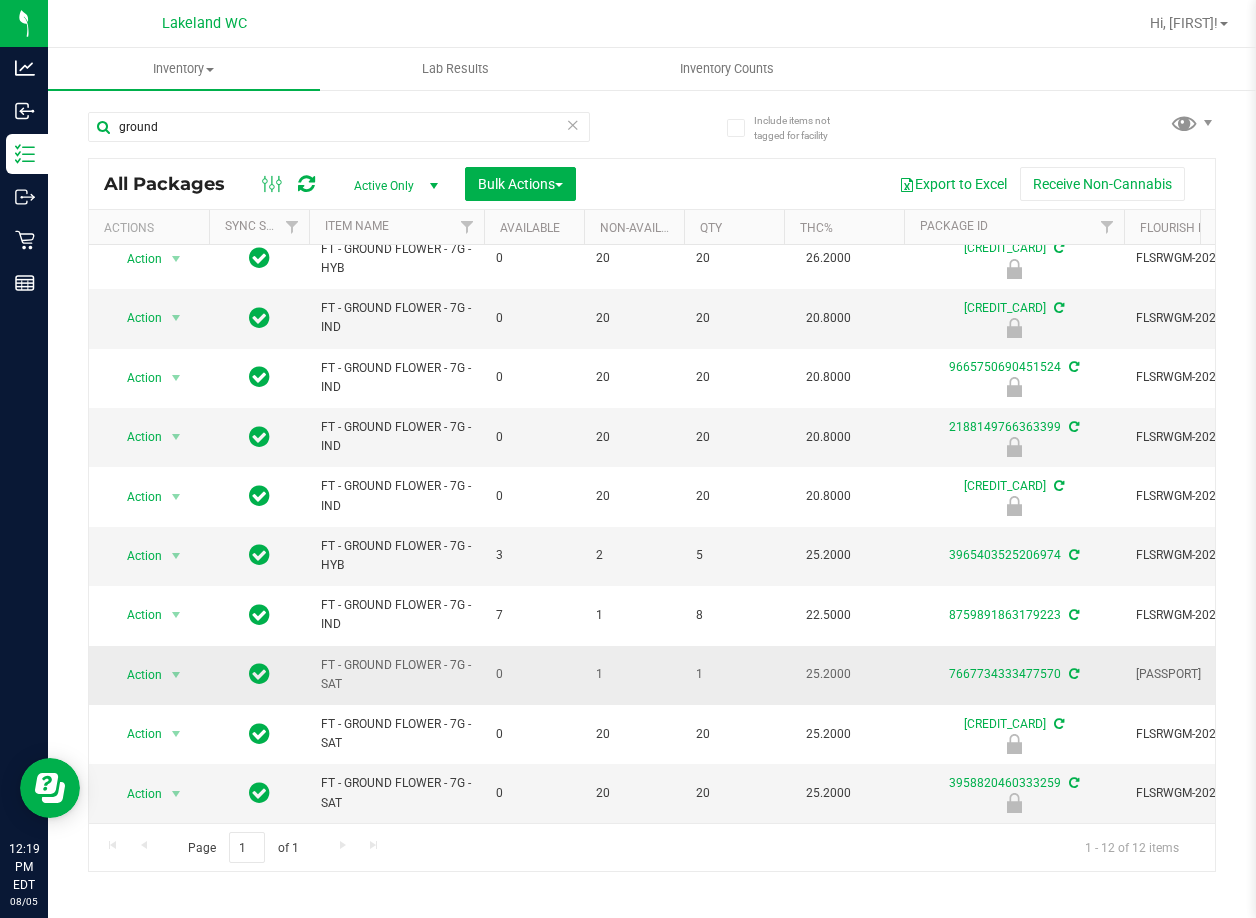 scroll, scrollTop: 149, scrollLeft: 14, axis: both 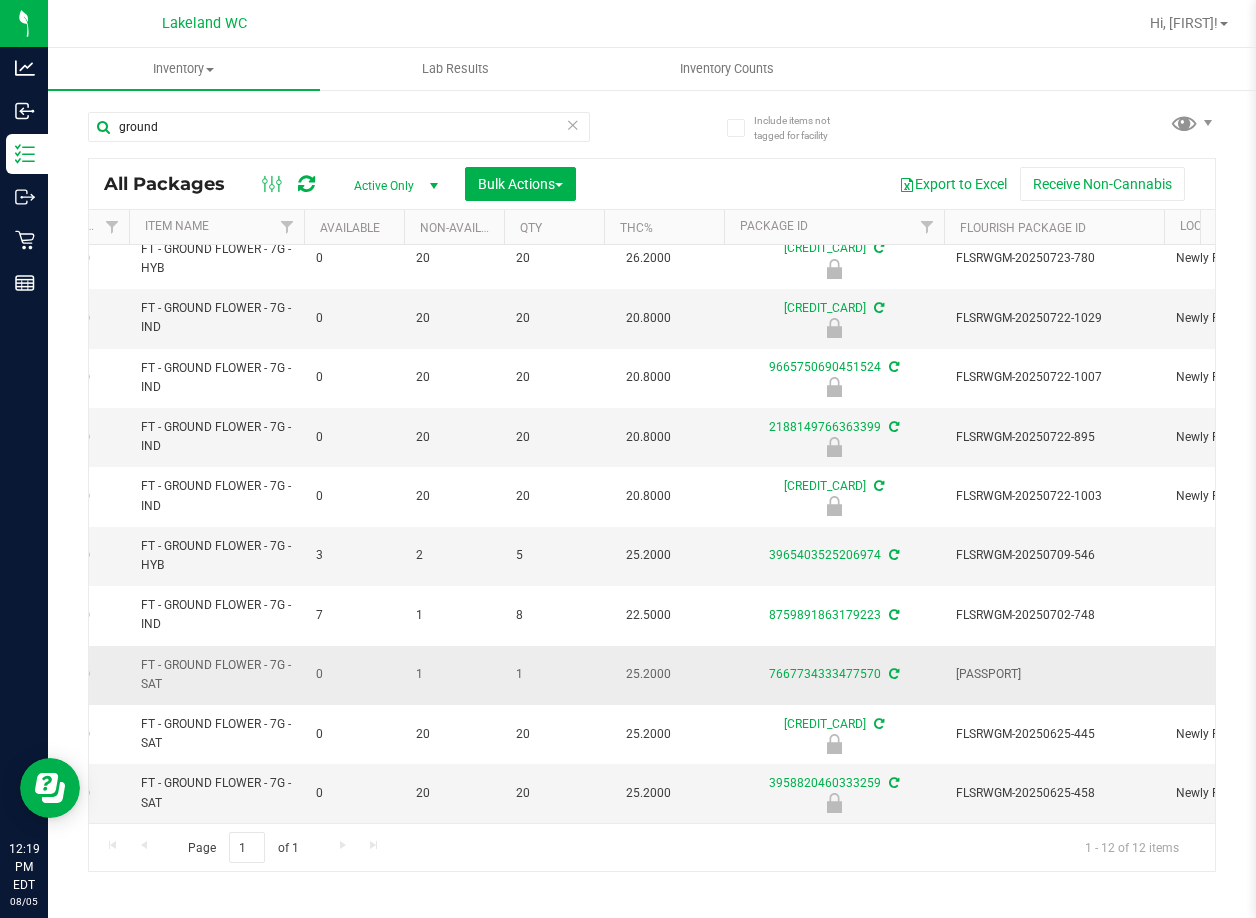 drag, startPoint x: 375, startPoint y: 650, endPoint x: 436, endPoint y: 651, distance: 61.008198 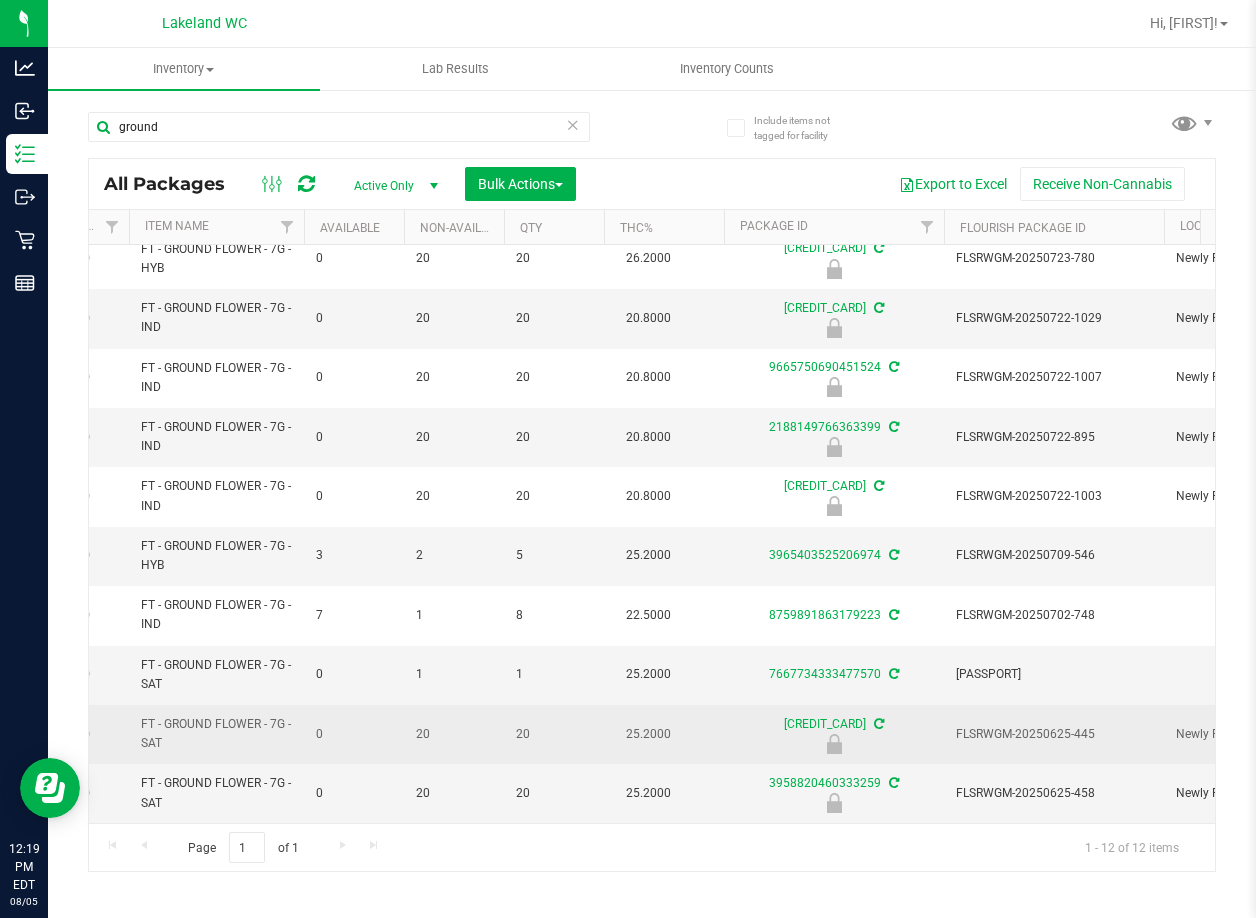 scroll, scrollTop: 149, scrollLeft: 159, axis: both 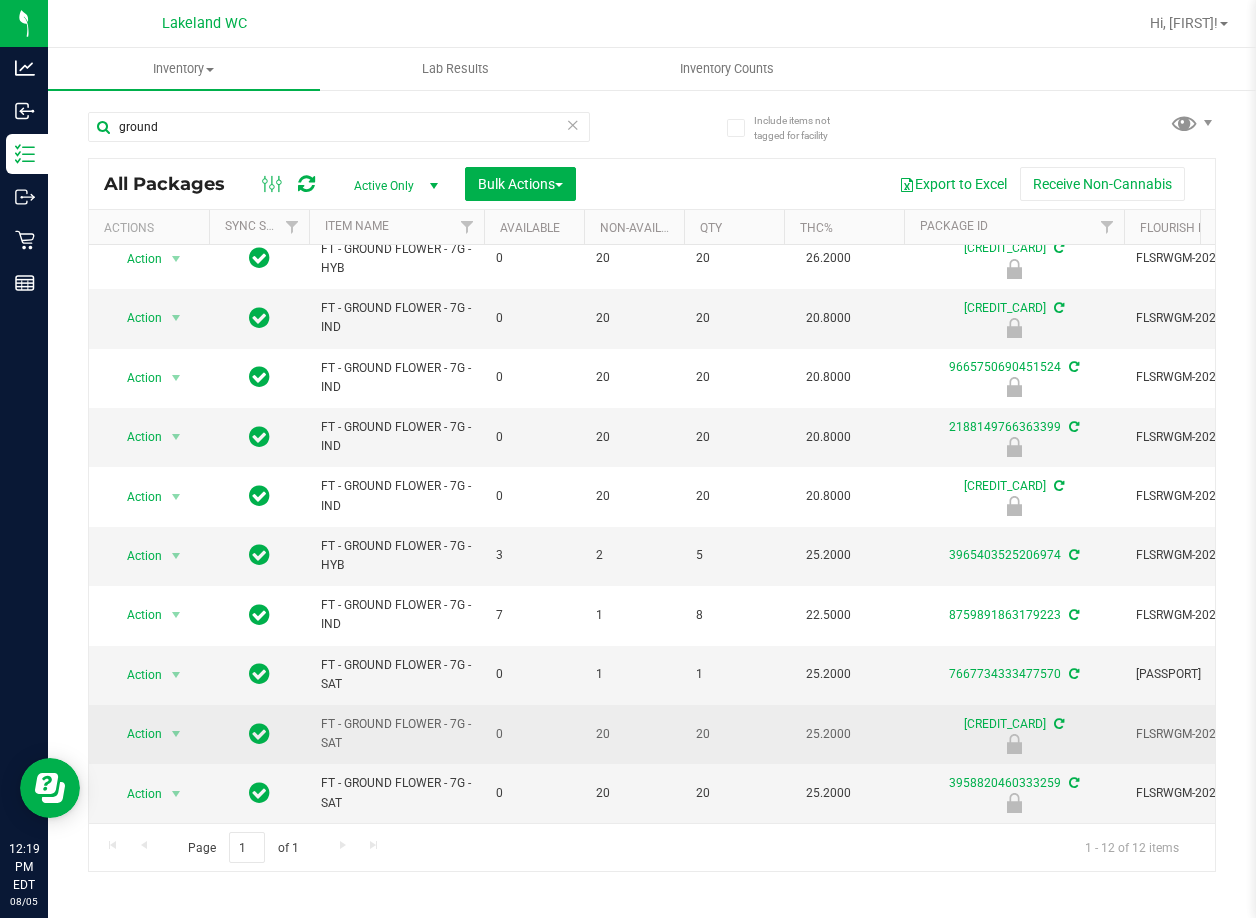 drag, startPoint x: 509, startPoint y: 694, endPoint x: 401, endPoint y: 691, distance: 108.04166 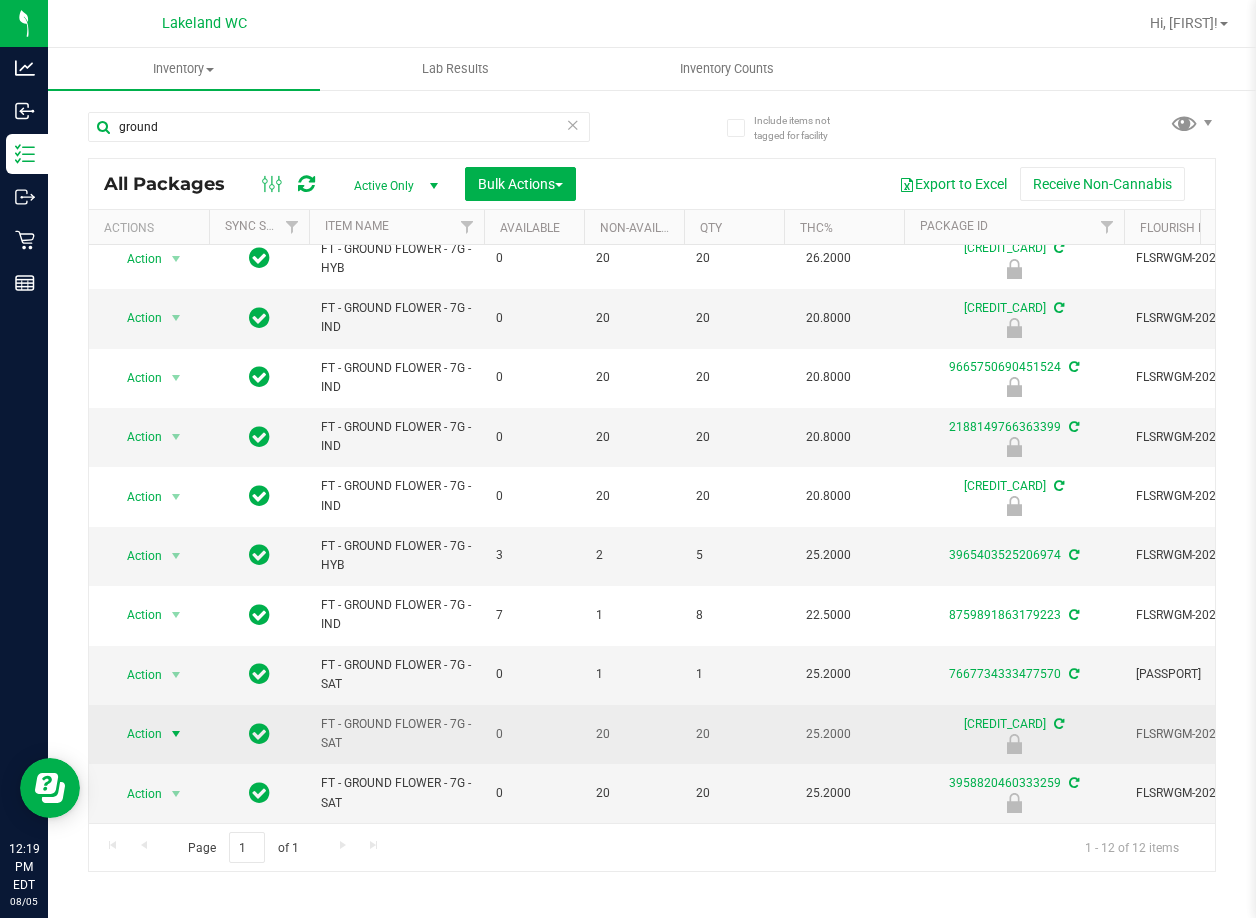 click at bounding box center [176, 734] 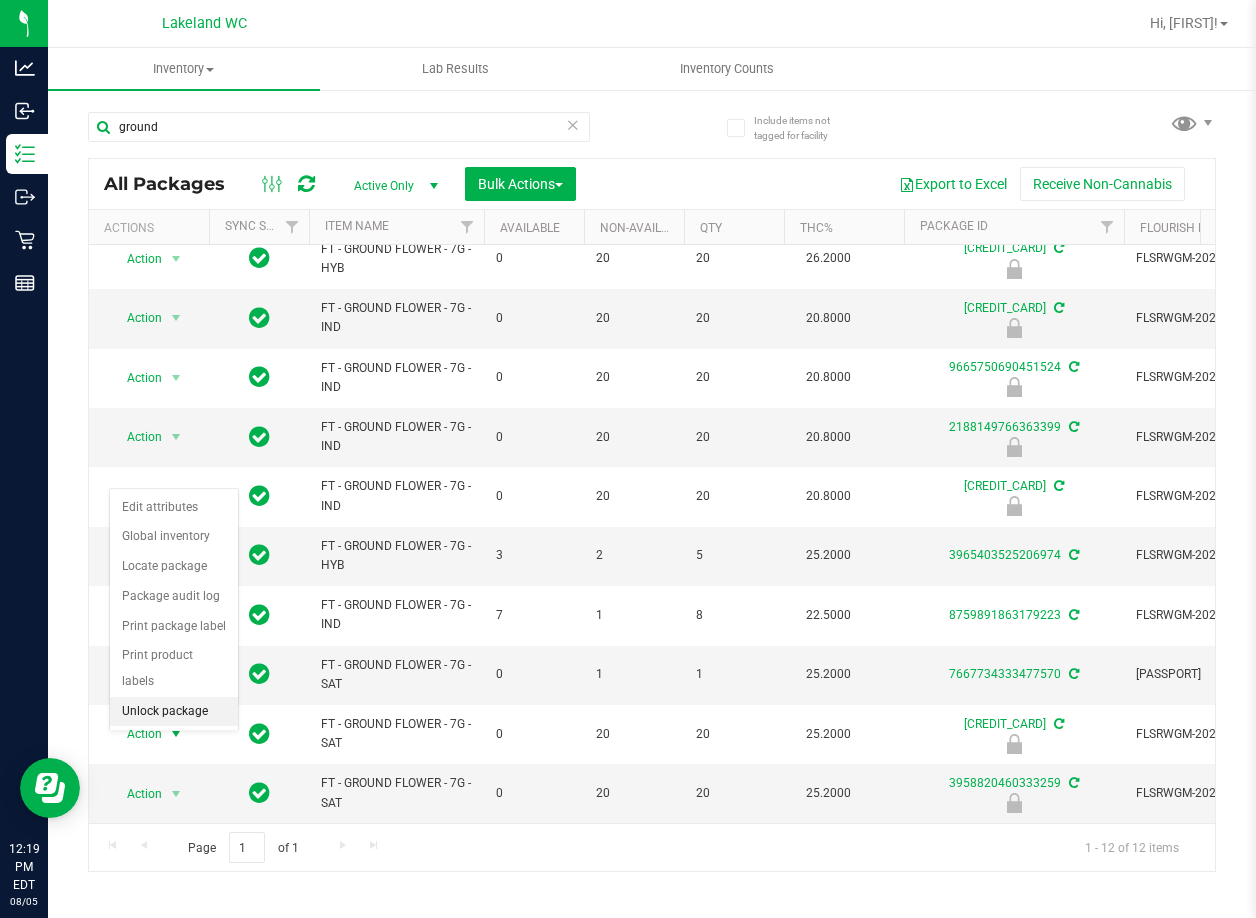 click on "Unlock package" at bounding box center (174, 712) 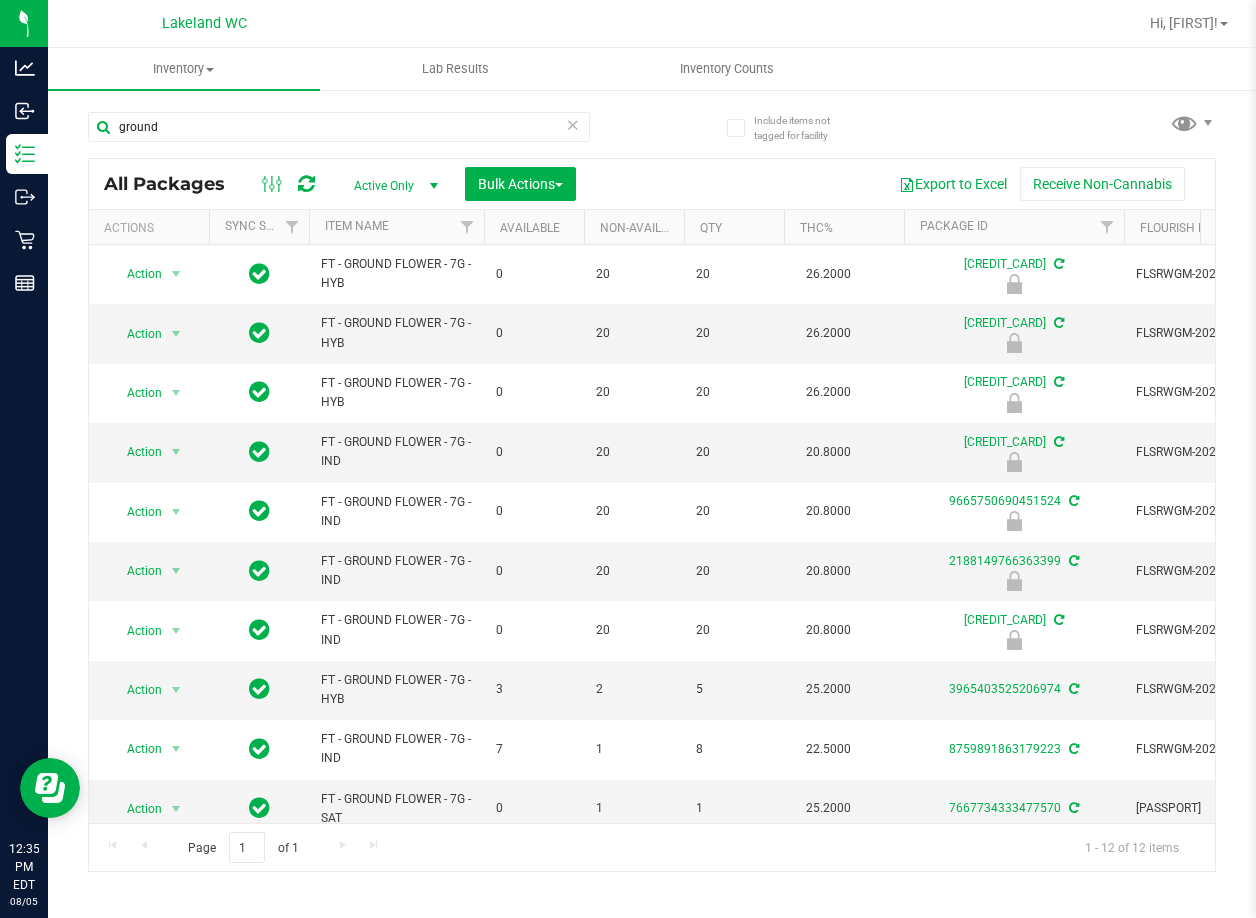 click on "ground" at bounding box center [370, 126] 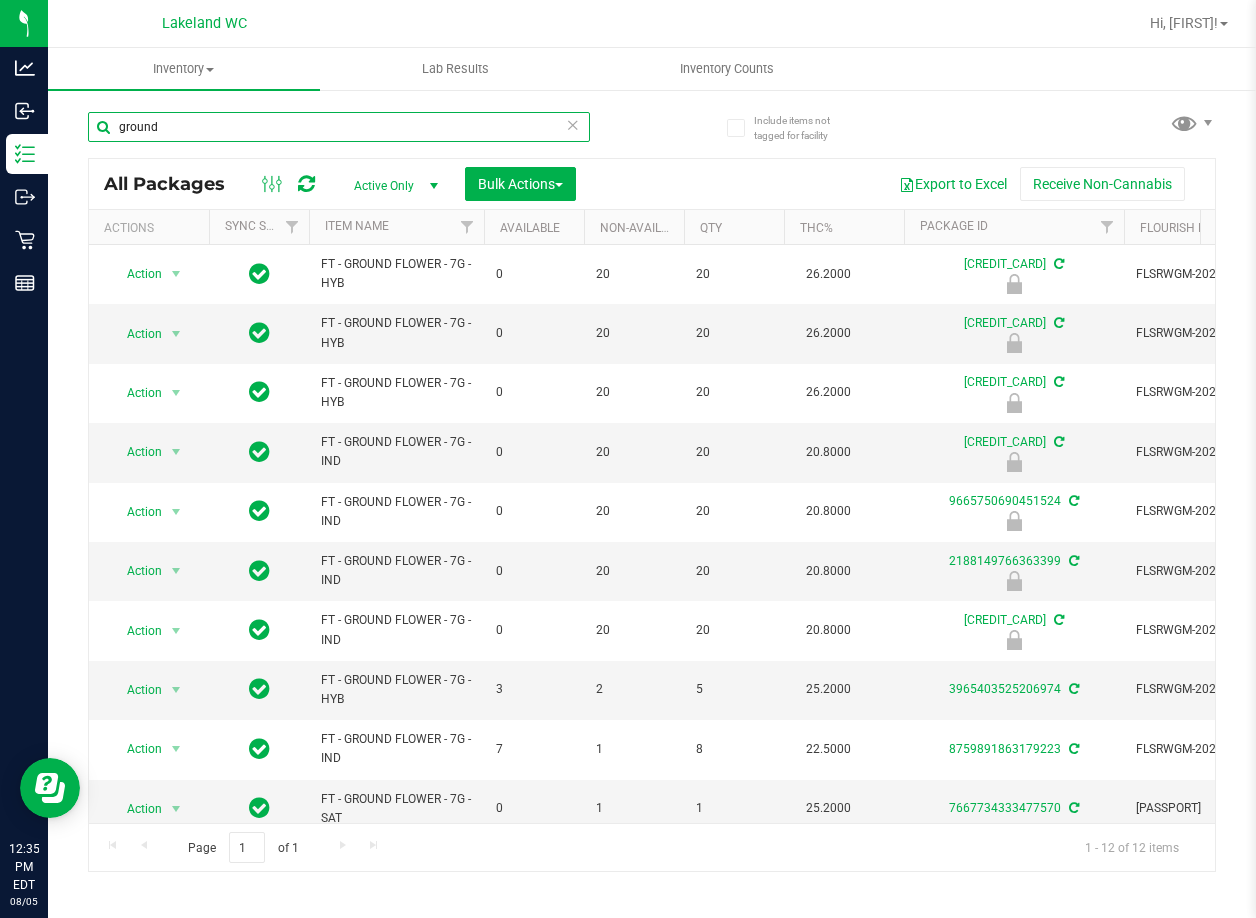 click on "ground" at bounding box center (339, 127) 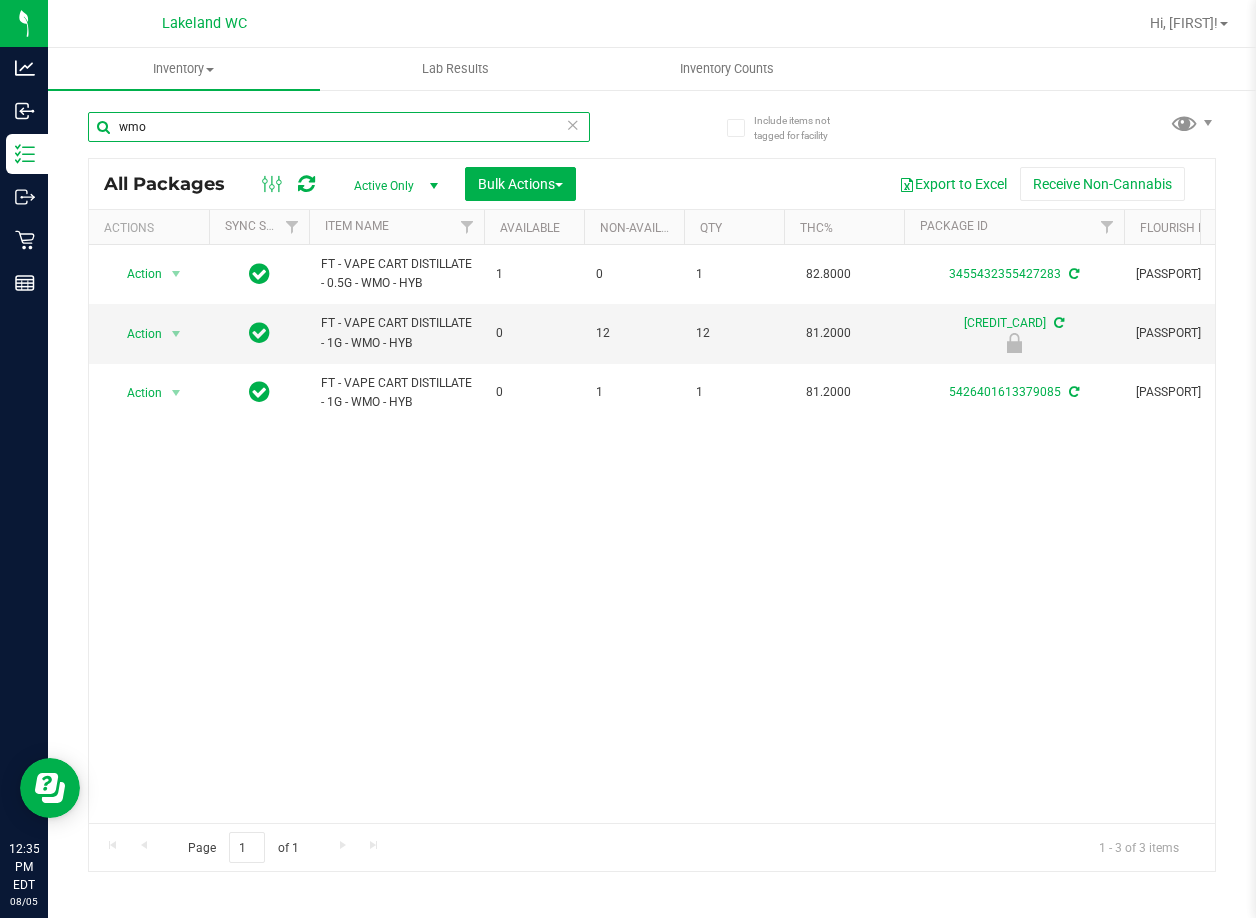 type on "wmo" 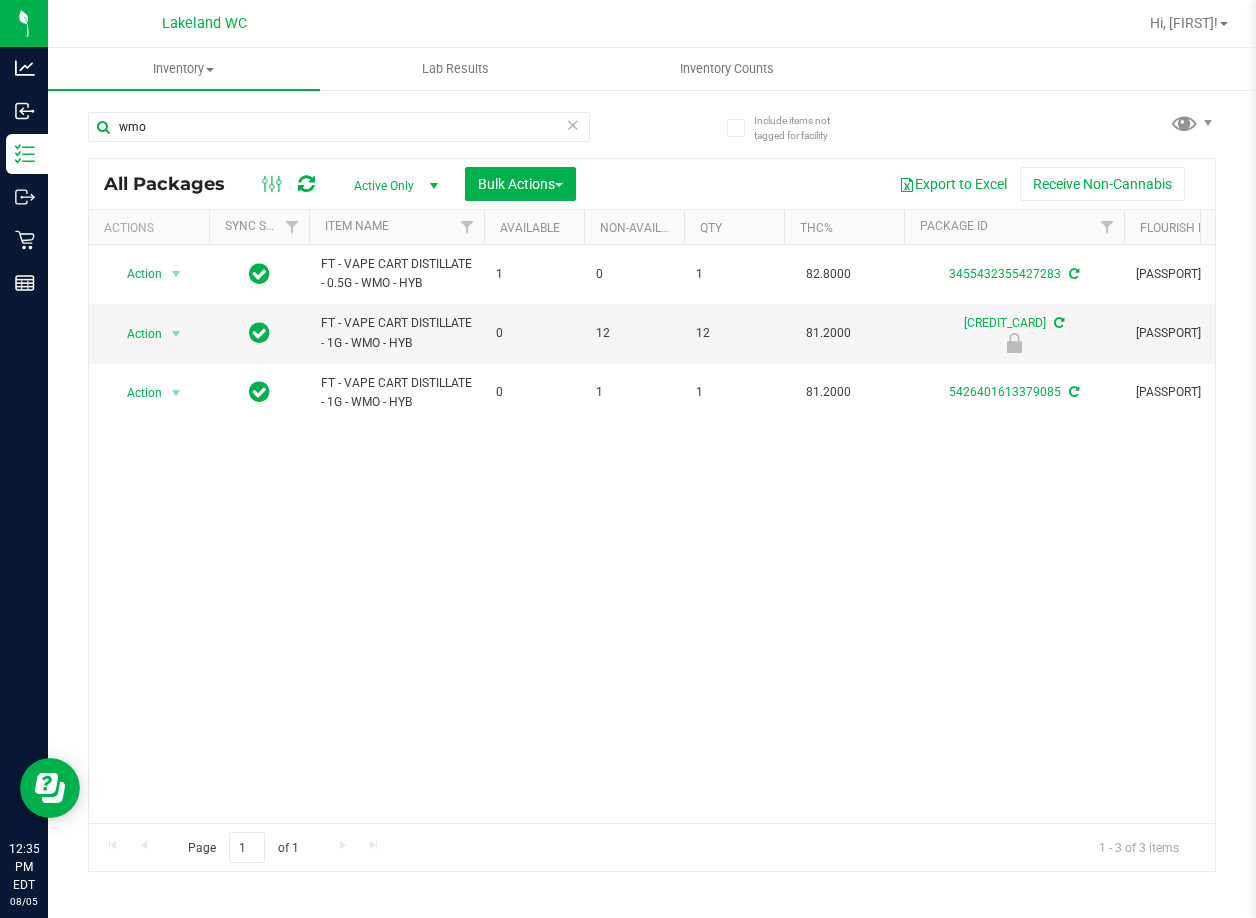 scroll, scrollTop: 0, scrollLeft: 13, axis: horizontal 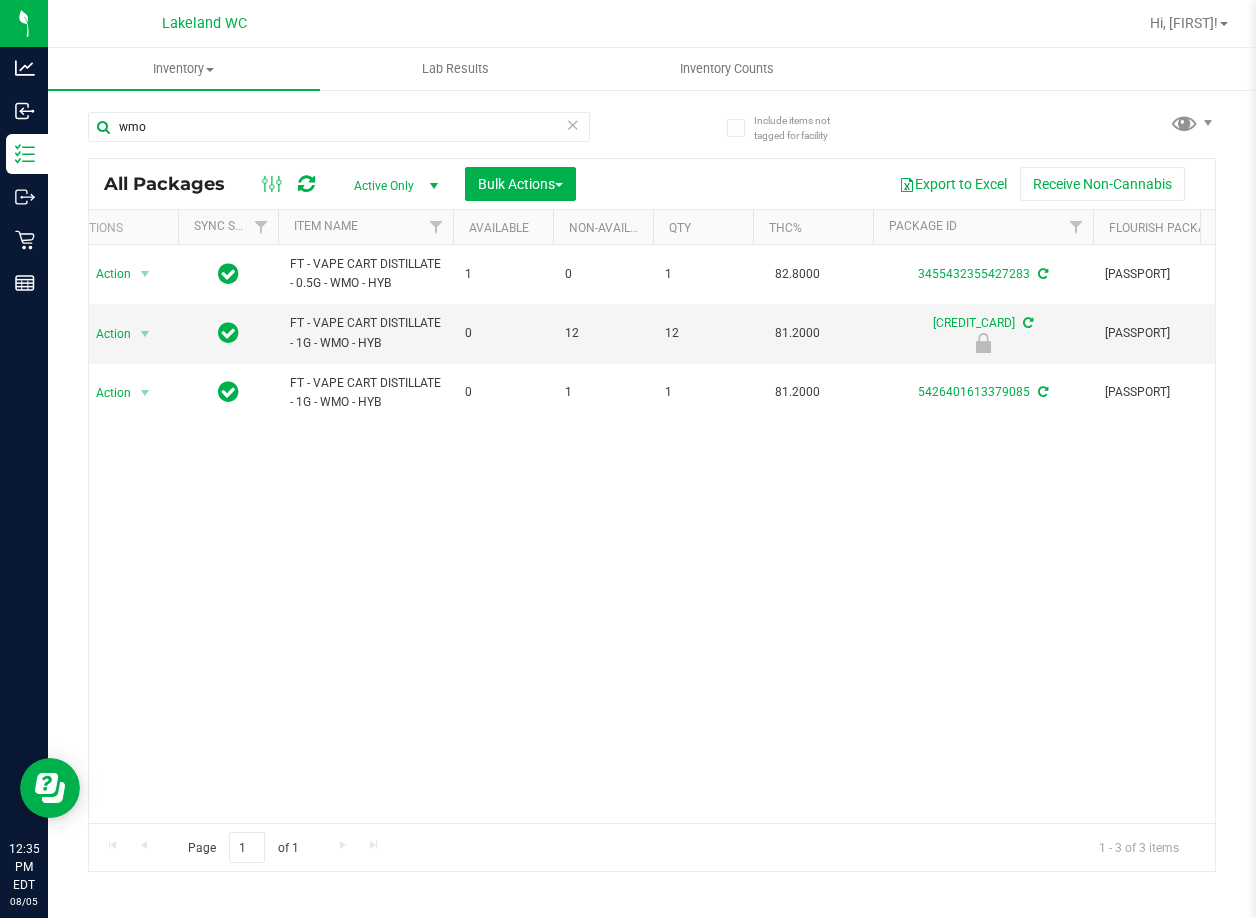 drag, startPoint x: 468, startPoint y: 492, endPoint x: 480, endPoint y: 492, distance: 12 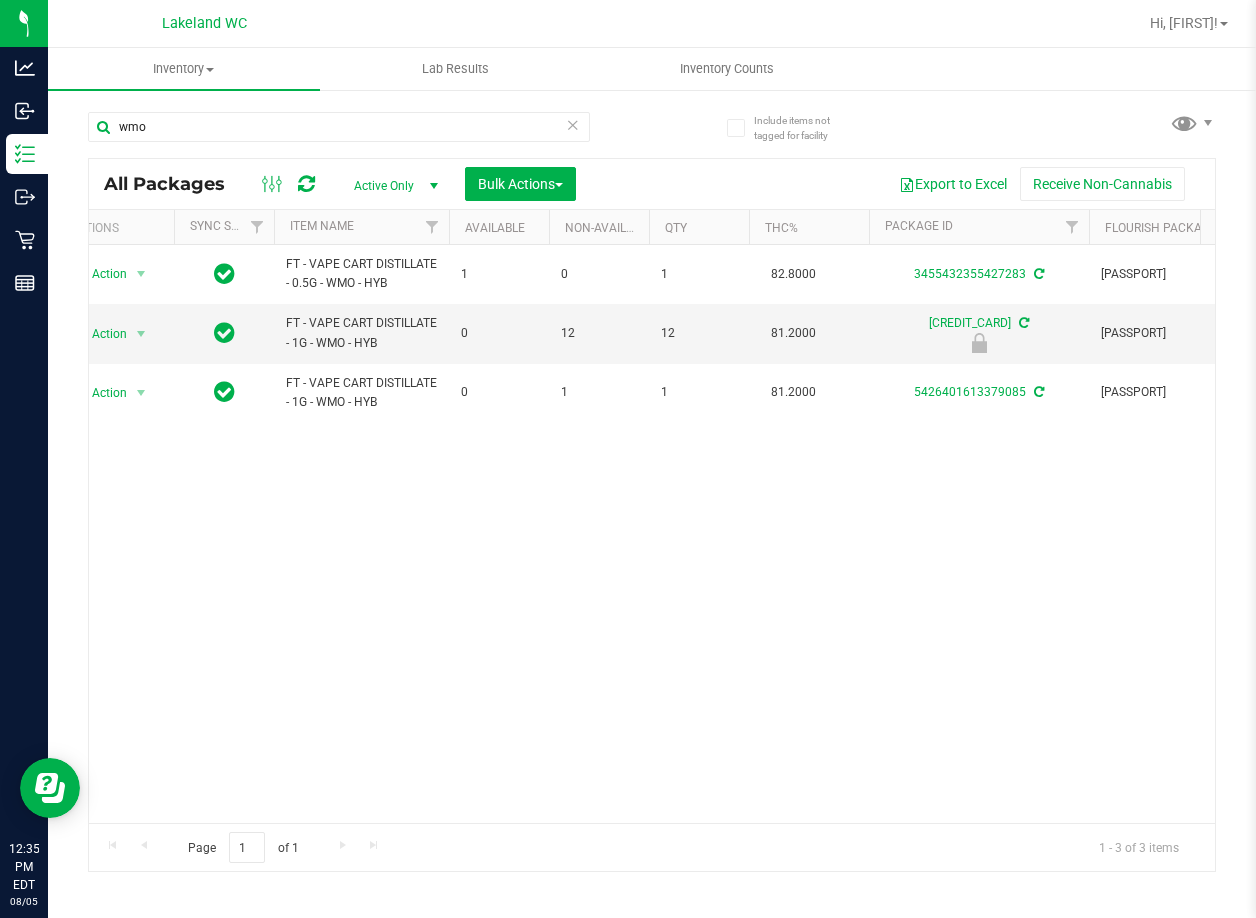 scroll, scrollTop: 0, scrollLeft: 0, axis: both 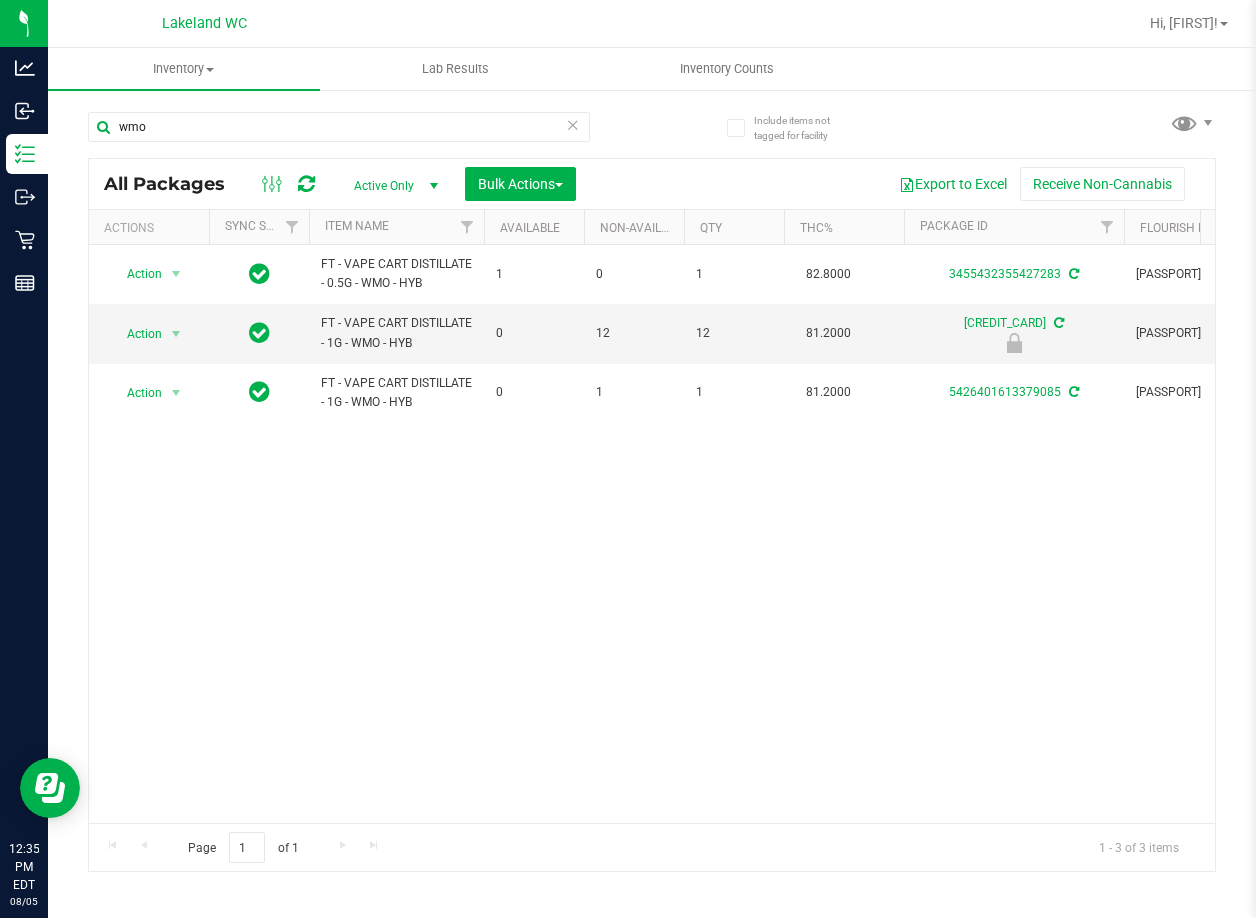 drag, startPoint x: 480, startPoint y: 492, endPoint x: 313, endPoint y: 450, distance: 172.20047 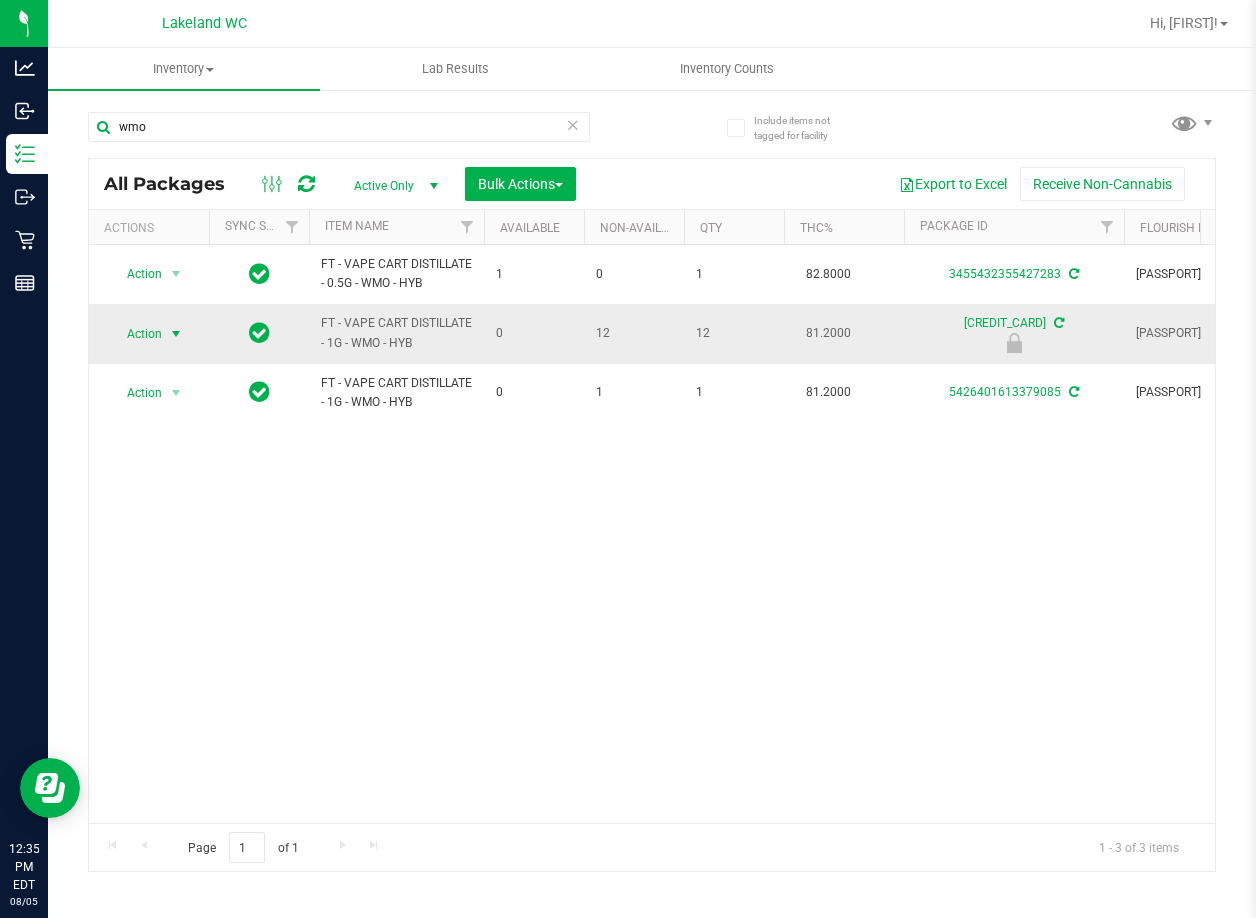 click at bounding box center (176, 334) 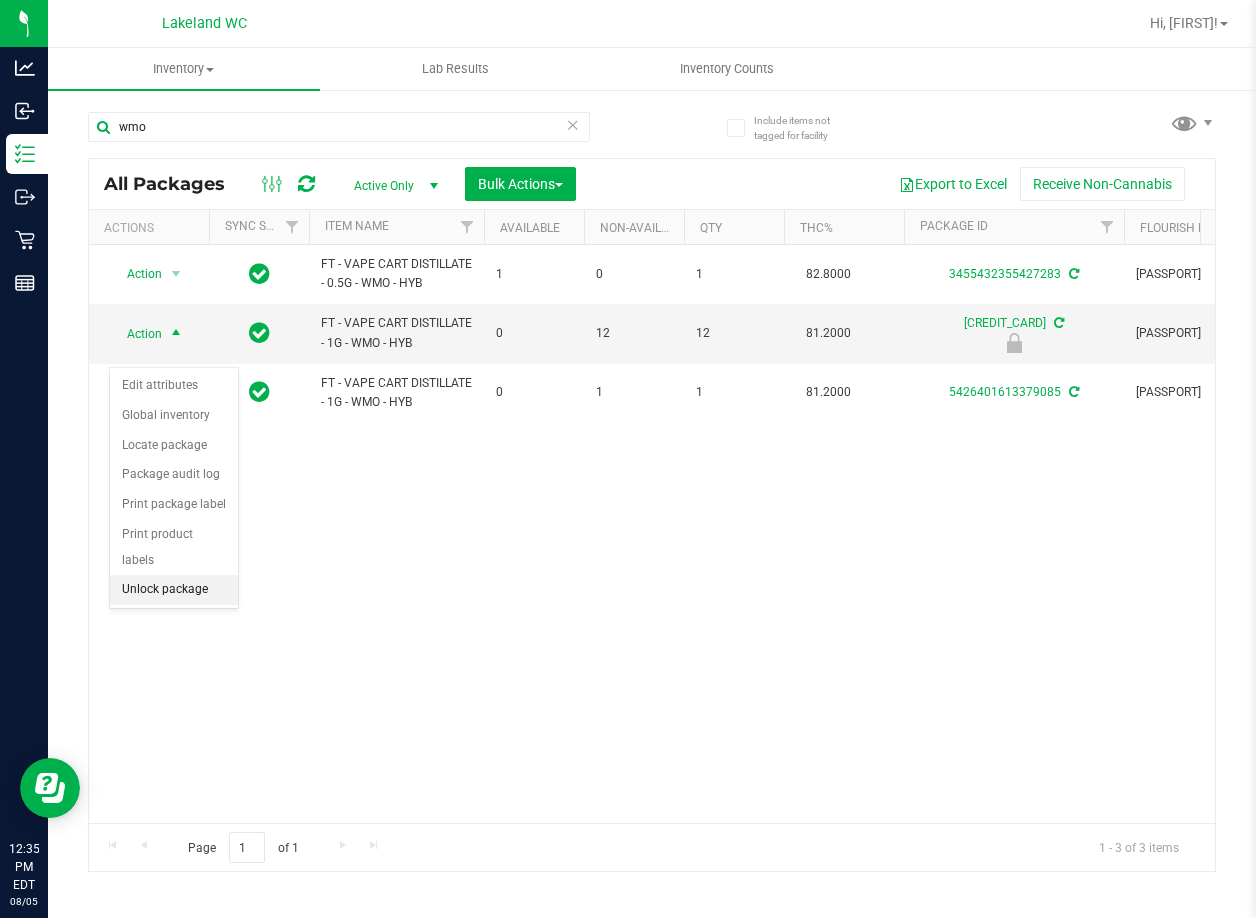 click on "Unlock package" at bounding box center (174, 590) 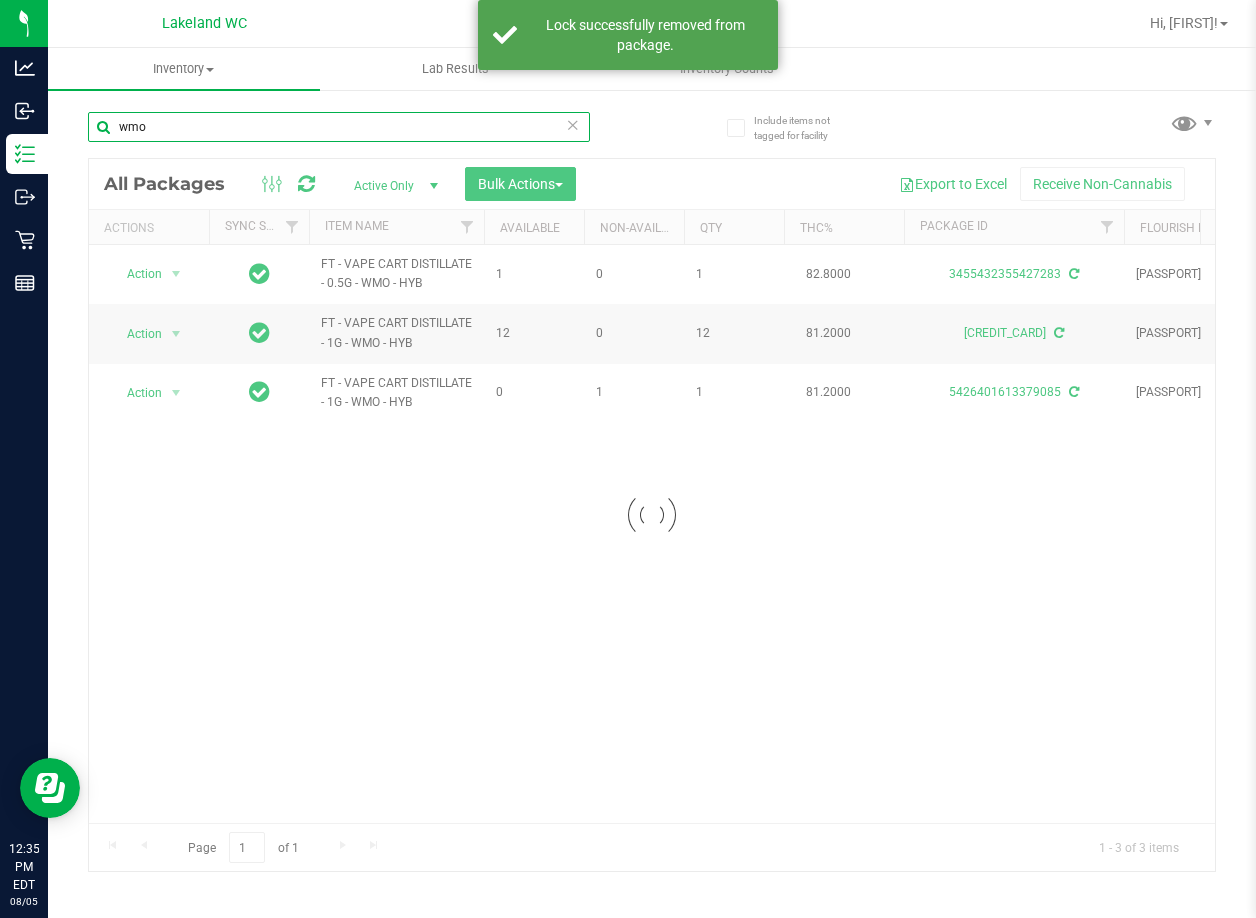 click on "wmo" at bounding box center (339, 127) 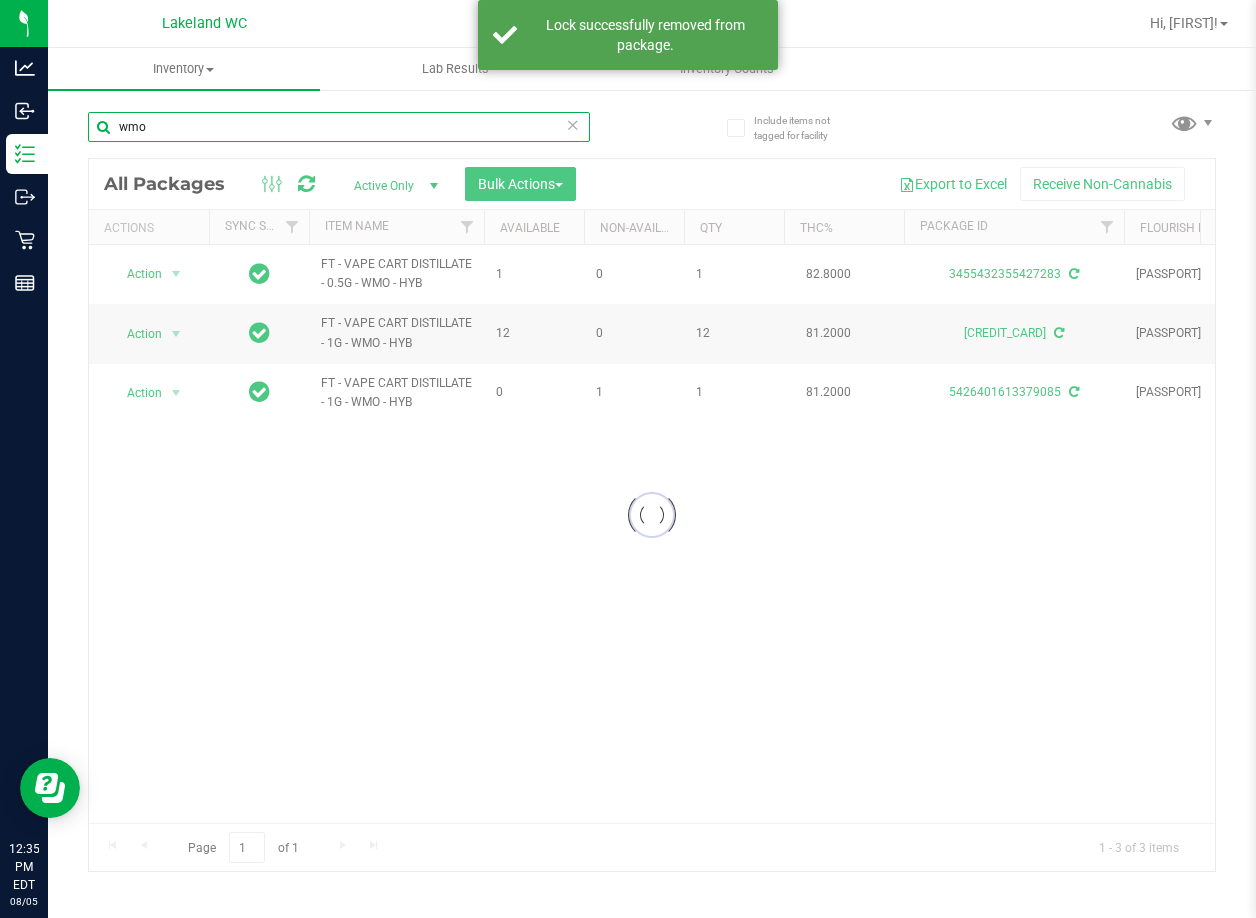 click on "wmo" at bounding box center [339, 127] 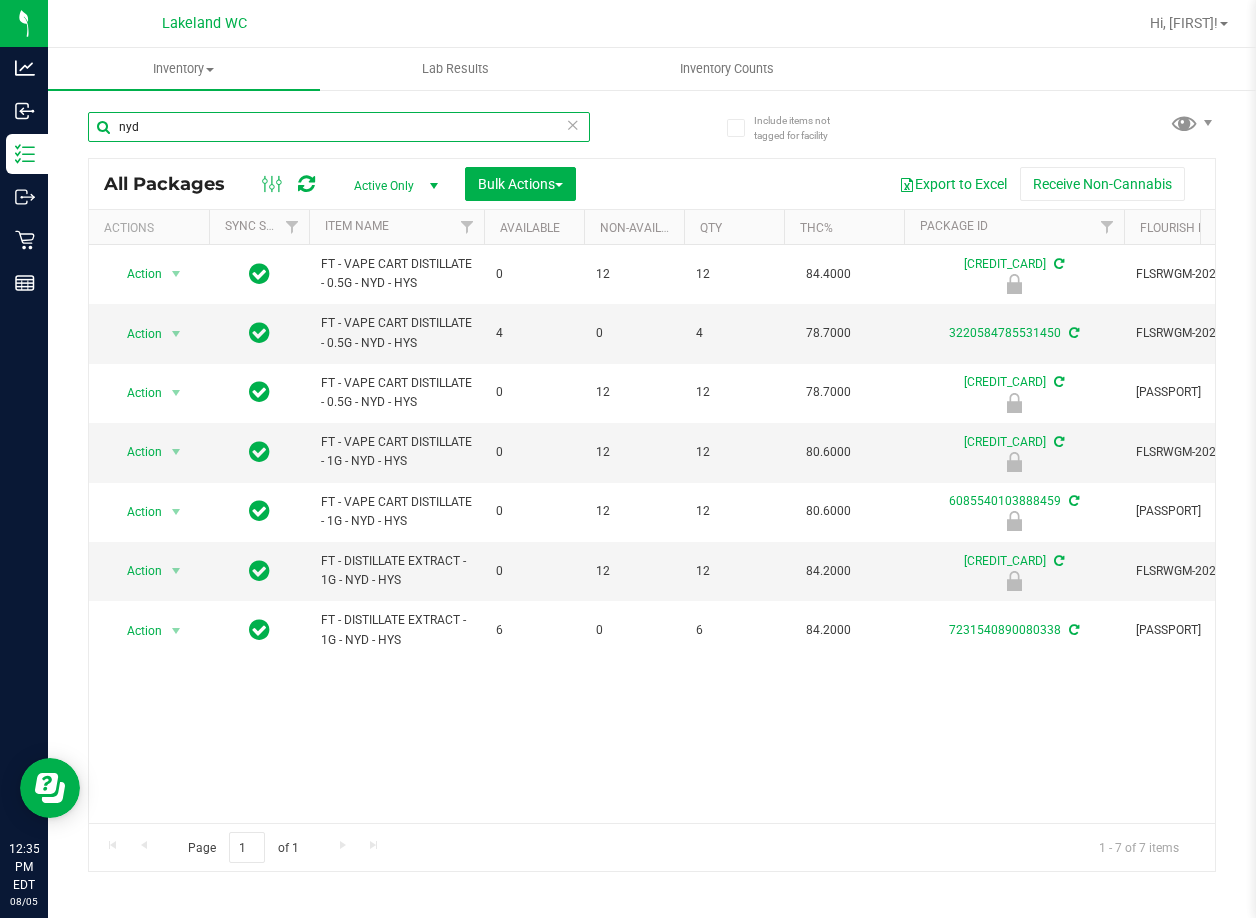 type on "nyd" 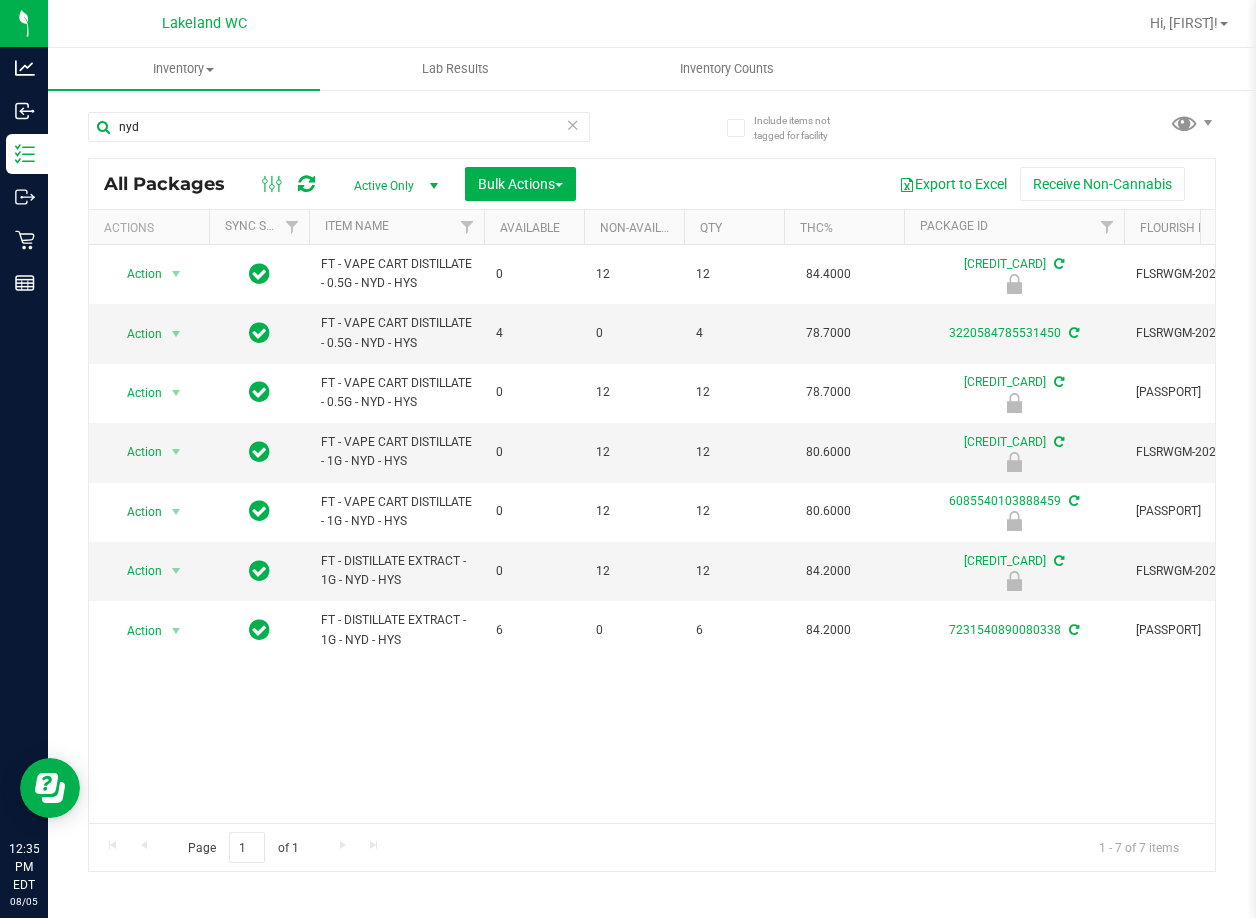 scroll, scrollTop: 0, scrollLeft: 15, axis: horizontal 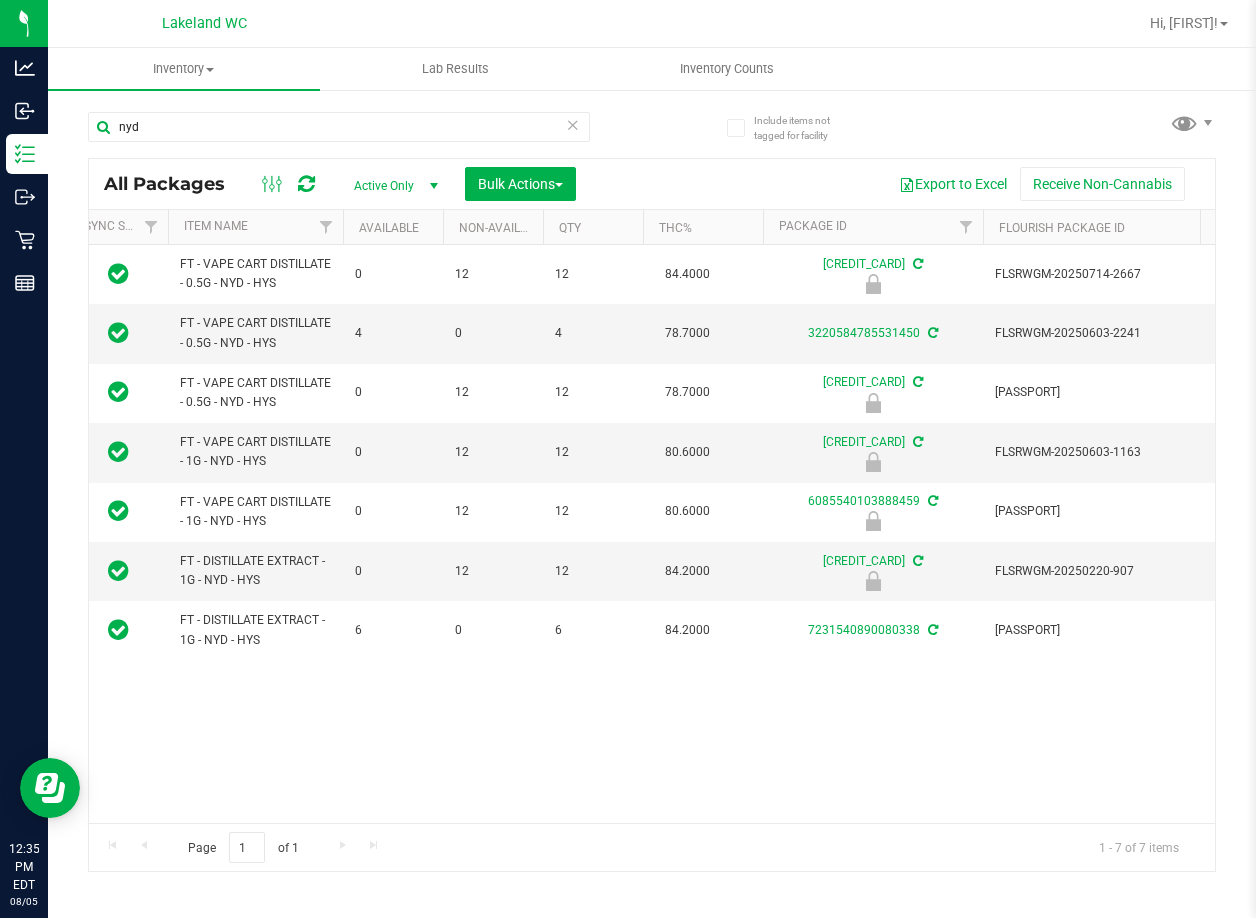 drag, startPoint x: 465, startPoint y: 729, endPoint x: 529, endPoint y: 721, distance: 64.49806 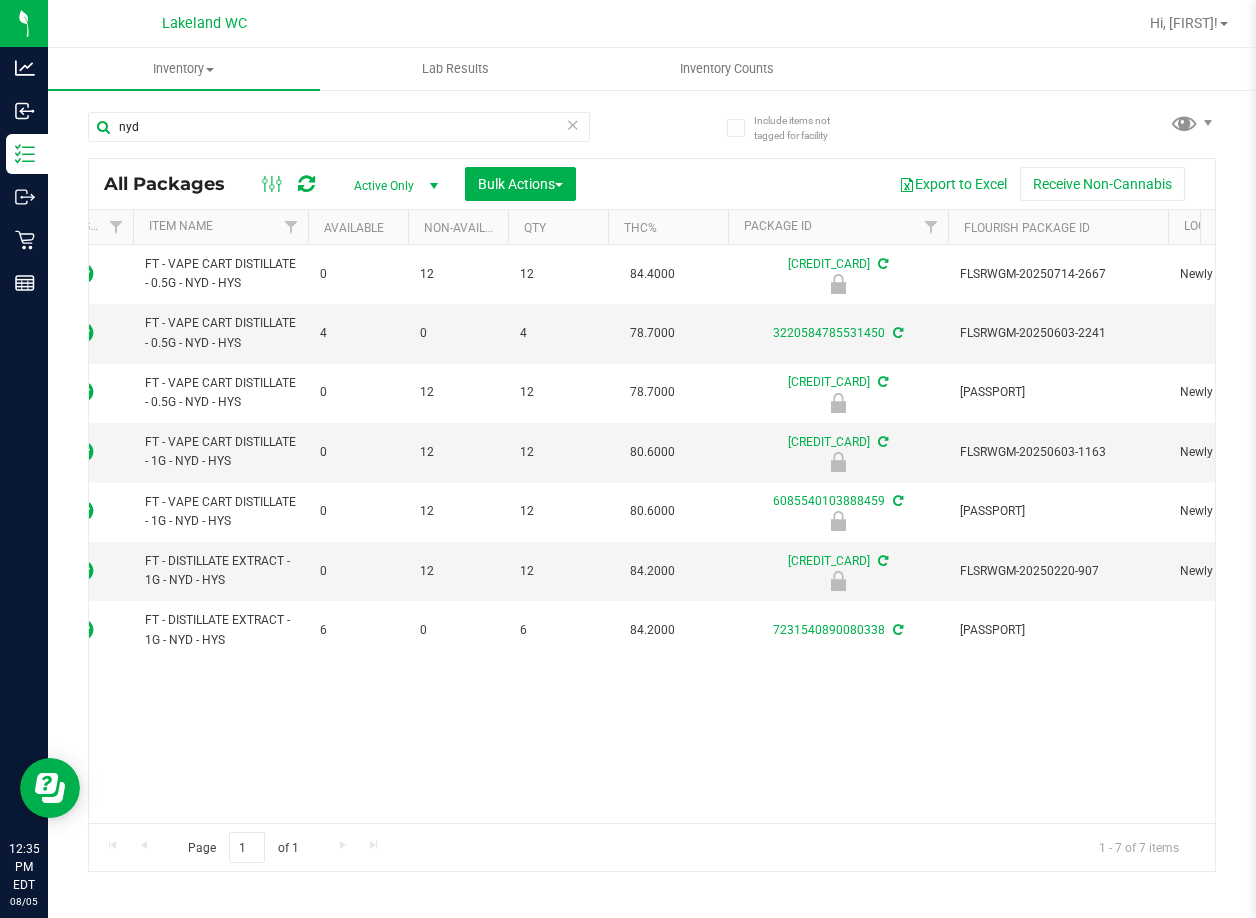 scroll, scrollTop: 0, scrollLeft: 154, axis: horizontal 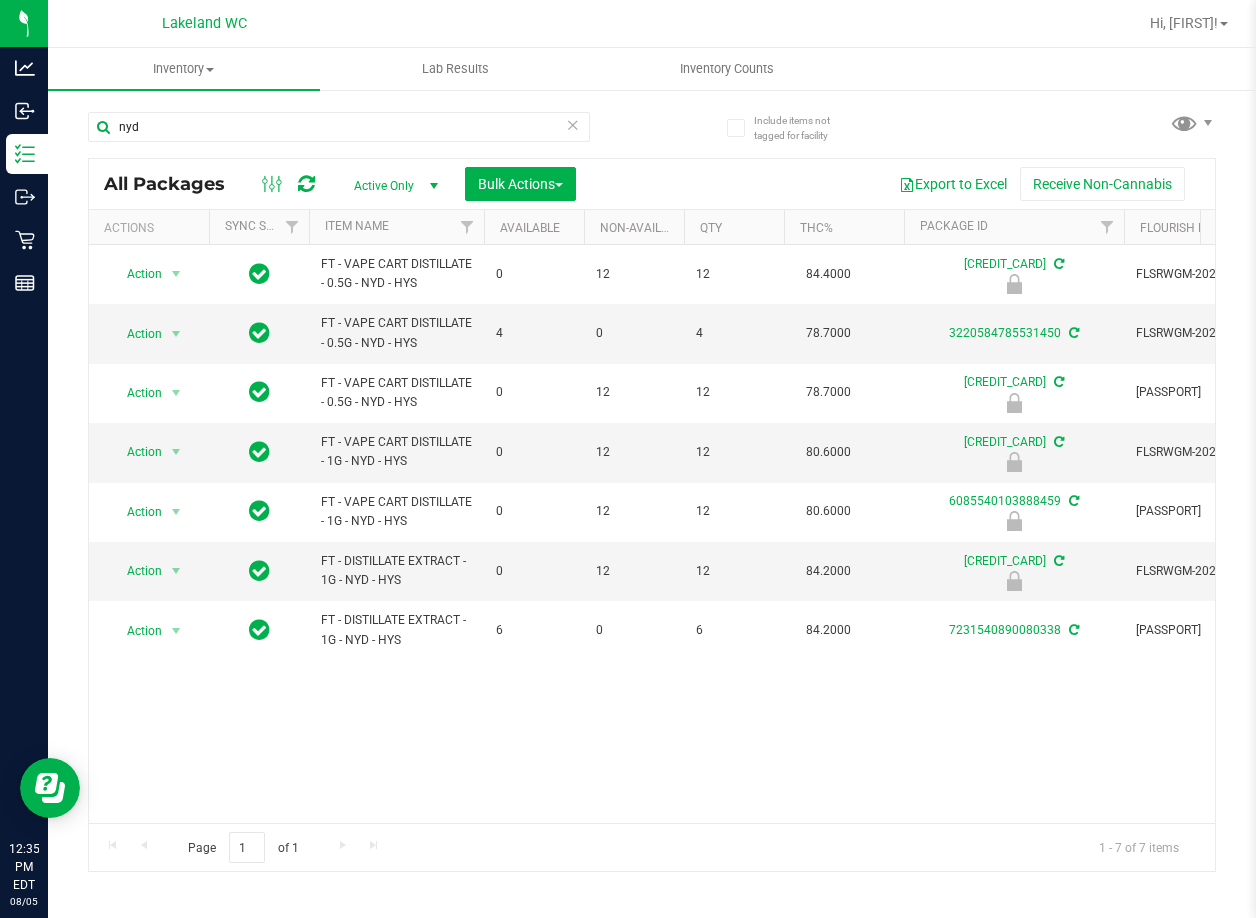 drag, startPoint x: 551, startPoint y: 707, endPoint x: 426, endPoint y: 686, distance: 126.751724 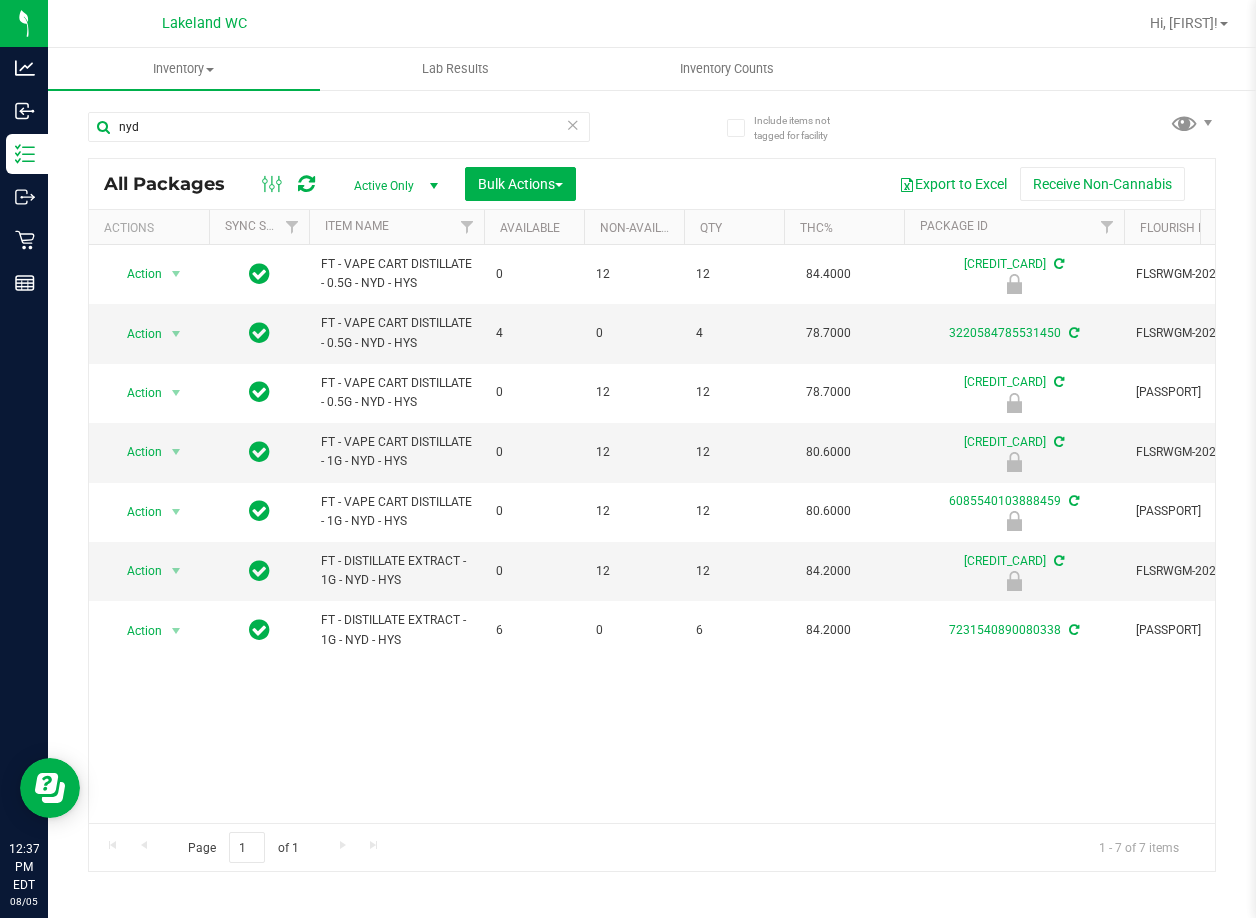 scroll, scrollTop: 0, scrollLeft: 17, axis: horizontal 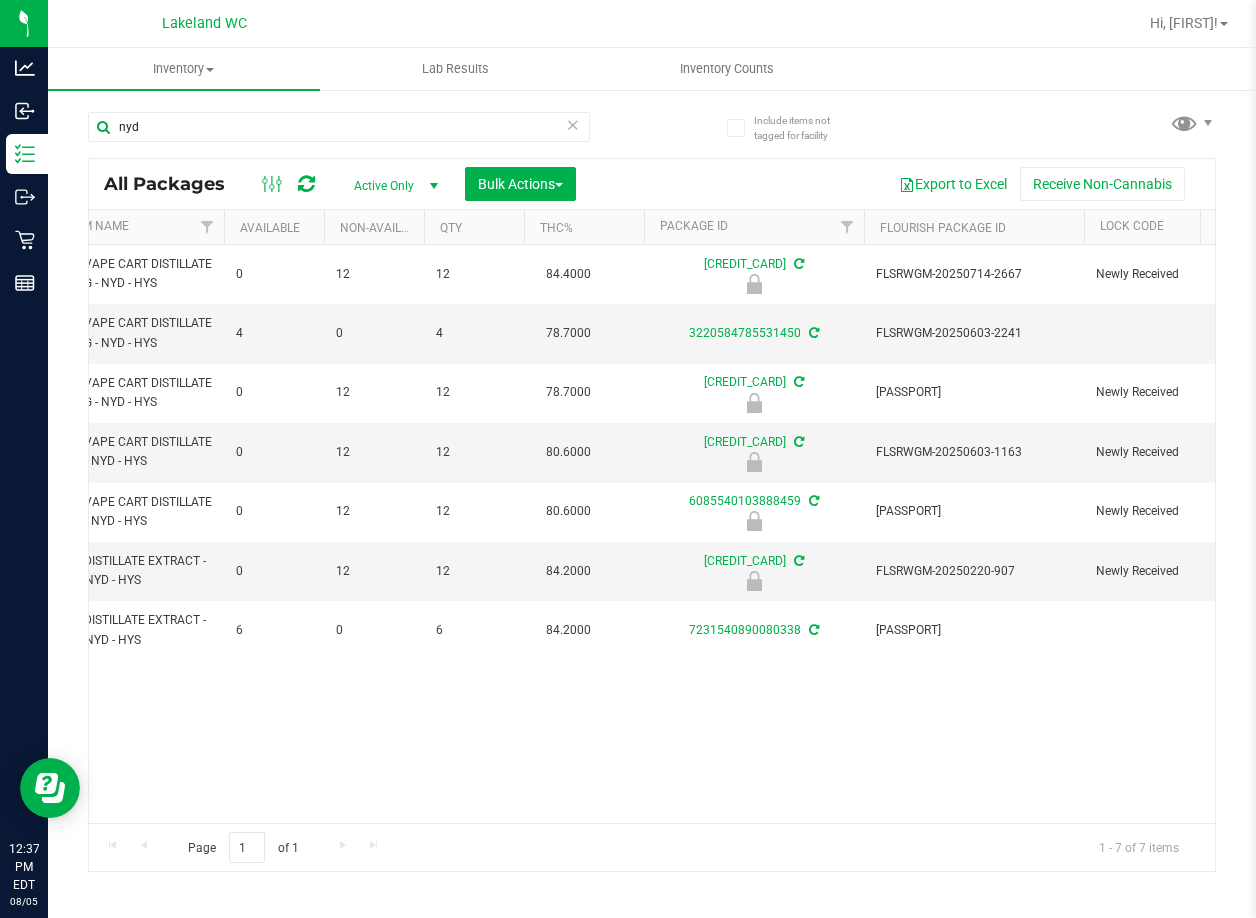drag, startPoint x: 586, startPoint y: 731, endPoint x: 662, endPoint y: 706, distance: 80.00625 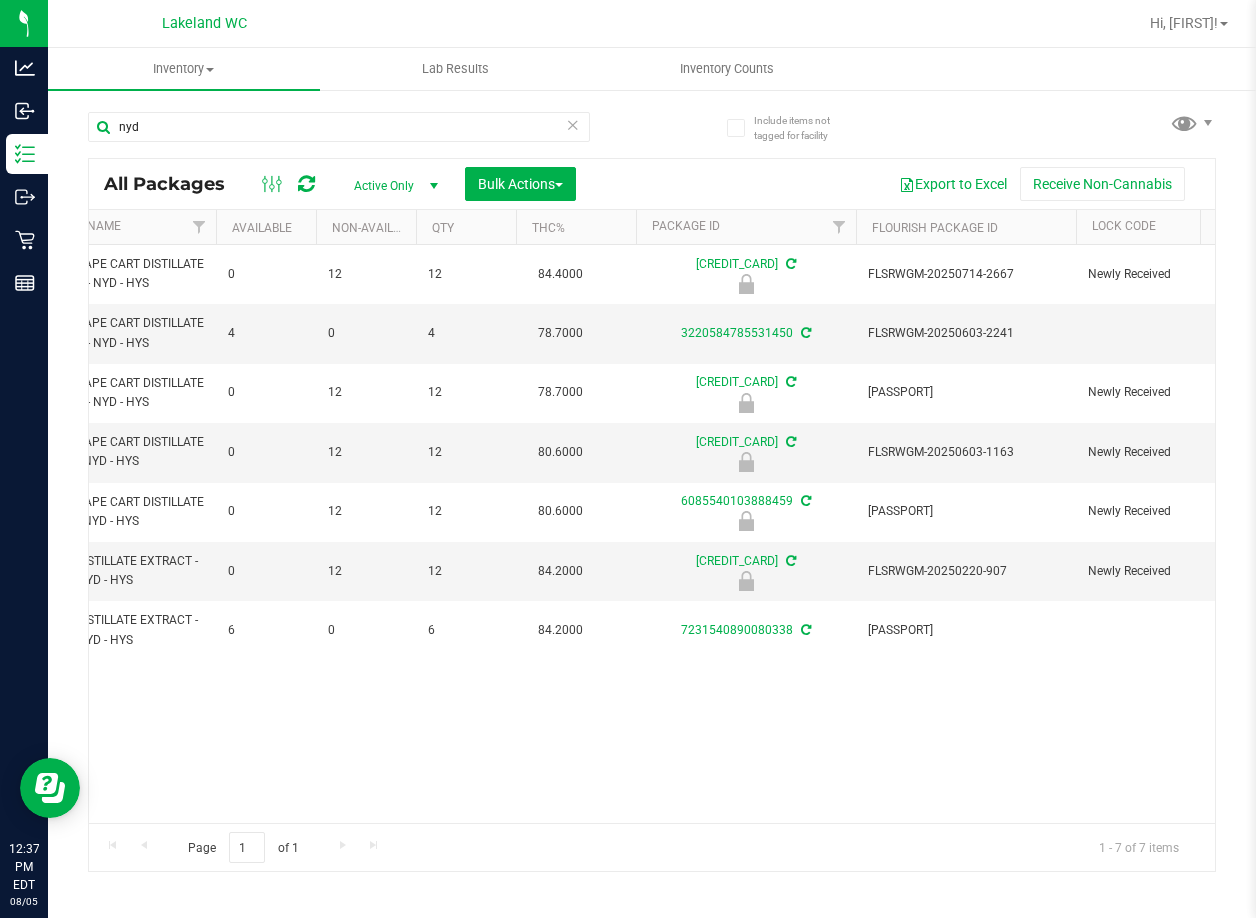 scroll, scrollTop: 0, scrollLeft: 207, axis: horizontal 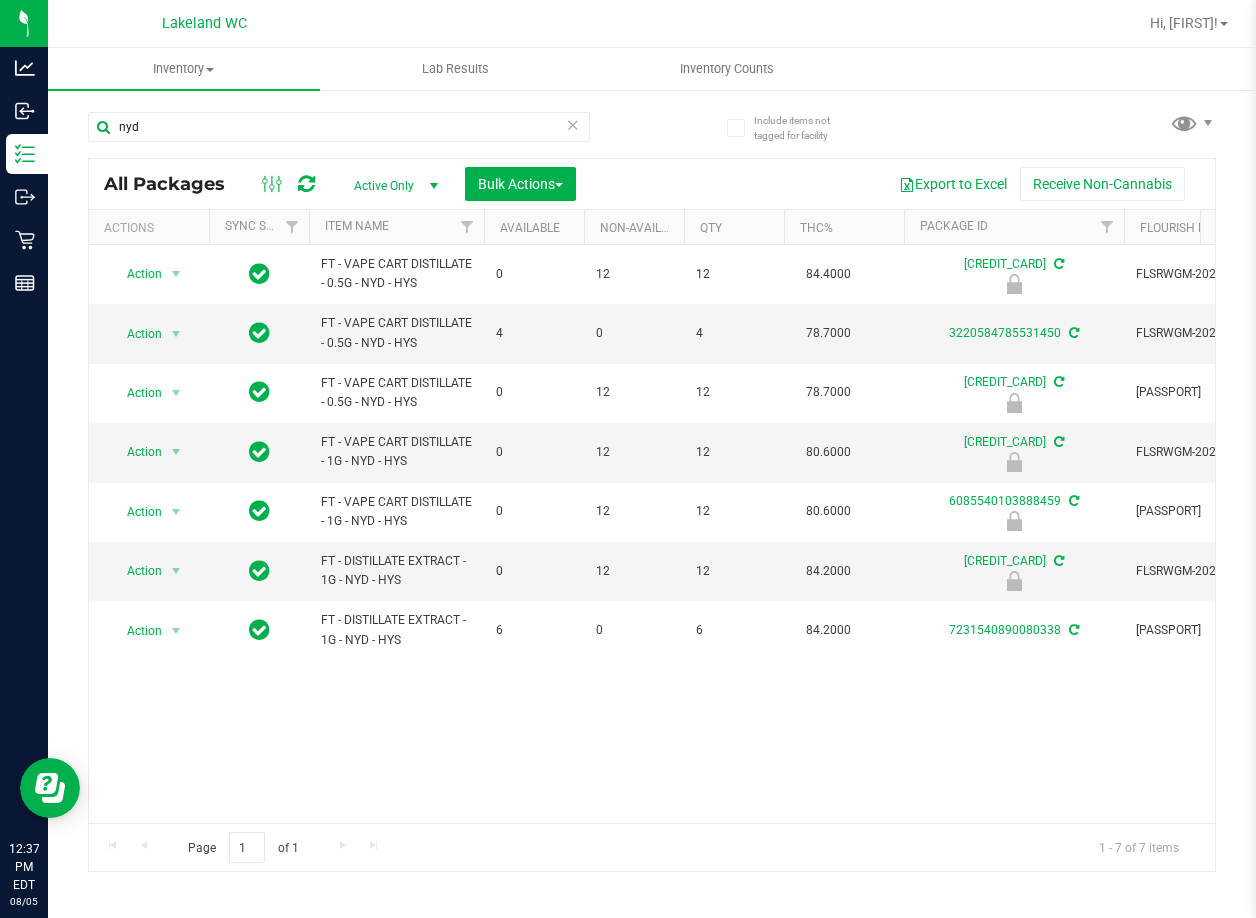 drag, startPoint x: 694, startPoint y: 697, endPoint x: 478, endPoint y: 672, distance: 217.44194 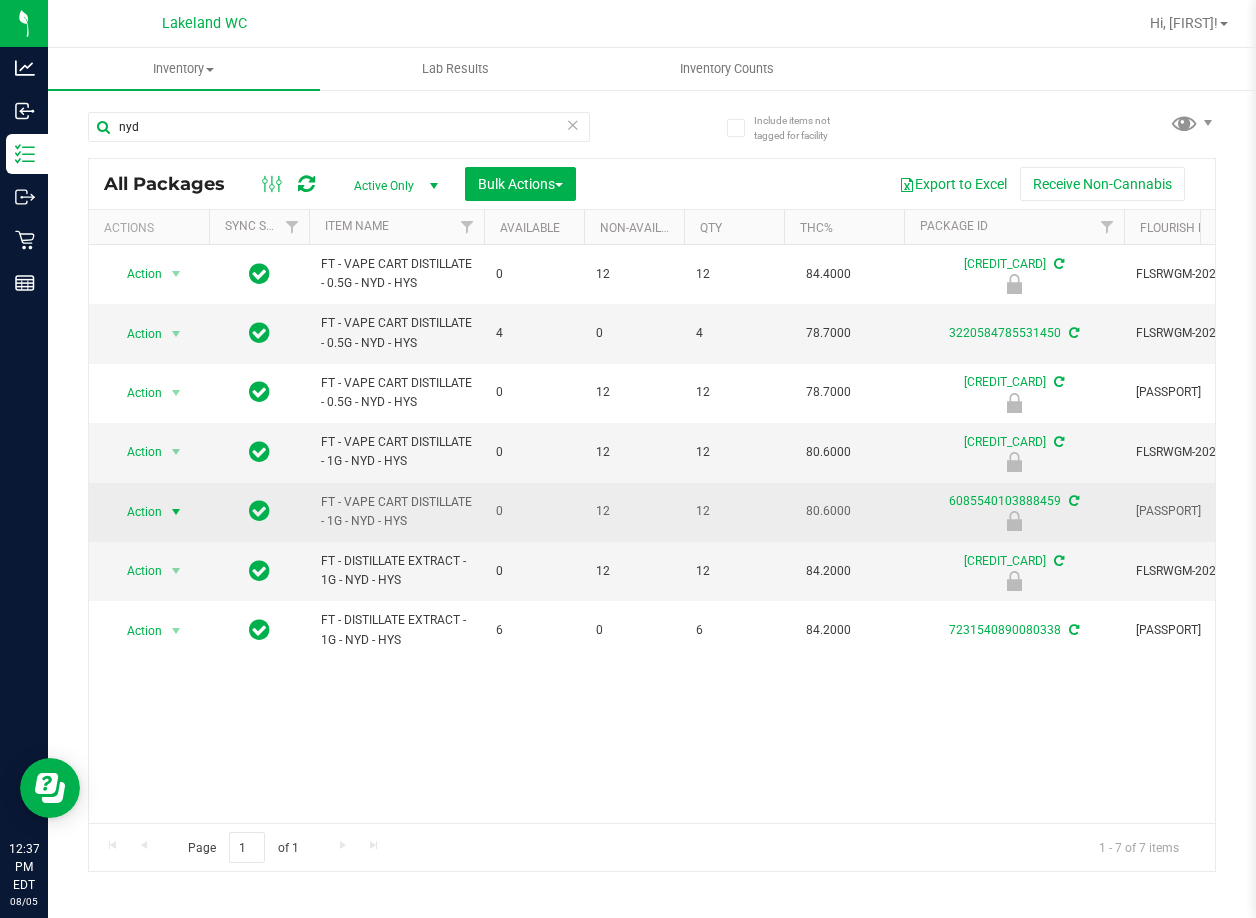 click at bounding box center (176, 512) 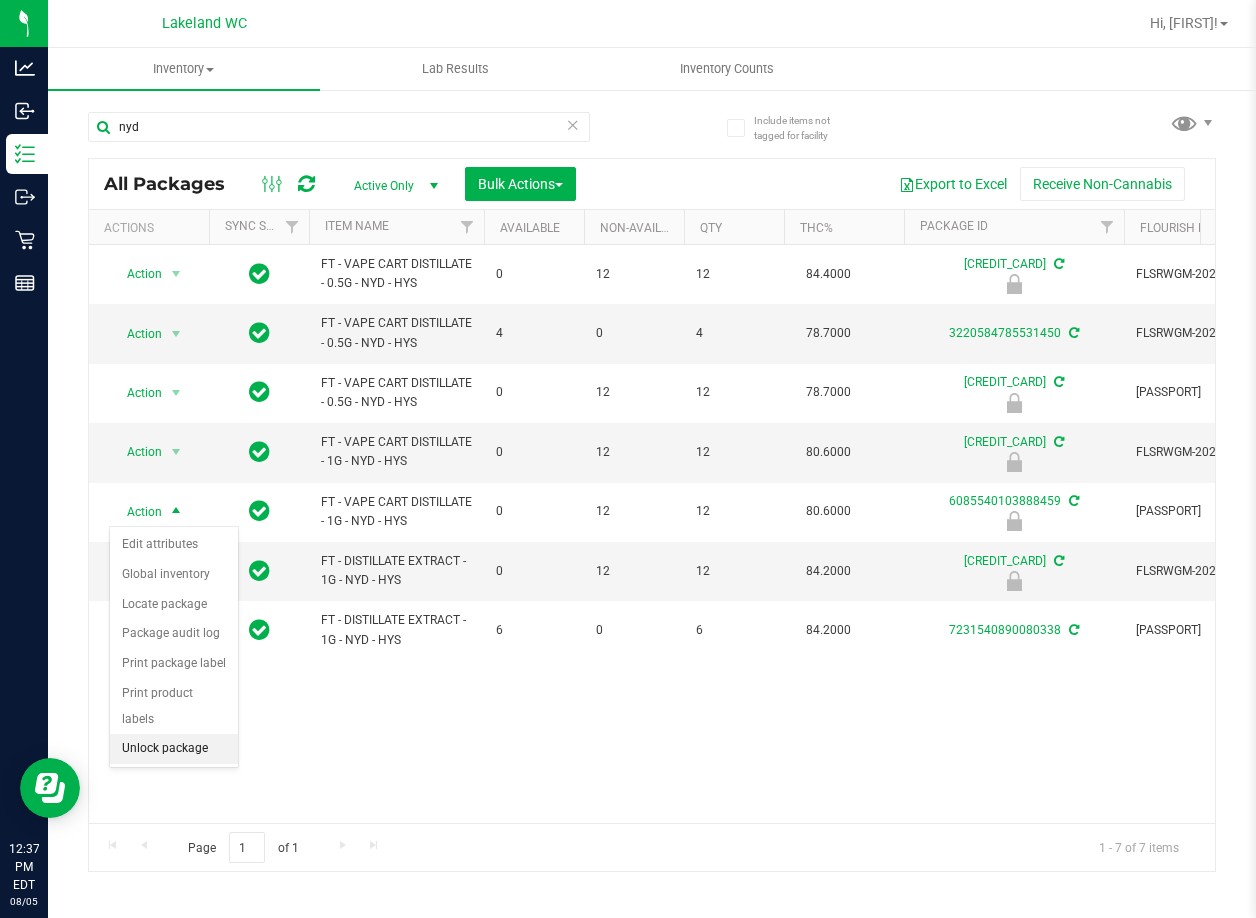 click on "Unlock package" at bounding box center [174, 749] 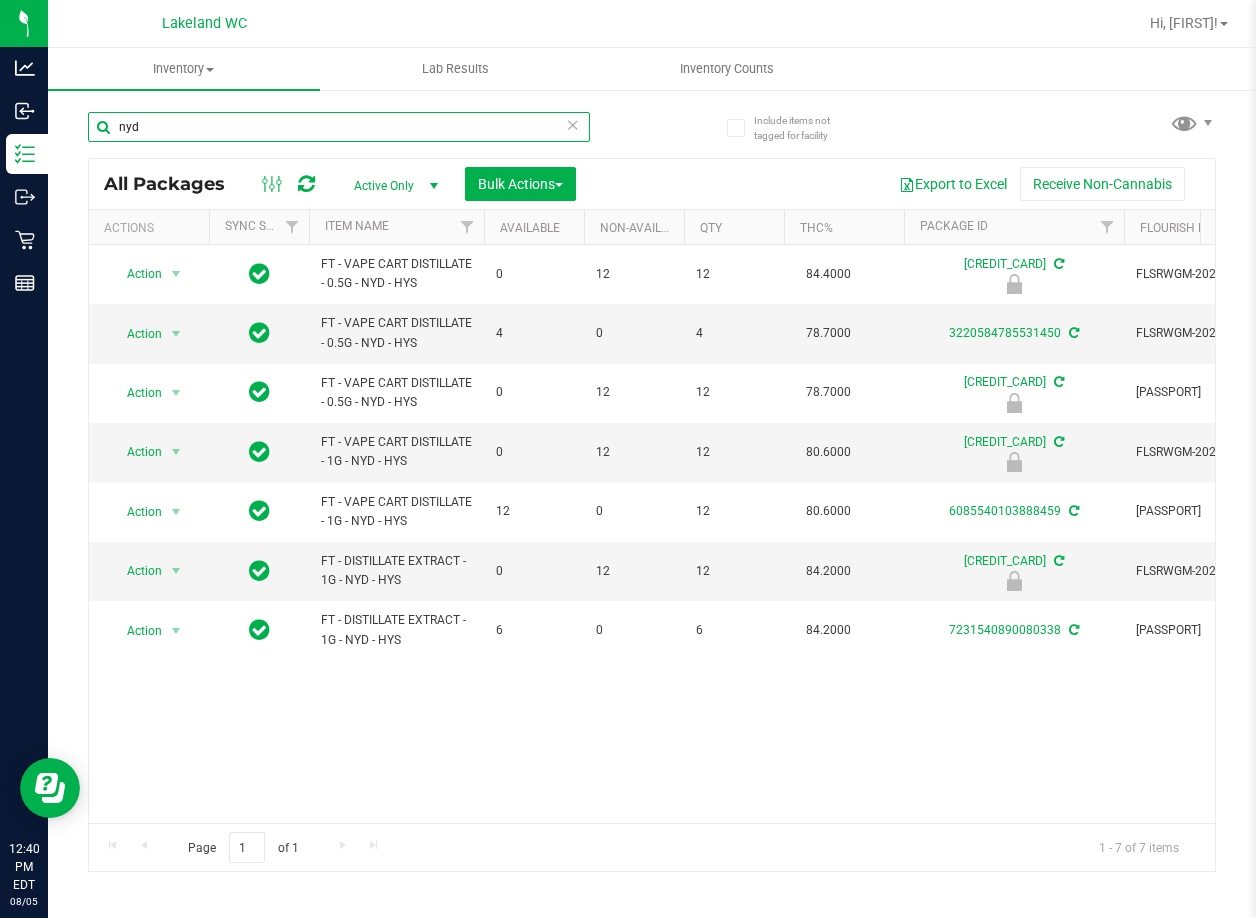 click on "nyd" at bounding box center [339, 127] 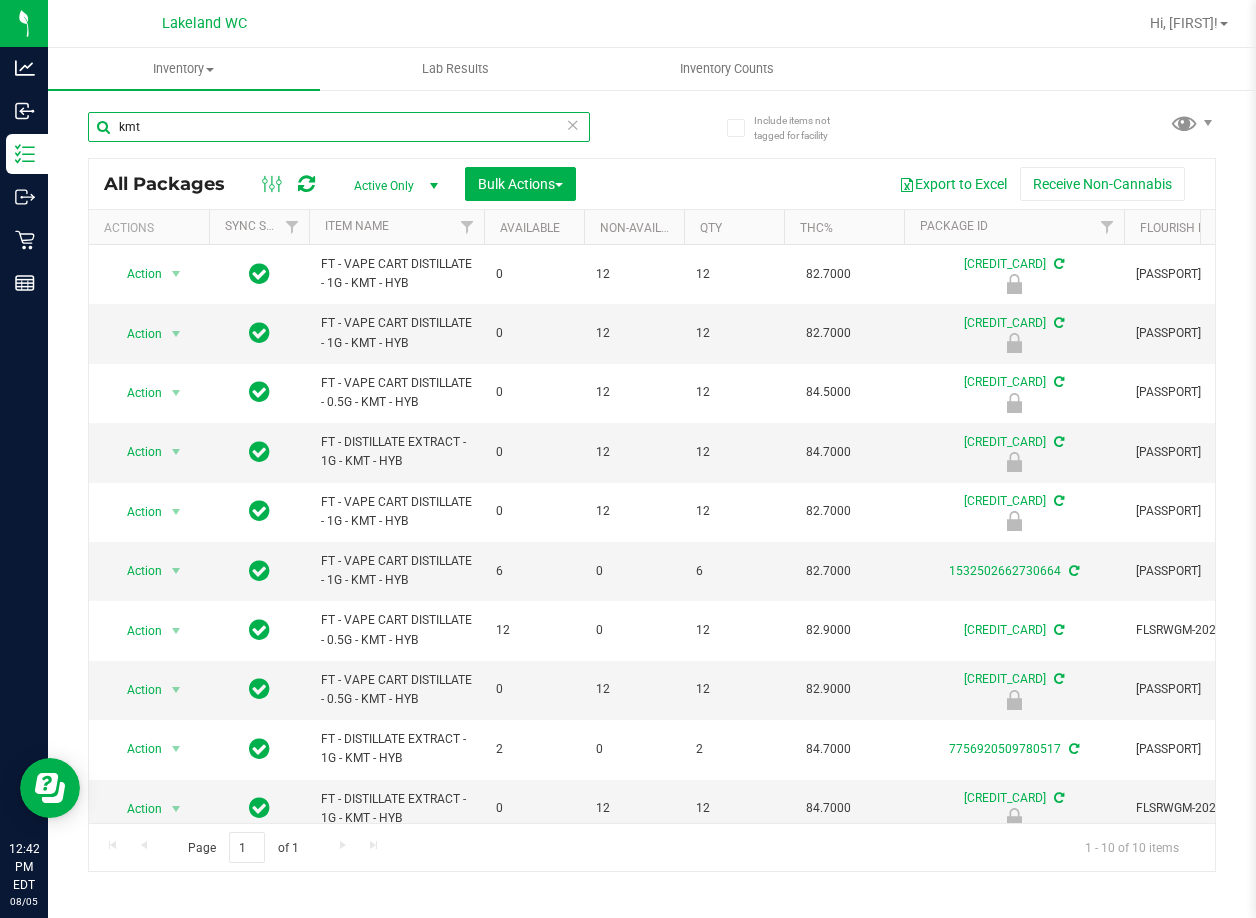click on "kmt" at bounding box center (339, 127) 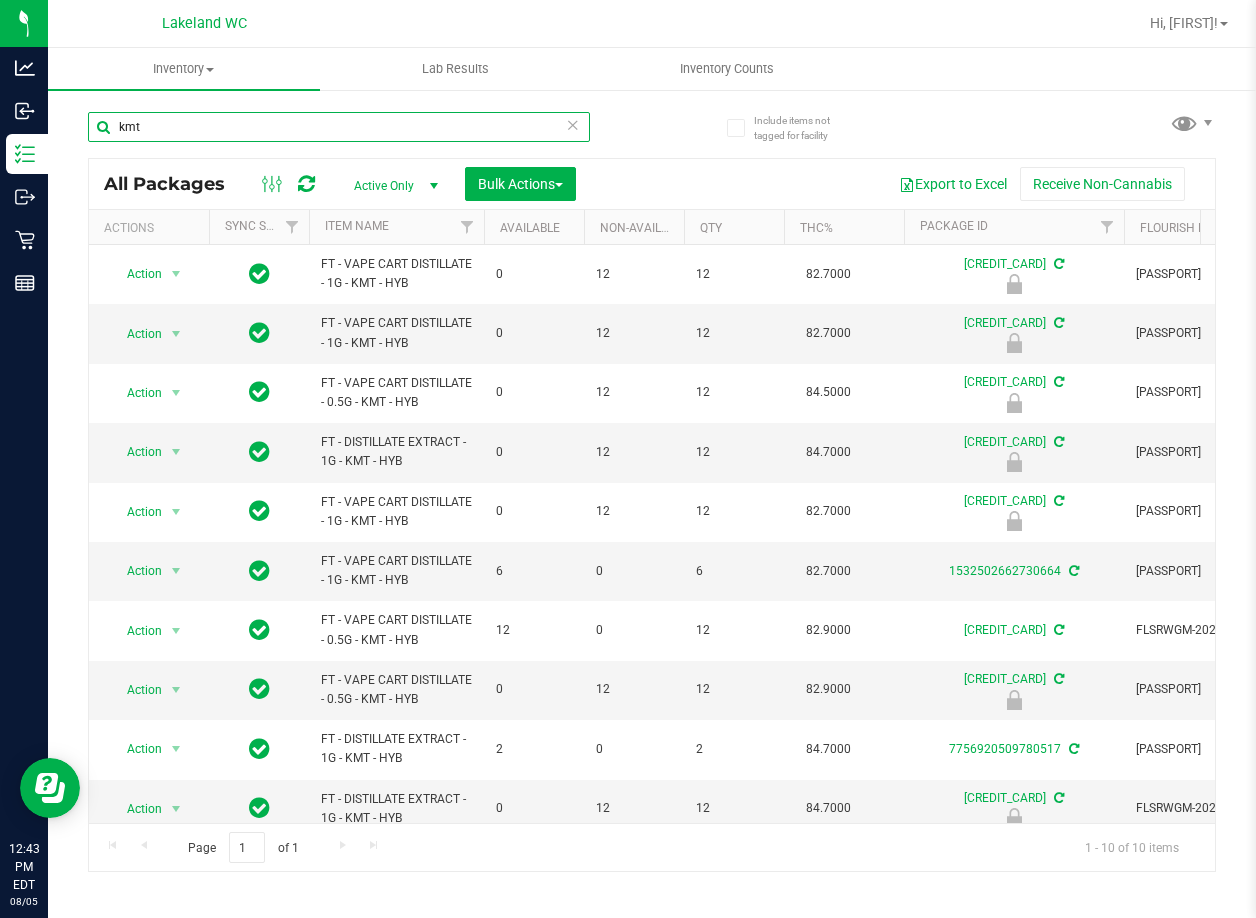 click on "kmt" at bounding box center (339, 127) 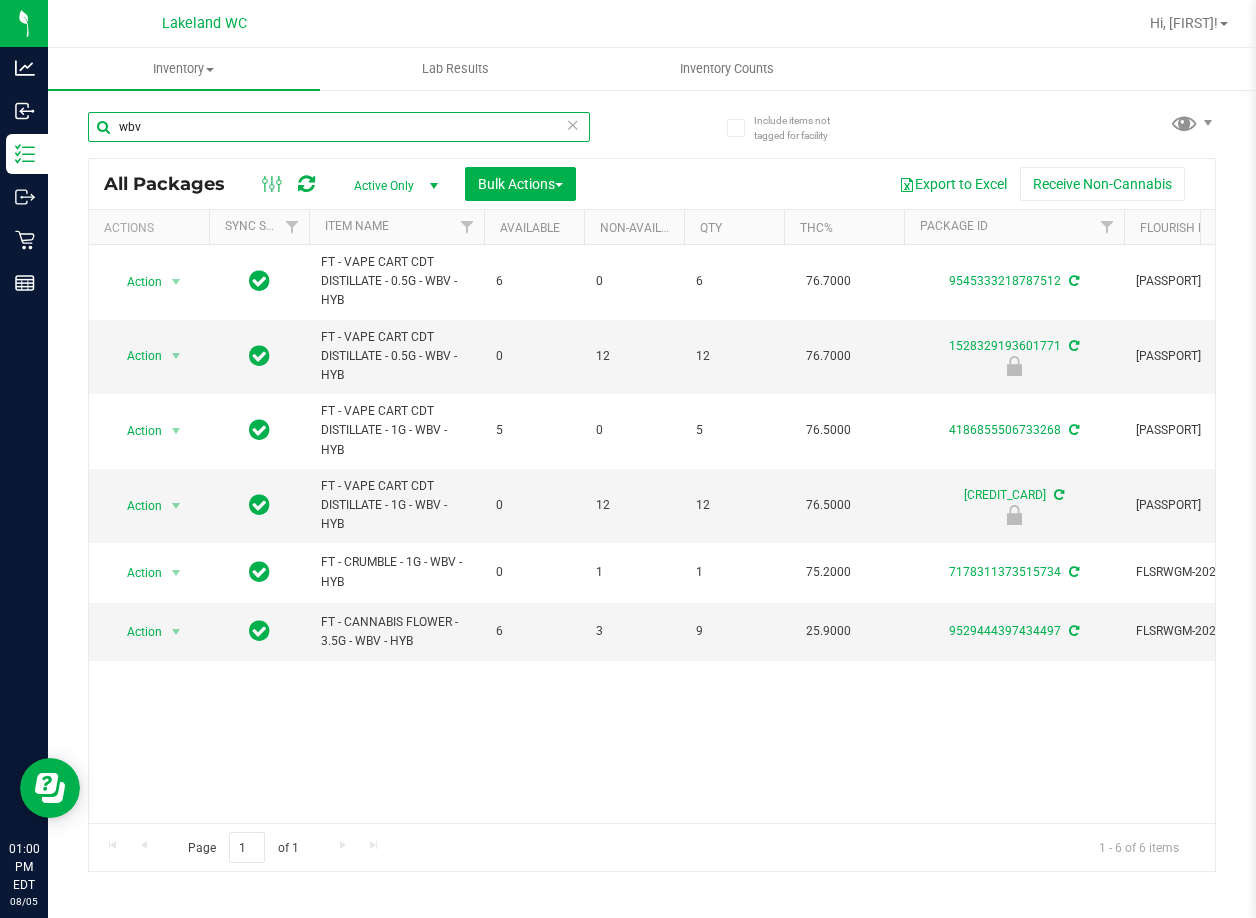 click on "wbv" at bounding box center [339, 127] 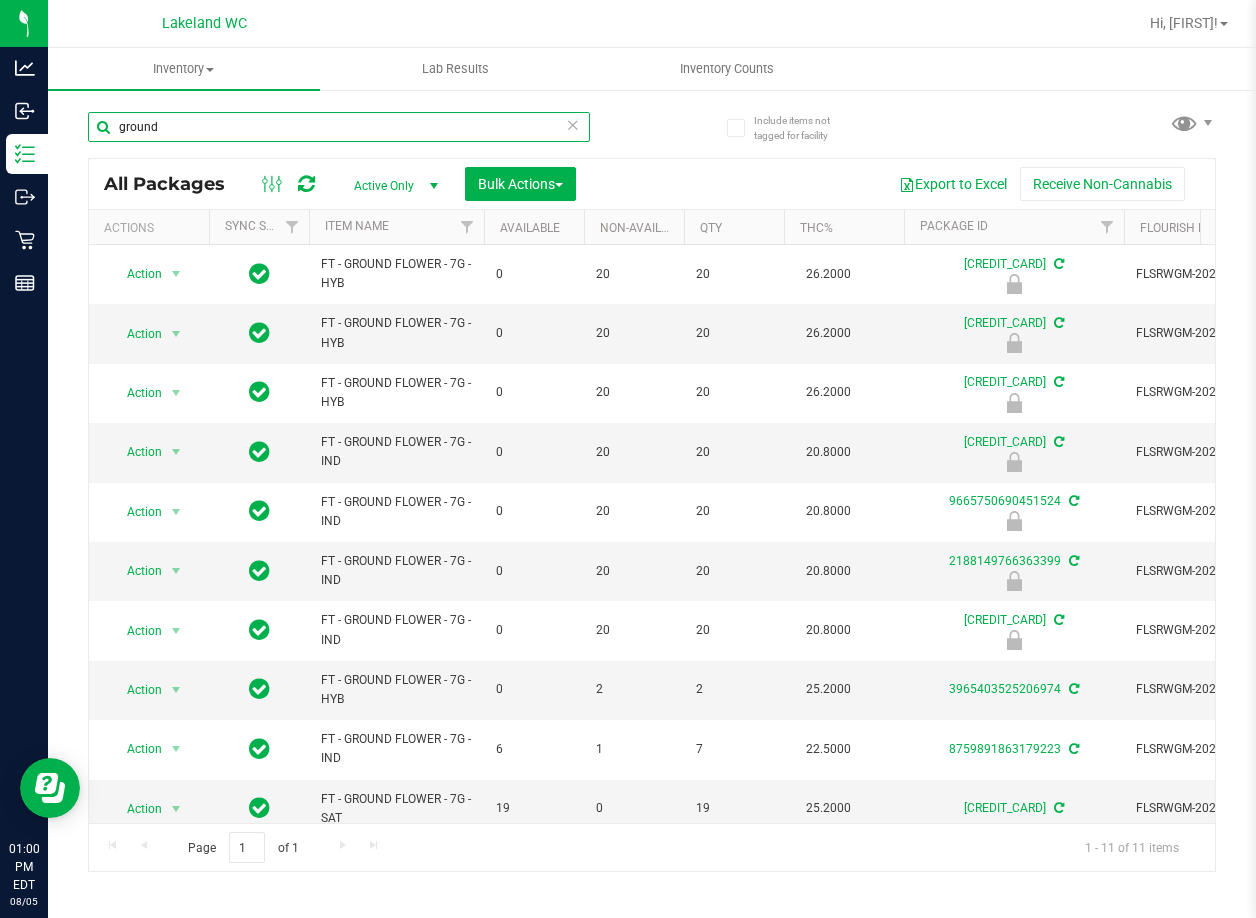 scroll, scrollTop: 0, scrollLeft: 131, axis: horizontal 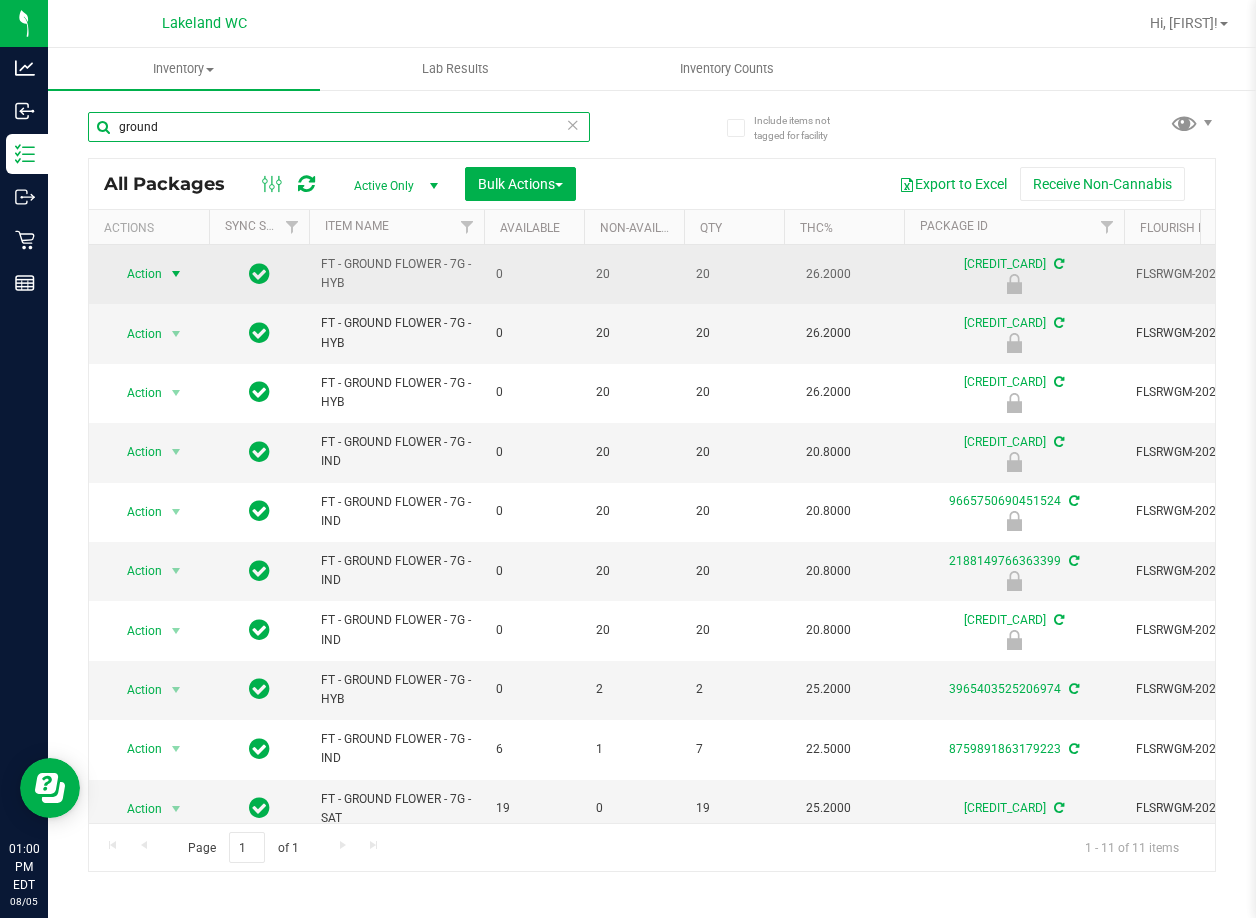 type on "ground" 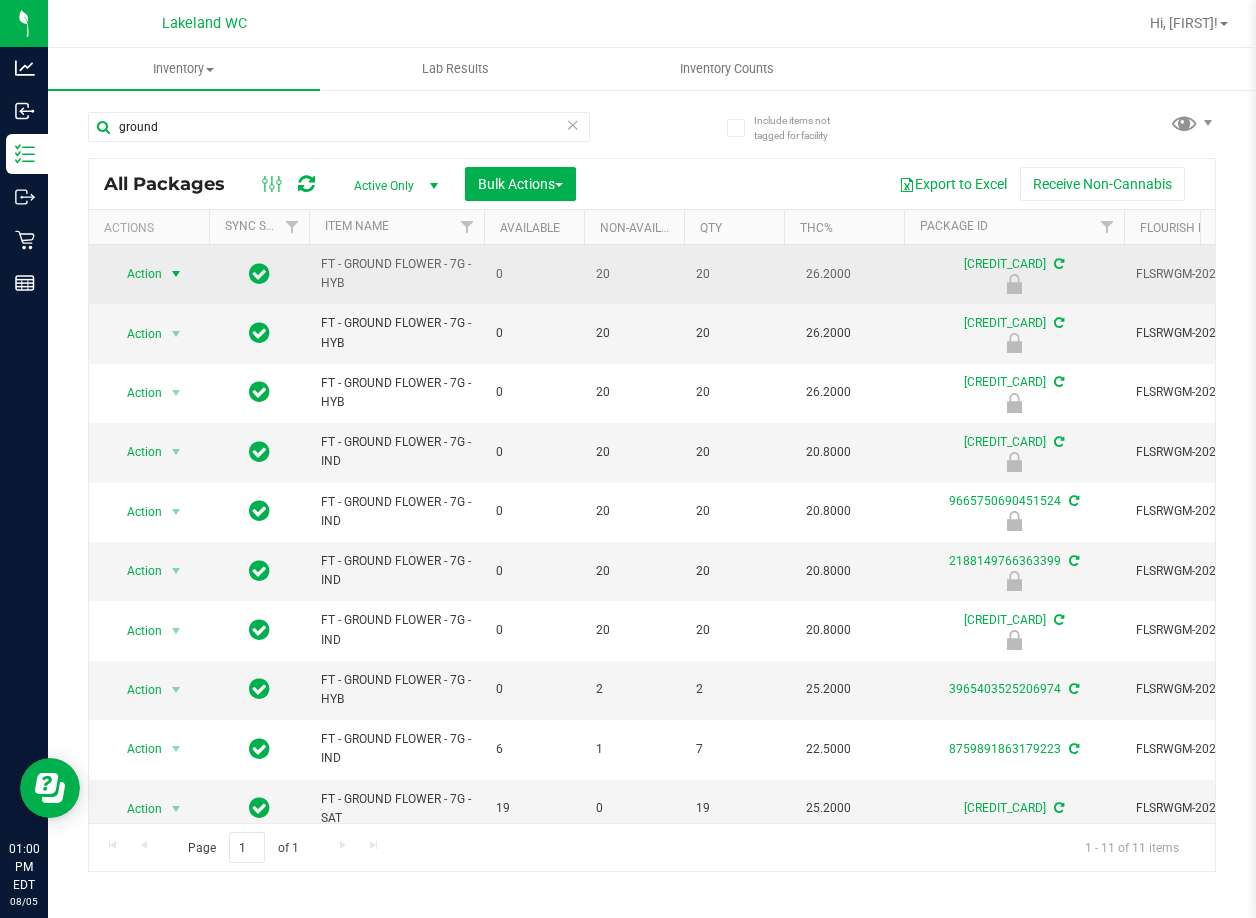 click at bounding box center (176, 274) 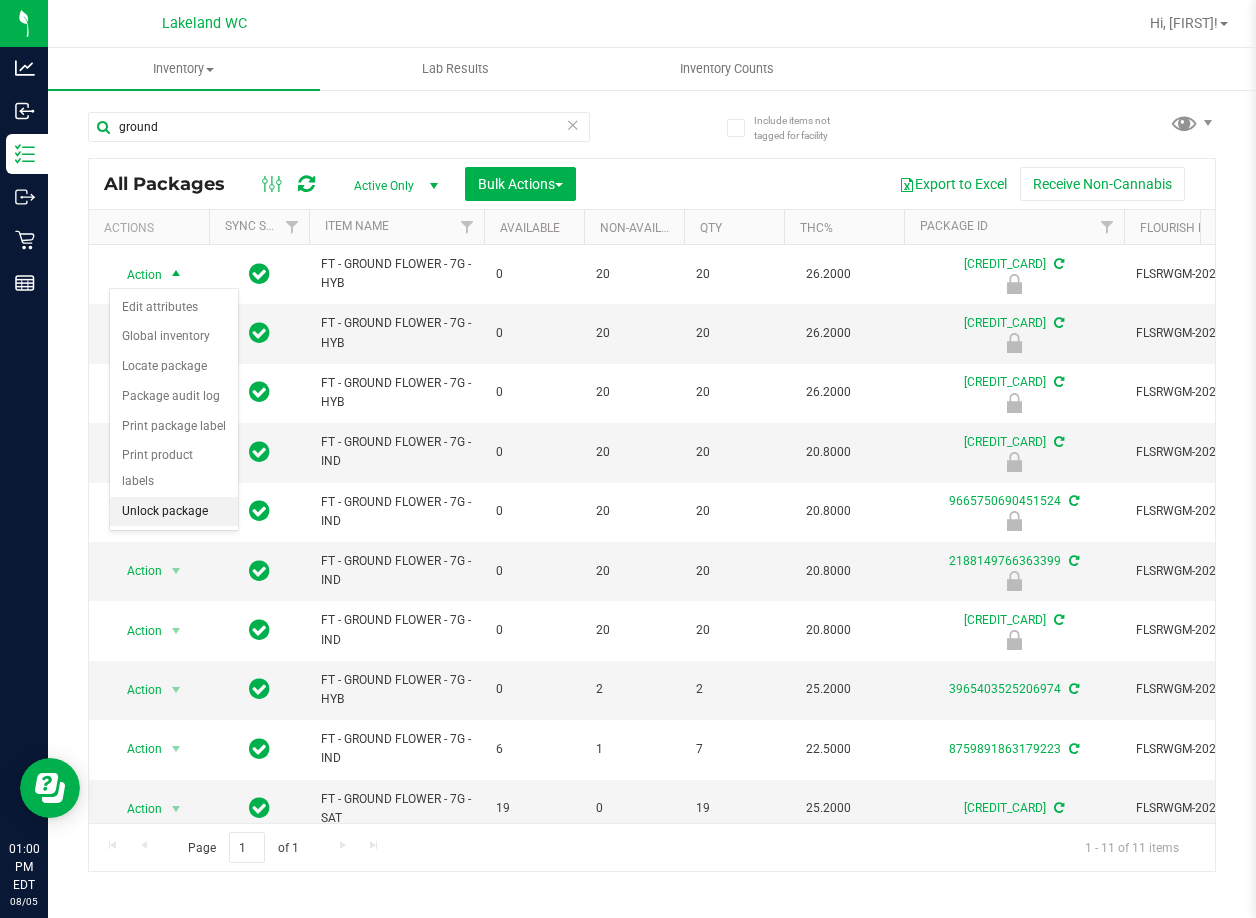 click on "Unlock package" at bounding box center [174, 512] 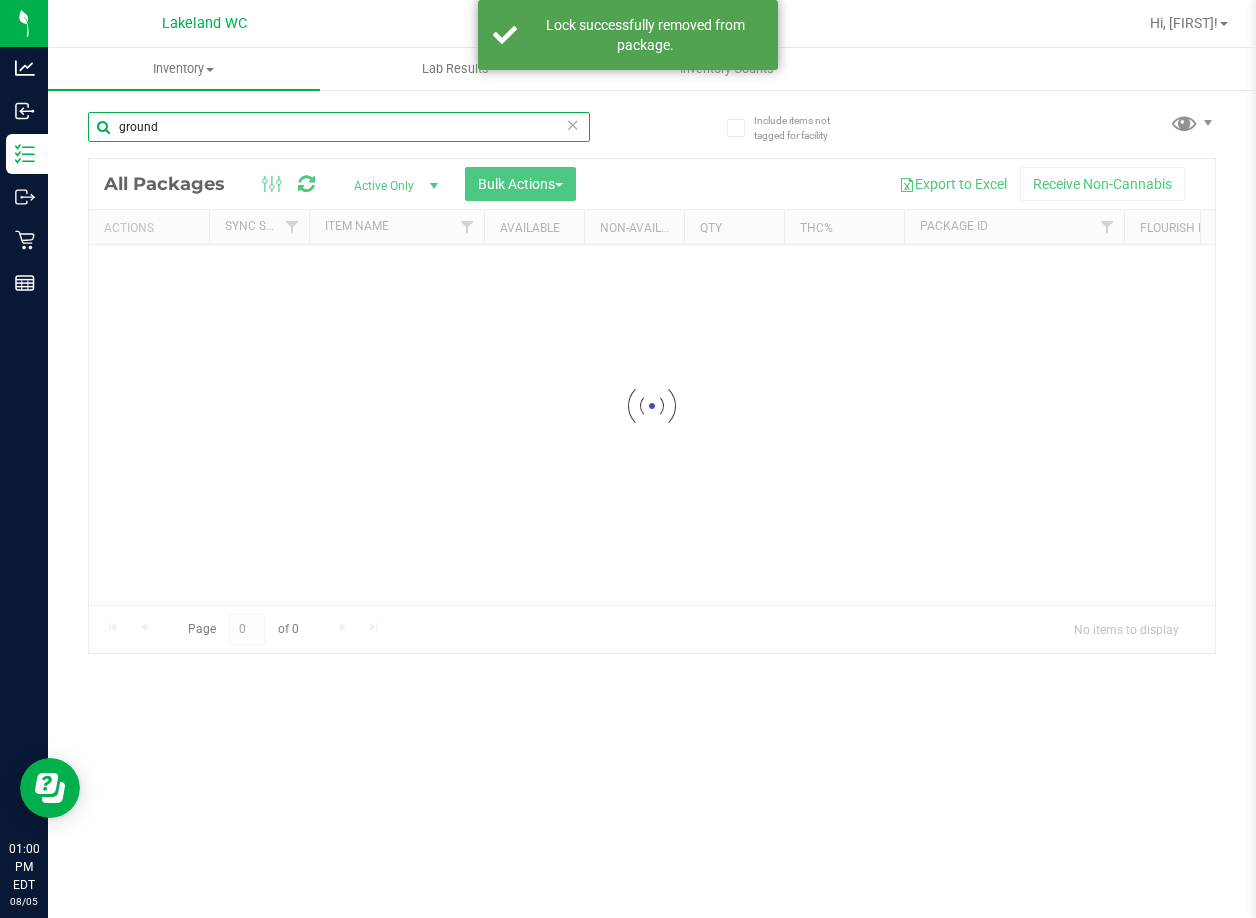 click on "ground" at bounding box center [339, 127] 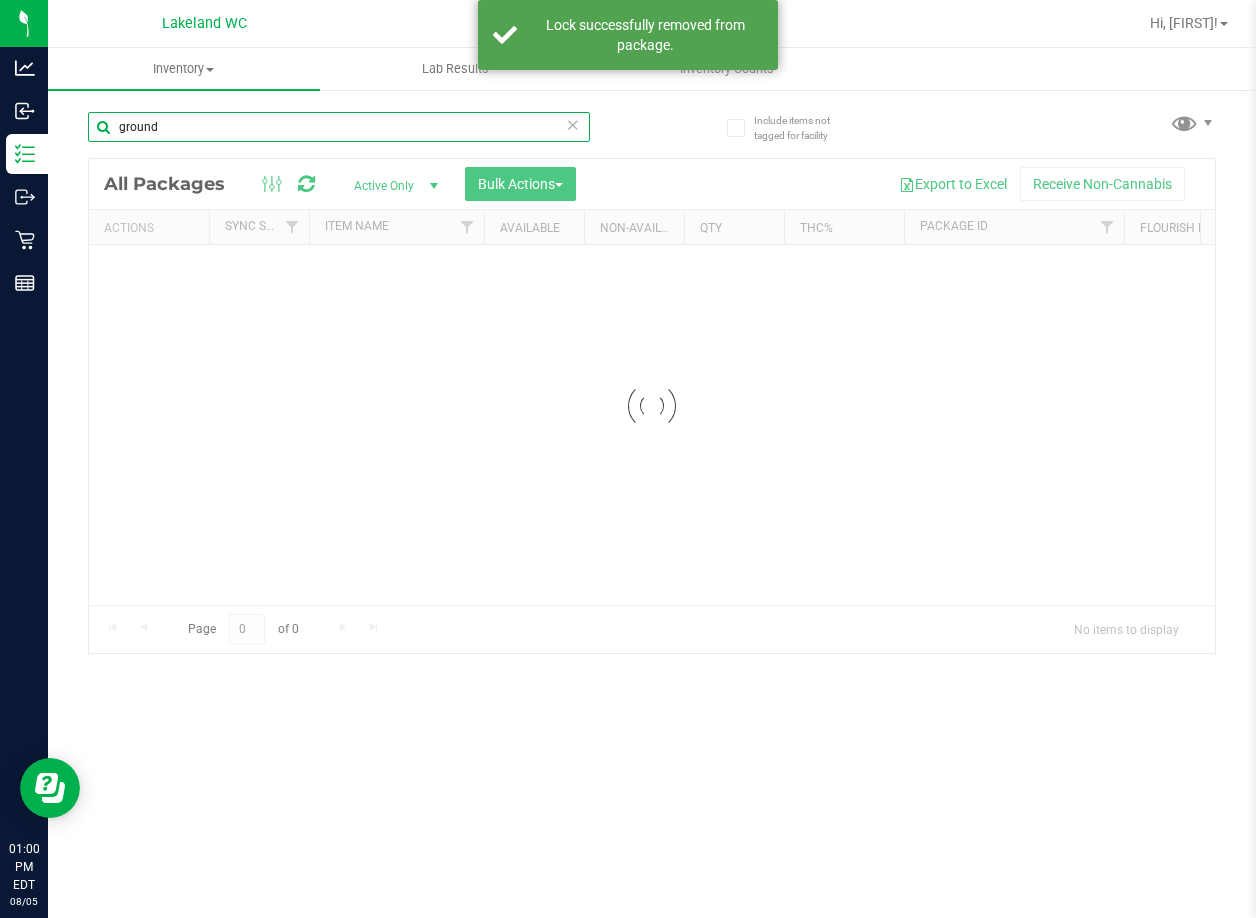 click on "ground" at bounding box center (339, 127) 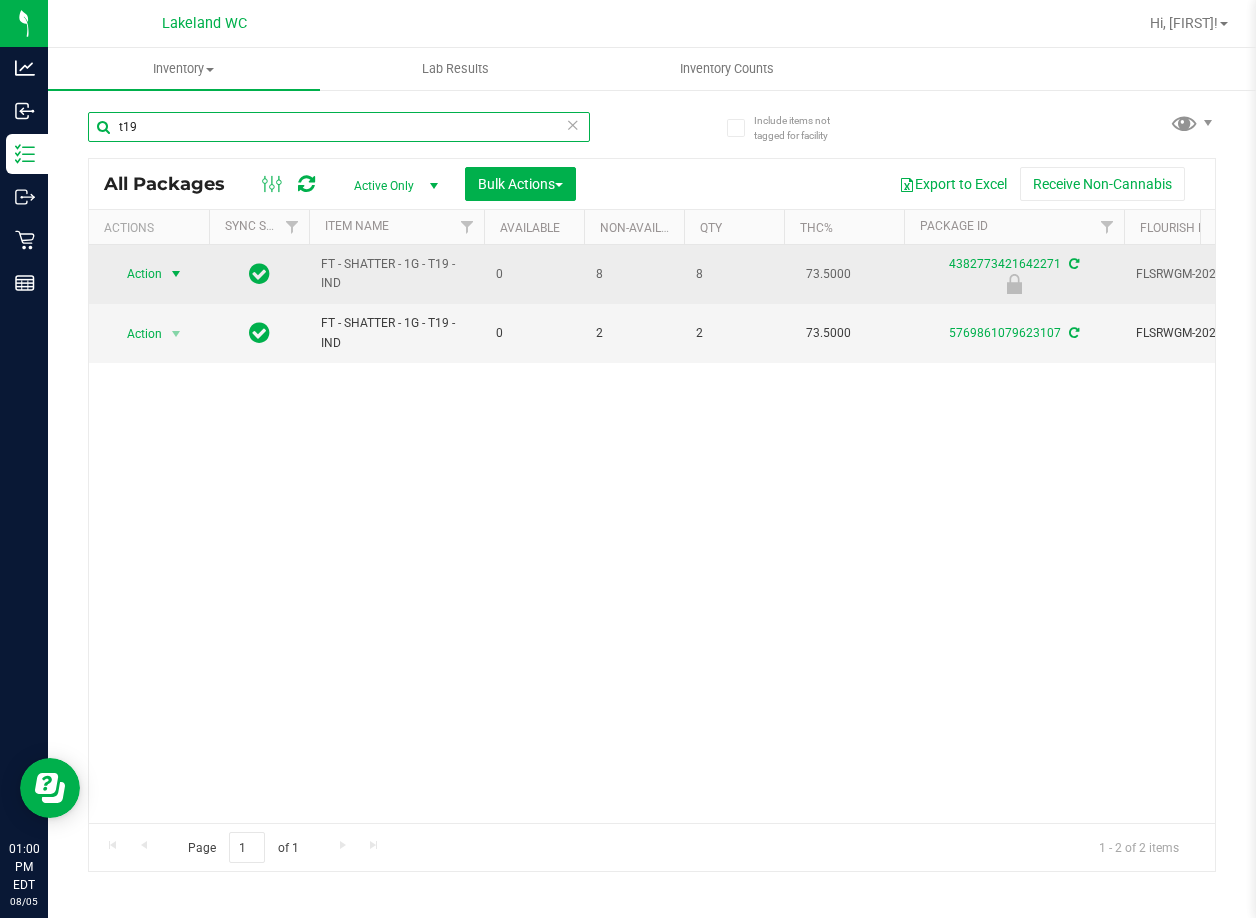 type on "t19" 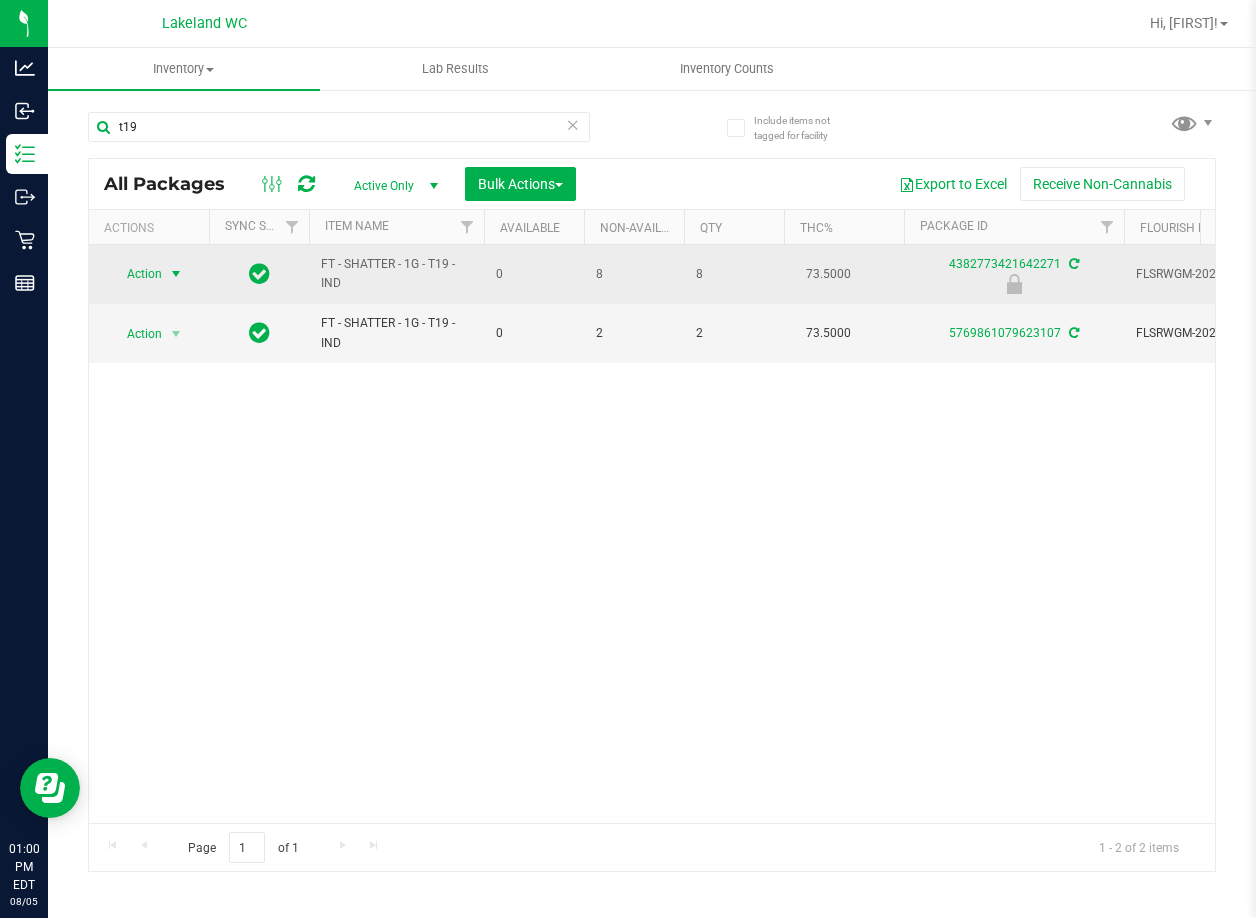 click at bounding box center [176, 274] 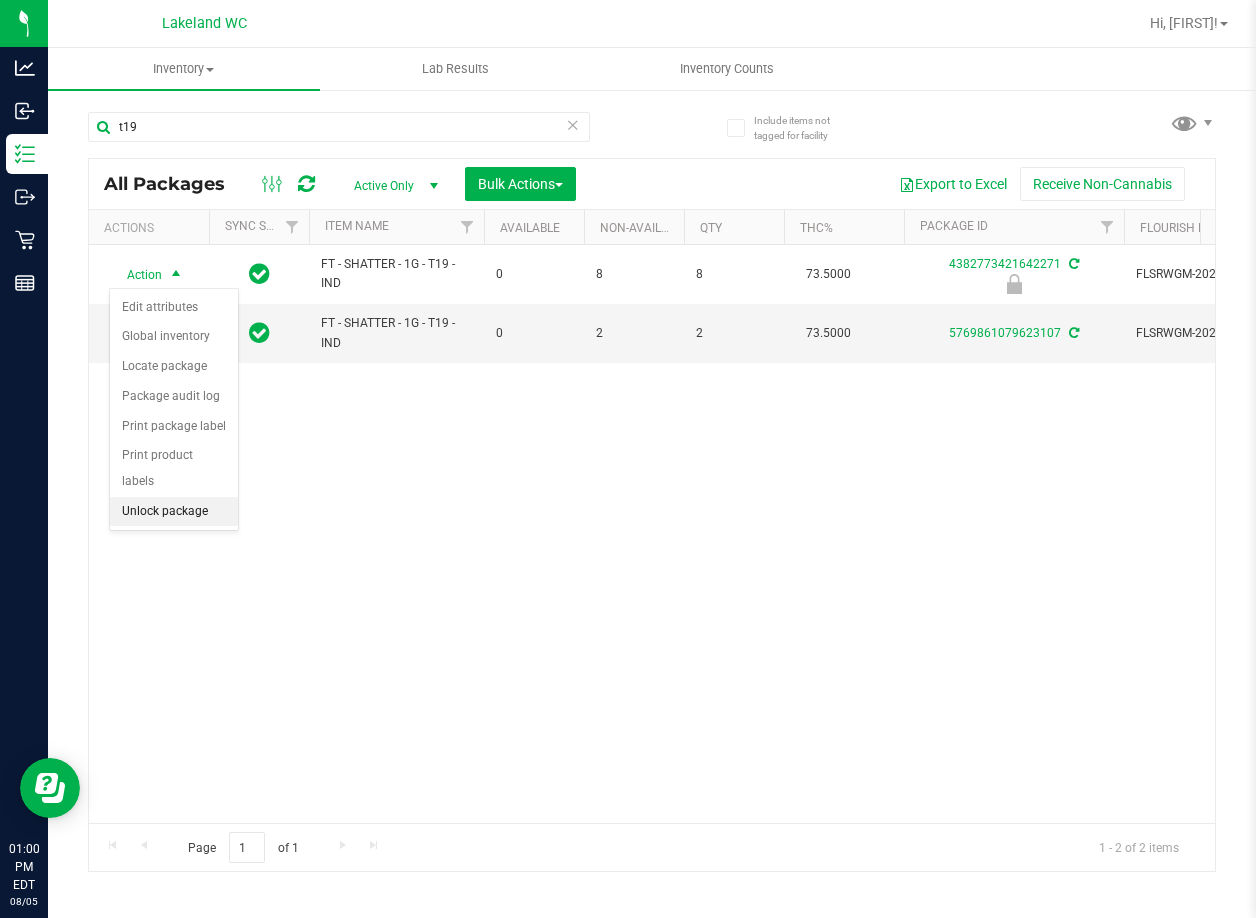click on "Unlock package" at bounding box center [174, 512] 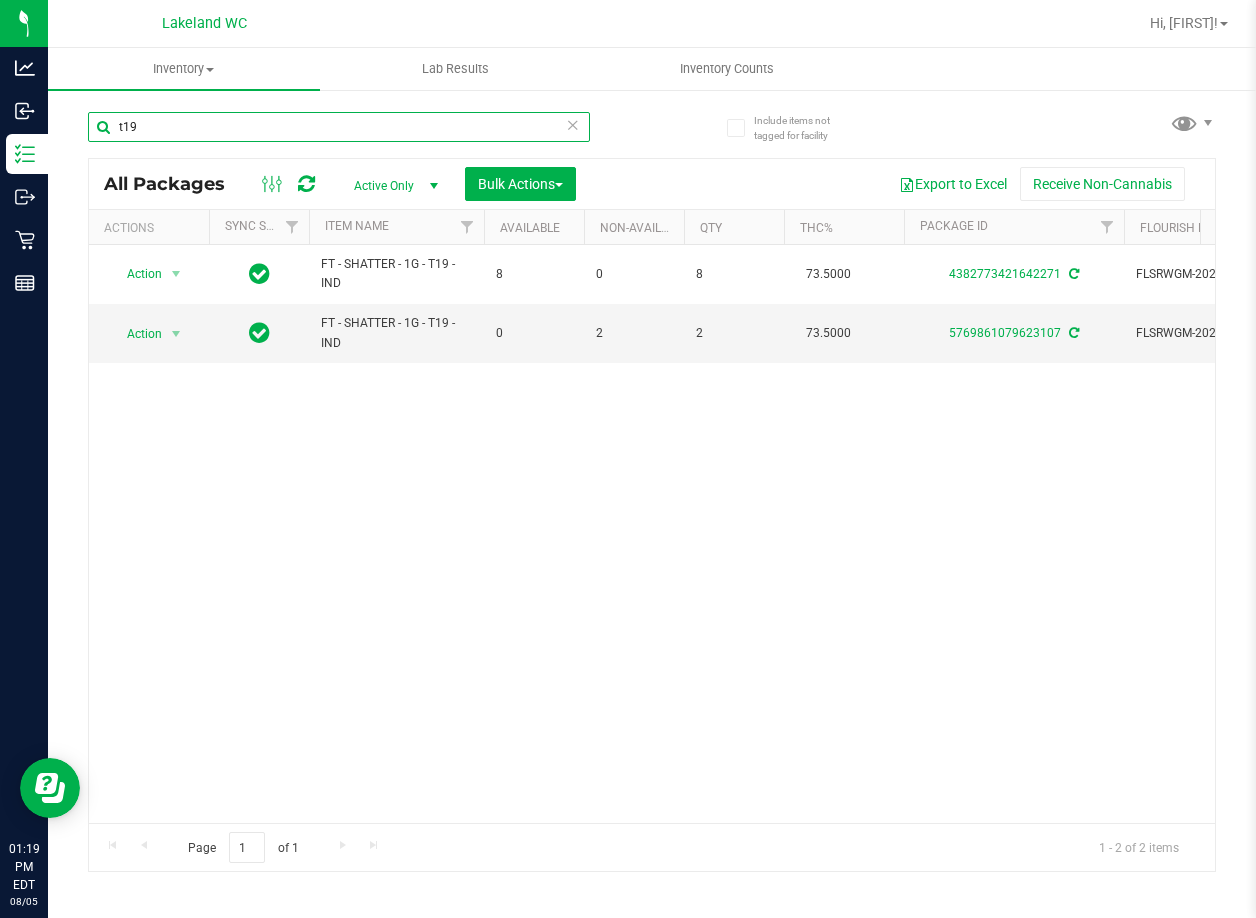 click on "t19" at bounding box center (339, 127) 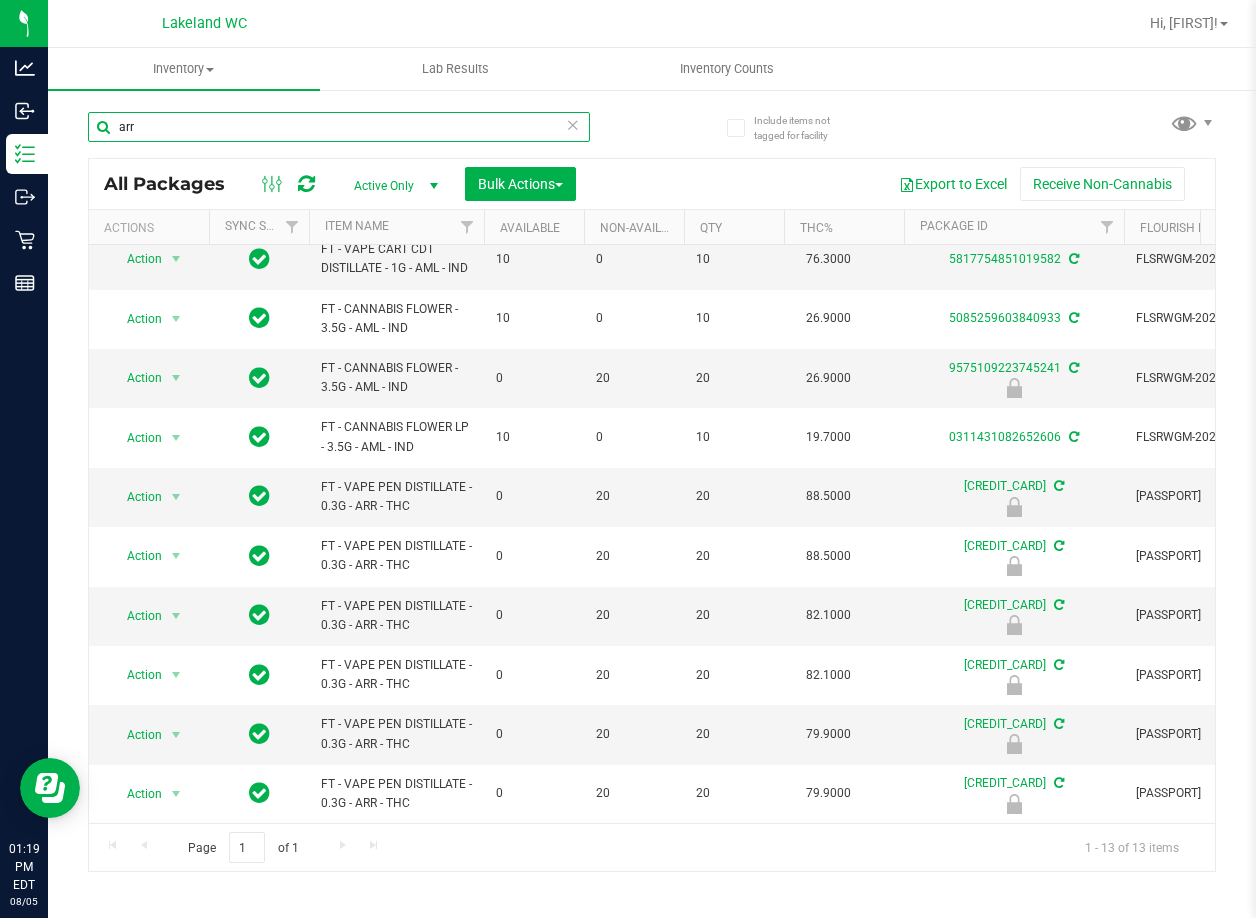 scroll, scrollTop: 208, scrollLeft: 0, axis: vertical 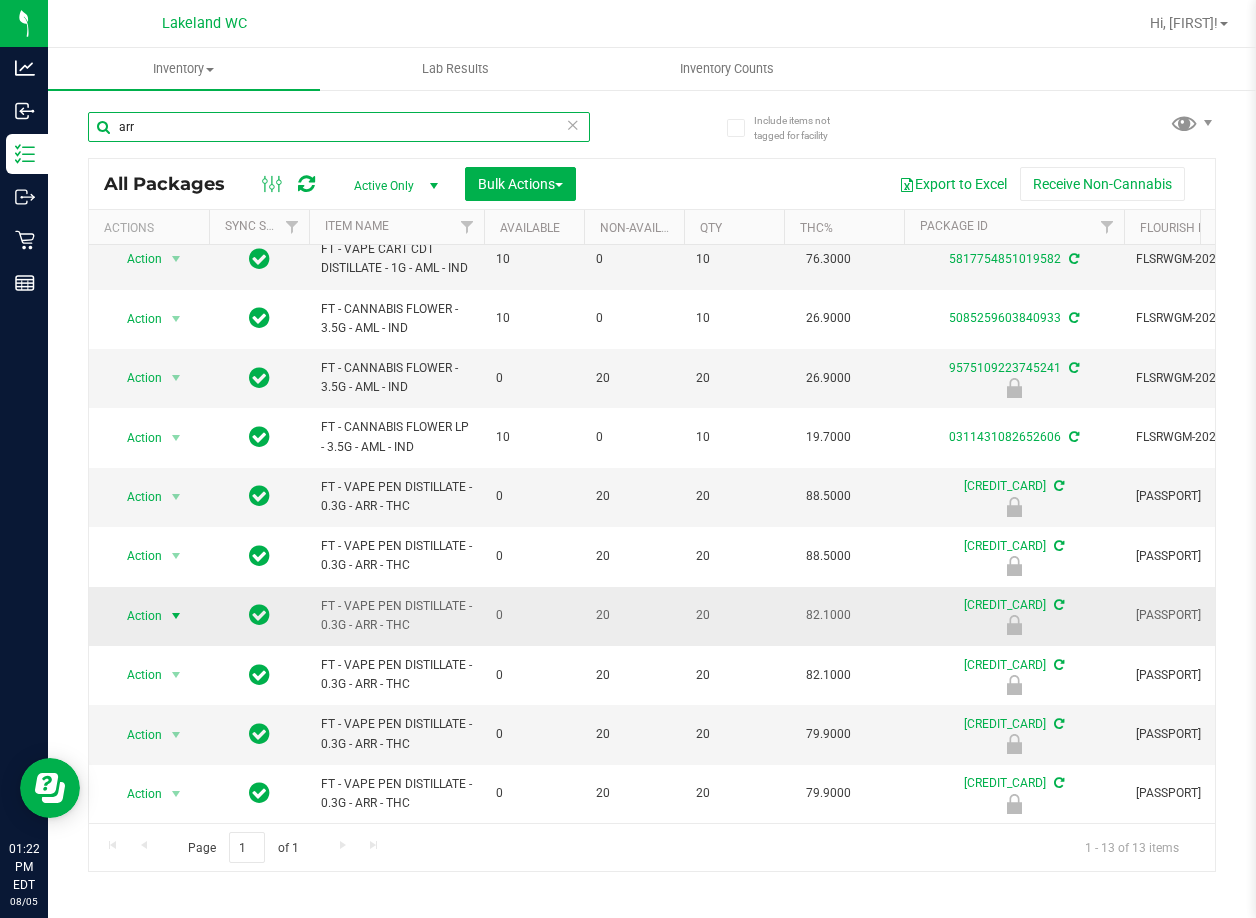 type on "arr" 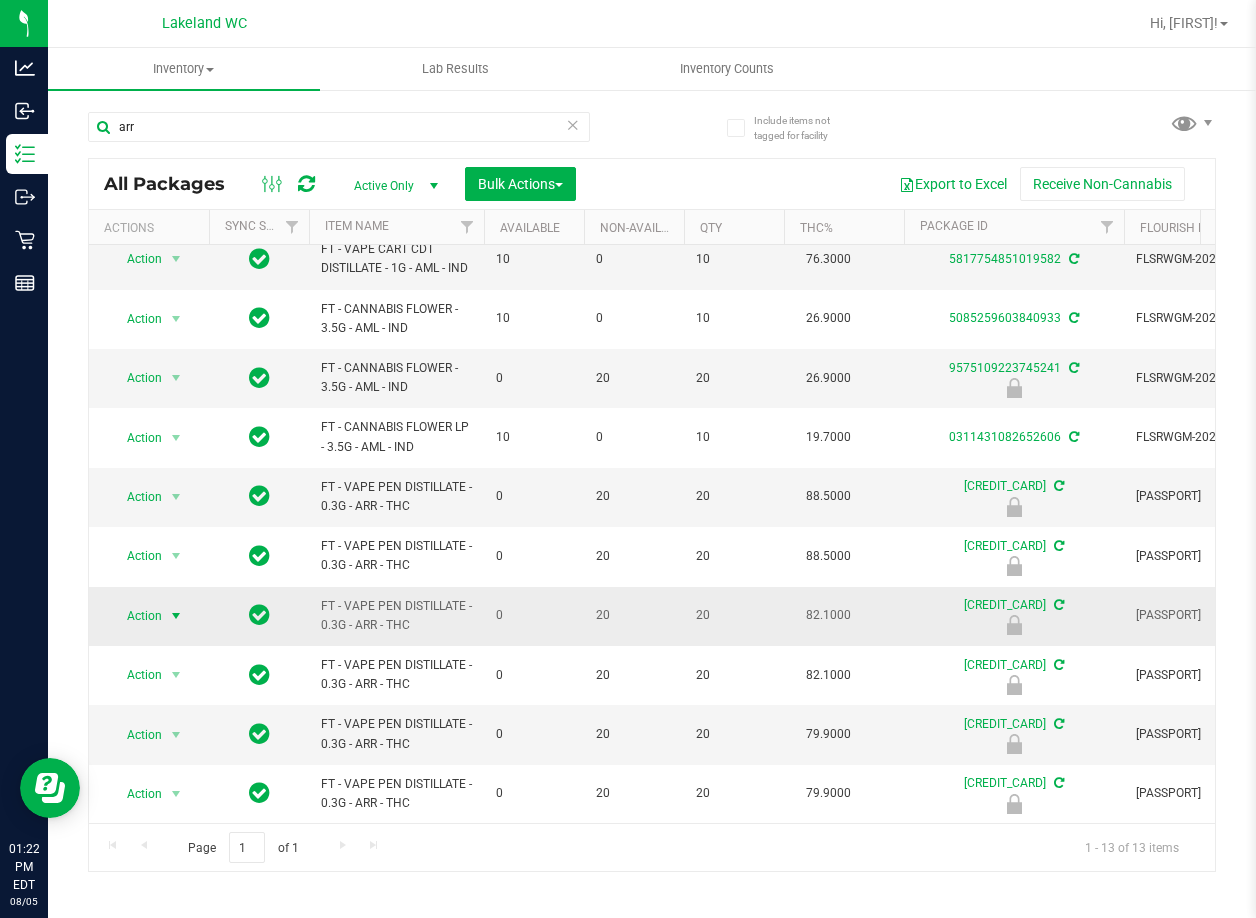 click at bounding box center (176, 616) 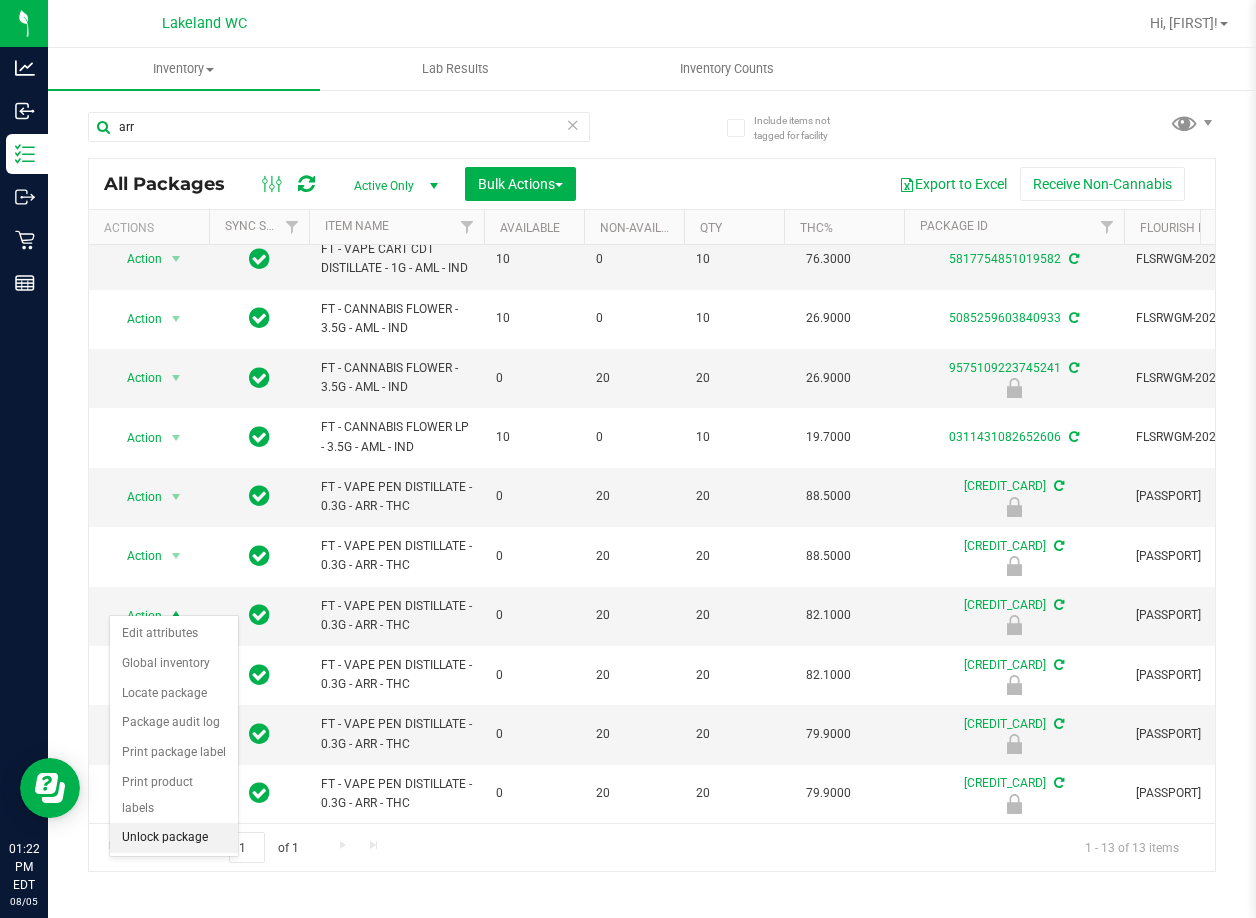 click on "Unlock package" at bounding box center [174, 838] 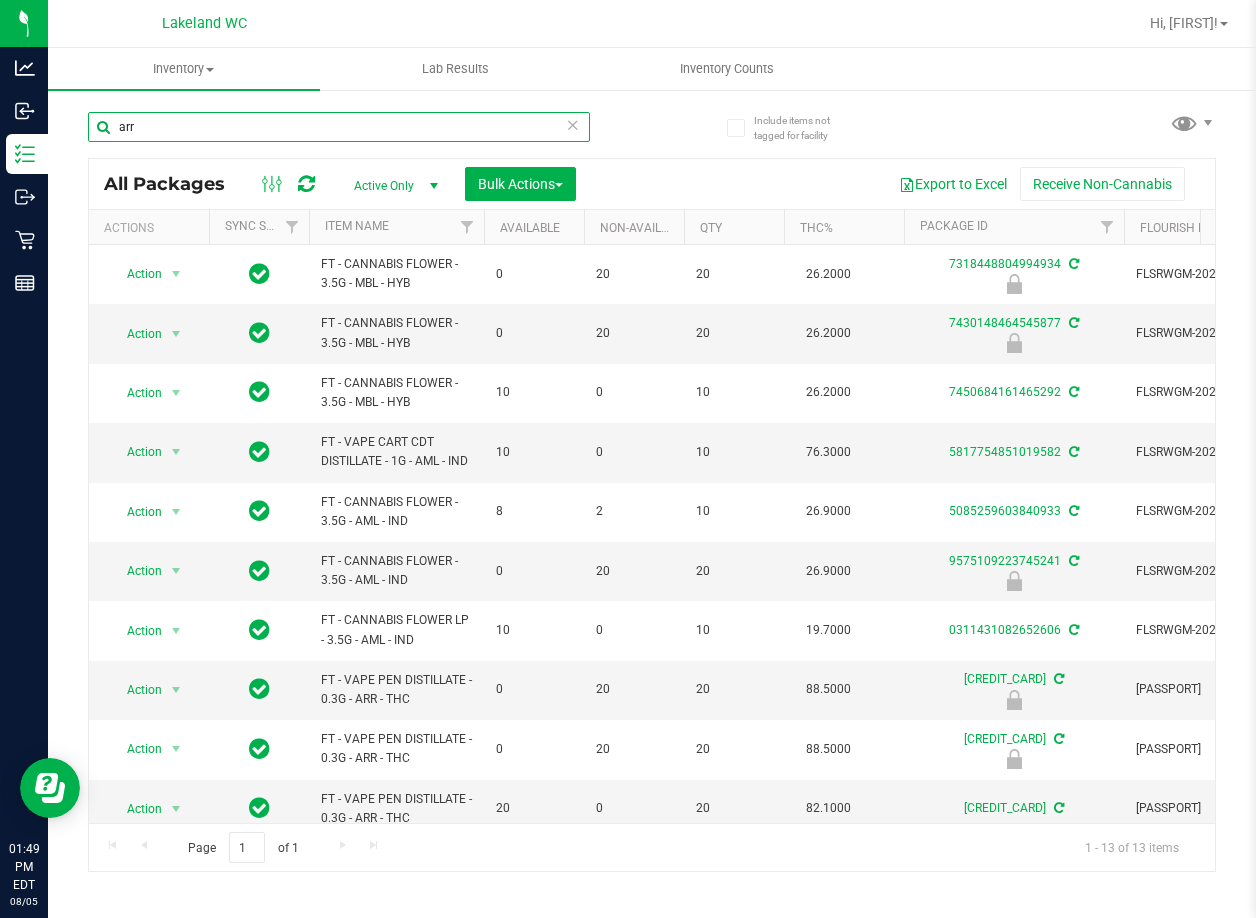 click on "arr" at bounding box center [339, 127] 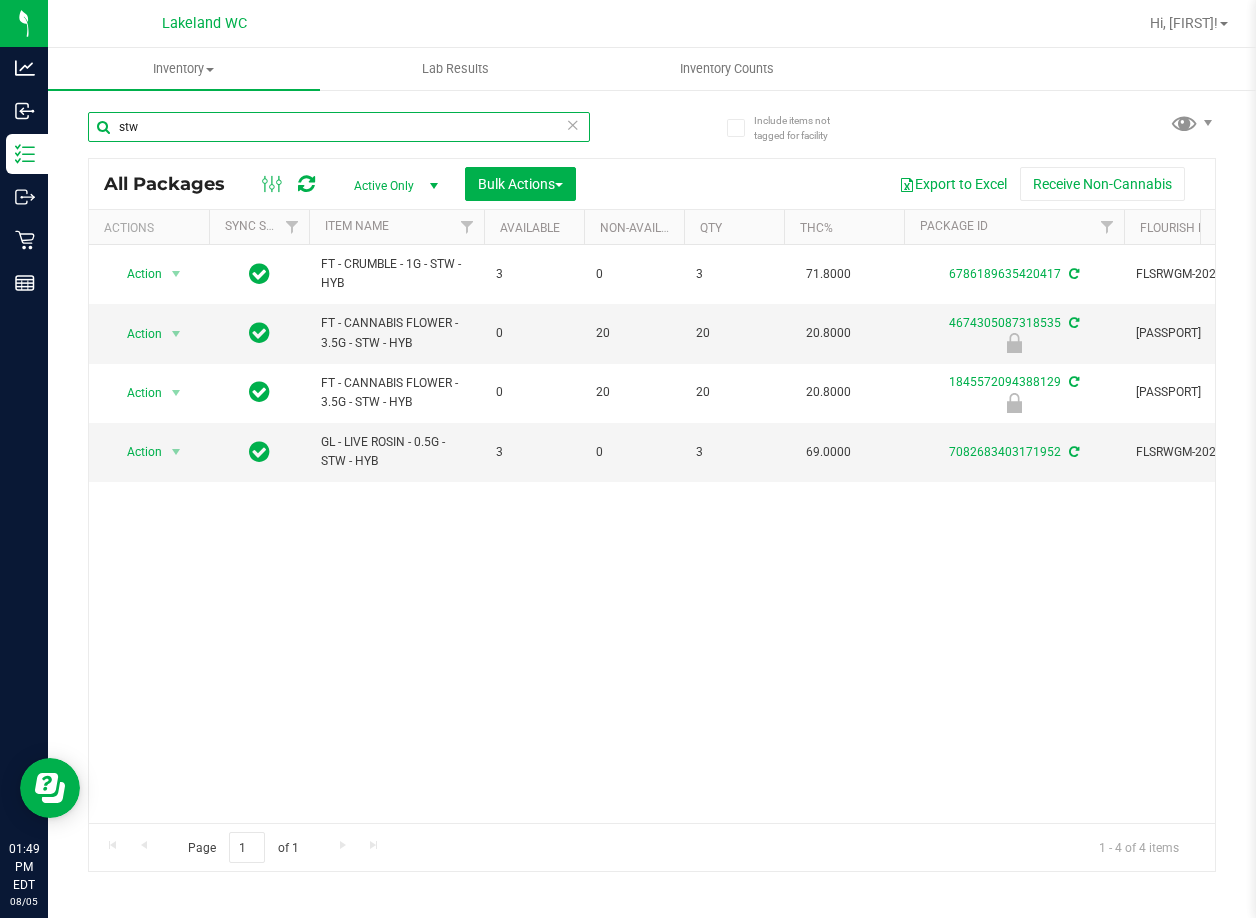 type on "stw" 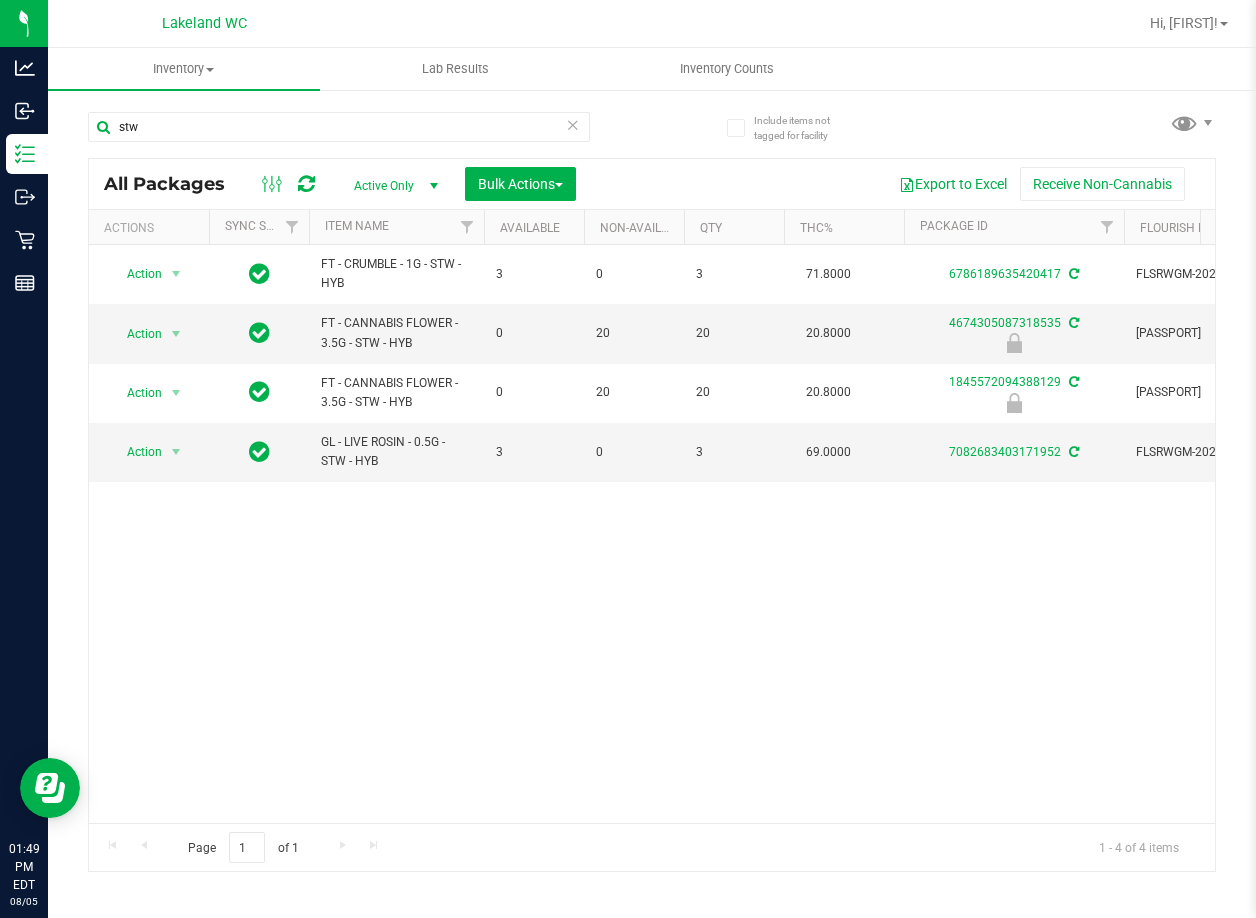 scroll, scrollTop: 0, scrollLeft: 5, axis: horizontal 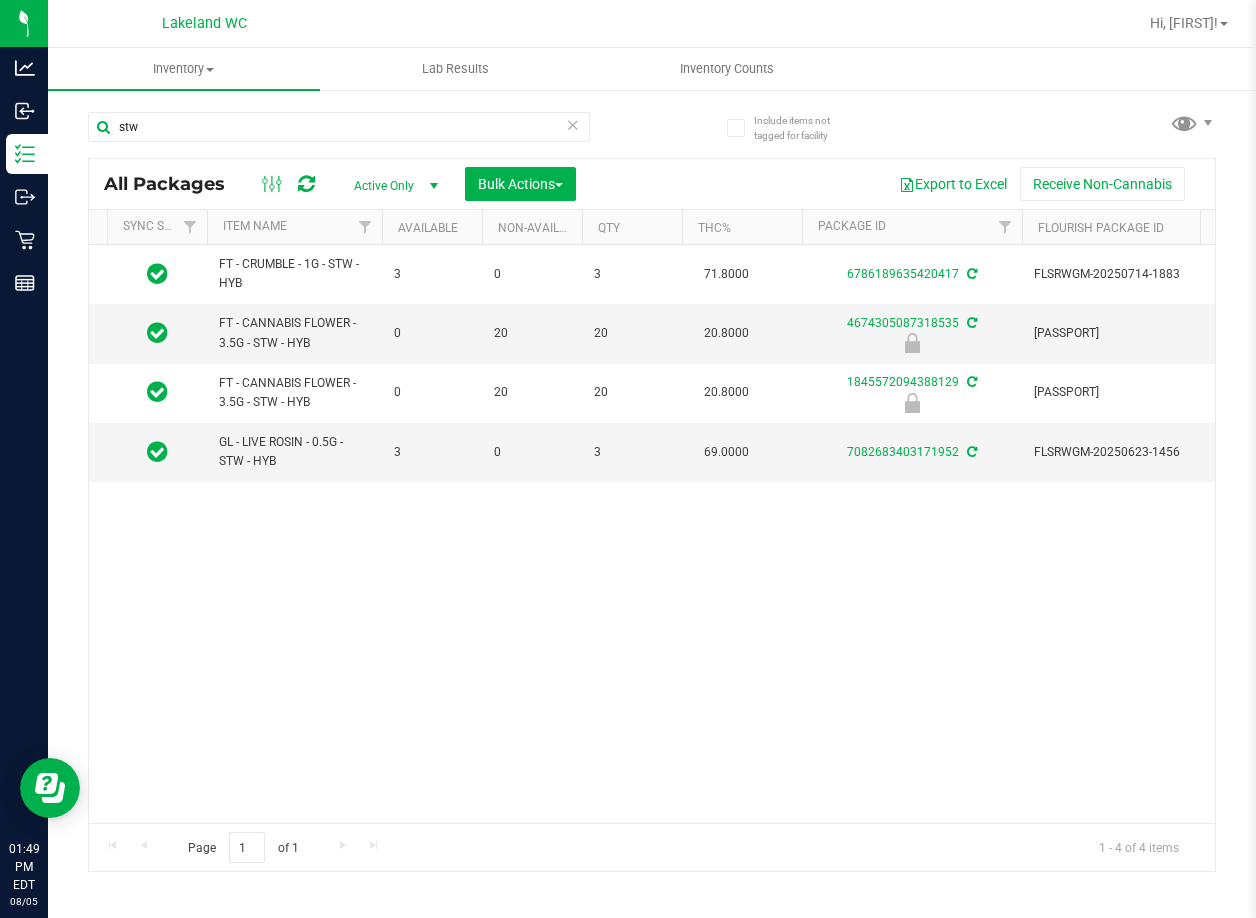 drag, startPoint x: 515, startPoint y: 519, endPoint x: 542, endPoint y: 519, distance: 27 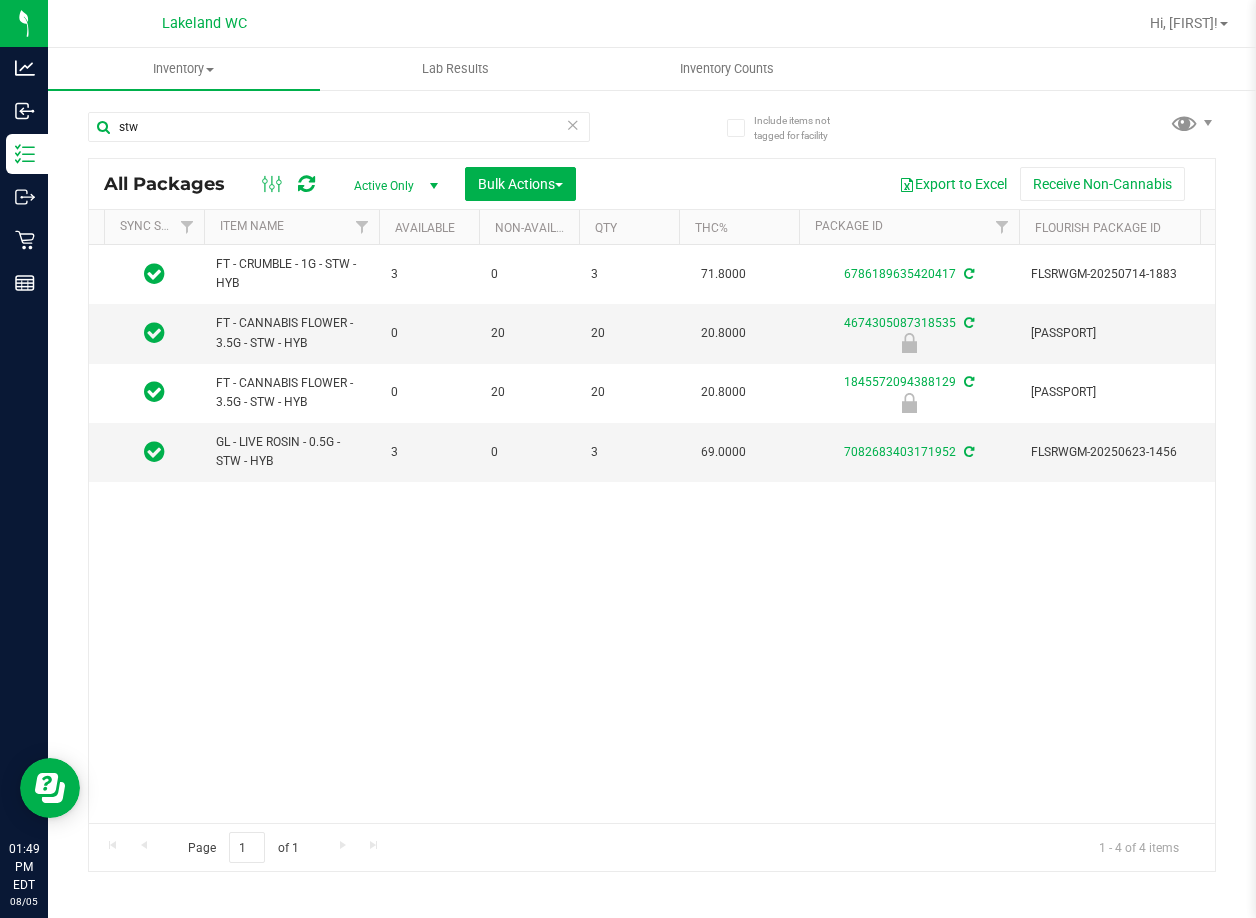 scroll, scrollTop: 0, scrollLeft: 31, axis: horizontal 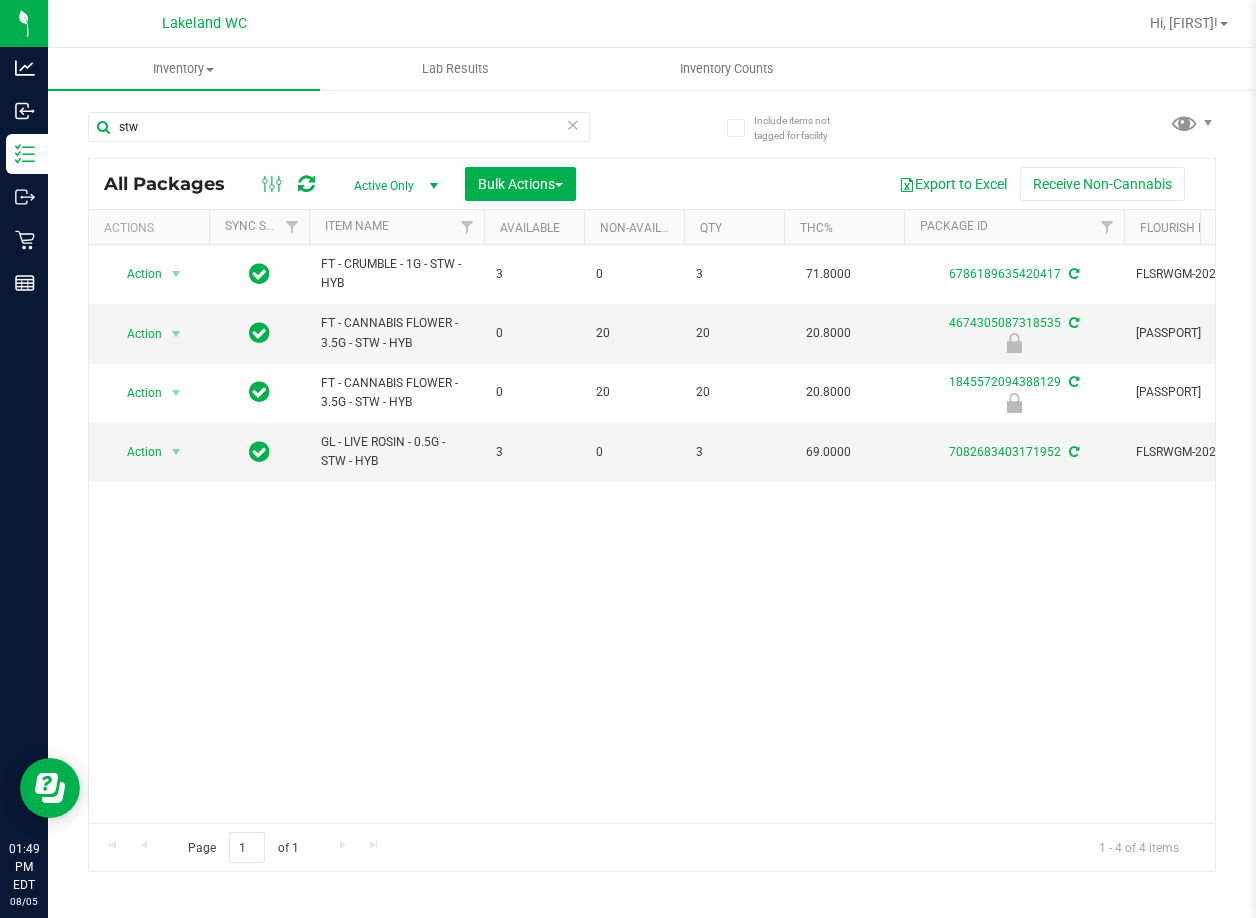 drag, startPoint x: 544, startPoint y: 519, endPoint x: 415, endPoint y: 519, distance: 129 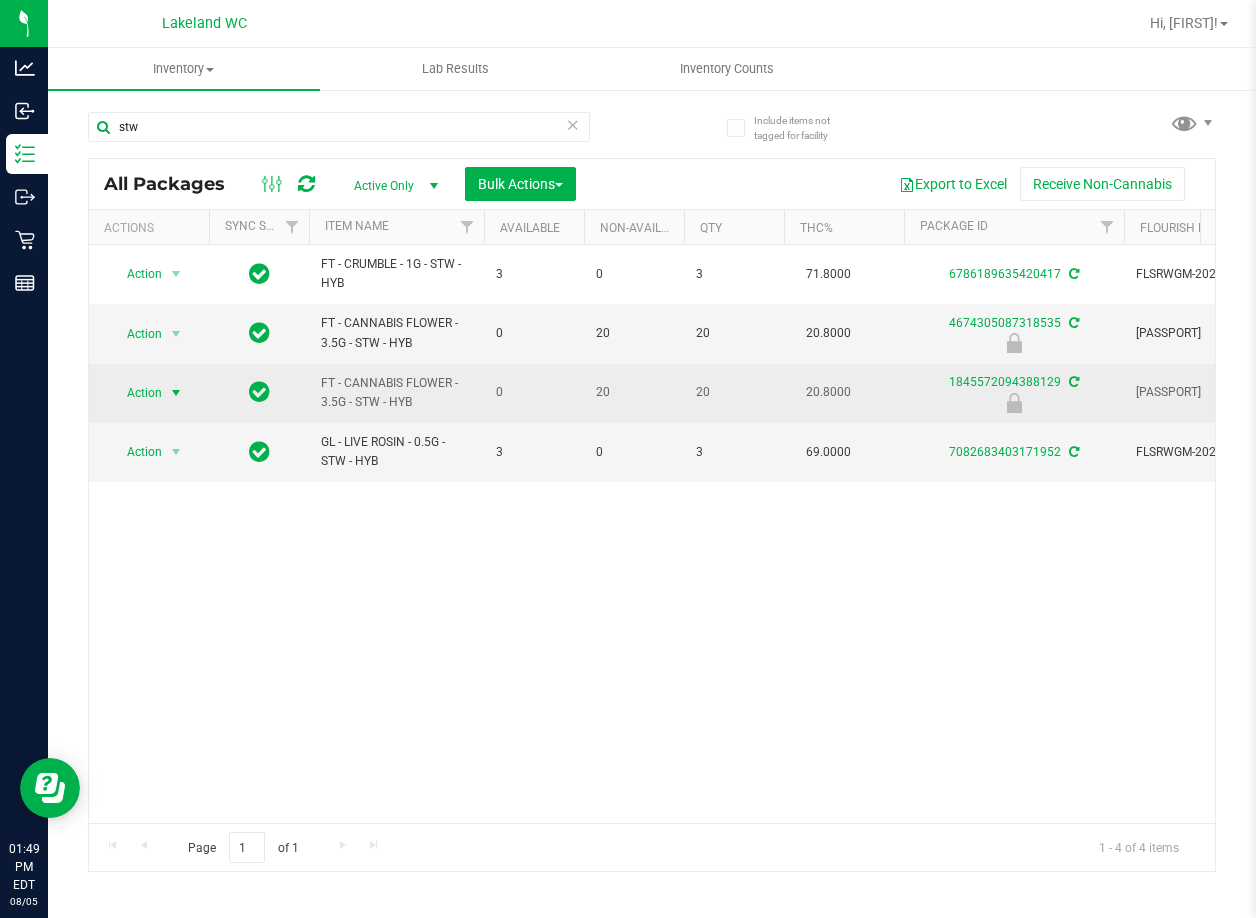 click at bounding box center [176, 393] 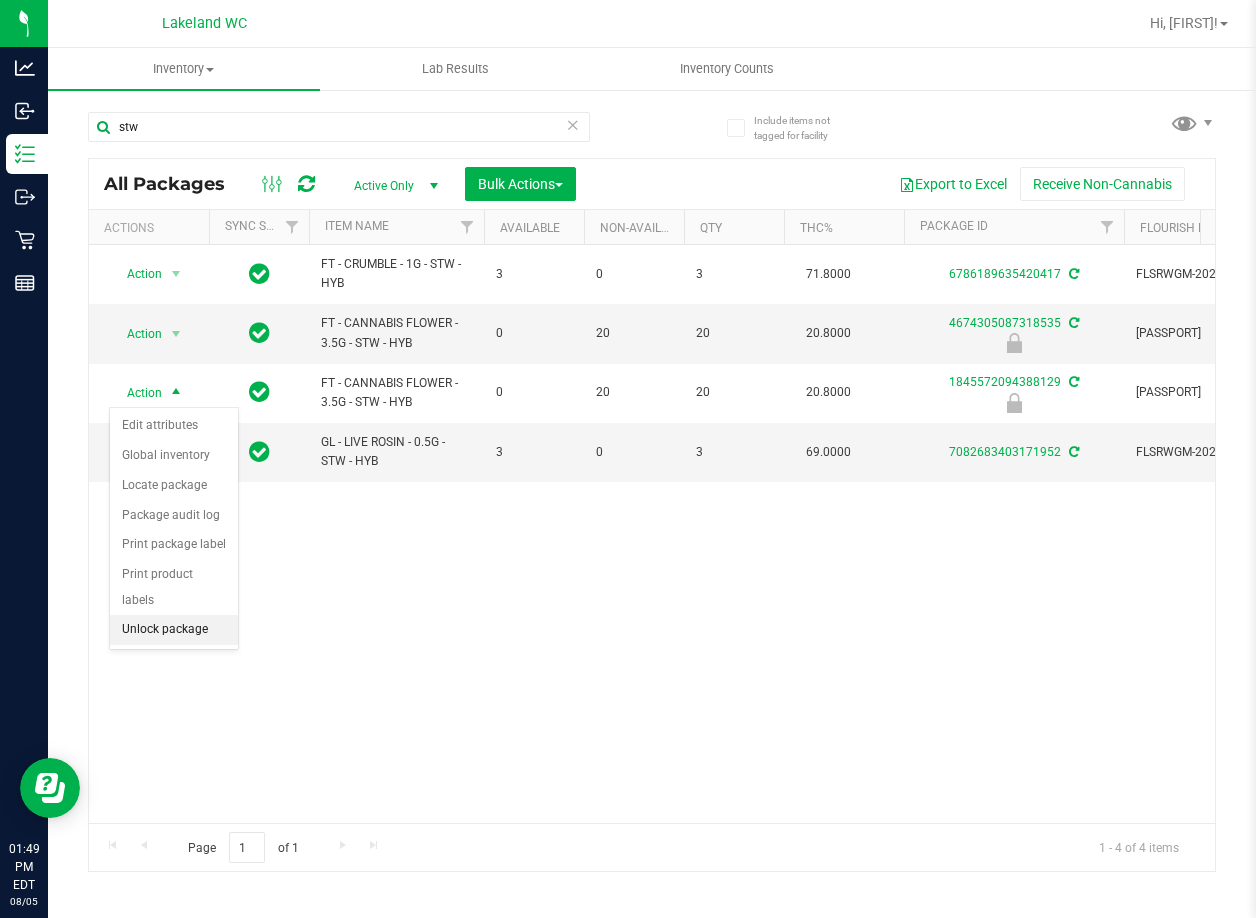 click on "Unlock package" at bounding box center [174, 630] 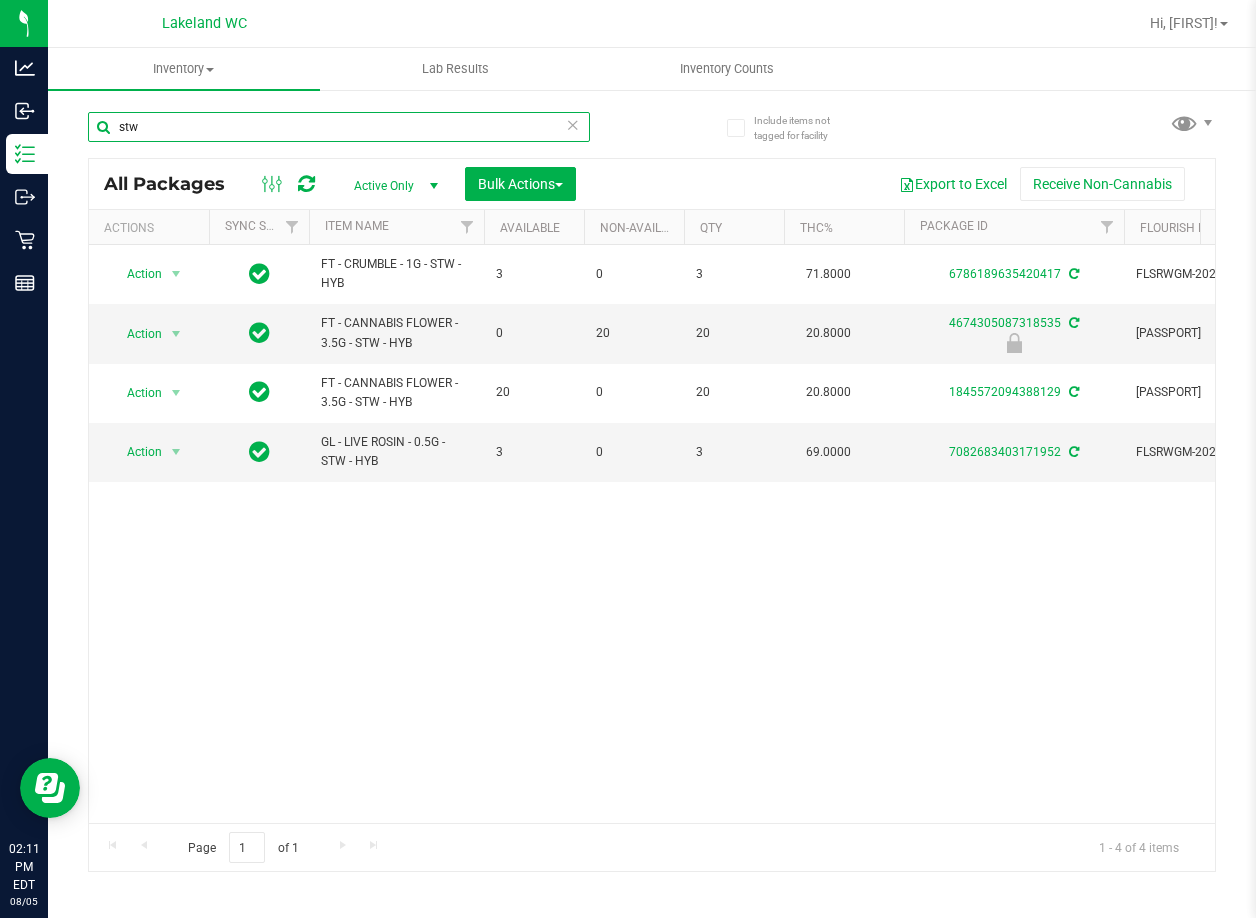 click on "stw" at bounding box center (339, 127) 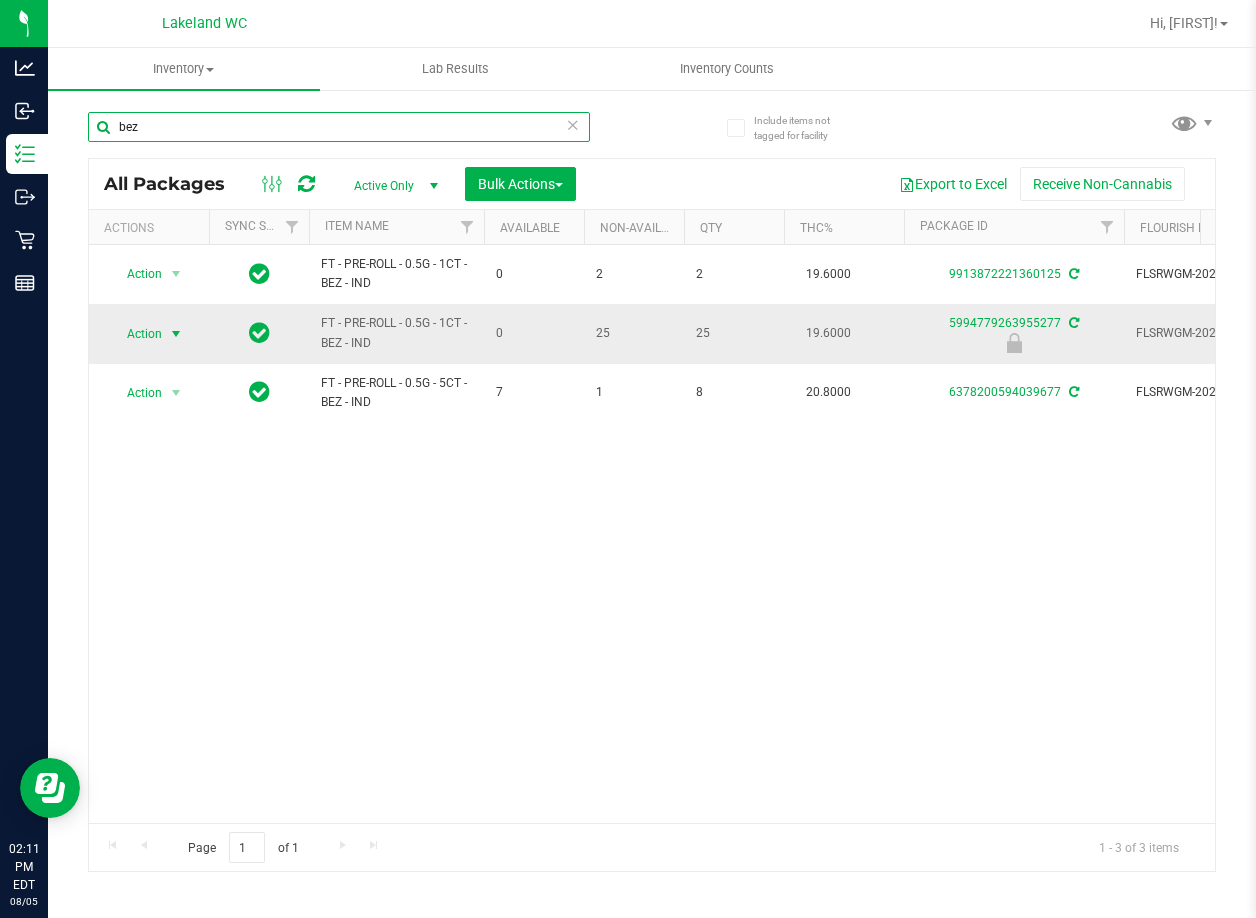 type on "bez" 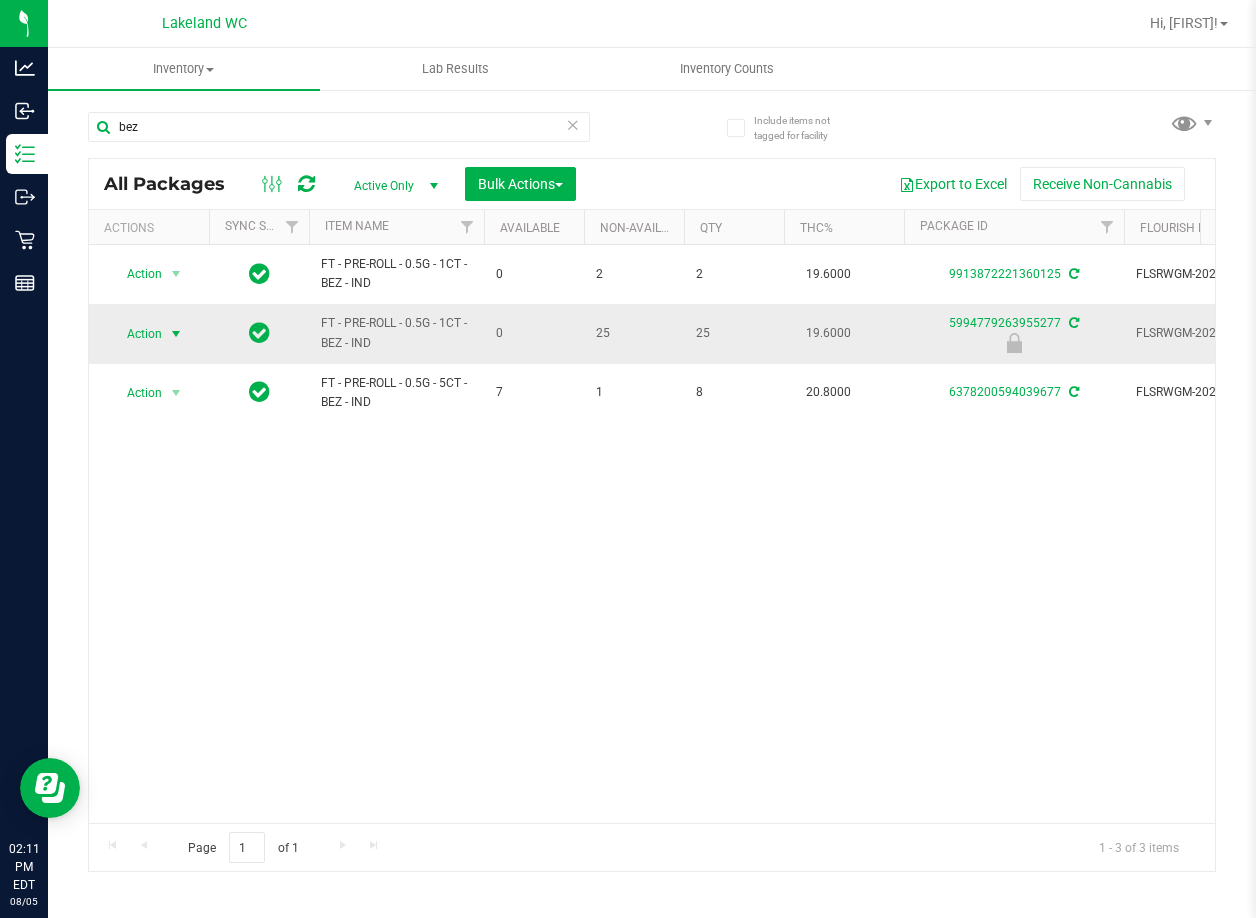 click at bounding box center (176, 334) 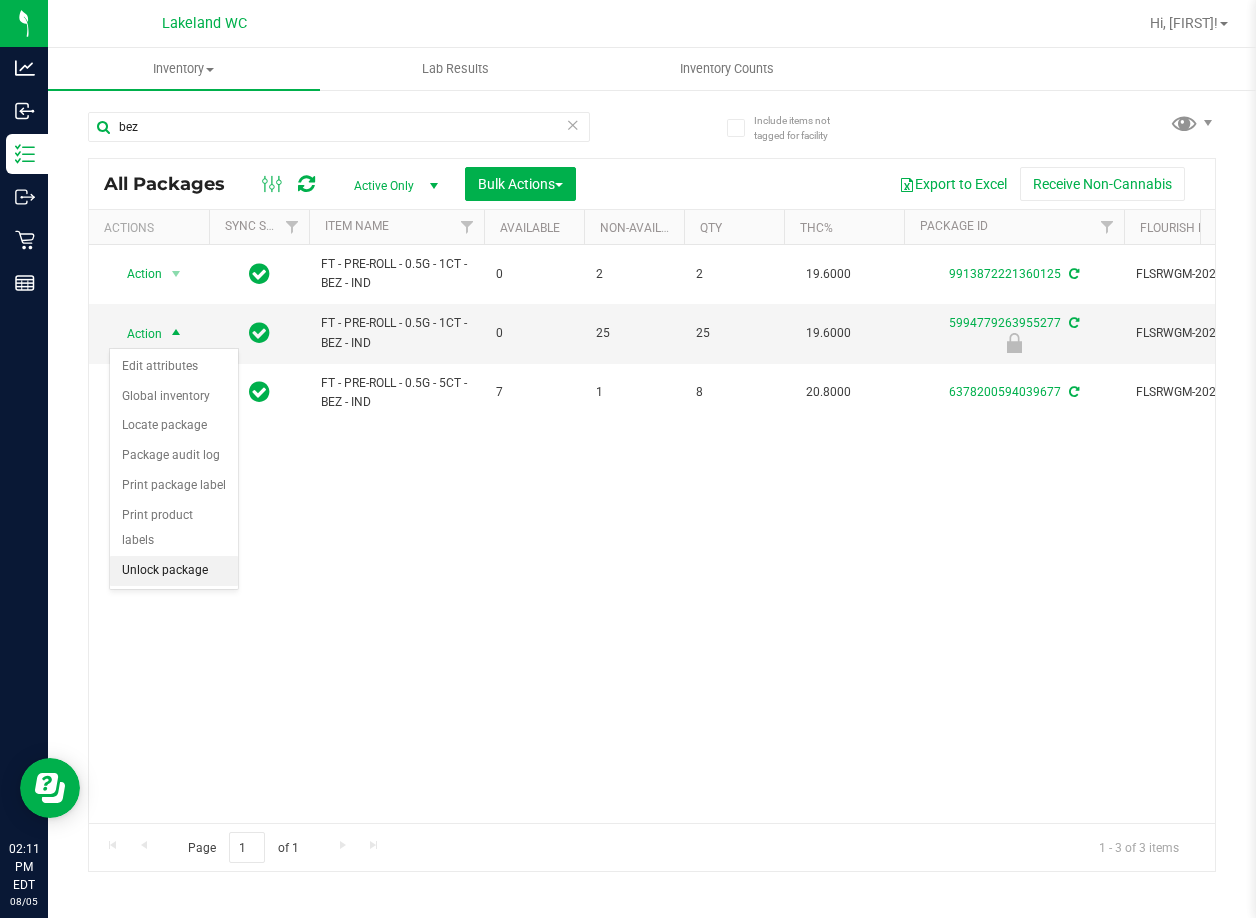click on "Unlock package" at bounding box center [174, 571] 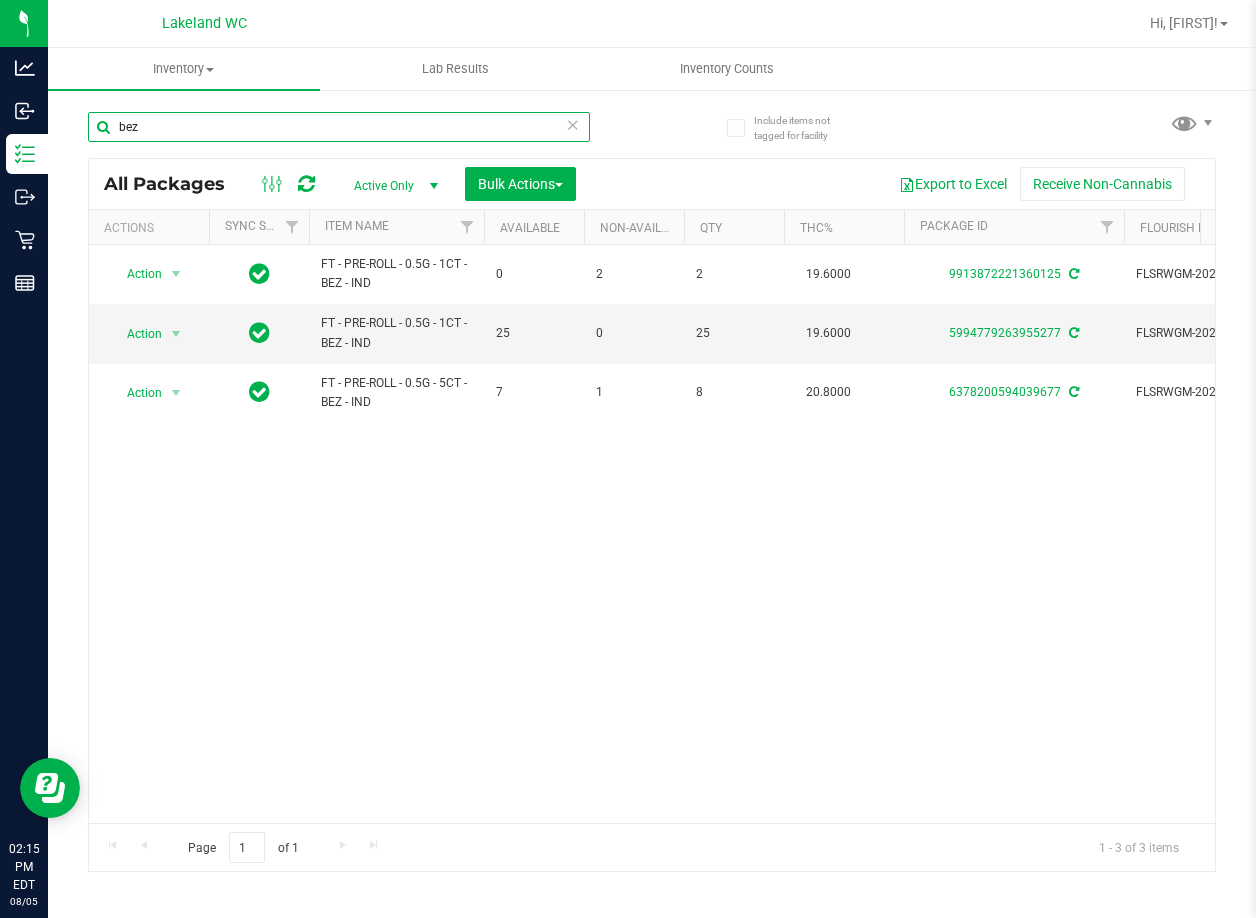 click on "bez" at bounding box center [339, 127] 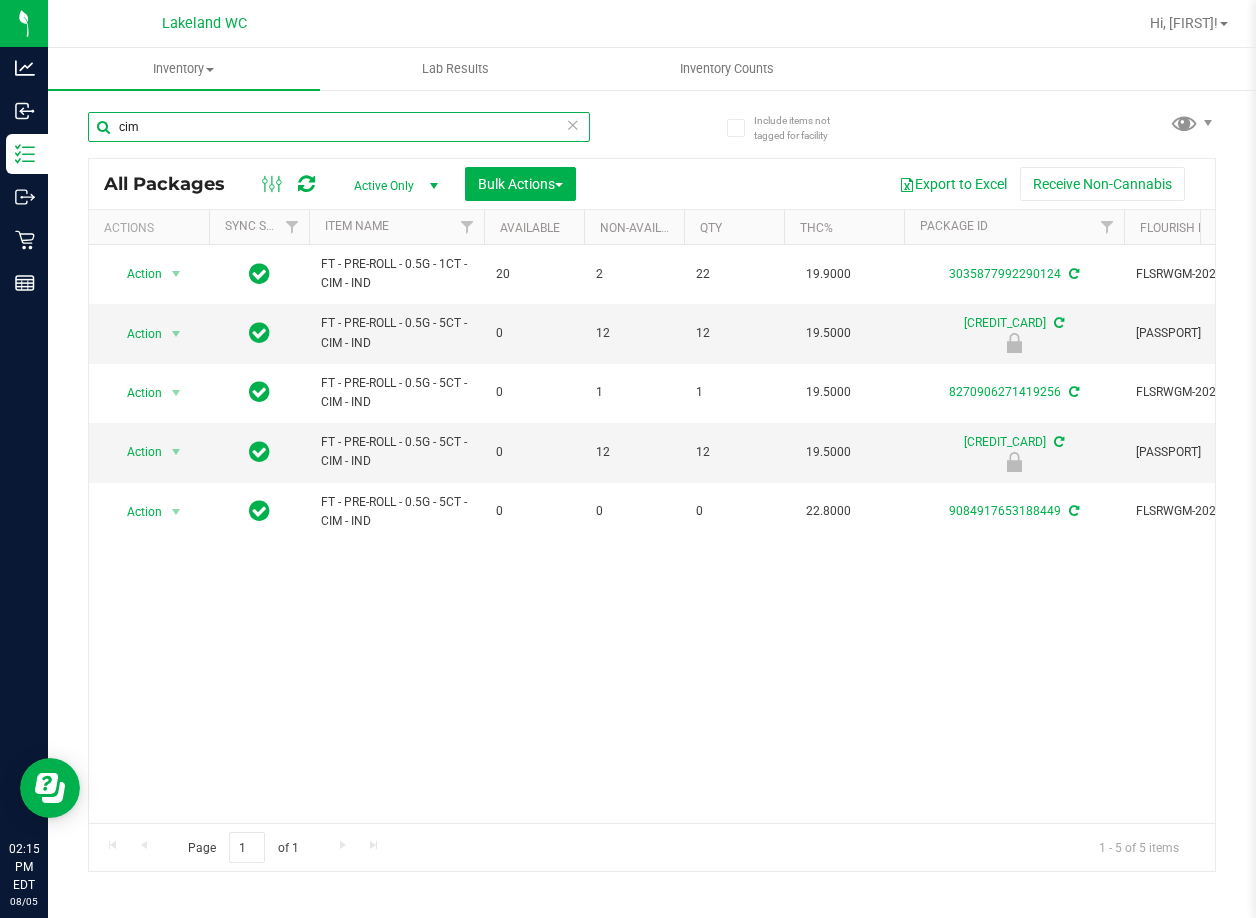 type on "cim" 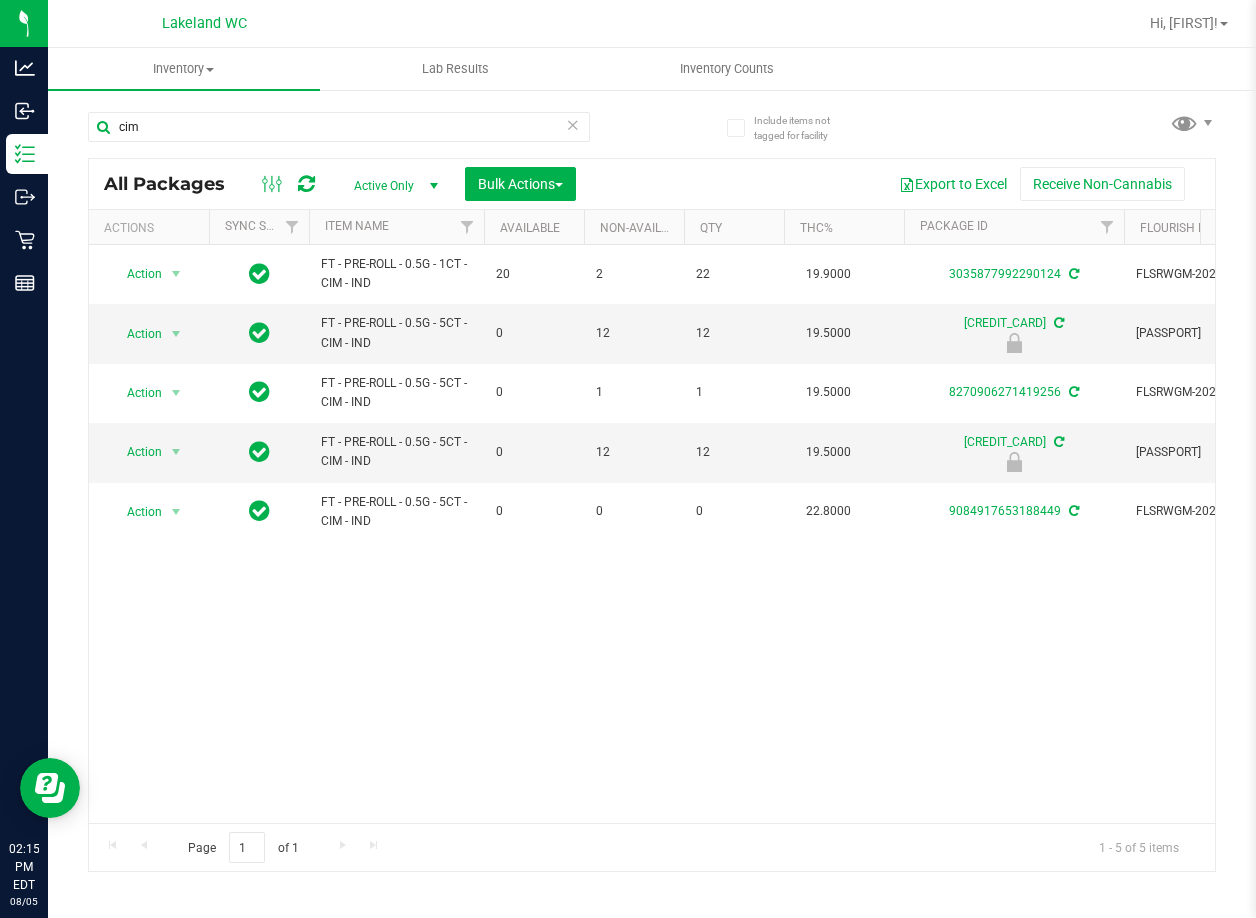 scroll, scrollTop: 0, scrollLeft: 34, axis: horizontal 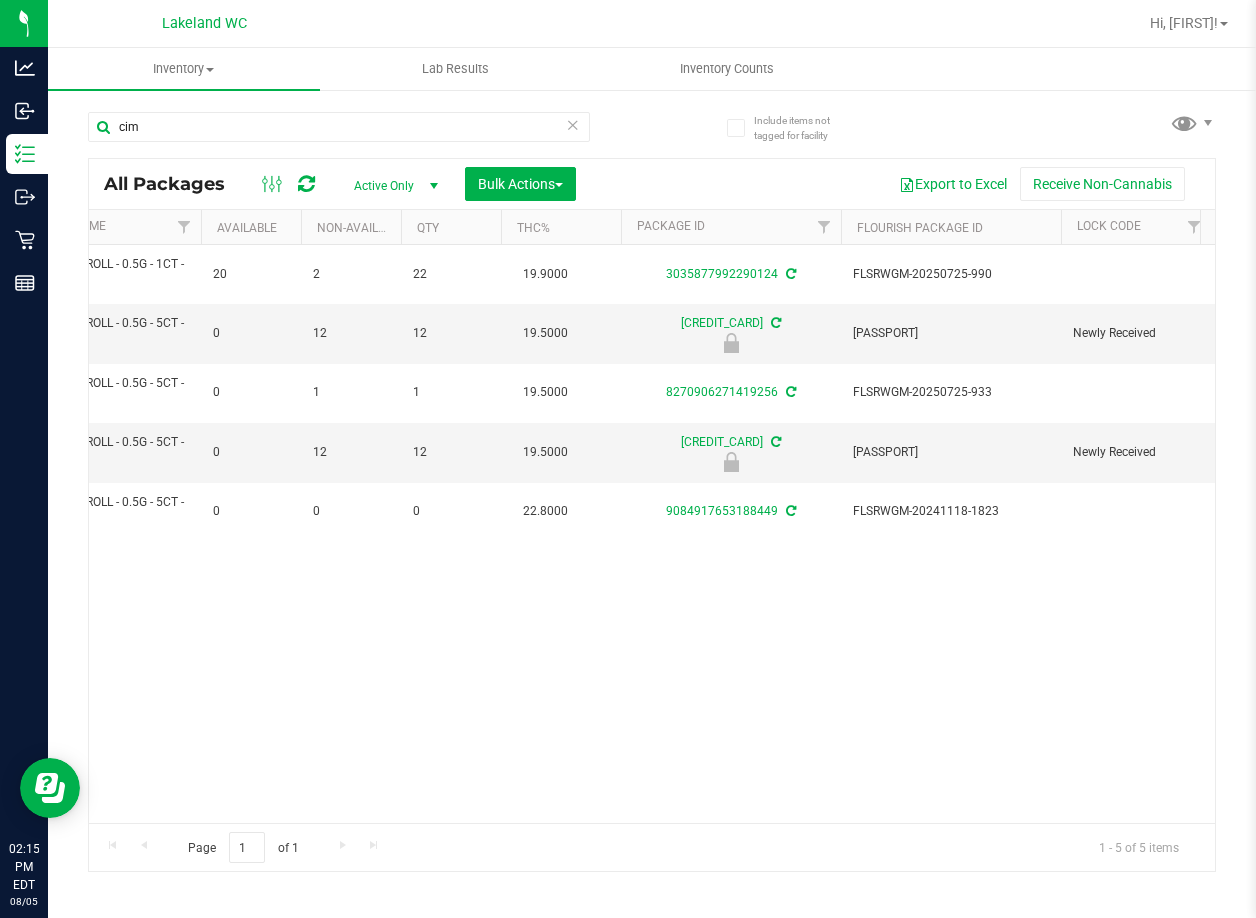 drag, startPoint x: 357, startPoint y: 581, endPoint x: 466, endPoint y: 571, distance: 109.457756 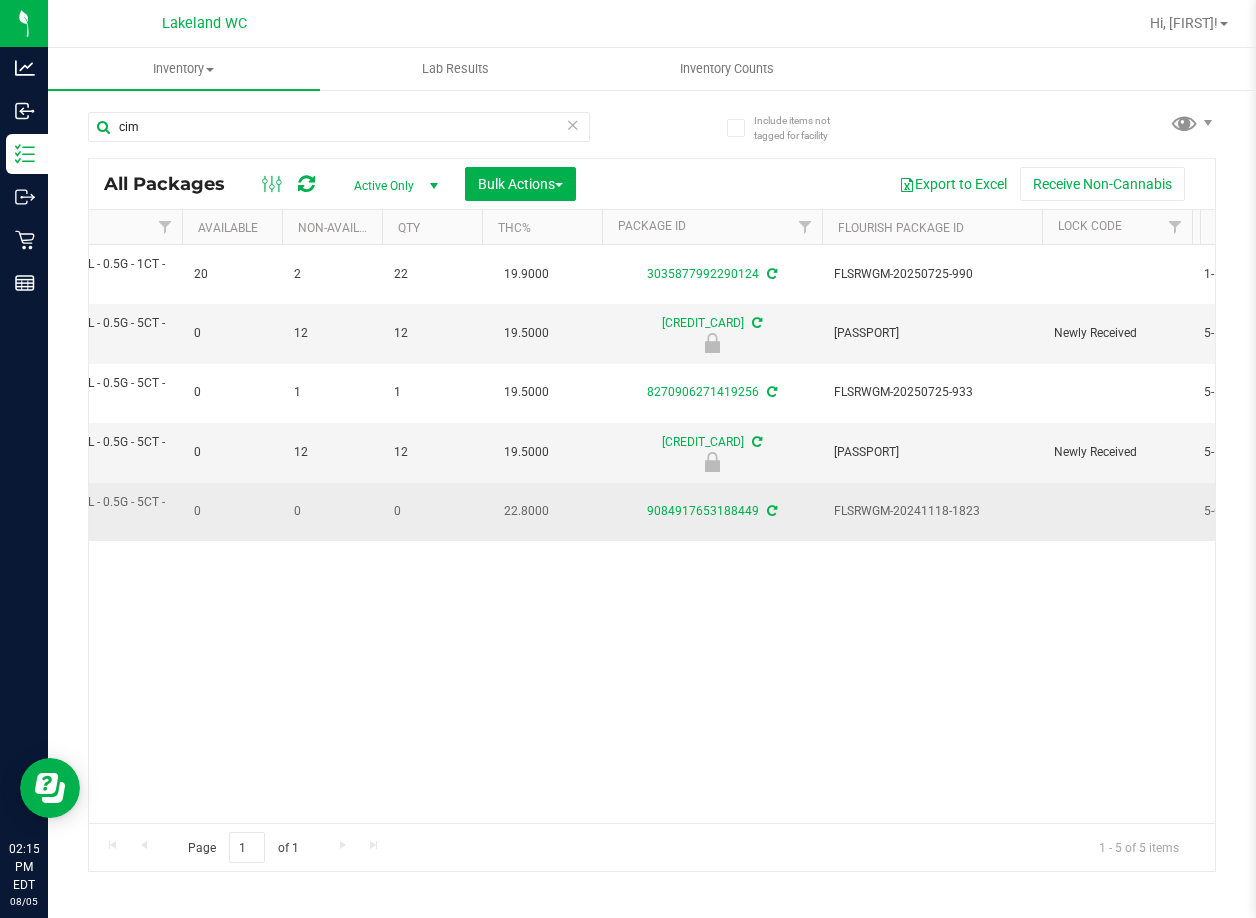 scroll, scrollTop: 0, scrollLeft: 0, axis: both 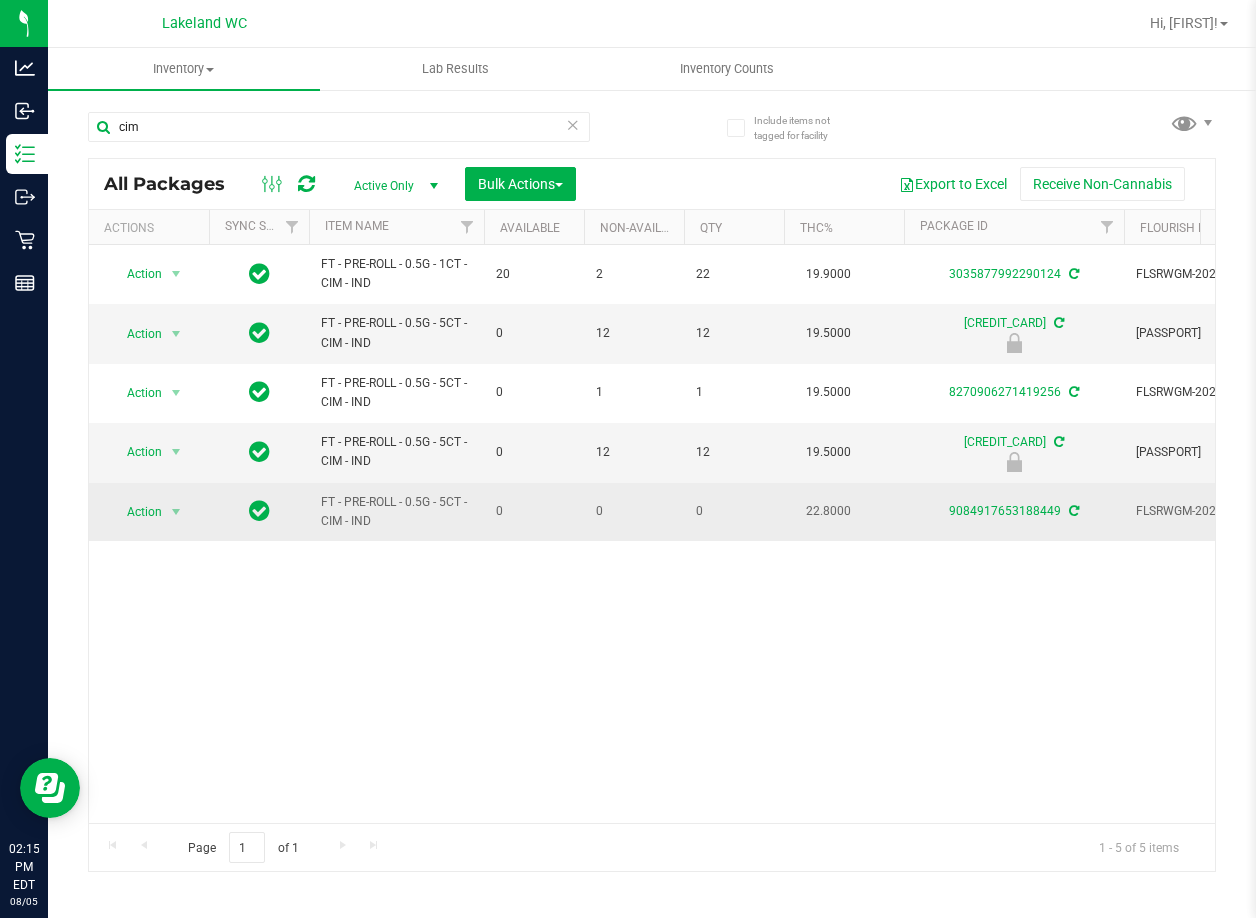 drag, startPoint x: 505, startPoint y: 548, endPoint x: 273, endPoint y: 536, distance: 232.31013 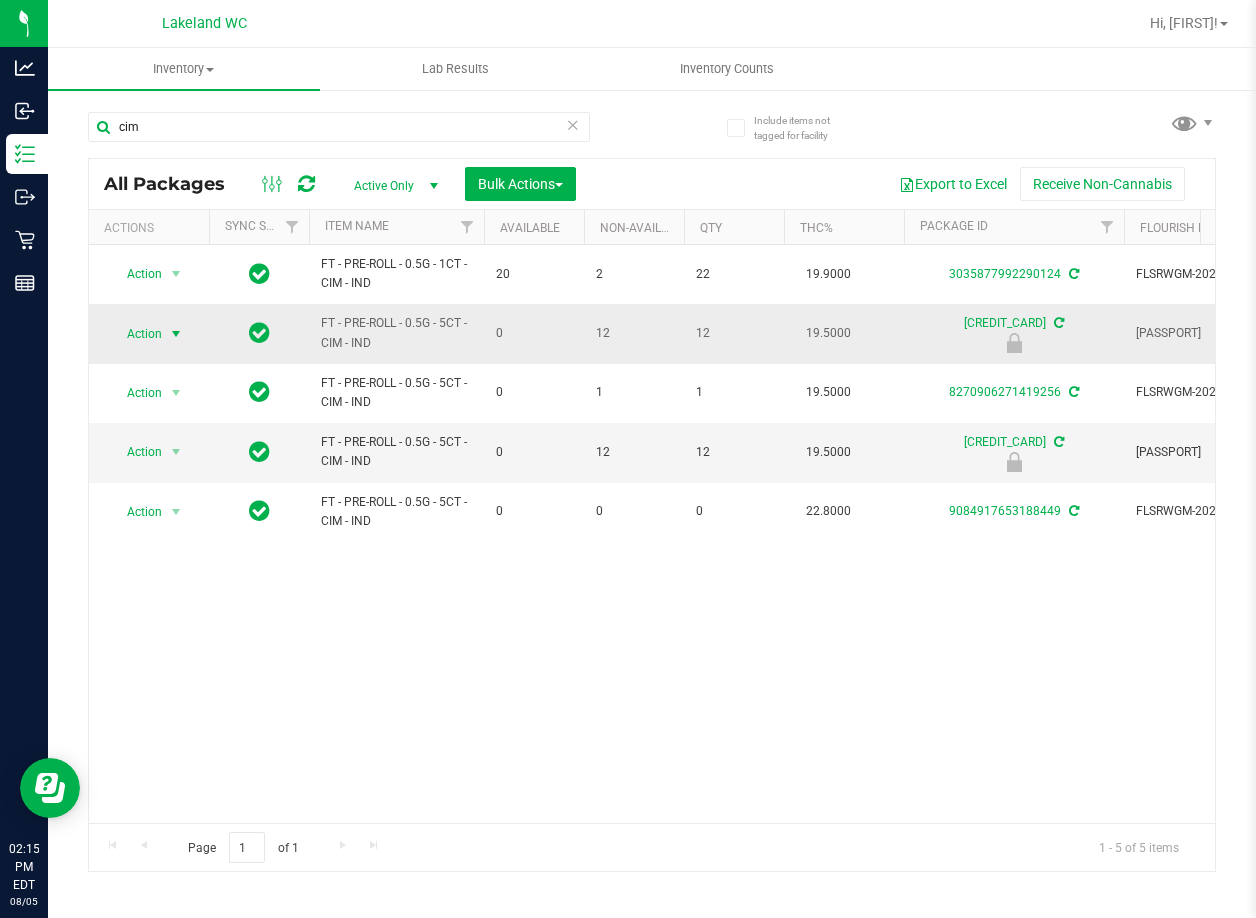 click at bounding box center [176, 334] 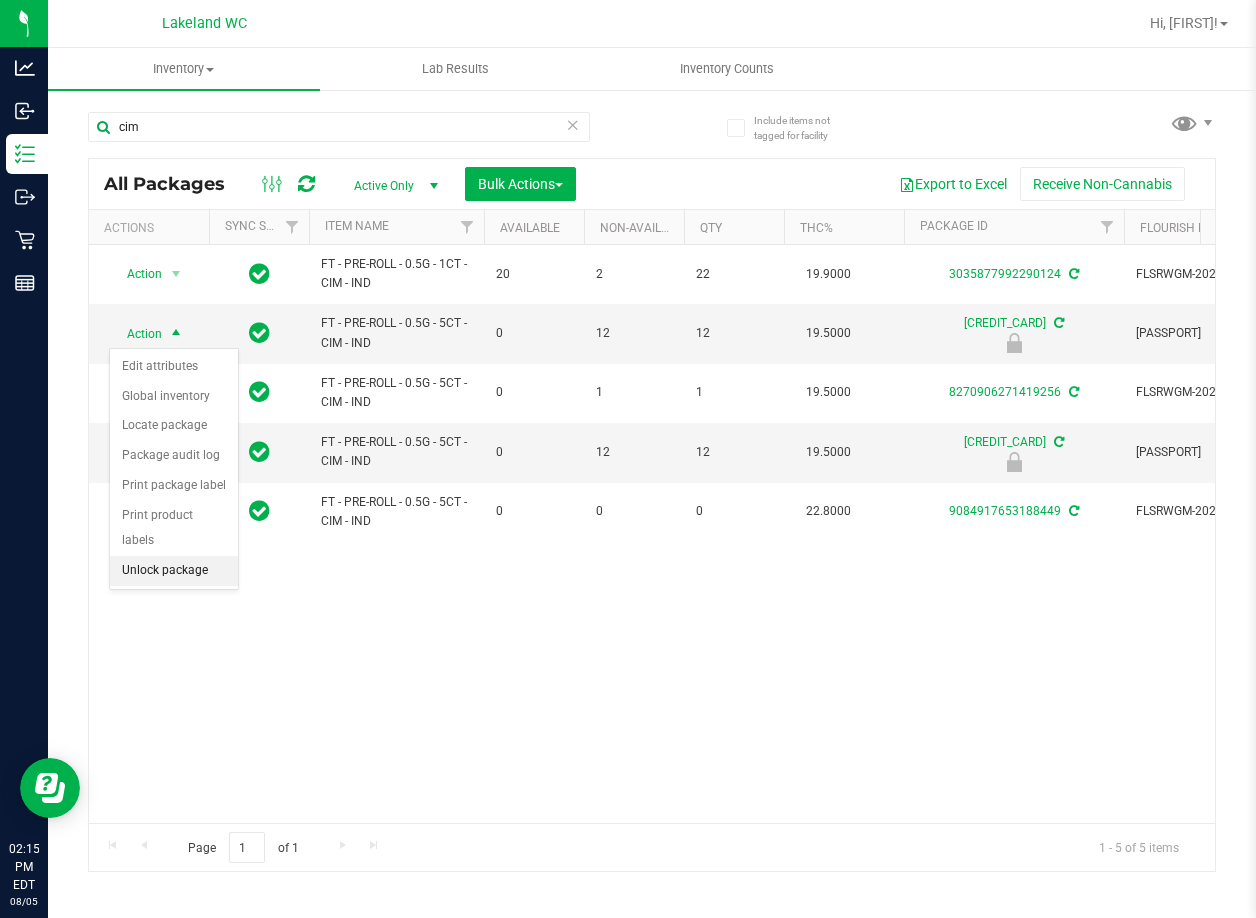 click on "Unlock package" at bounding box center [174, 571] 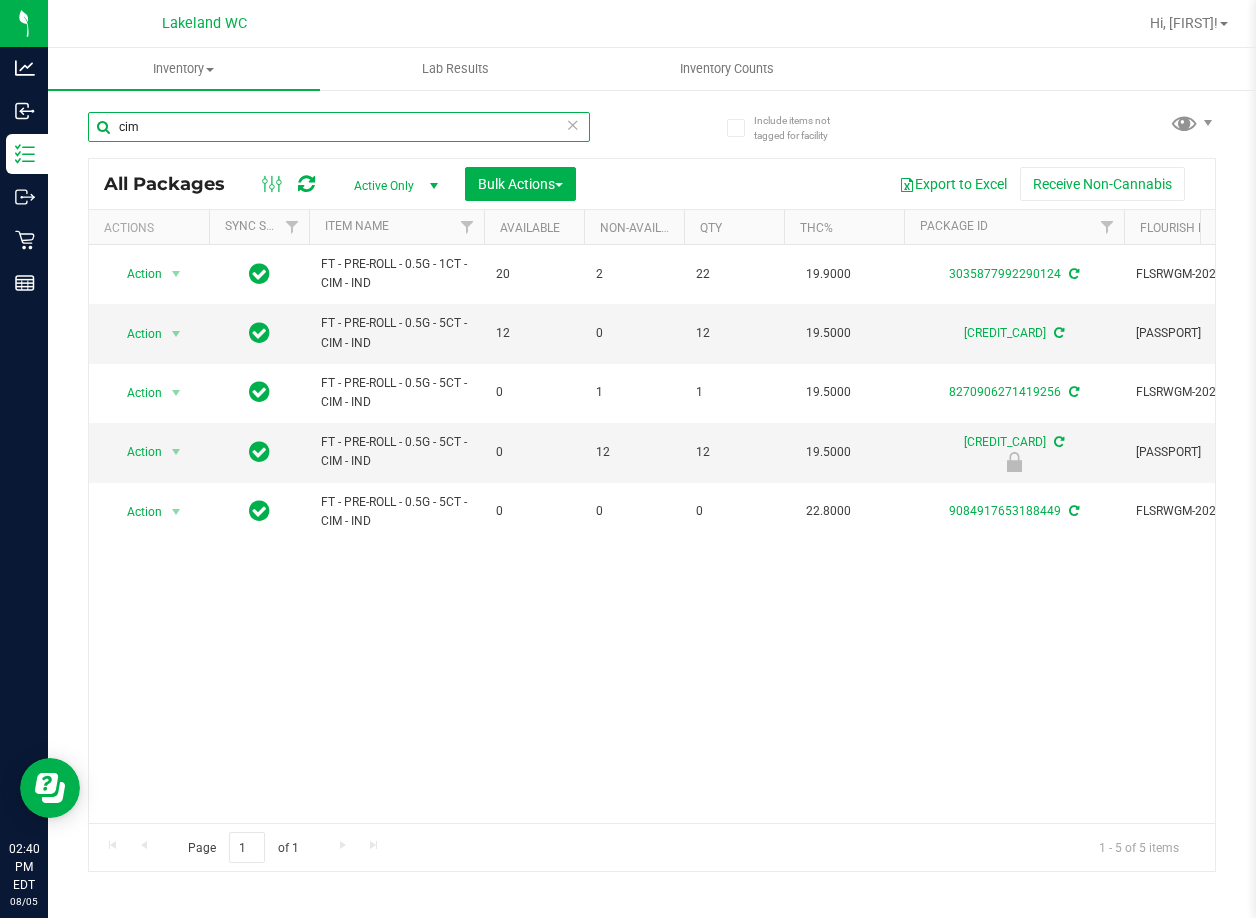 click on "cim" at bounding box center [339, 127] 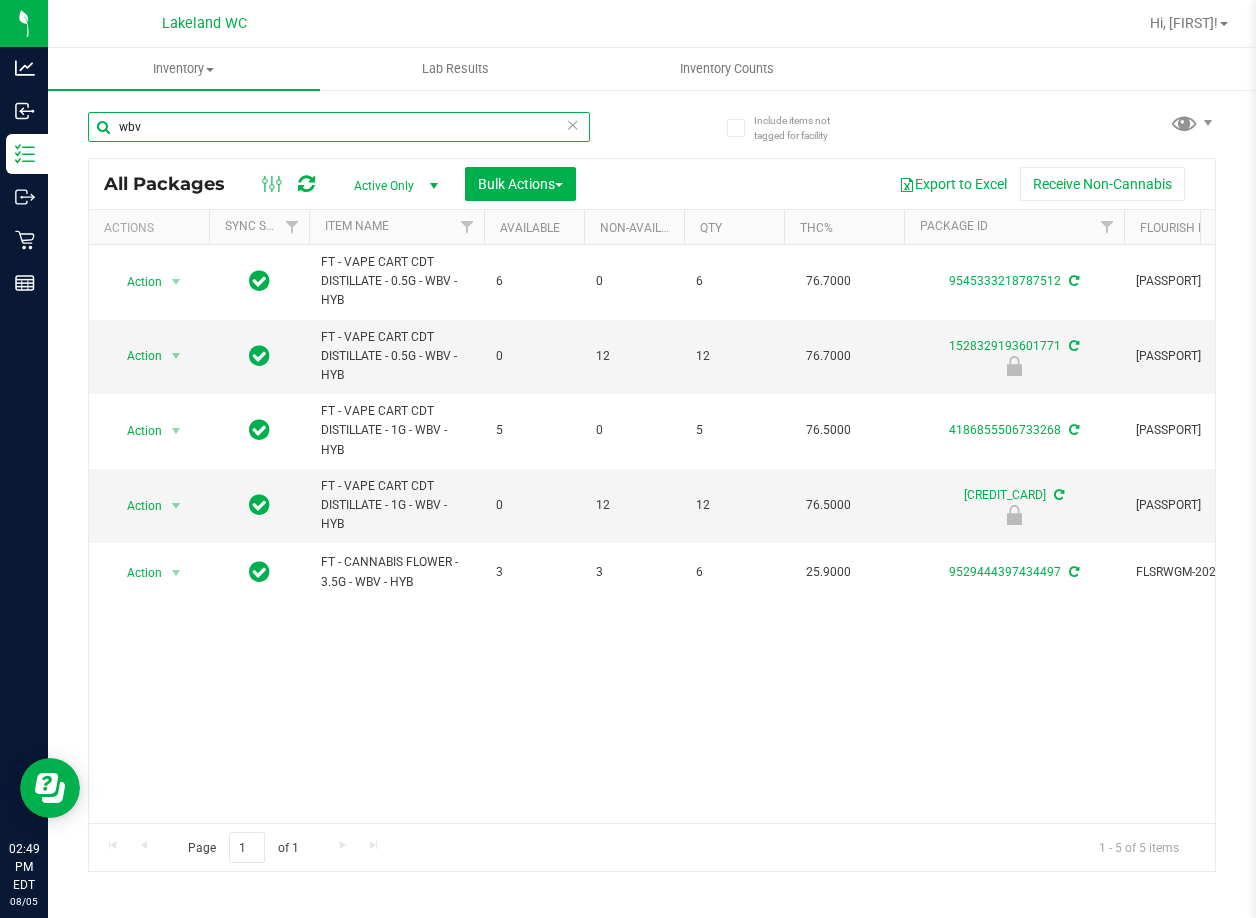 click on "wbv" at bounding box center [339, 127] 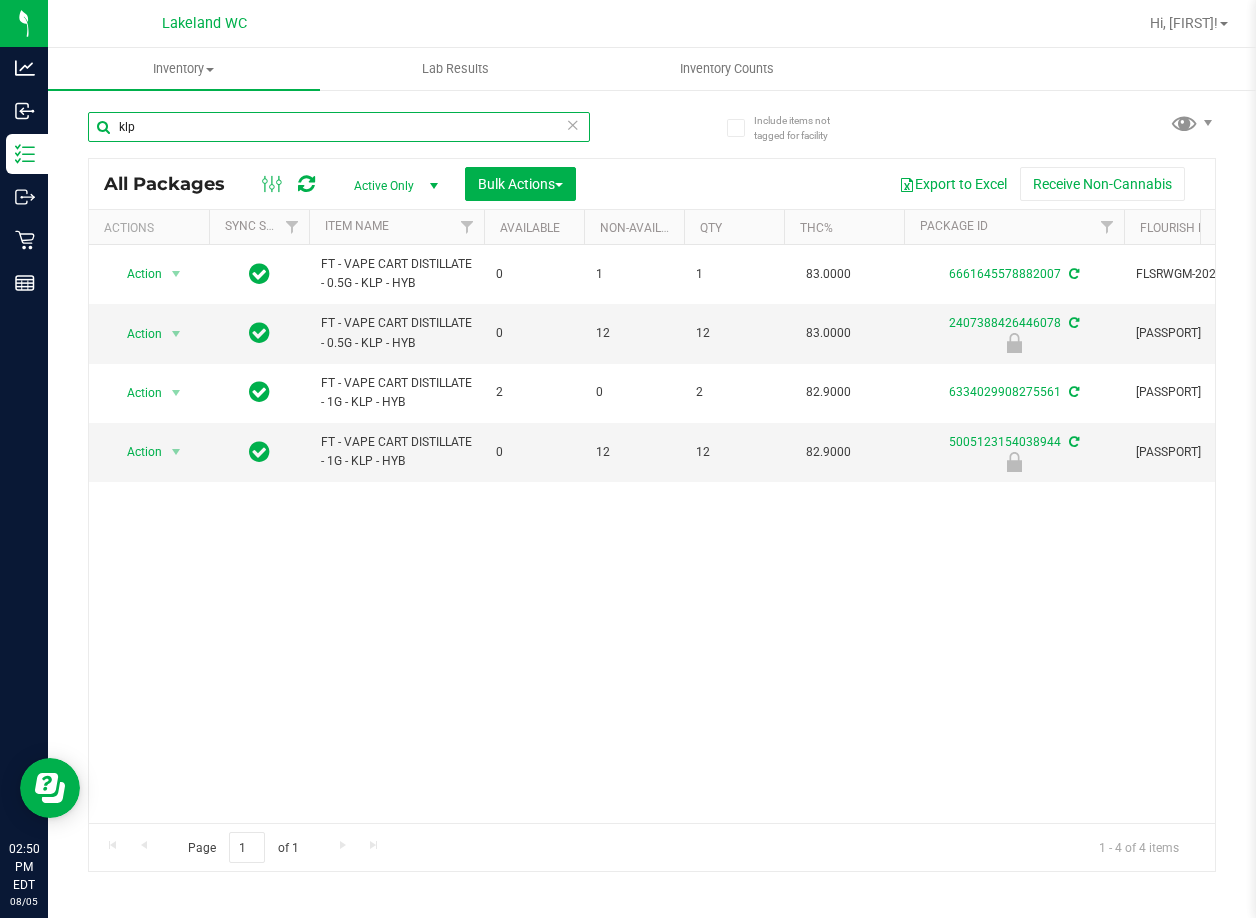 type on "klp" 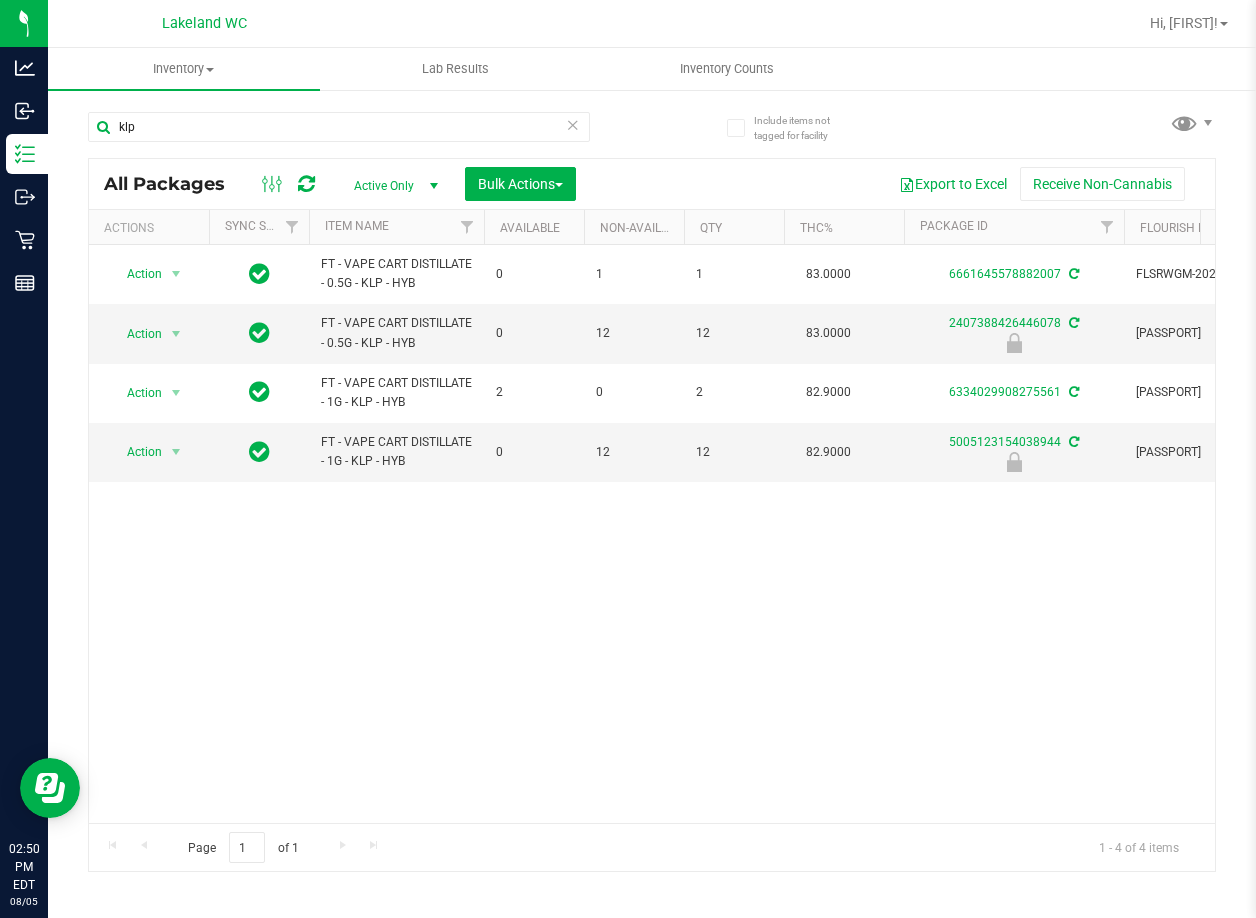 scroll, scrollTop: 0, scrollLeft: 32, axis: horizontal 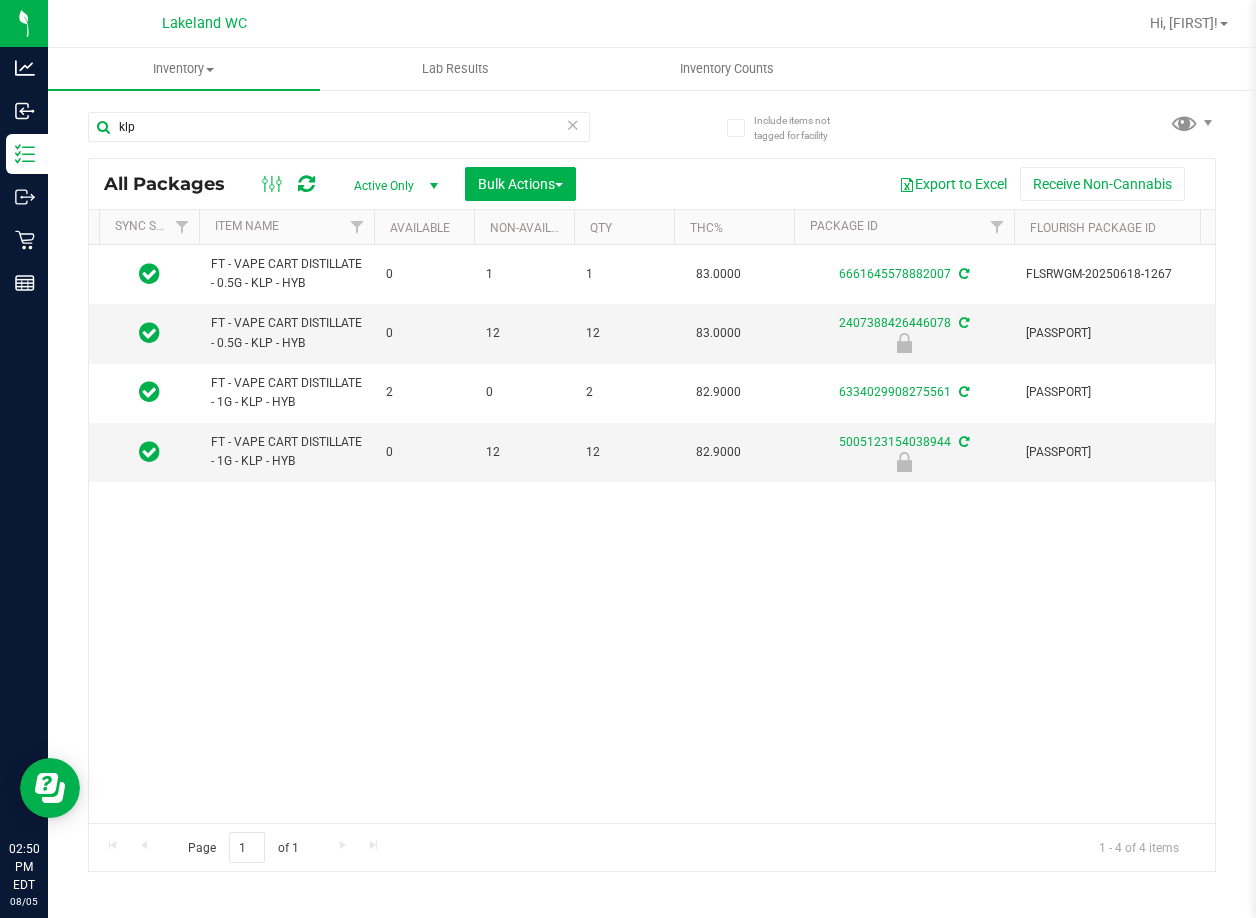 drag, startPoint x: 456, startPoint y: 560, endPoint x: 530, endPoint y: 564, distance: 74.10803 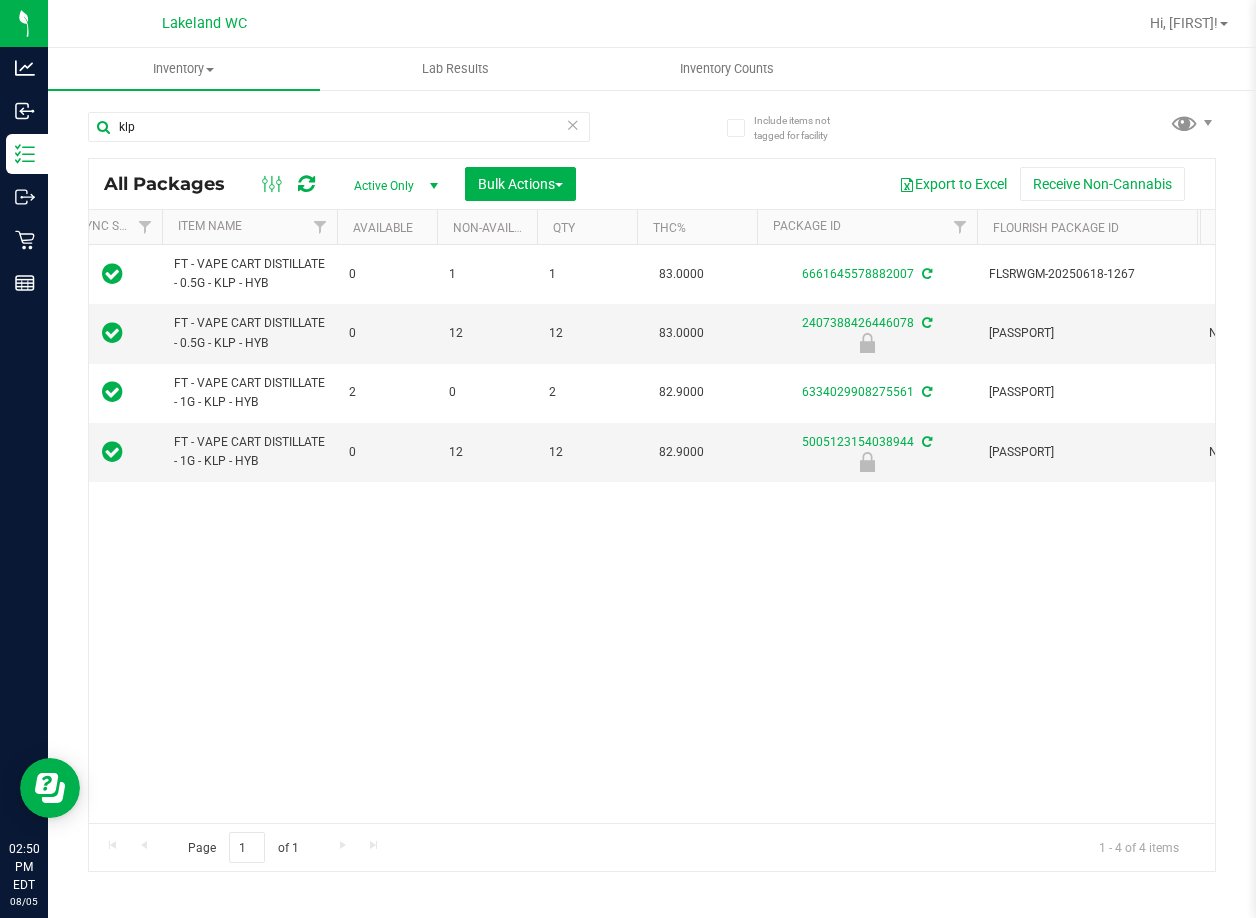 scroll, scrollTop: 0, scrollLeft: 0, axis: both 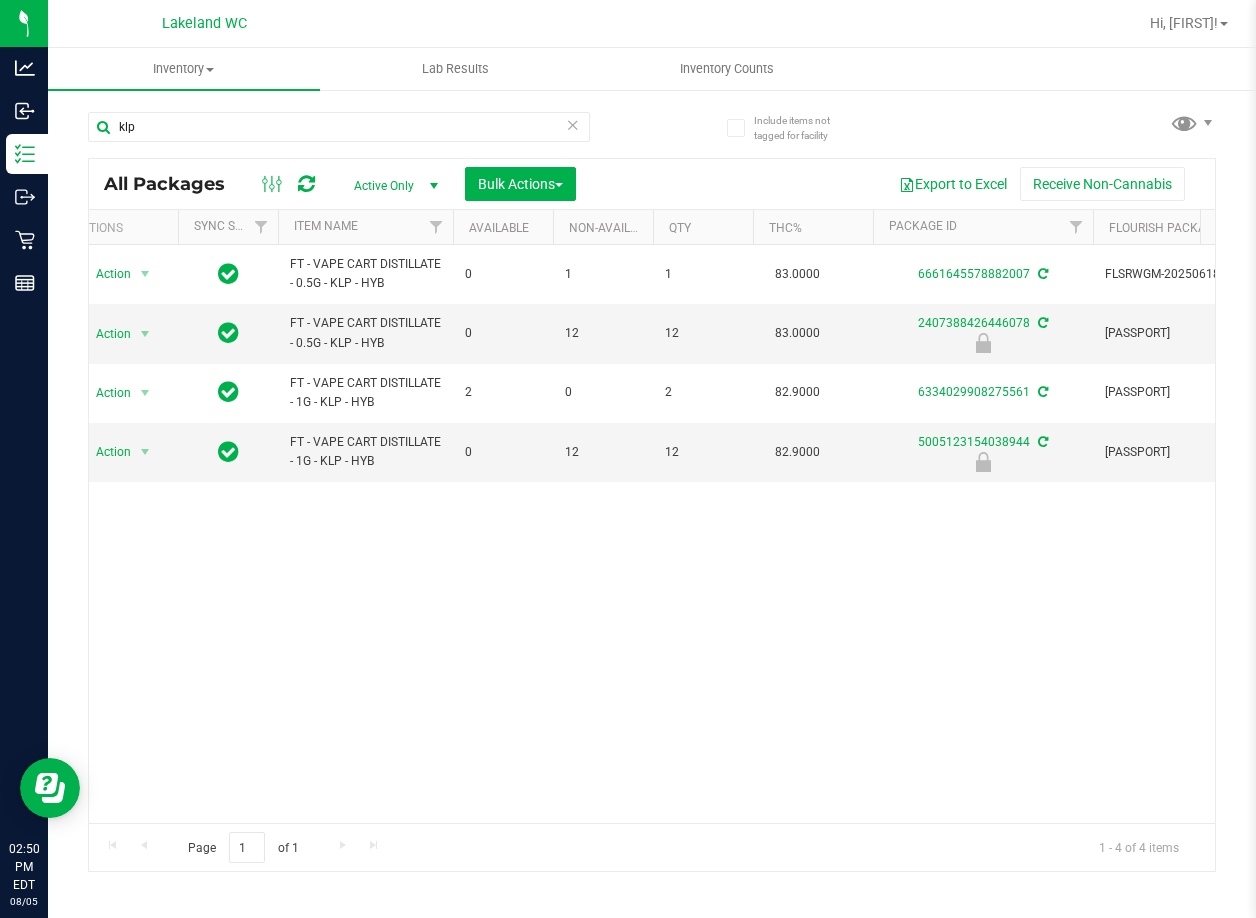 drag, startPoint x: 551, startPoint y: 551, endPoint x: 276, endPoint y: 529, distance: 275.8786 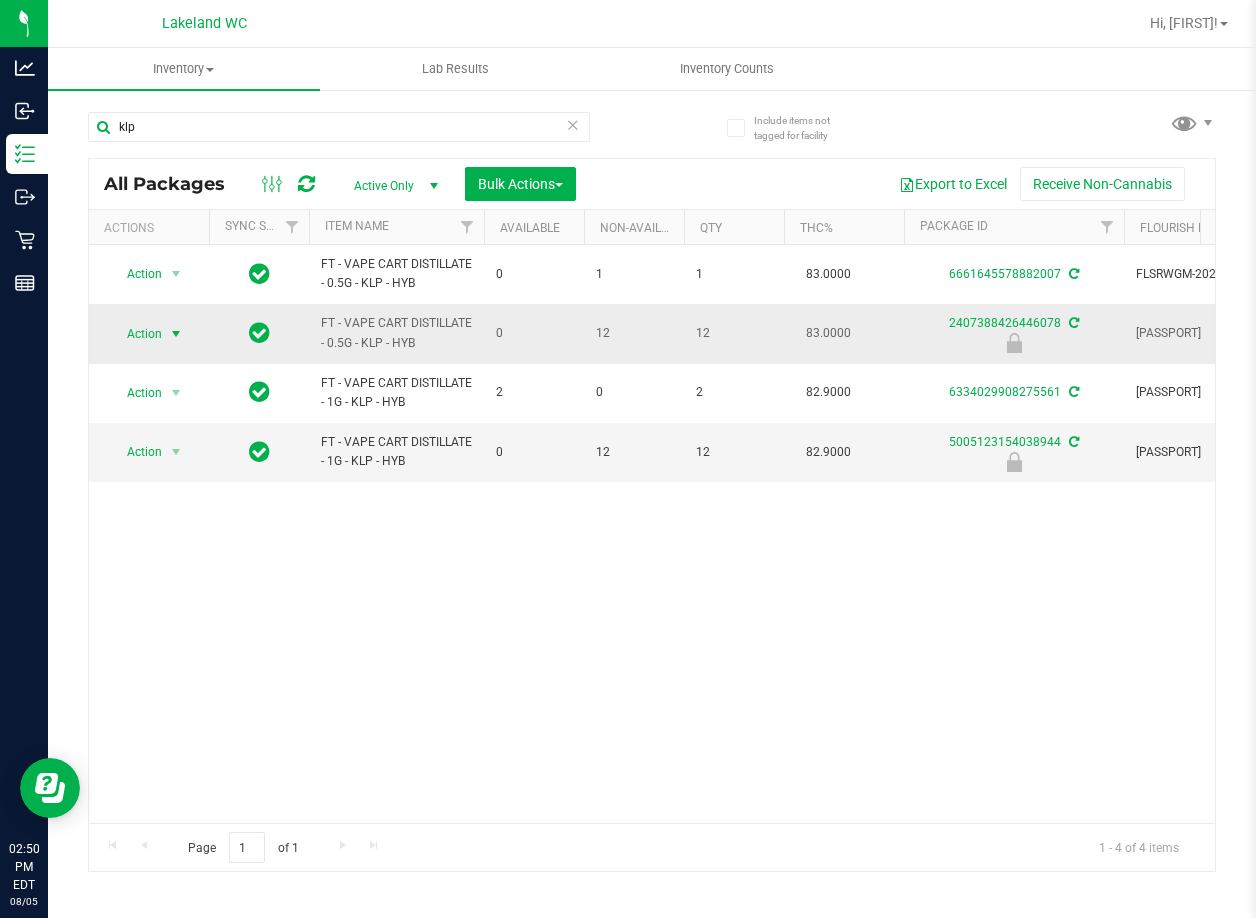 click at bounding box center (176, 334) 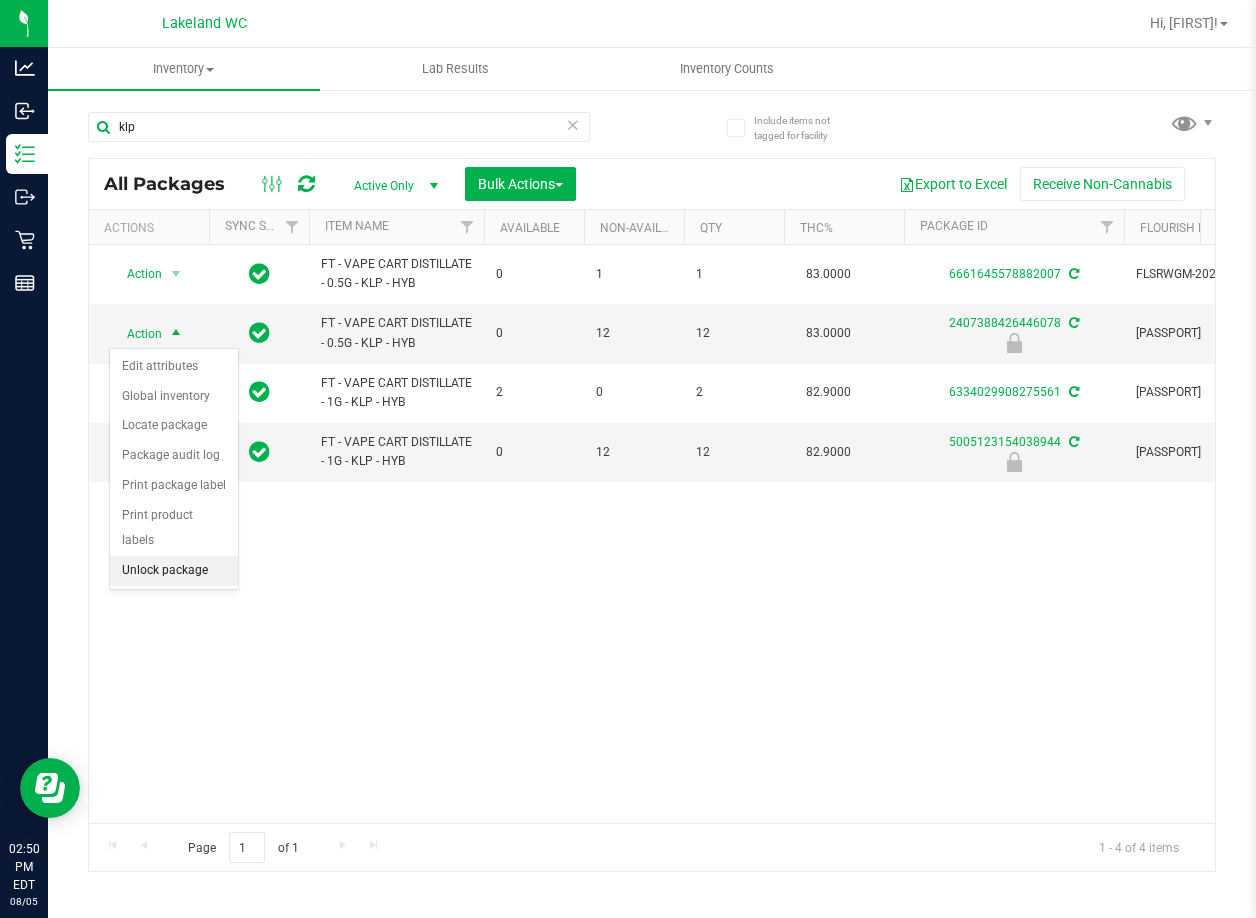 click on "Unlock package" at bounding box center [174, 571] 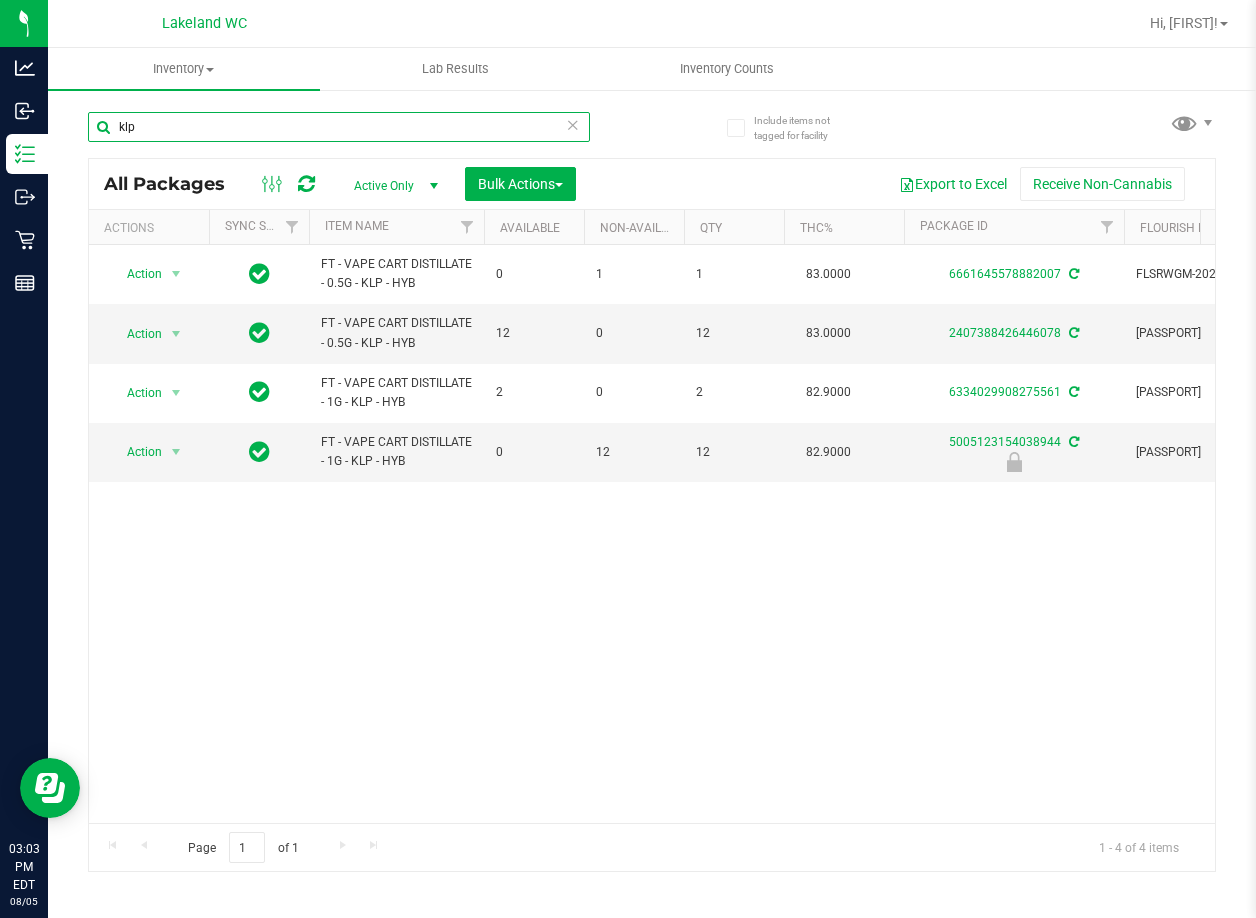click on "klp" at bounding box center [339, 127] 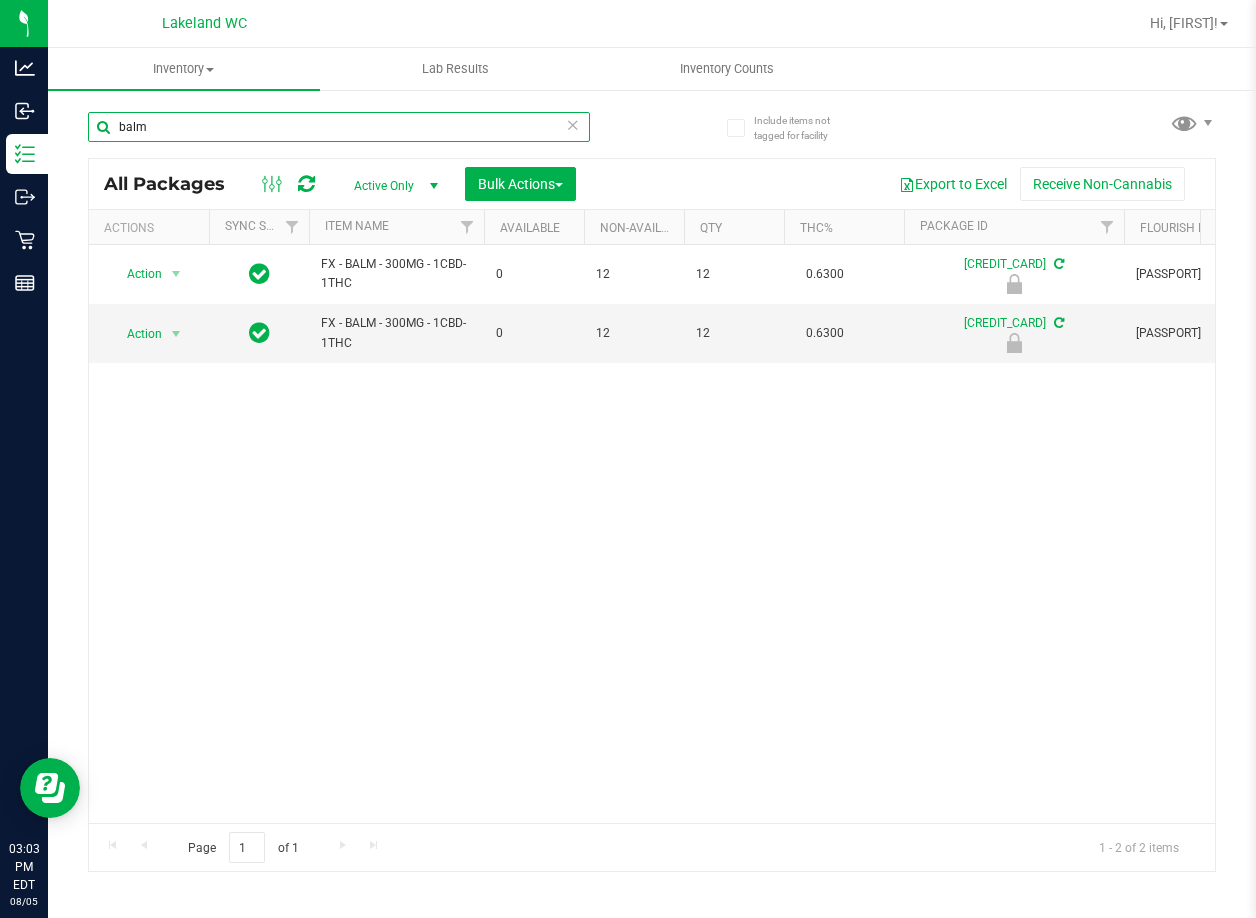 type on "balm" 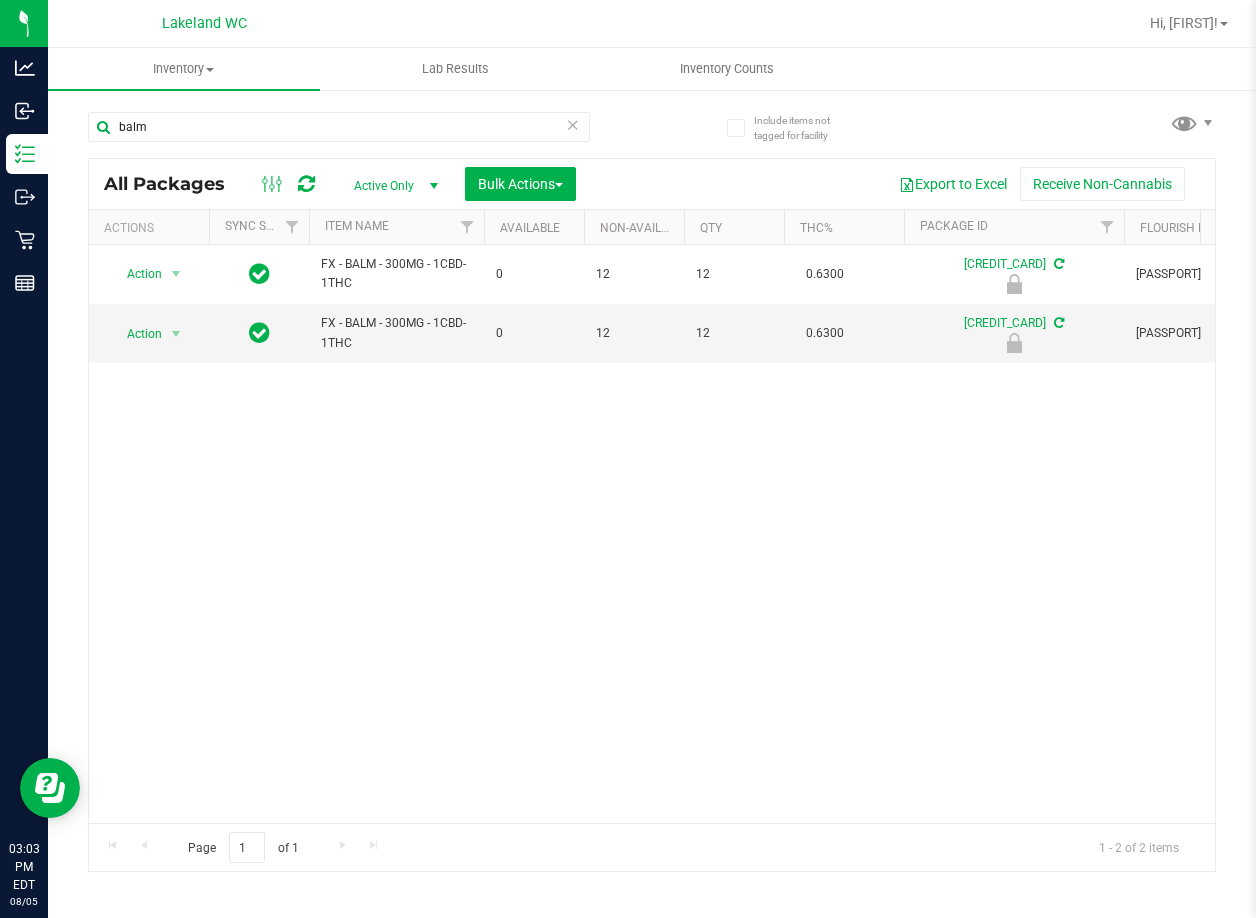 scroll, scrollTop: 0, scrollLeft: 21, axis: horizontal 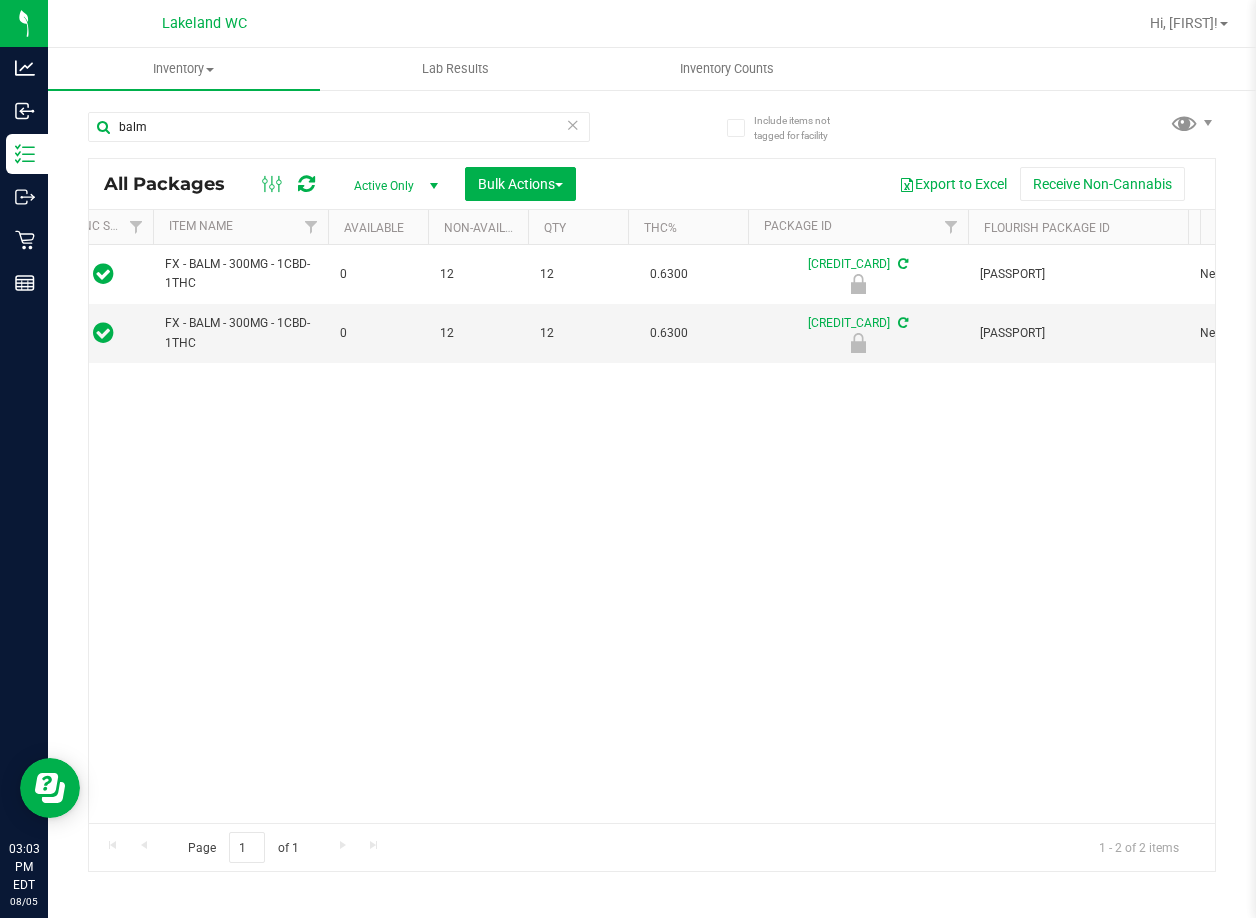 drag, startPoint x: 345, startPoint y: 488, endPoint x: 475, endPoint y: 475, distance: 130.64838 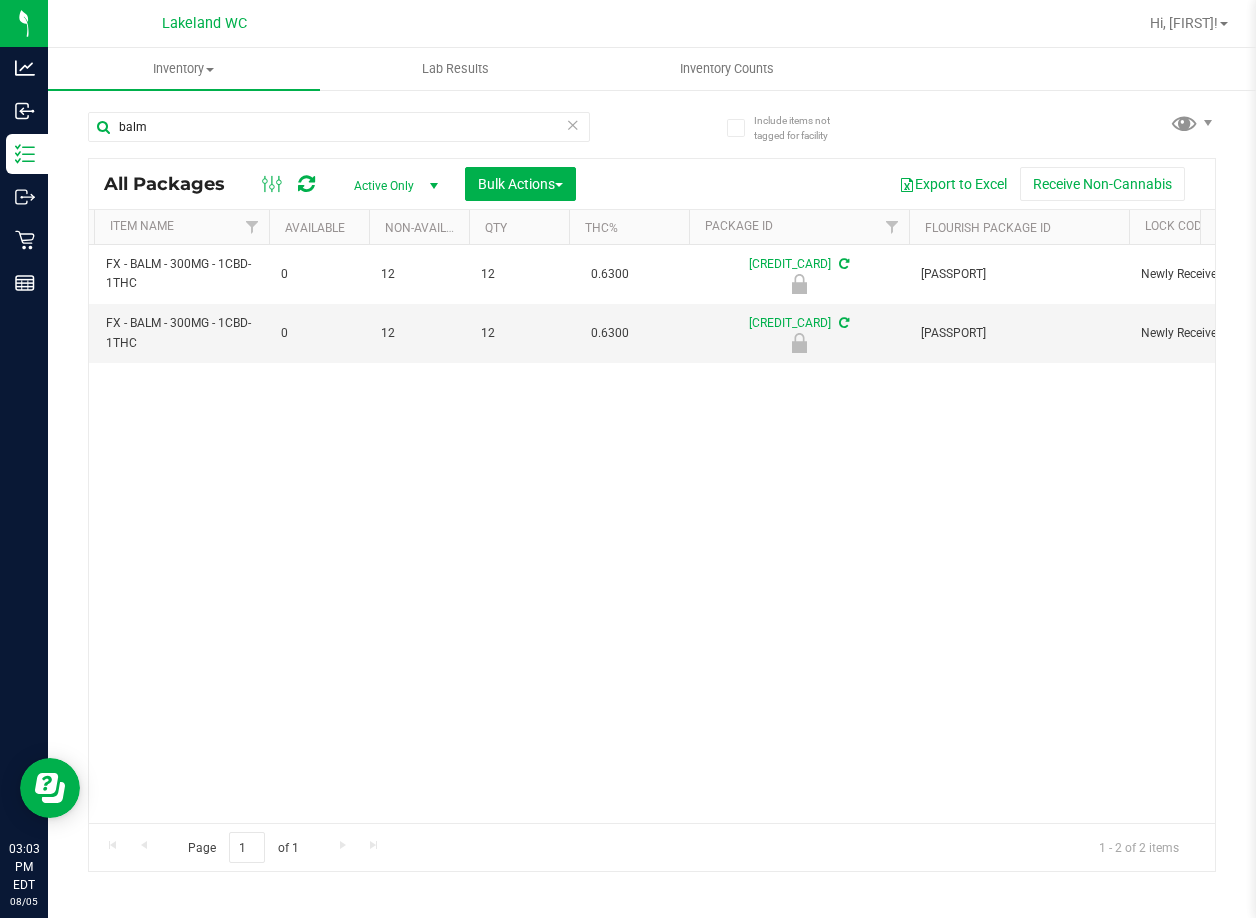 scroll, scrollTop: 0, scrollLeft: 95, axis: horizontal 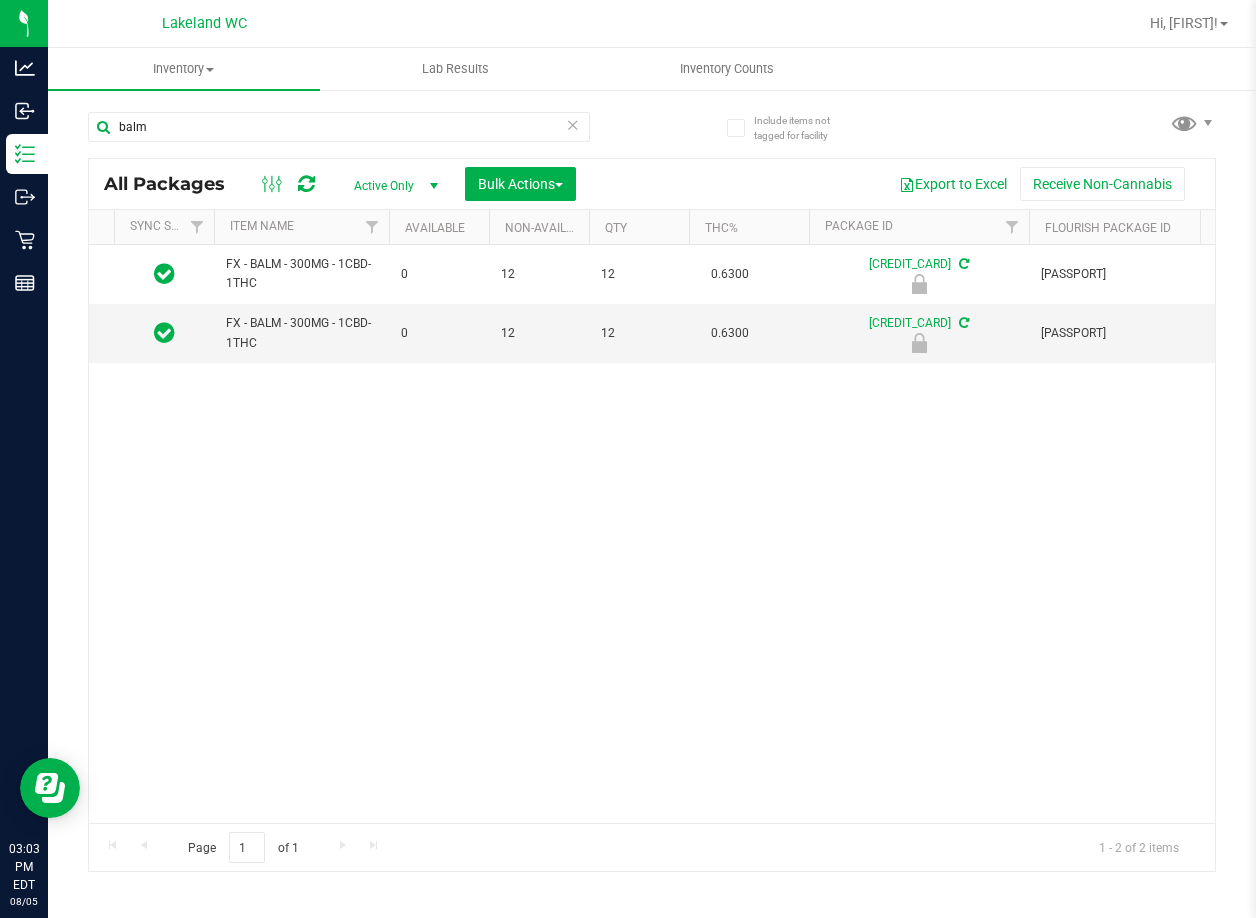 drag, startPoint x: 527, startPoint y: 443, endPoint x: 289, endPoint y: 414, distance: 239.7603 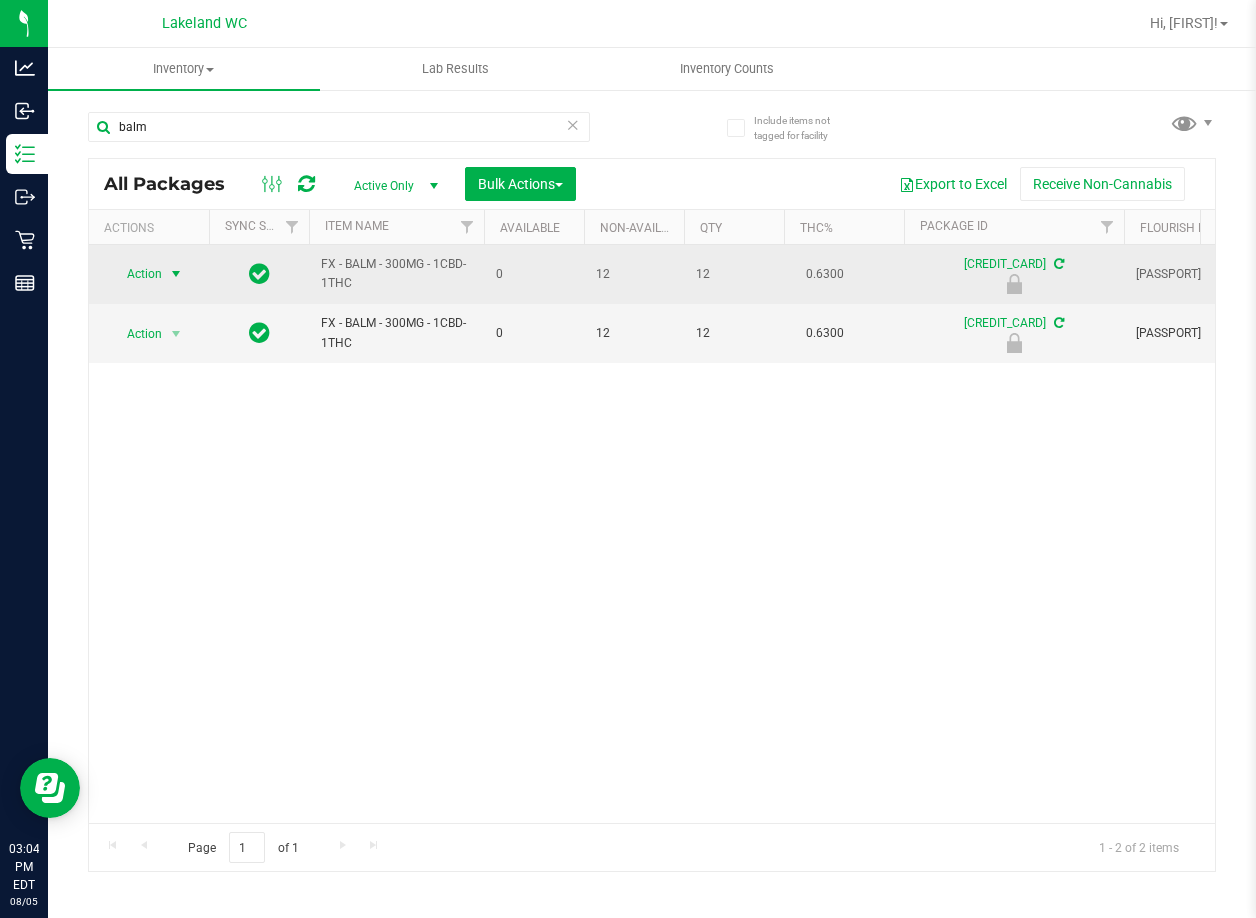 click at bounding box center (176, 274) 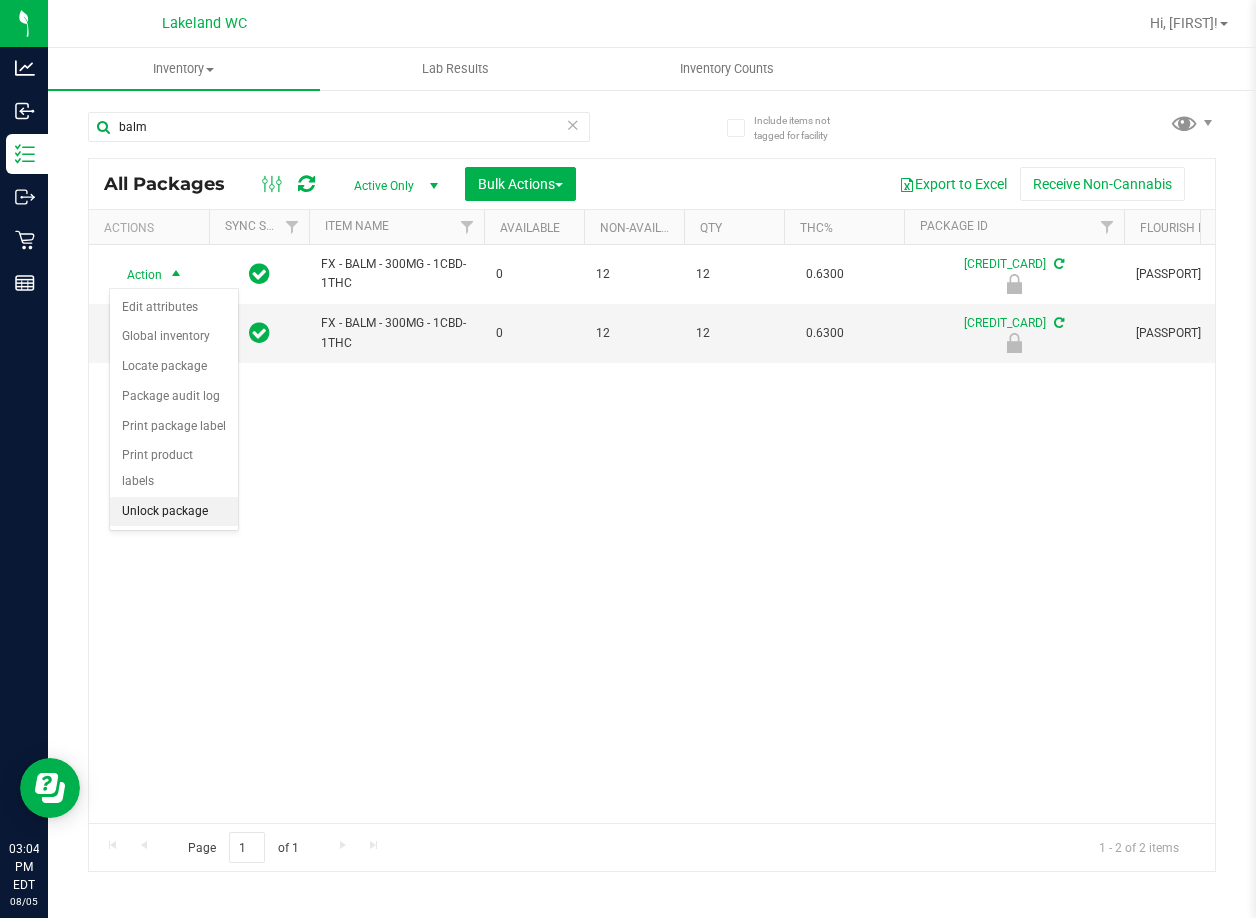 click on "Unlock package" at bounding box center (174, 512) 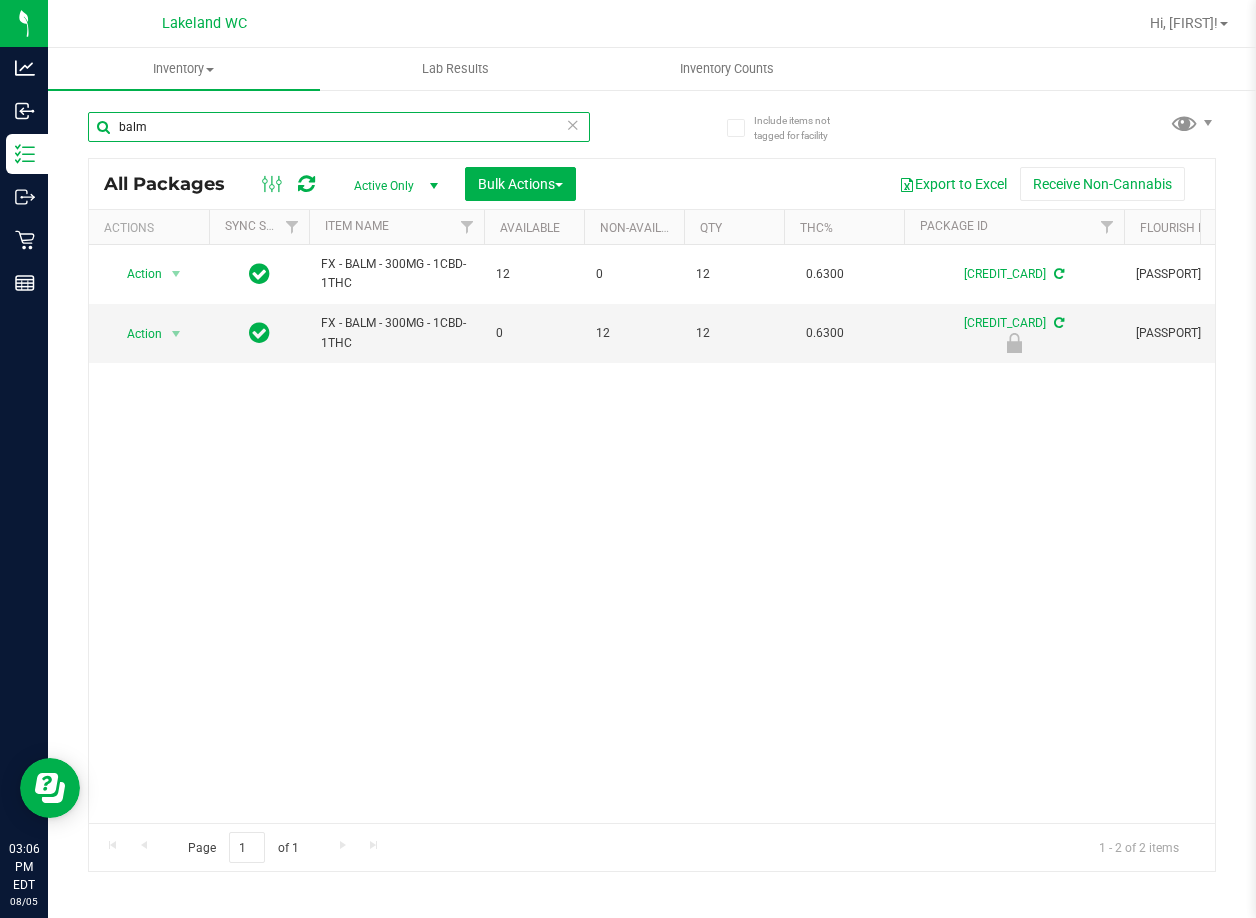 click on "balm" at bounding box center (339, 127) 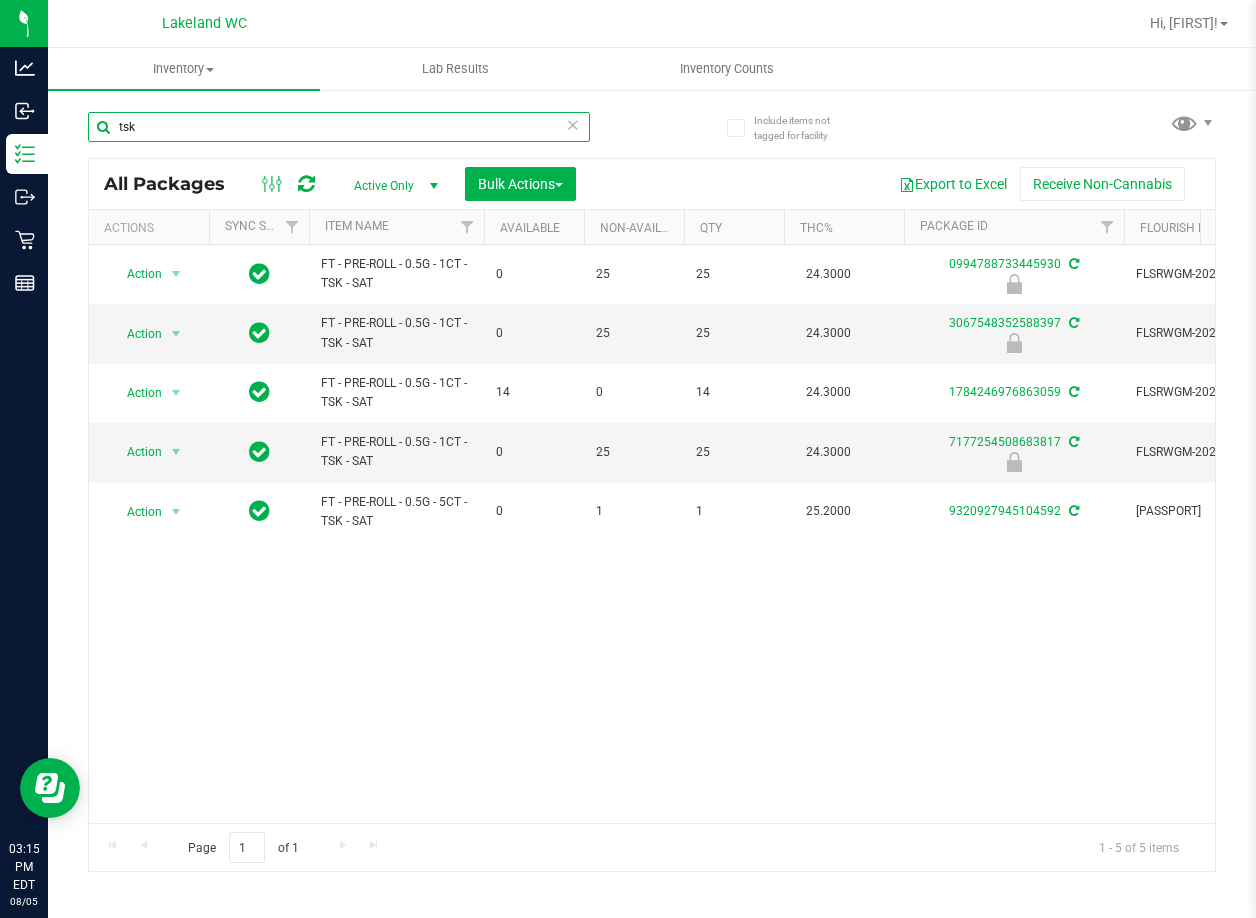 click on "tsk" at bounding box center [339, 127] 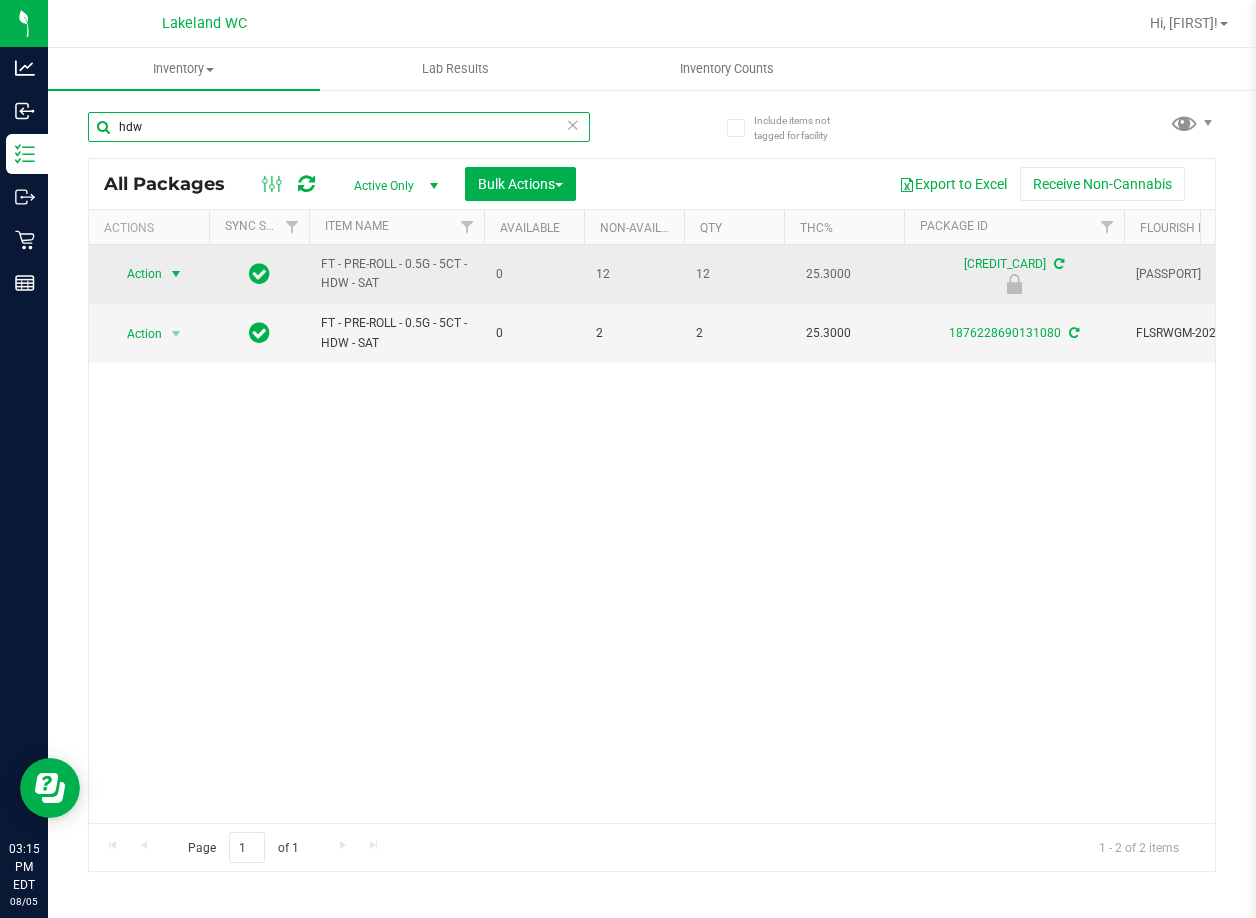 type on "hdw" 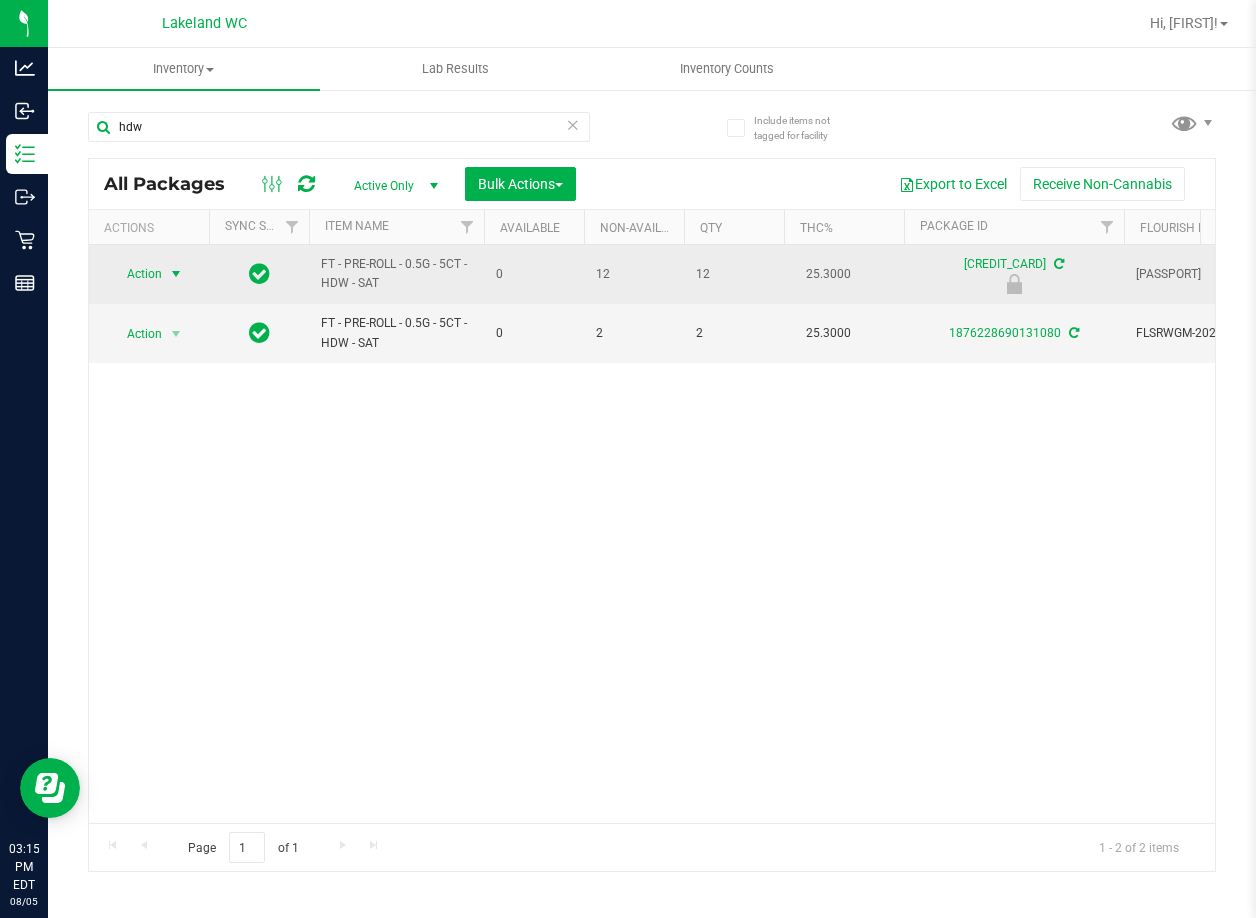 click at bounding box center [176, 274] 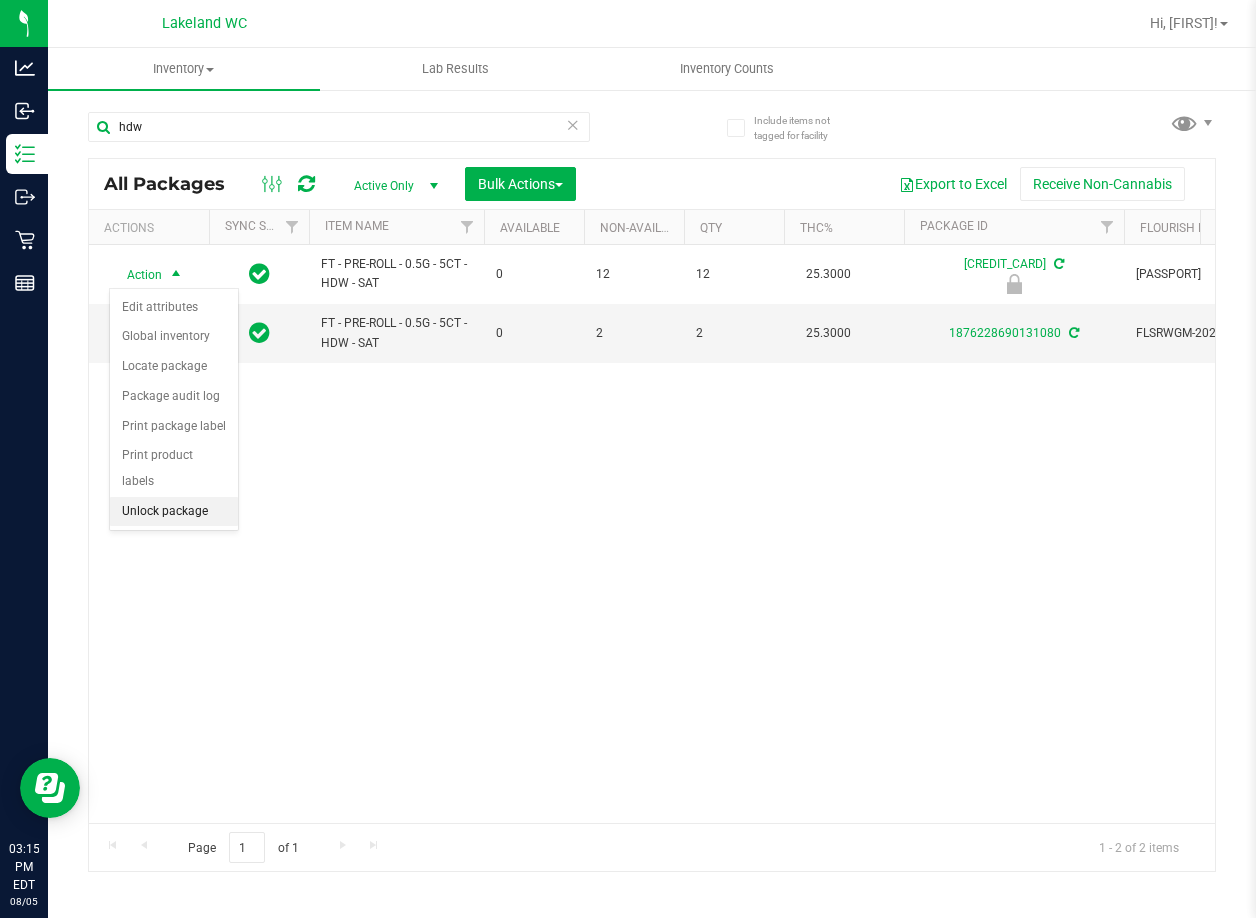click on "Unlock package" at bounding box center [174, 512] 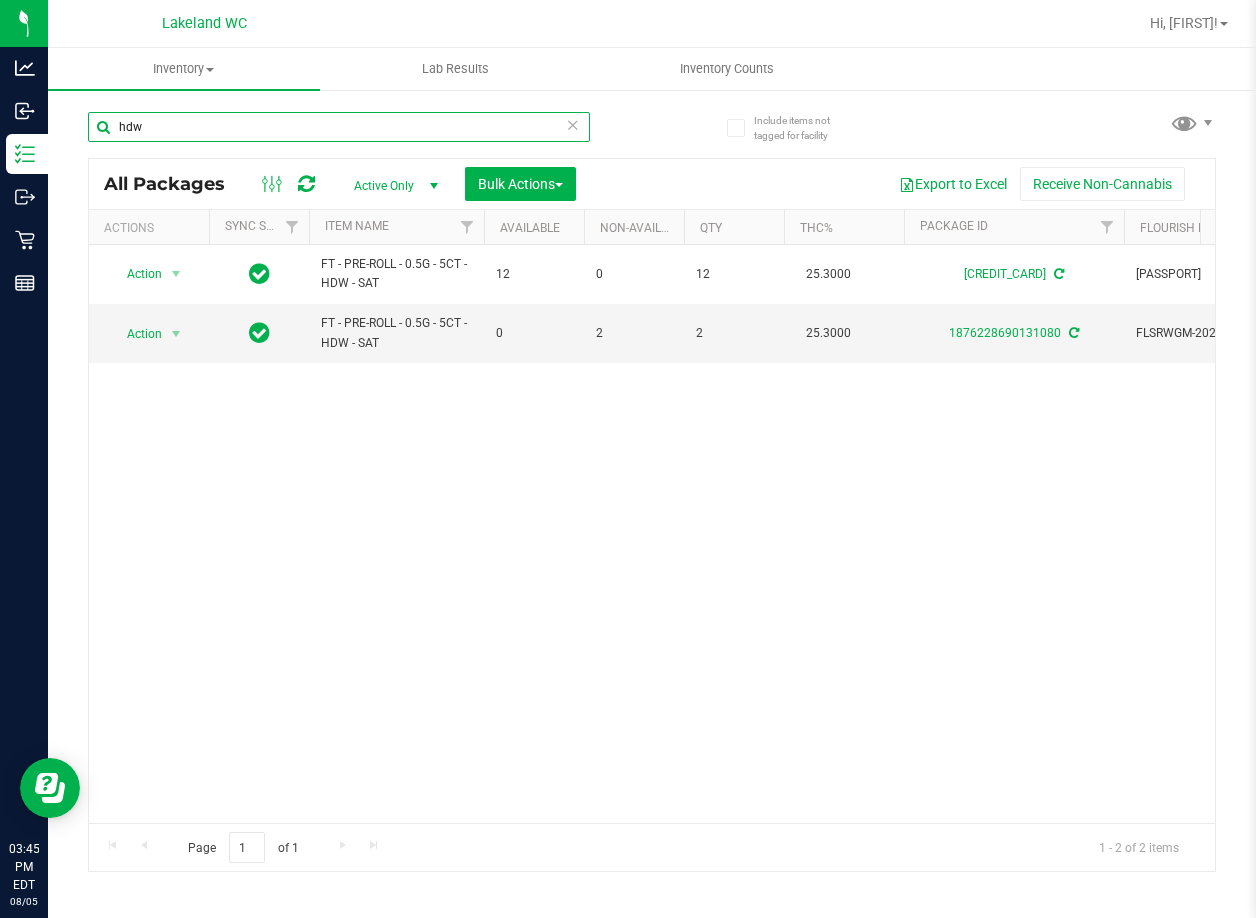 click on "hdw" at bounding box center (339, 127) 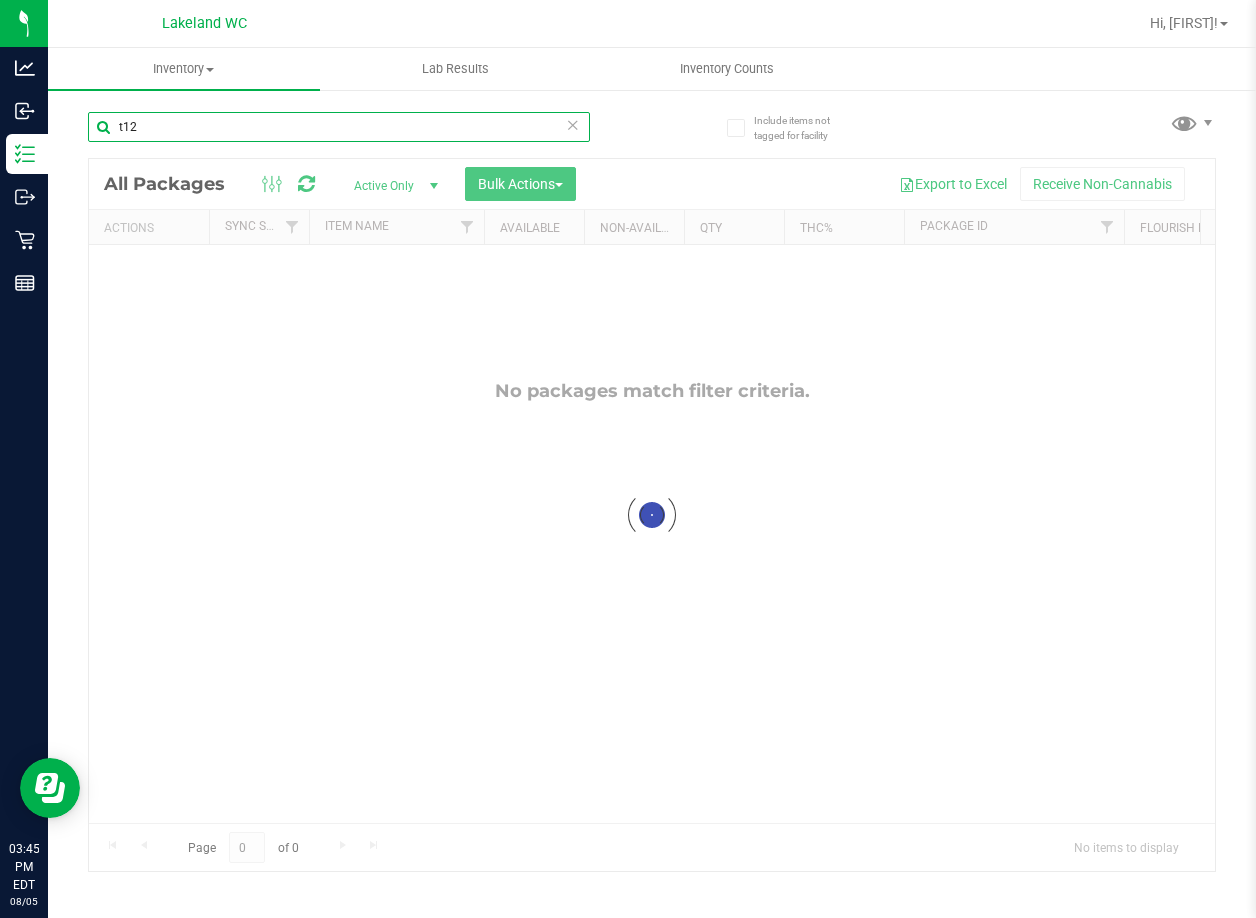 type on "t12" 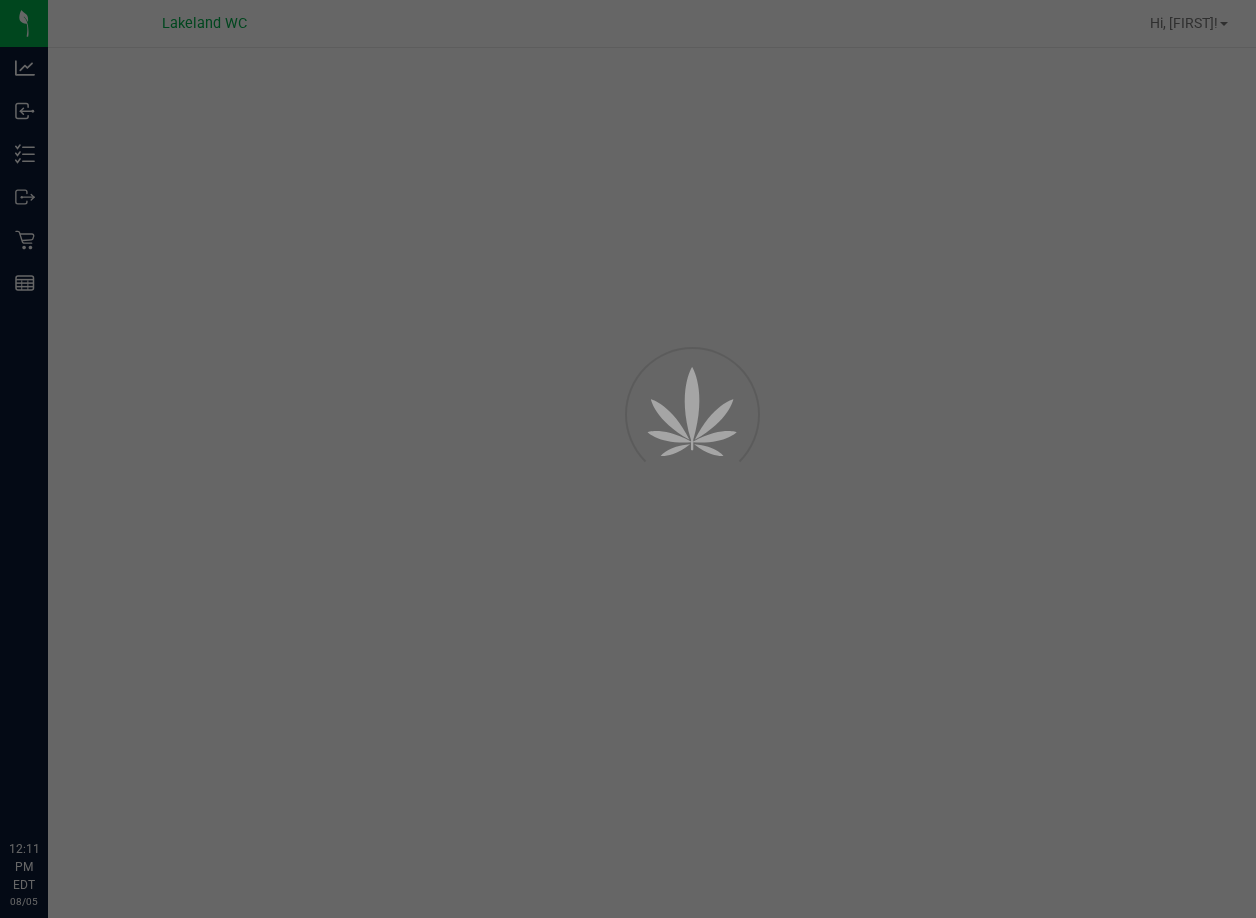 scroll, scrollTop: 0, scrollLeft: 0, axis: both 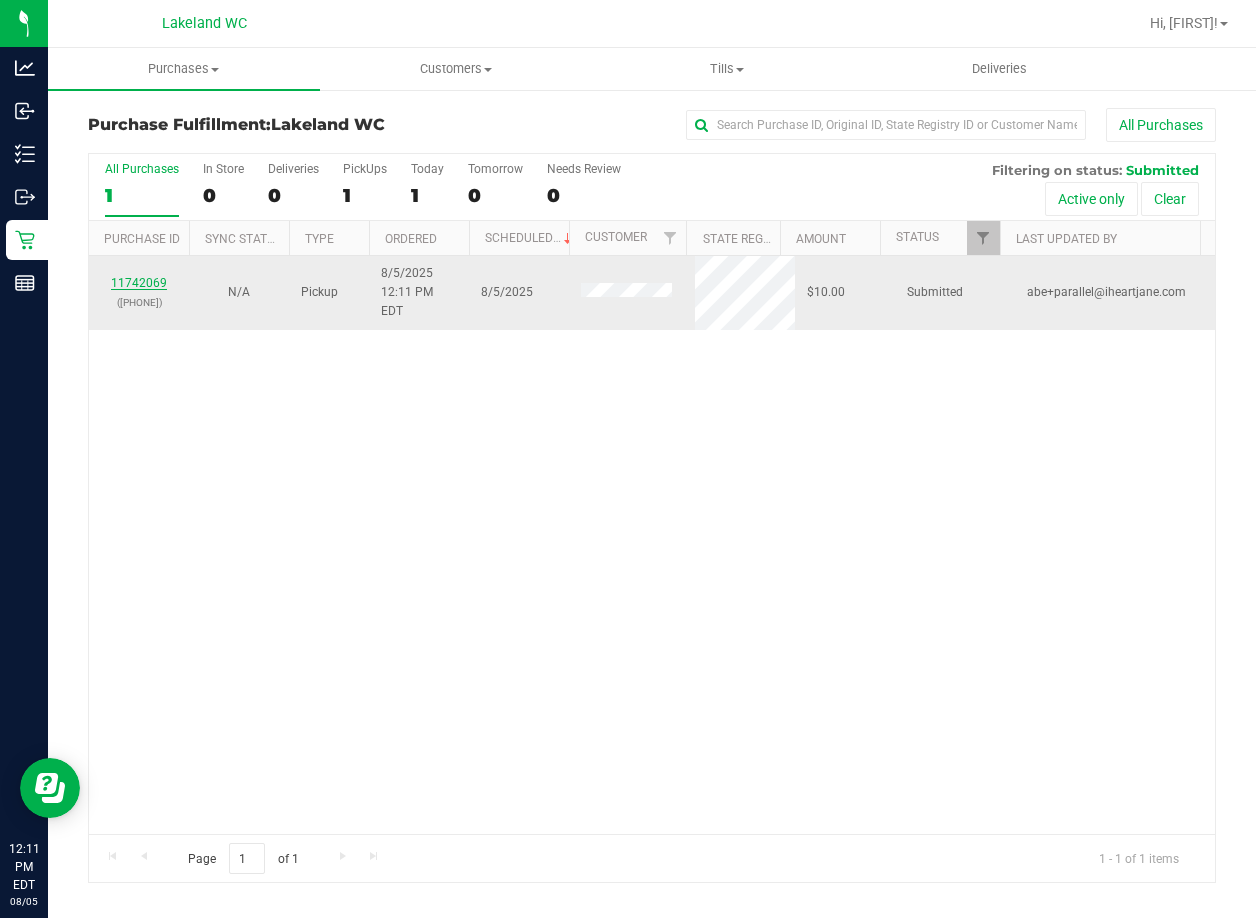click on "11742069" at bounding box center [139, 283] 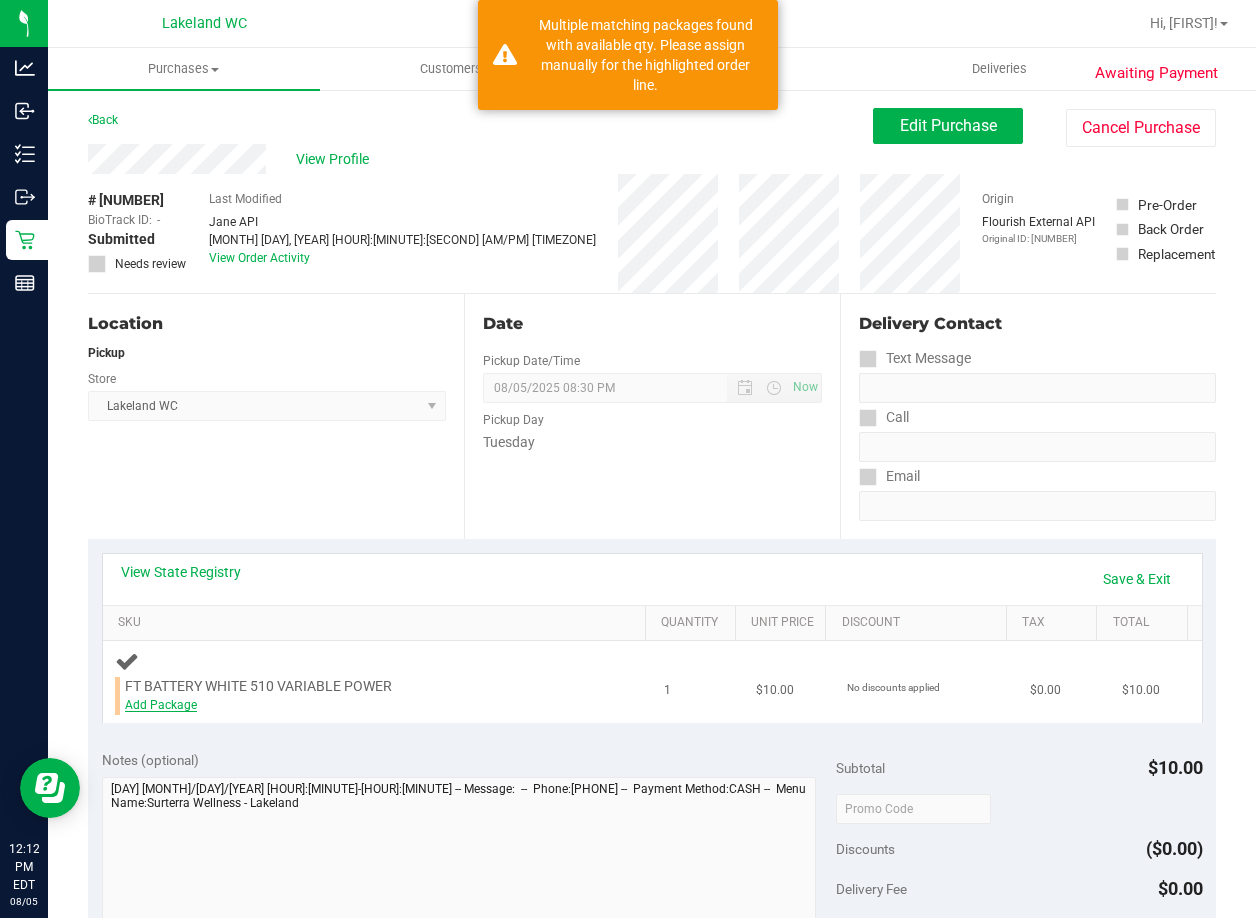 click on "Add Package" at bounding box center (161, 705) 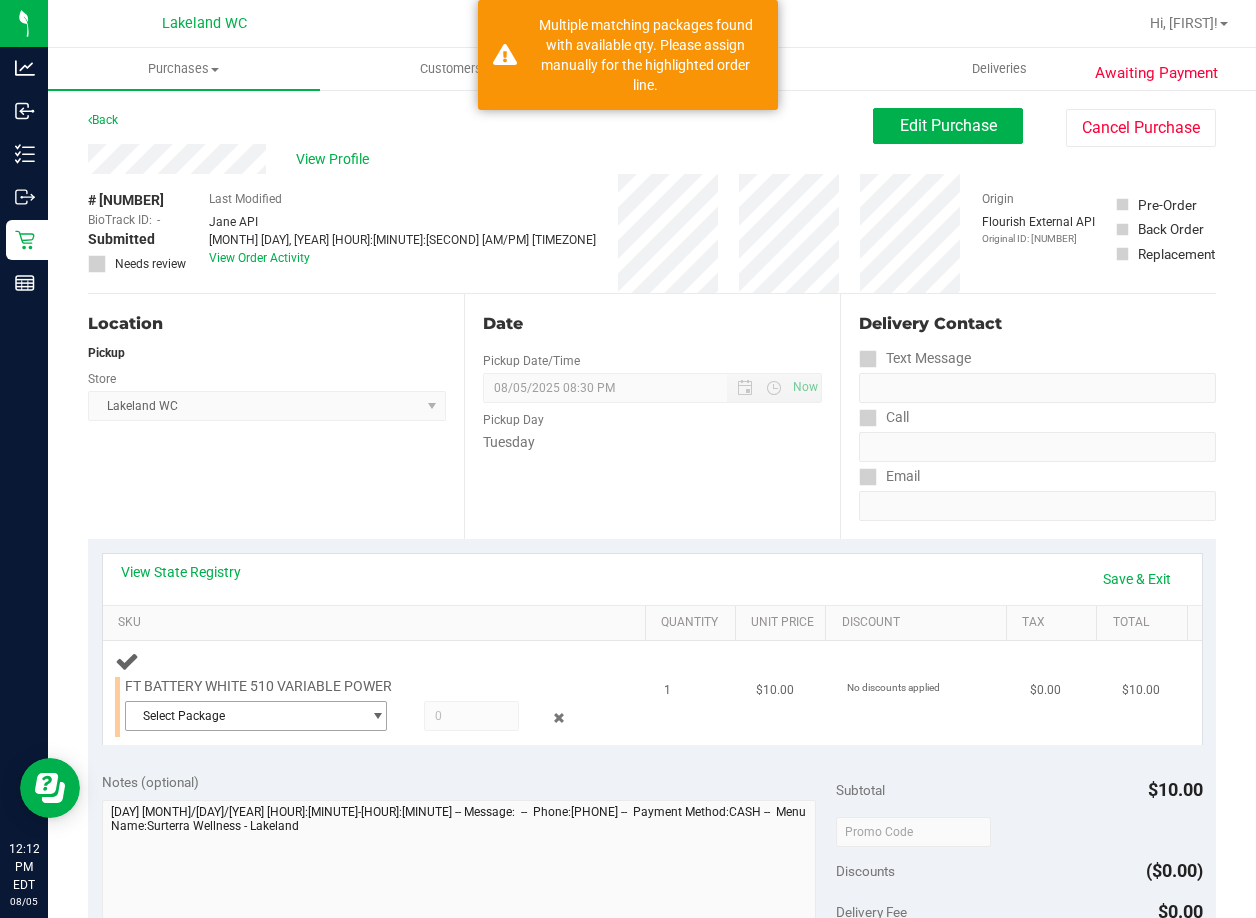 click at bounding box center (377, 716) 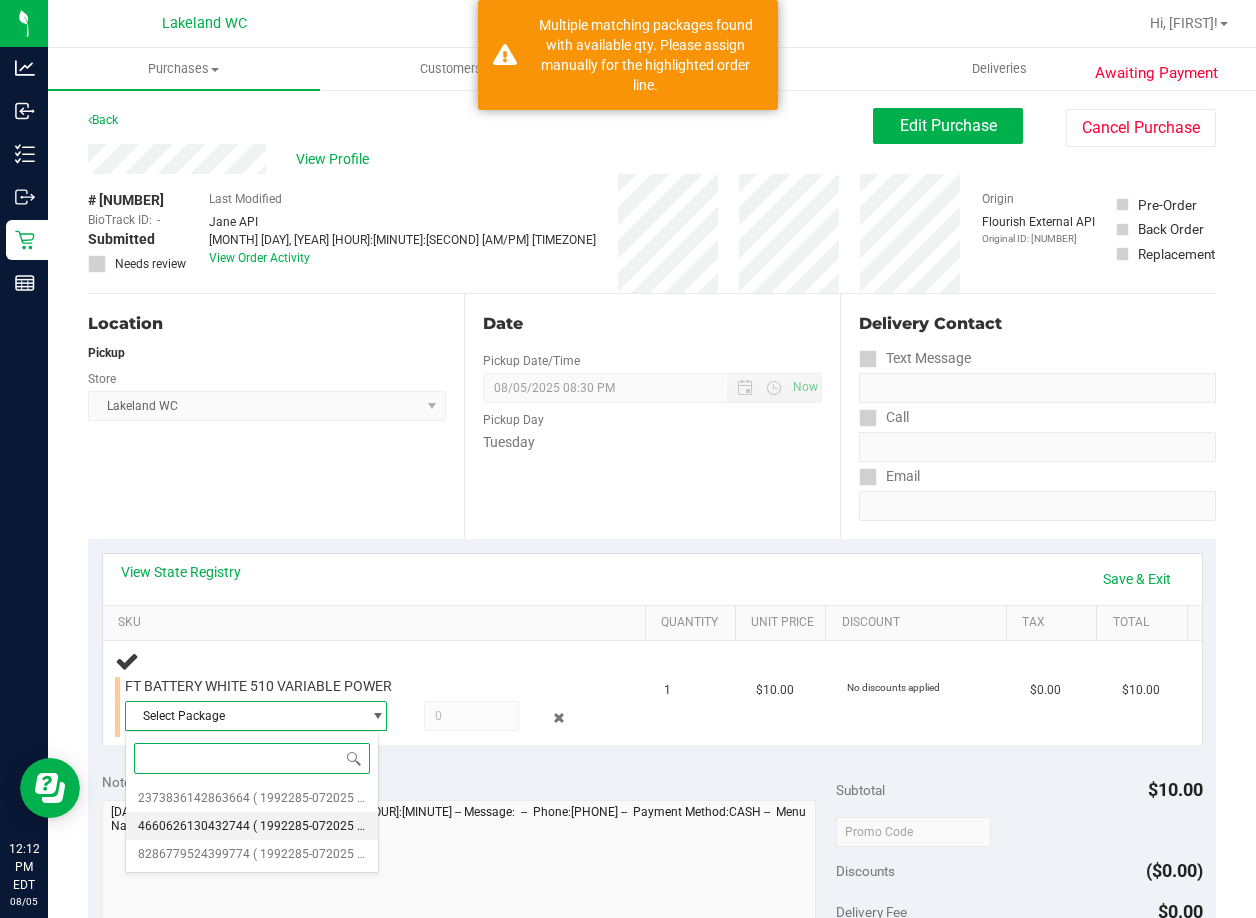 click on "(
1992285-072025 | orig: FLTW-20250801-014
)" at bounding box center (381, 826) 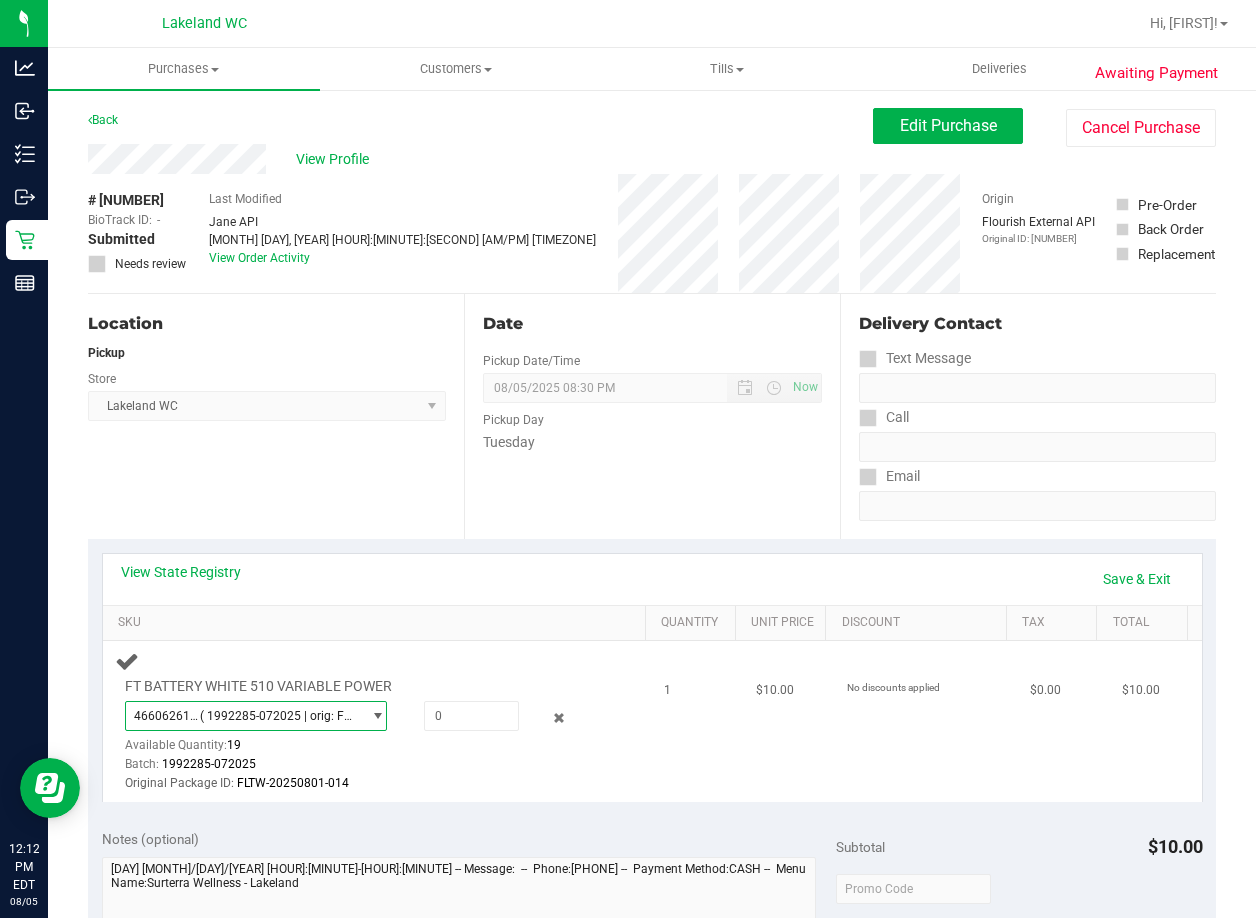 click on "(
1992285-072025 | orig: FLTW-20250801-014
)" at bounding box center (276, 716) 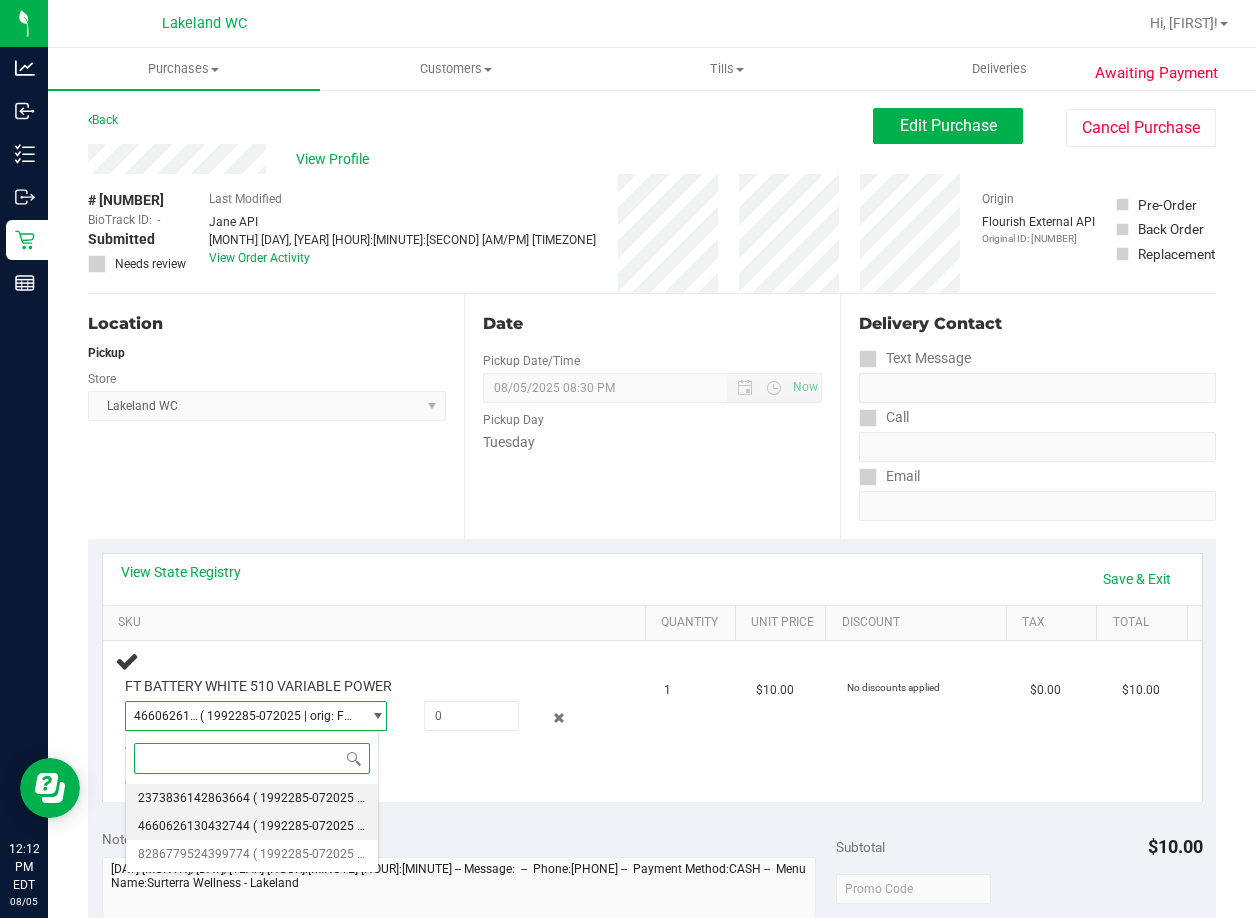 click on "(
1992285-072025 | orig: FLTW-20250730-022
)" at bounding box center [381, 798] 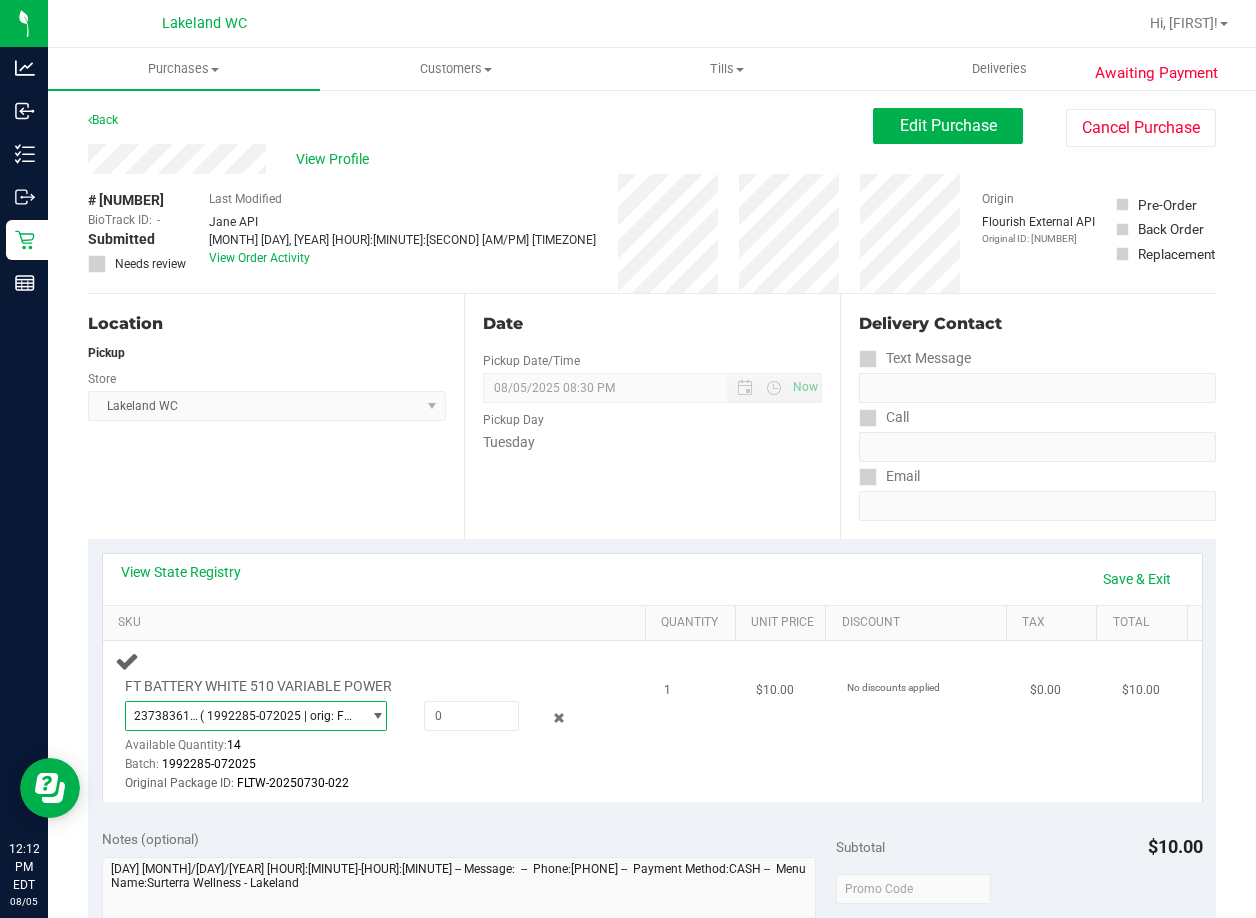click on "(
1992285-072025 | orig: FLTW-20250730-022
)" at bounding box center [276, 716] 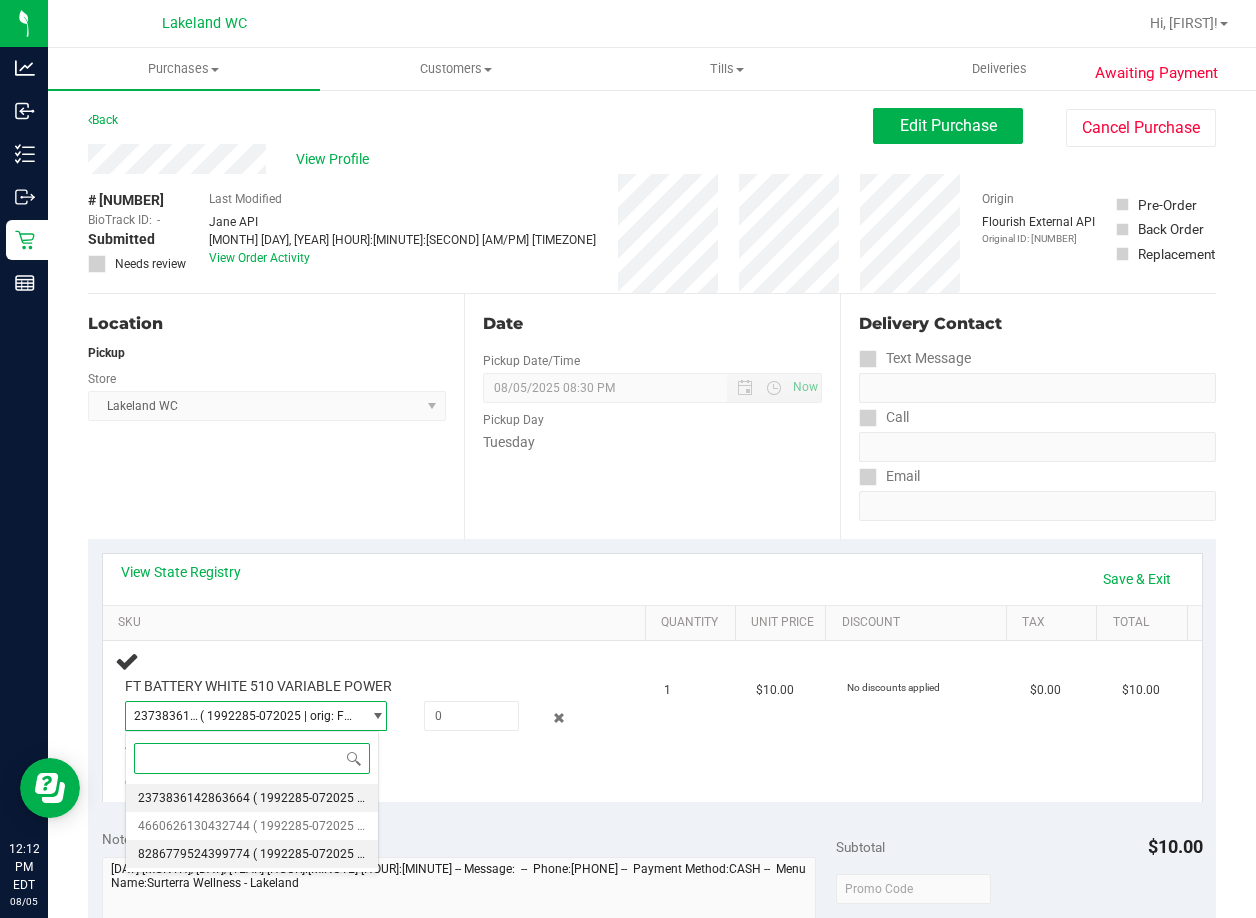 click on "[NUMBER]
(
[CODE] | orig: [CODE]
)
[NUMBER] [NUMBER] [NUMBER]" at bounding box center [252, 854] 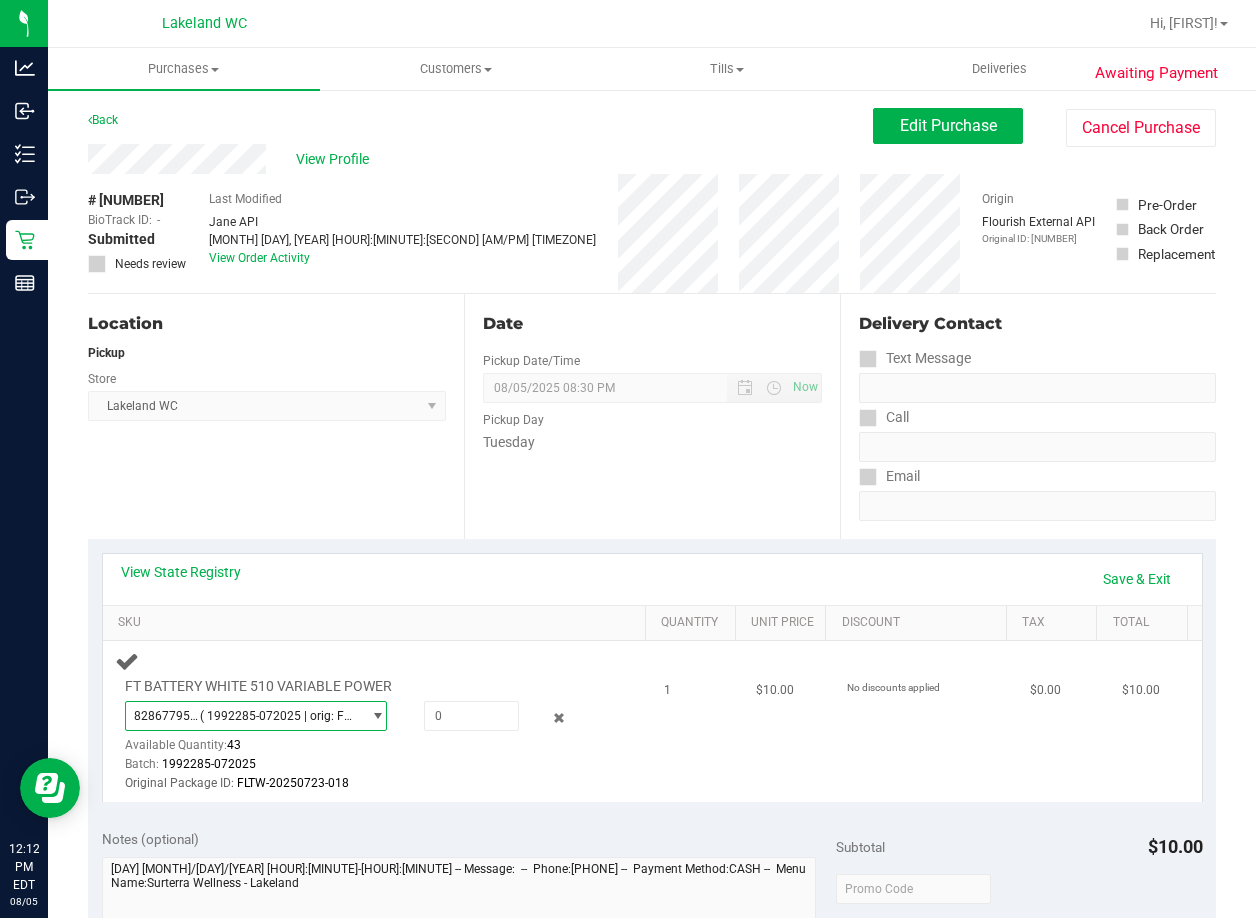click on "[NUMBER]
(
[CODE] | orig: [CODE]
)
[NUMBER] [NUMBER] [NUMBER]" at bounding box center (243, 716) 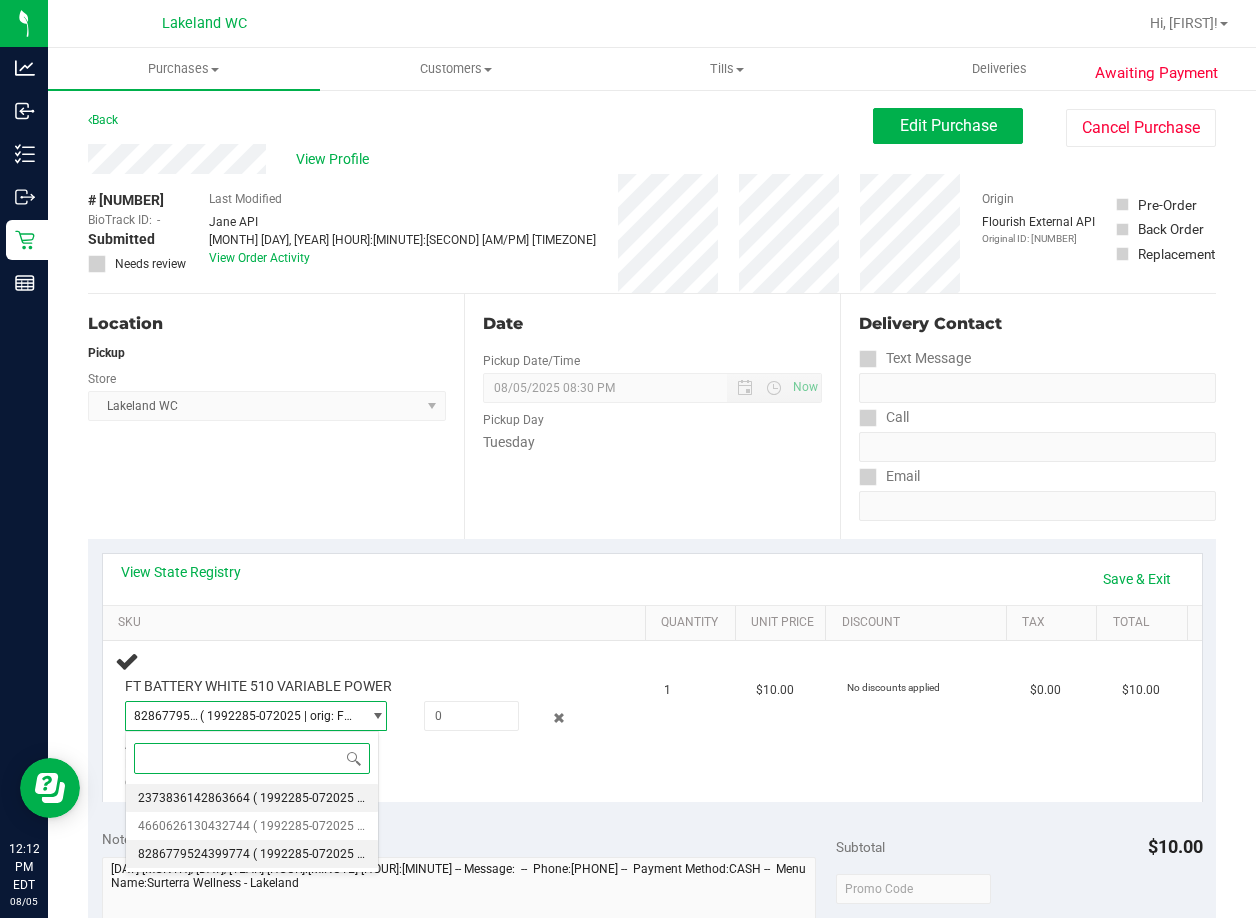click on "(
1992285-072025 | orig: FLTW-20250730-022
)" at bounding box center [381, 798] 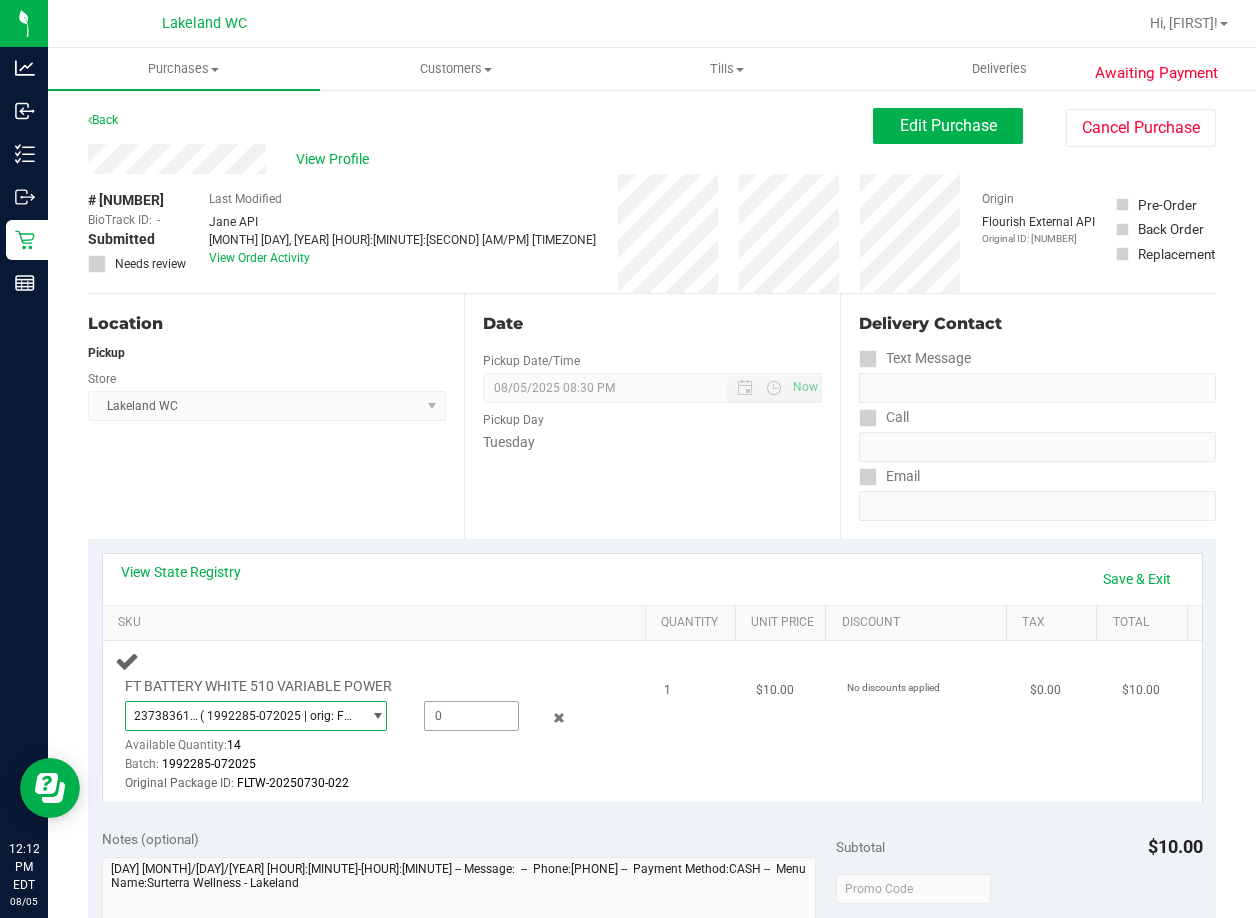 click at bounding box center (471, 716) 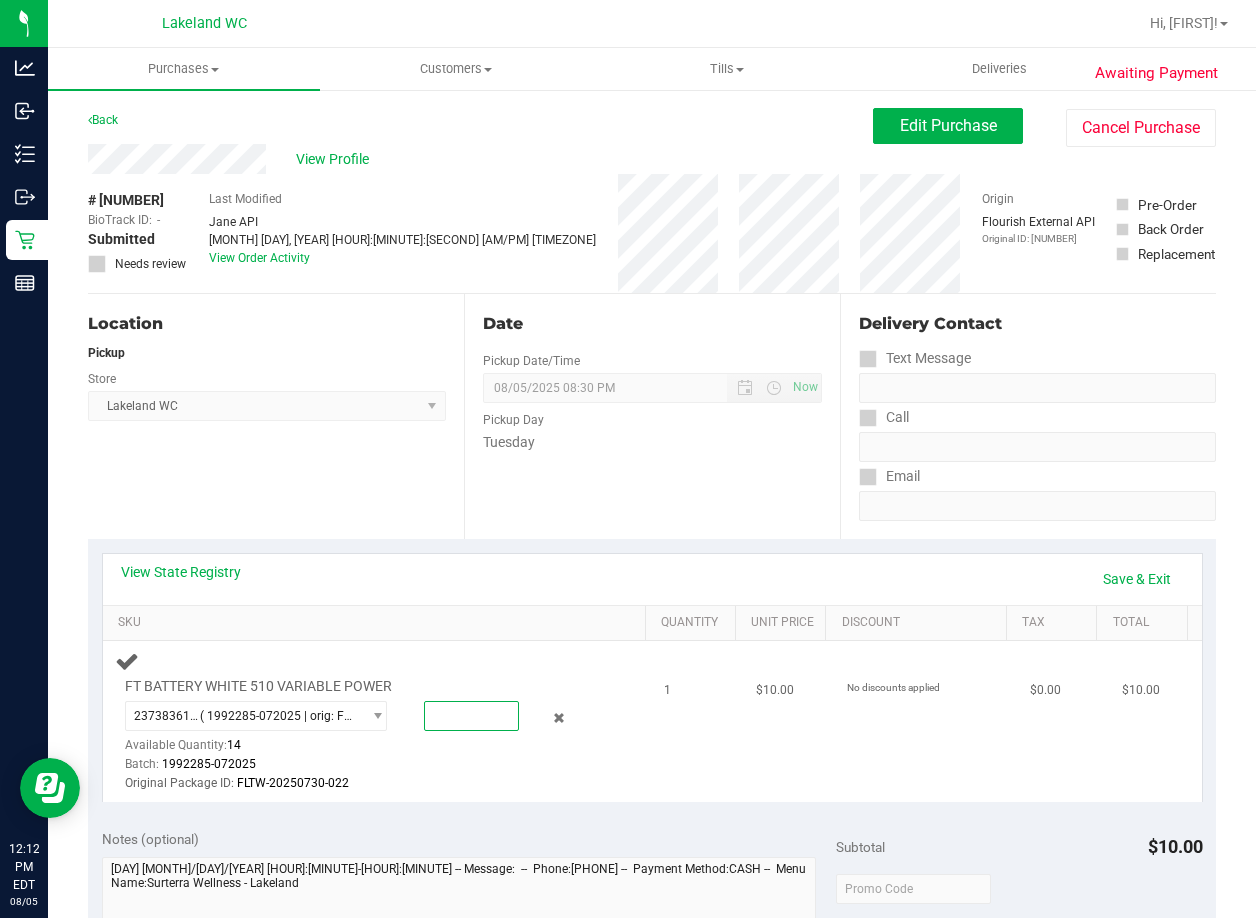 type on "1" 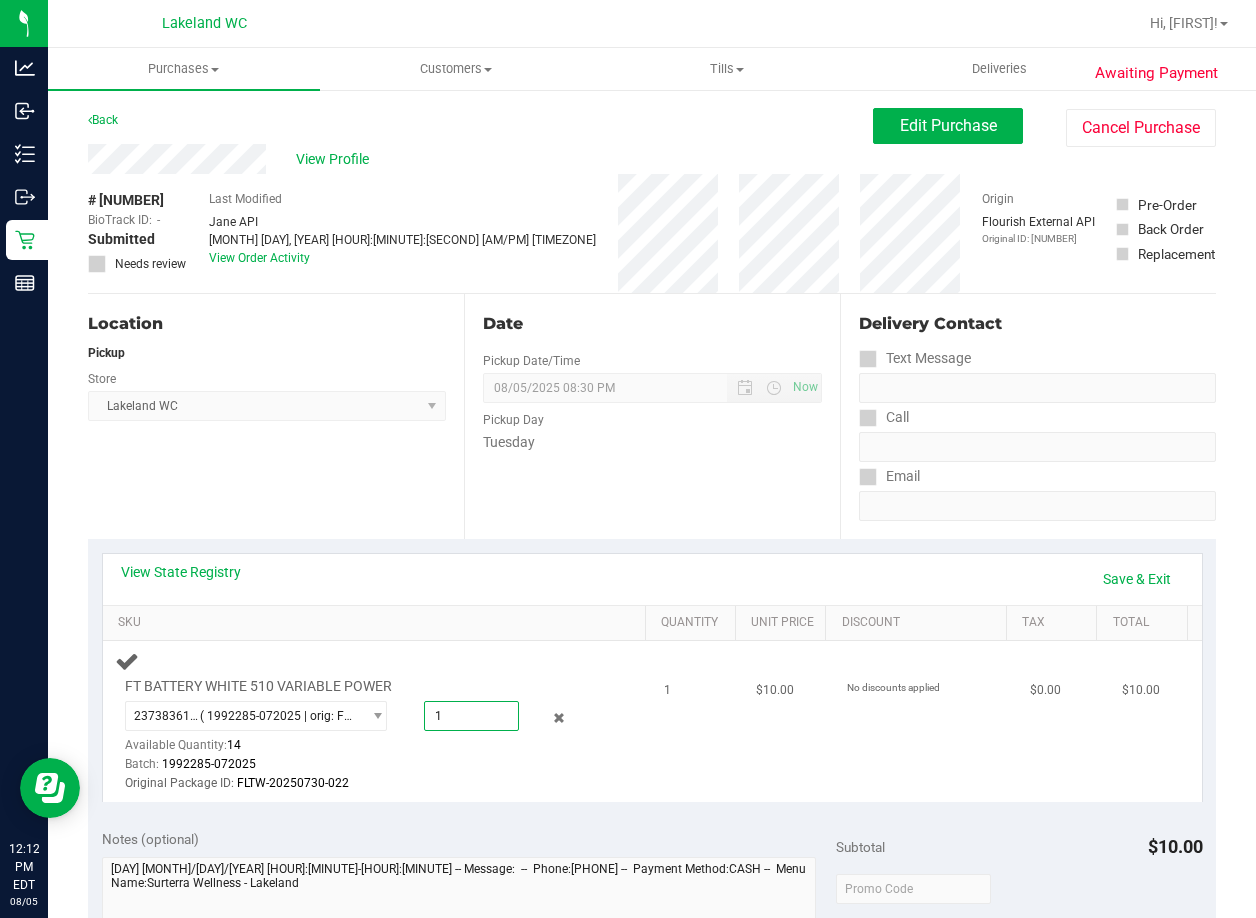 type on "1.0000" 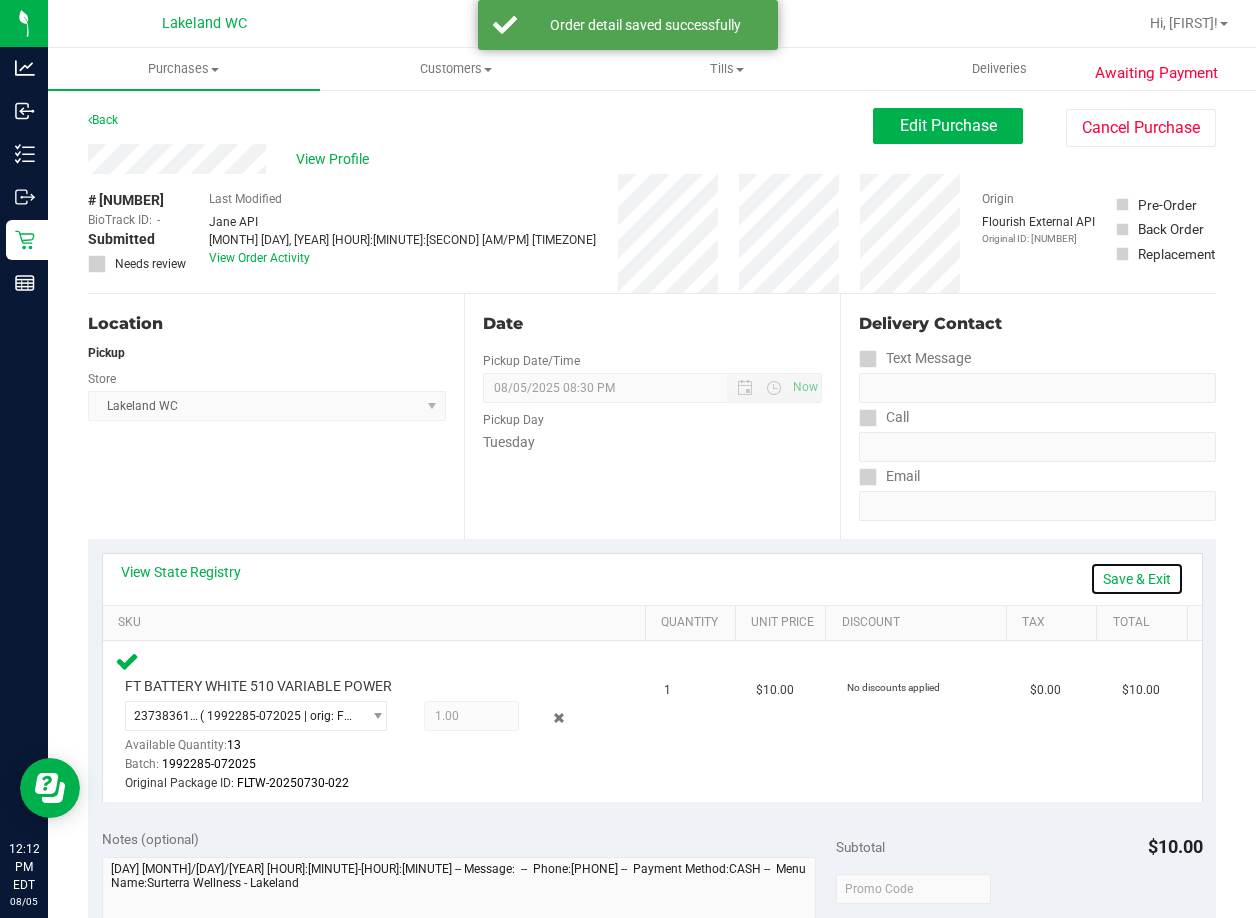 click on "Save & Exit" at bounding box center [1137, 579] 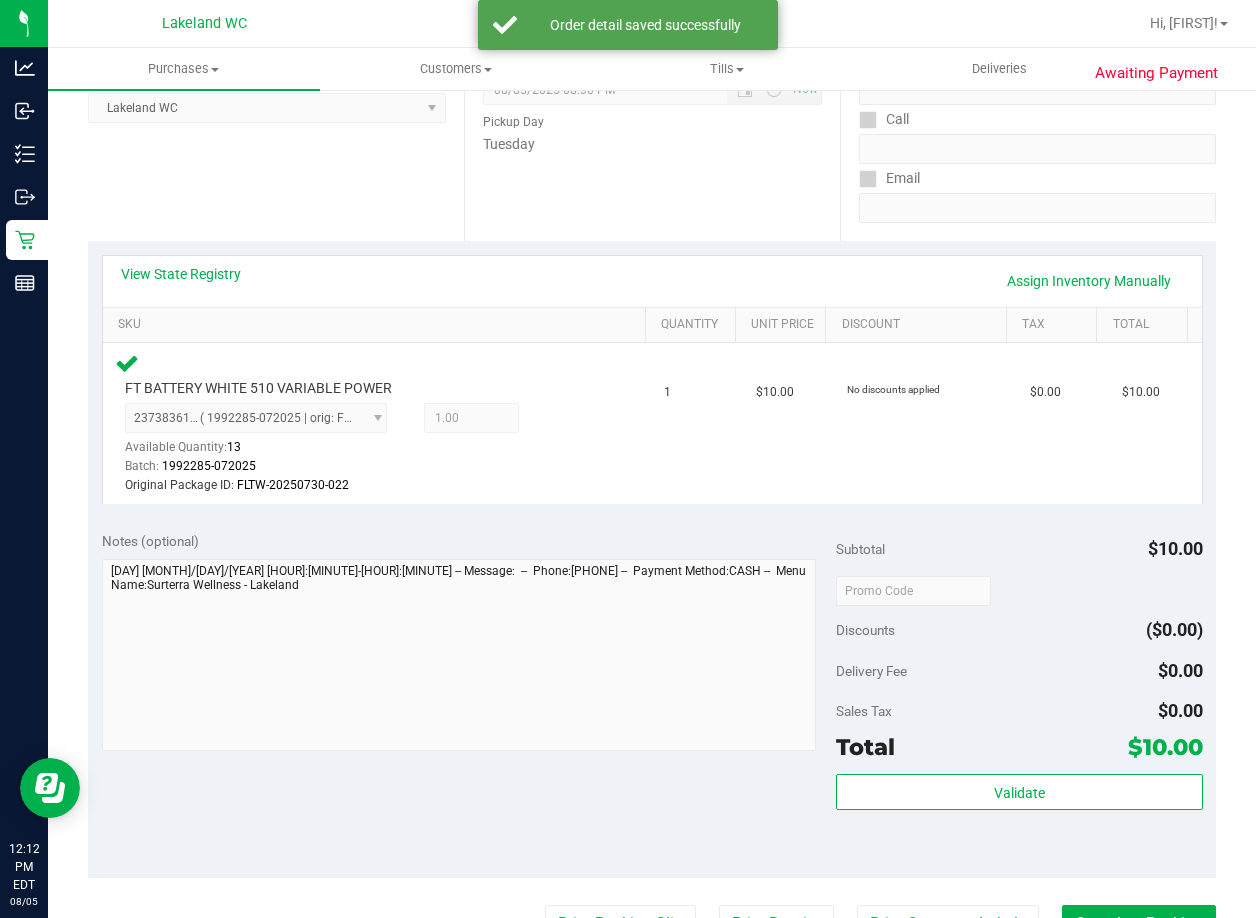scroll, scrollTop: 300, scrollLeft: 0, axis: vertical 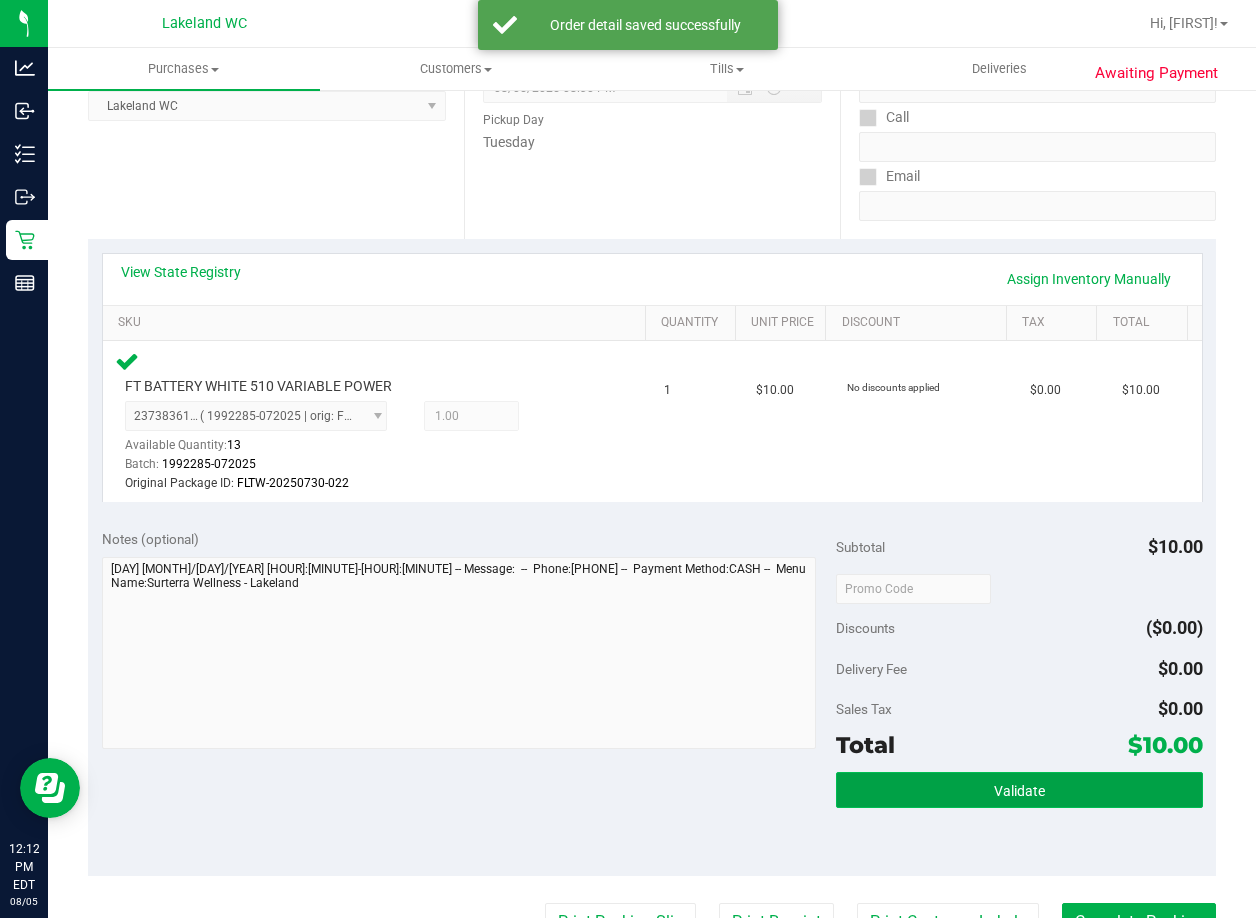 click on "Validate" at bounding box center (1019, 790) 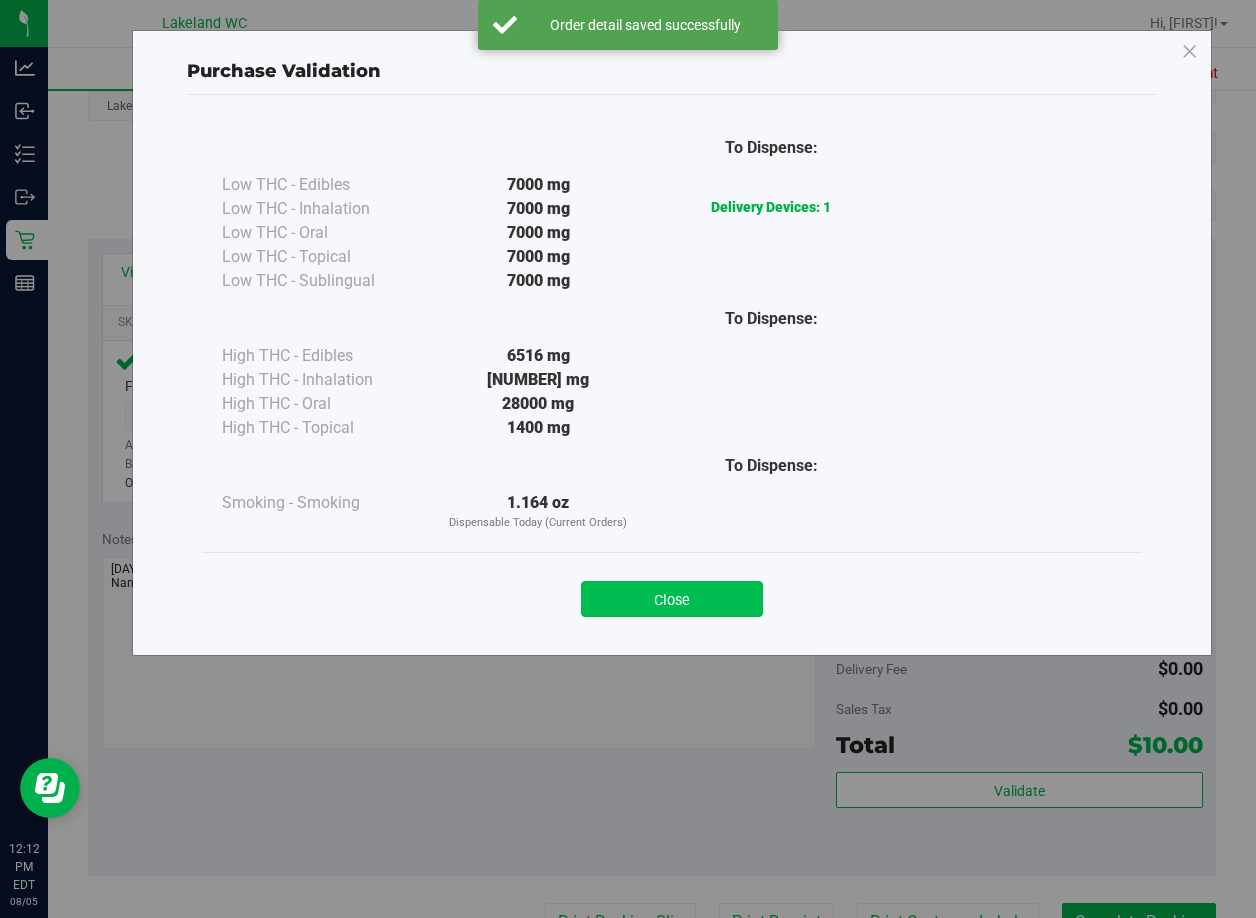 click on "Close" at bounding box center (672, 599) 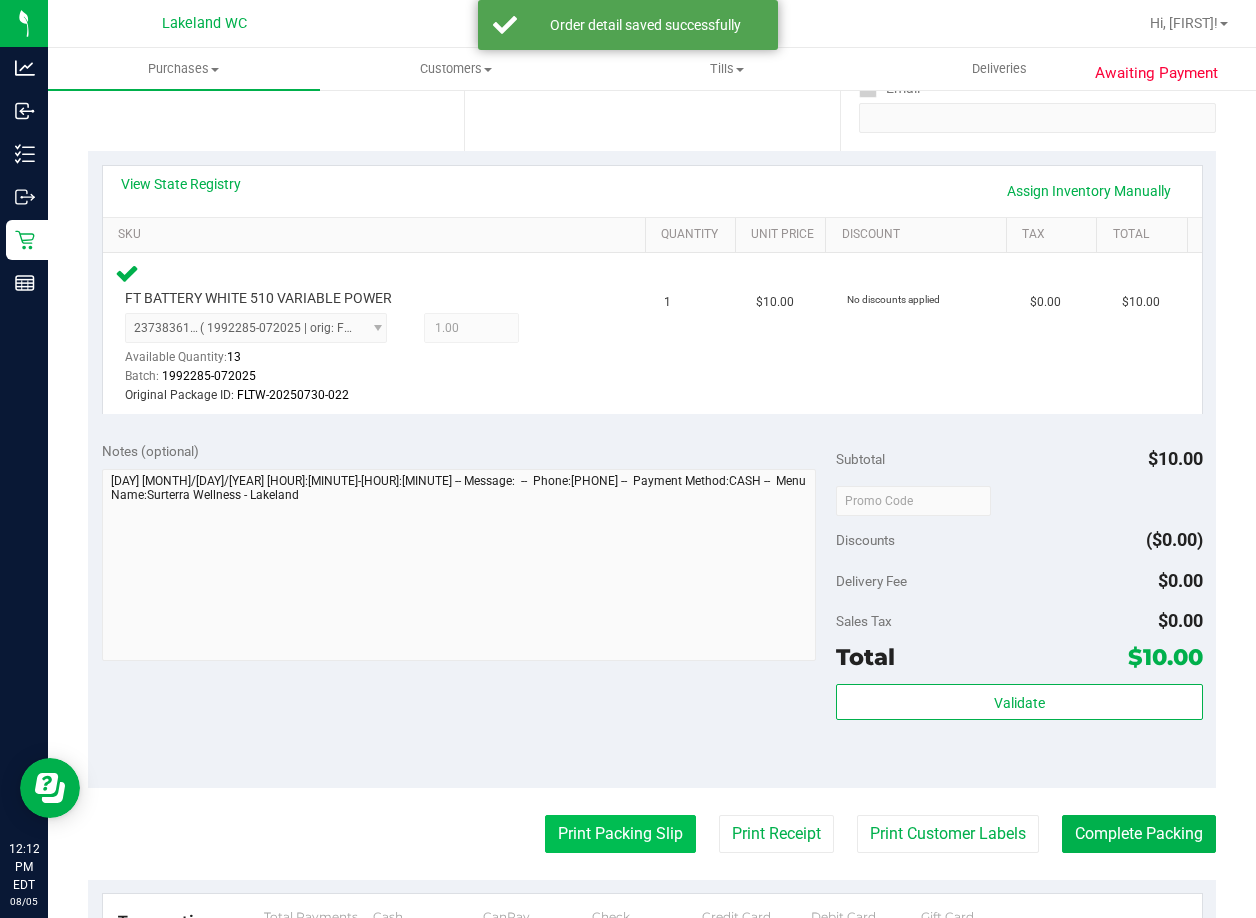 scroll, scrollTop: 500, scrollLeft: 0, axis: vertical 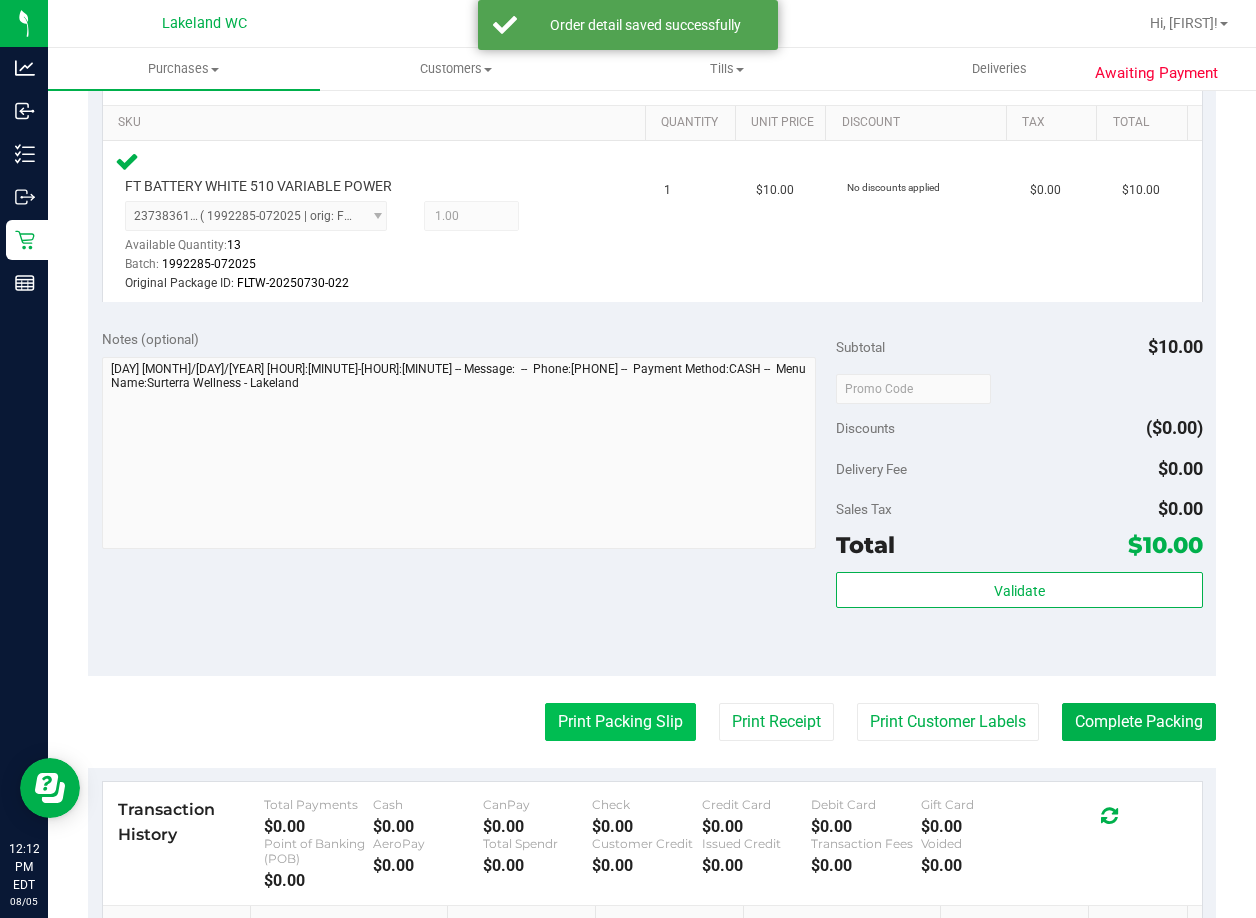 click on "Print Packing Slip" at bounding box center [620, 722] 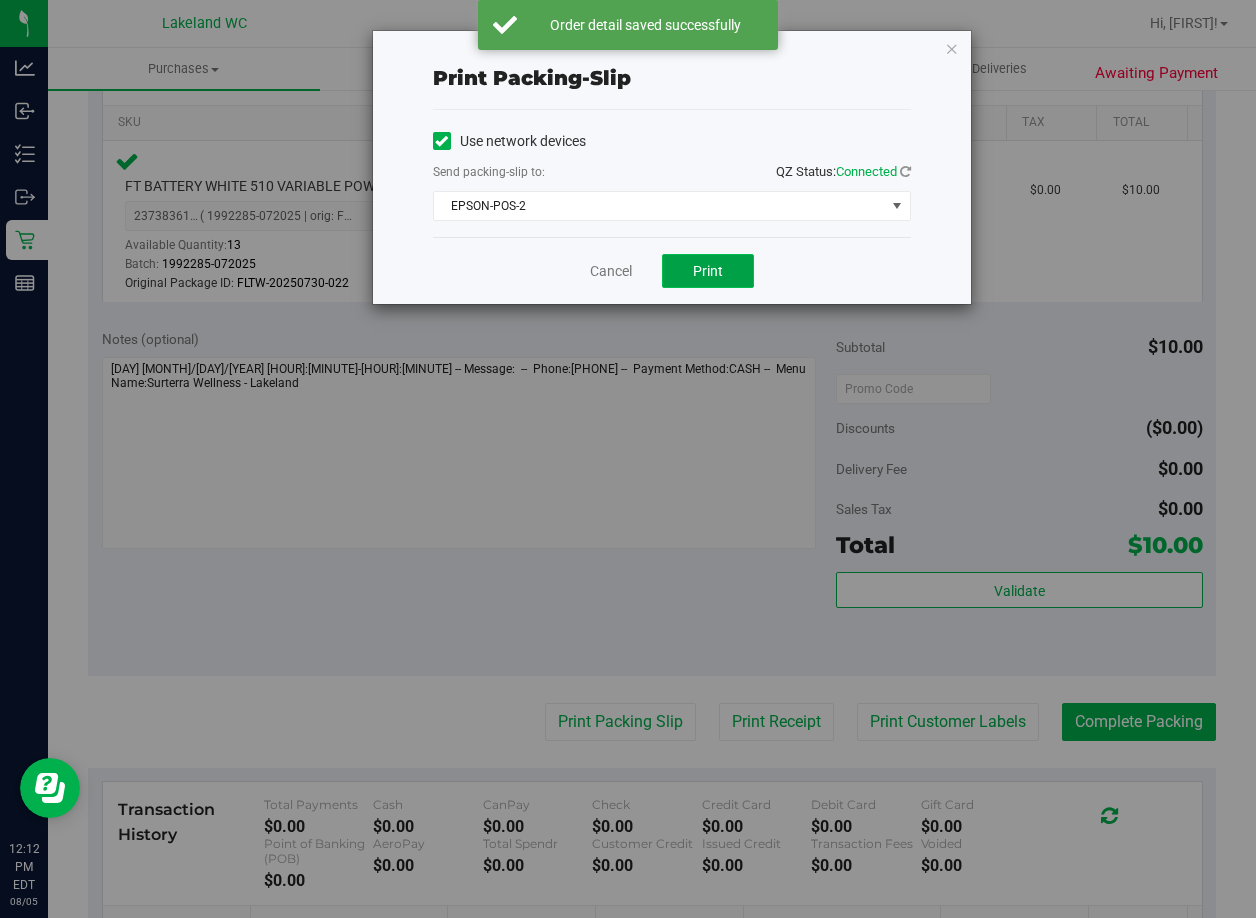 click on "Print" at bounding box center (708, 271) 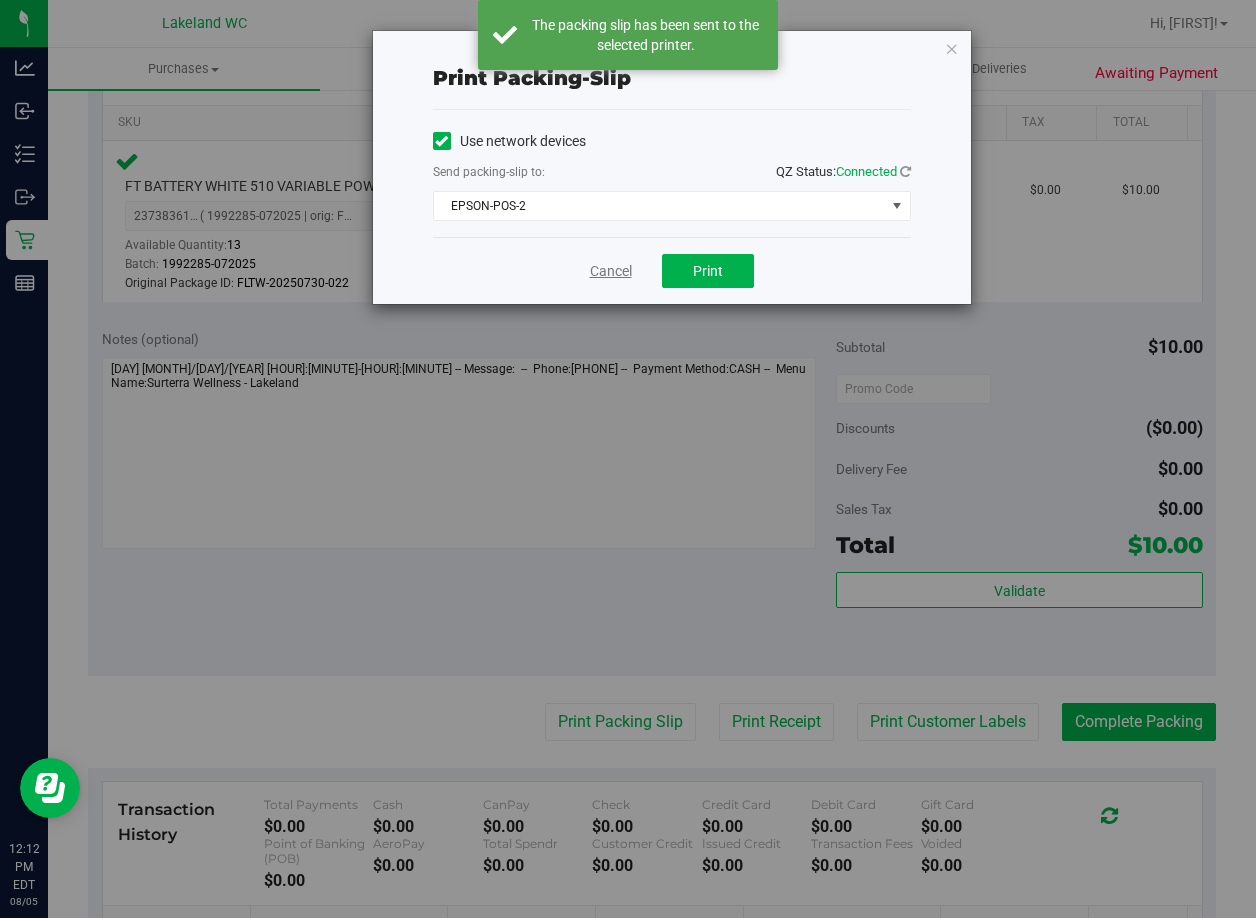 click on "Cancel" at bounding box center [611, 271] 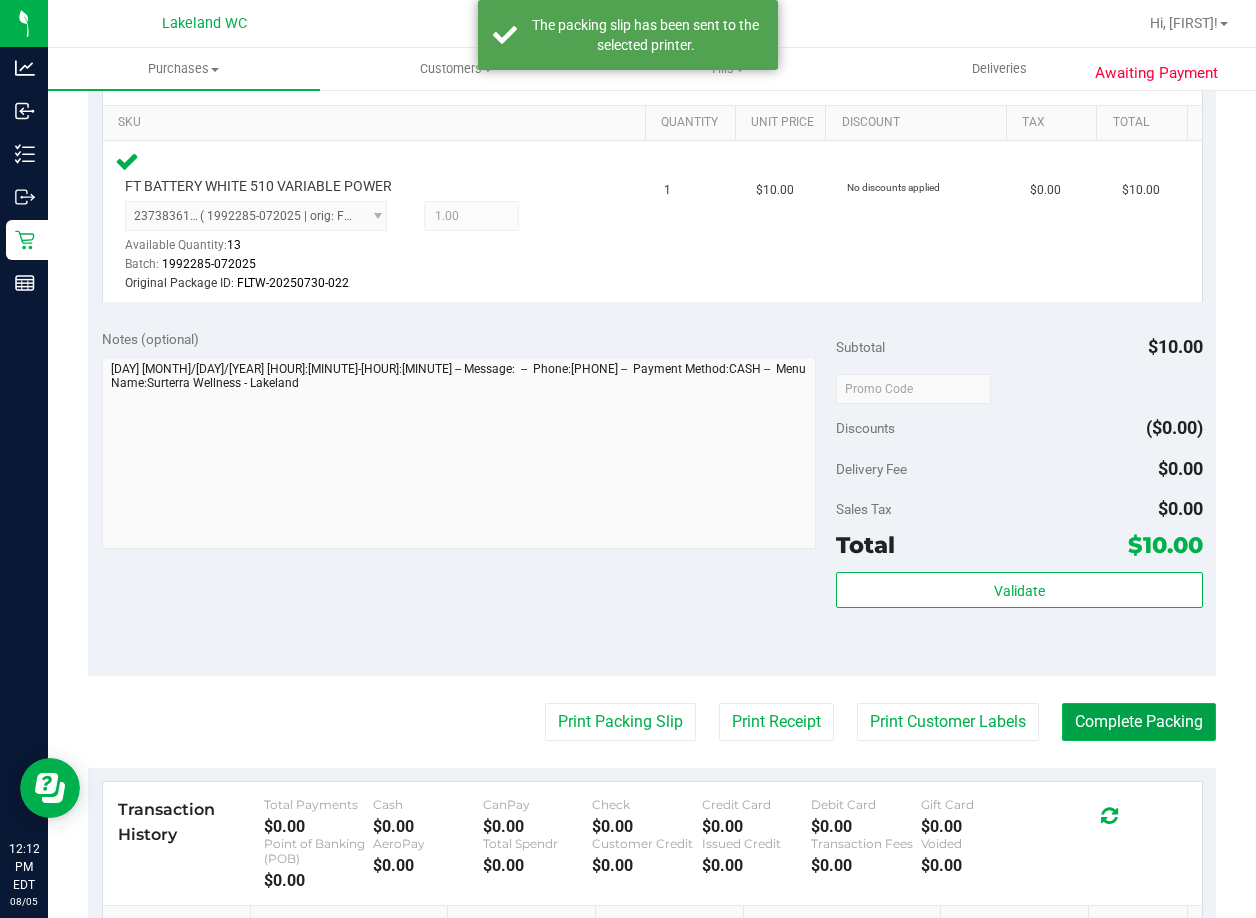 click on "Complete Packing" at bounding box center [1139, 722] 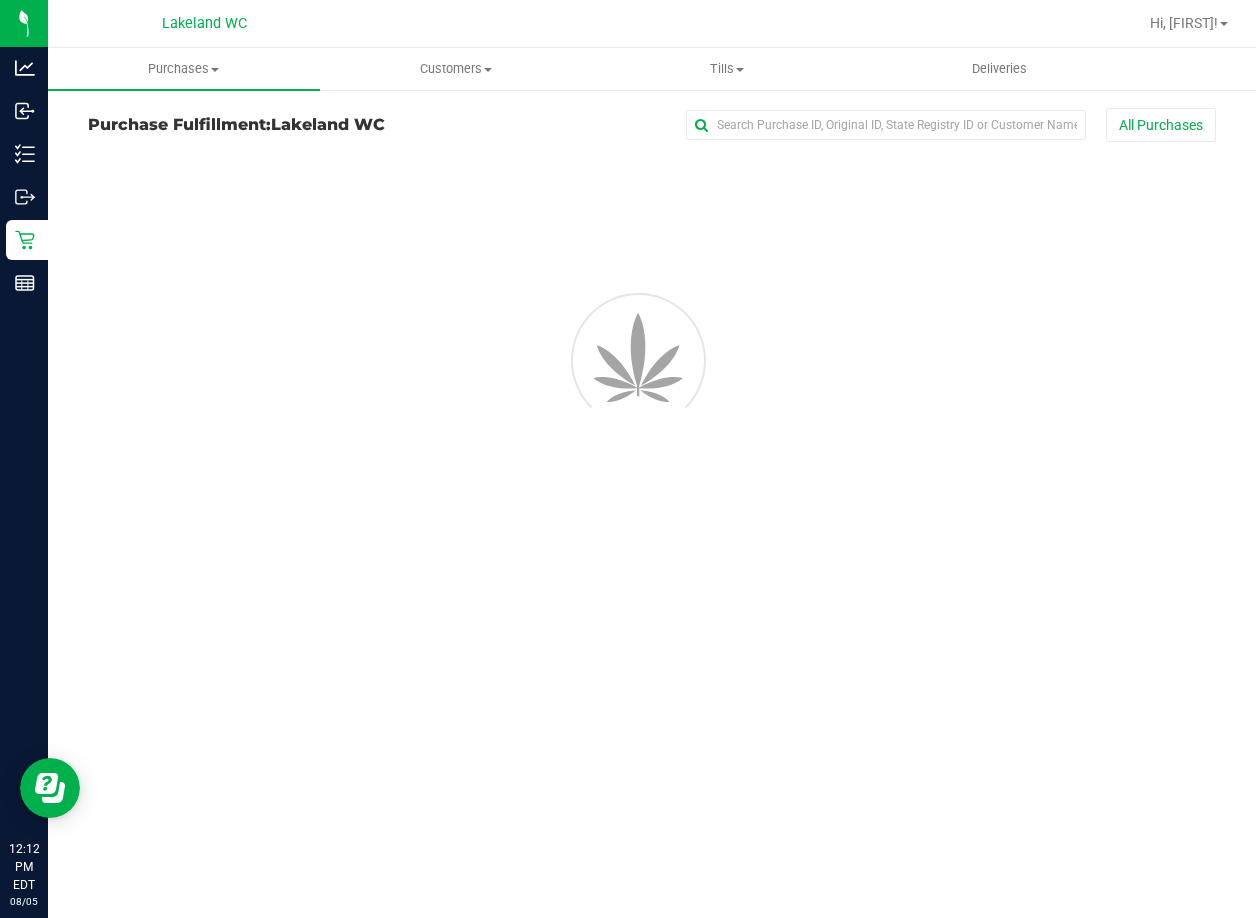 scroll, scrollTop: 0, scrollLeft: 0, axis: both 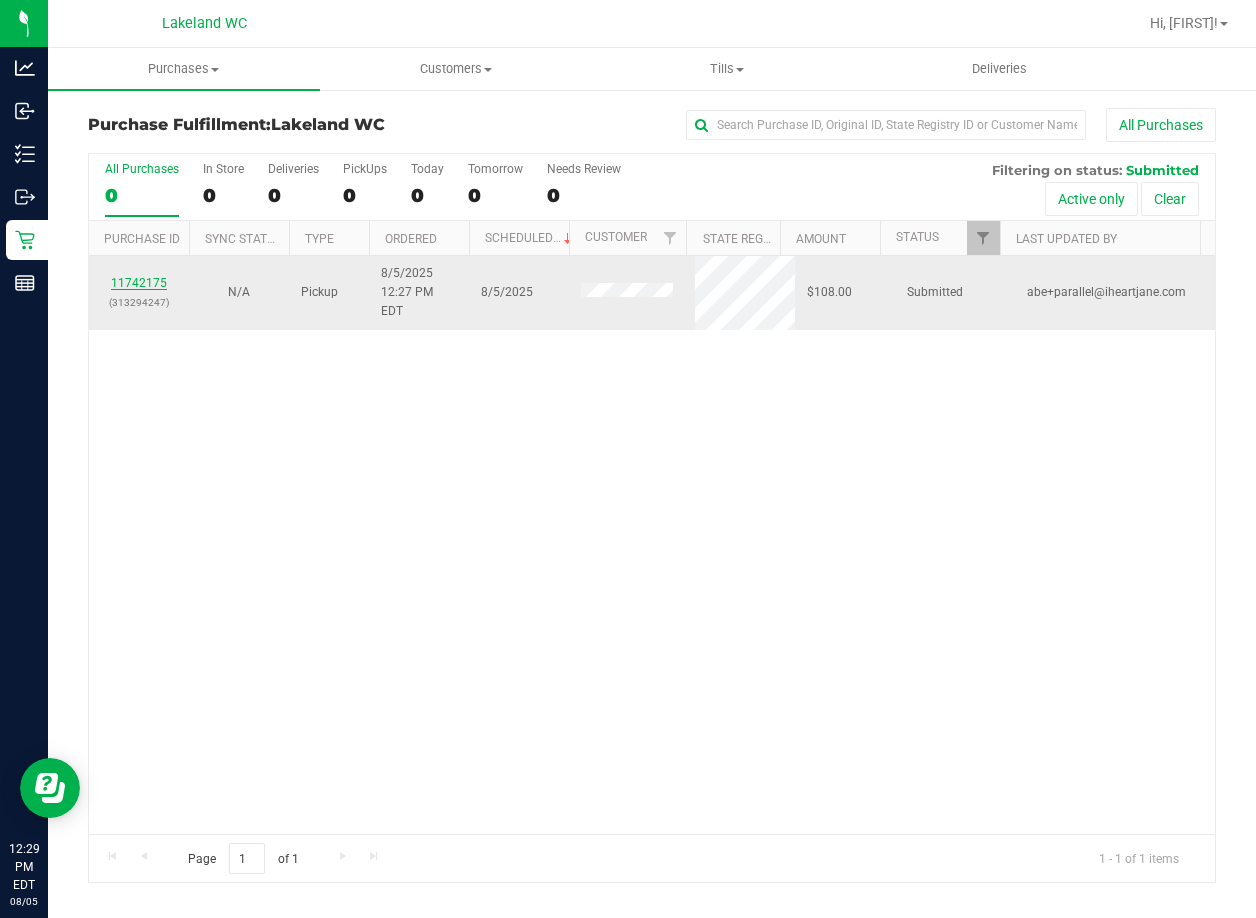 click on "11742175" at bounding box center [139, 283] 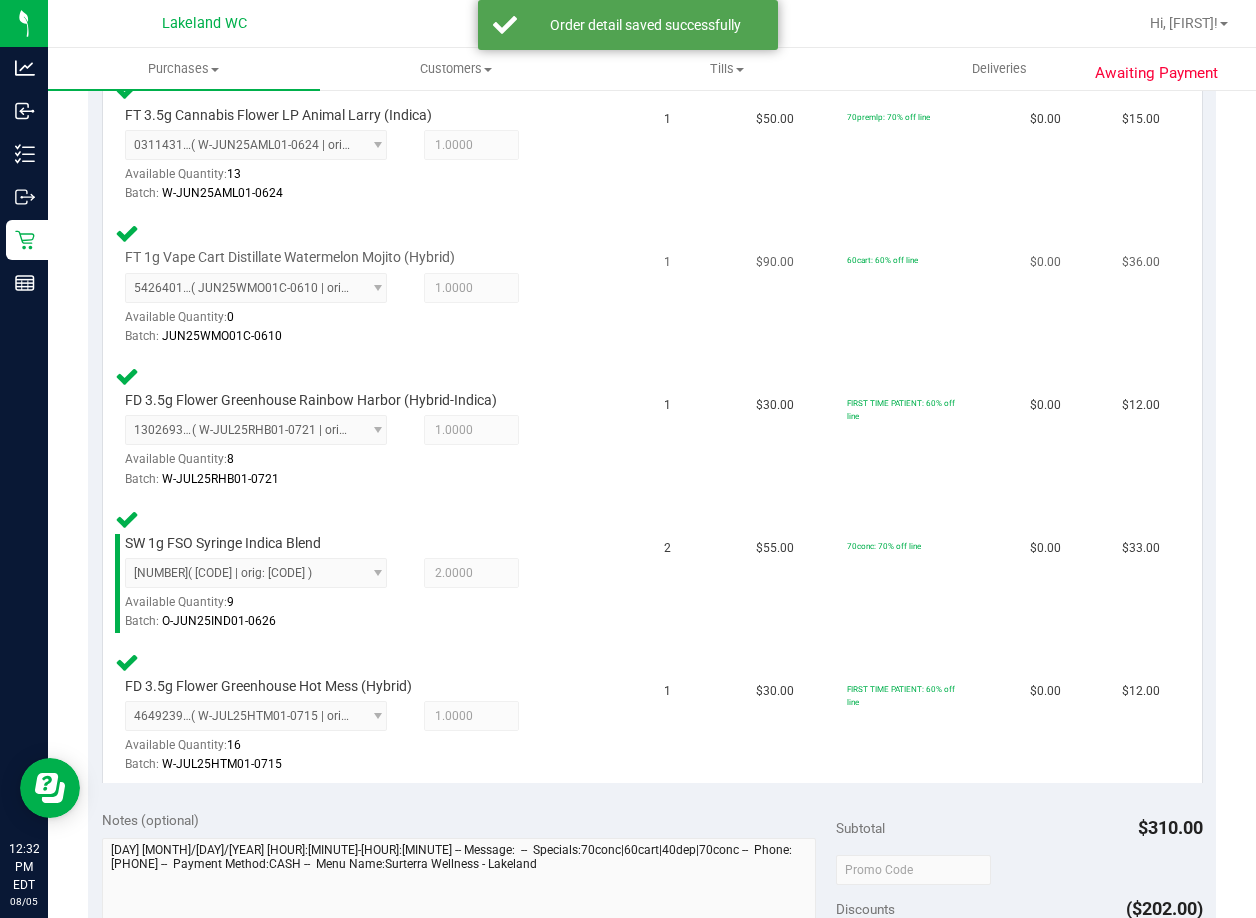 scroll, scrollTop: 1000, scrollLeft: 0, axis: vertical 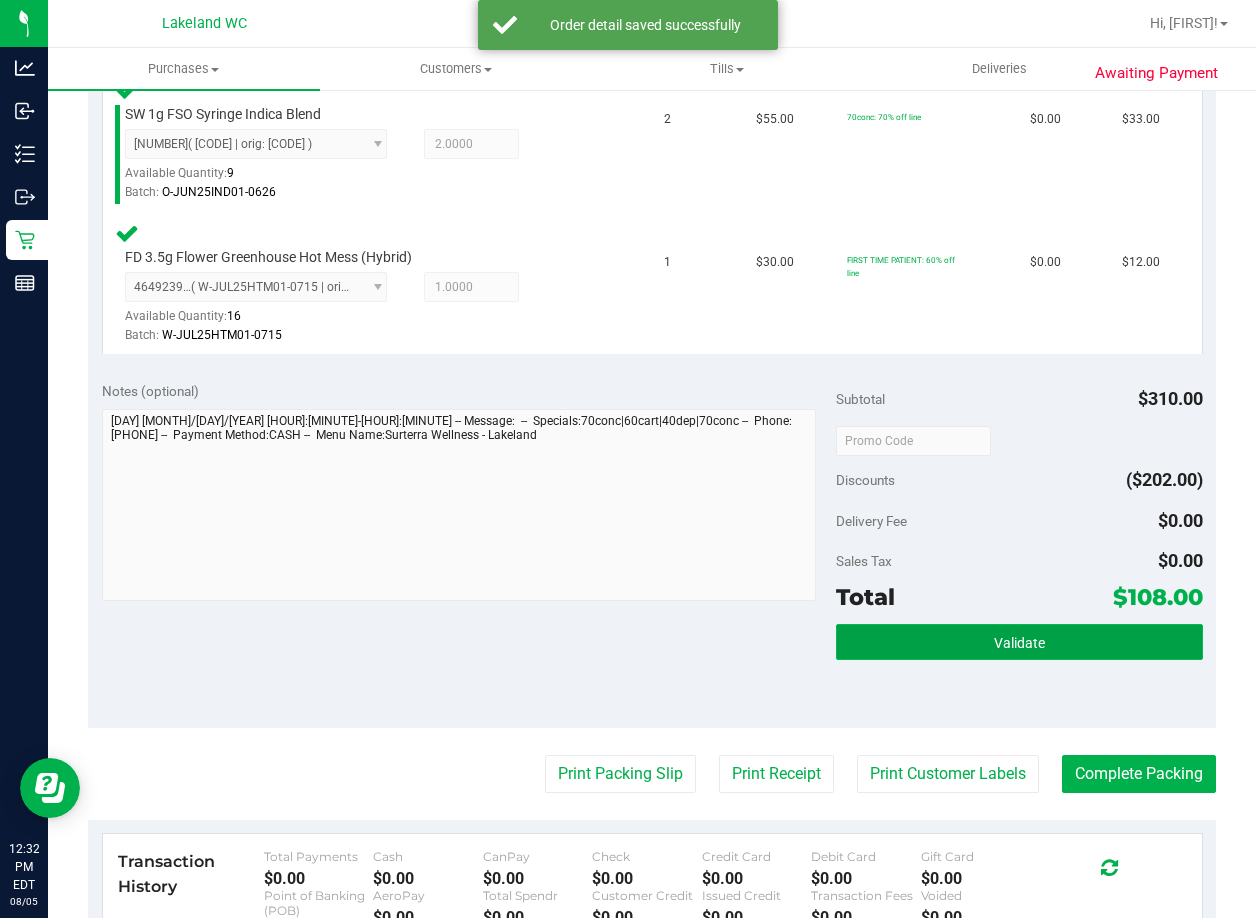click on "Validate" at bounding box center [1019, 642] 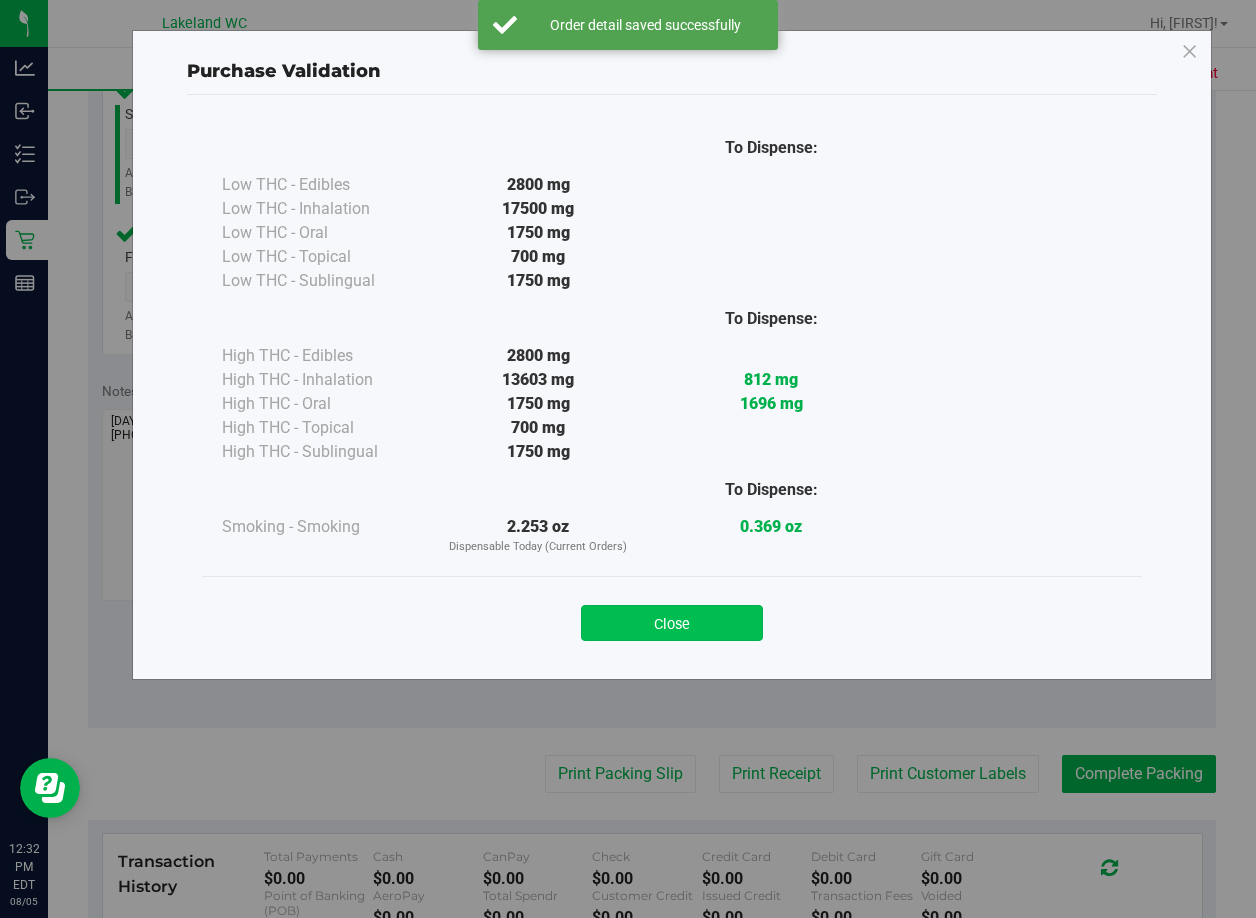 click on "Close" at bounding box center (672, 623) 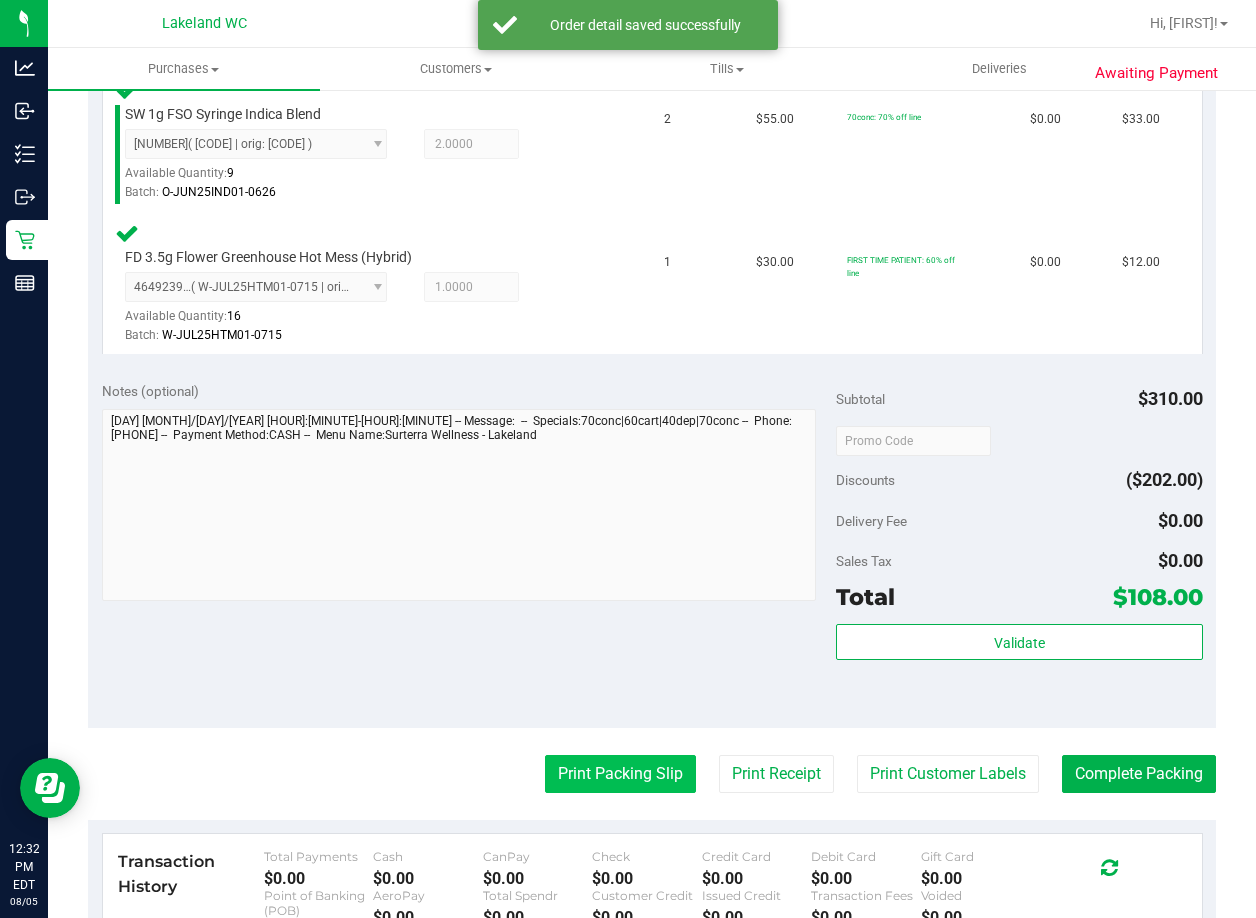 click on "Print Packing Slip" at bounding box center (620, 774) 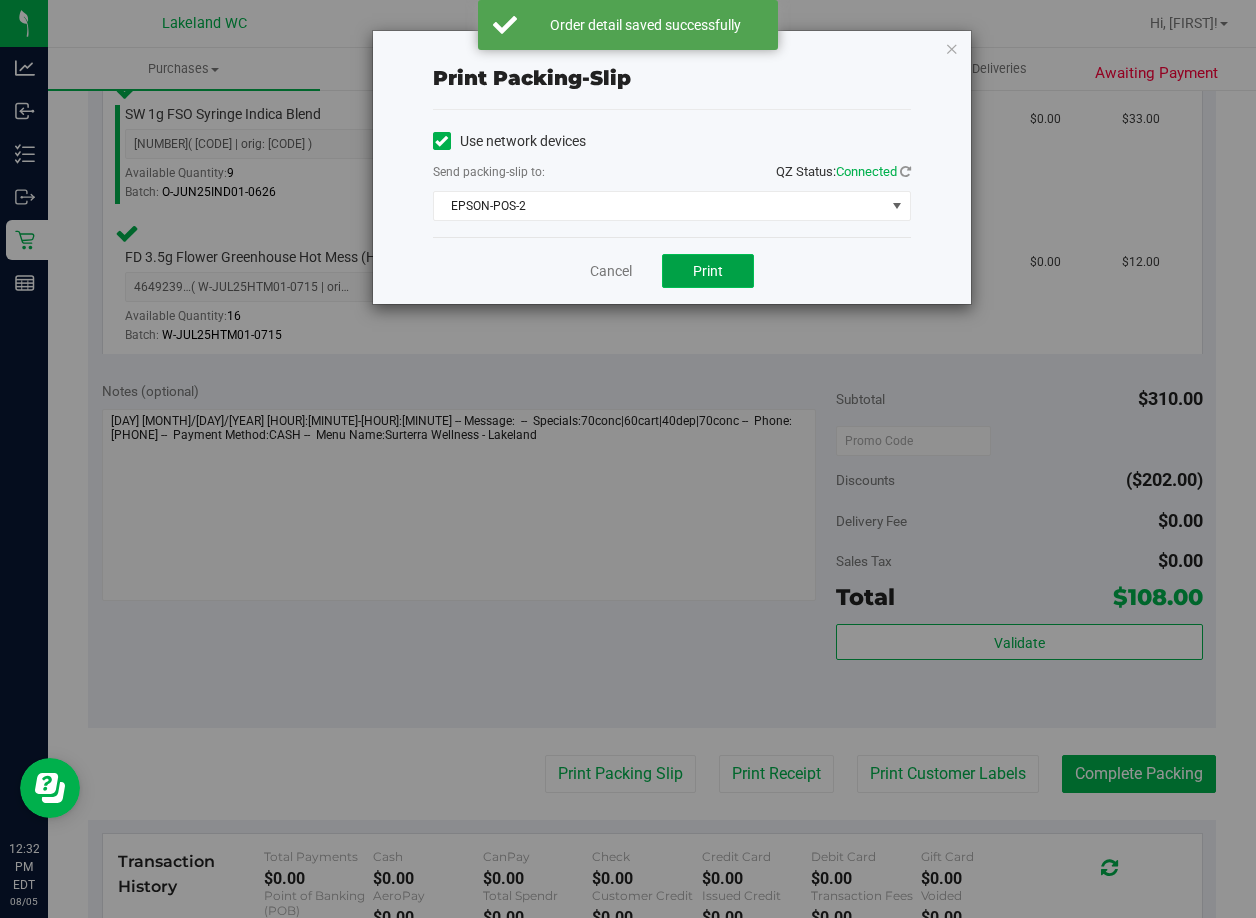 click on "Print" at bounding box center (708, 271) 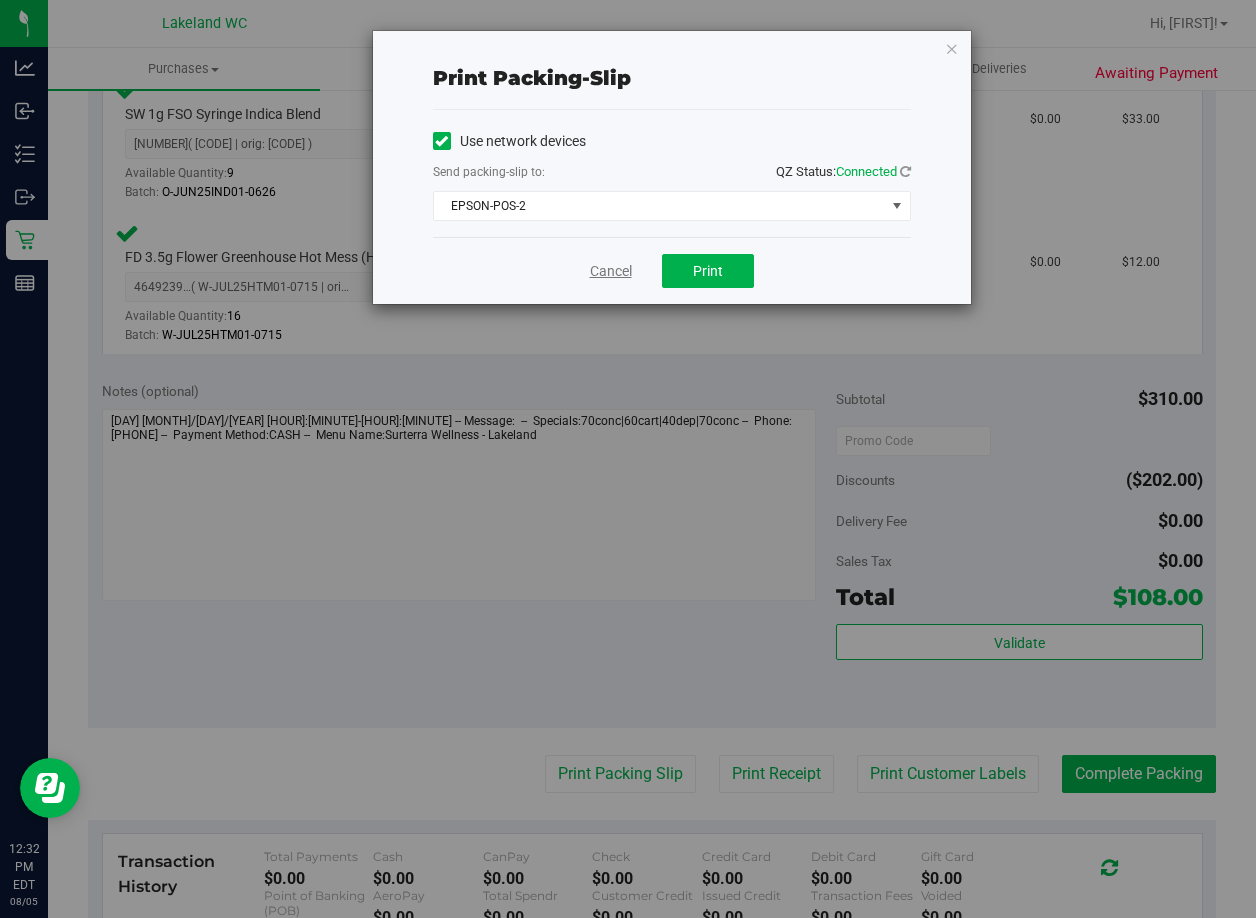 click on "Cancel" at bounding box center [611, 271] 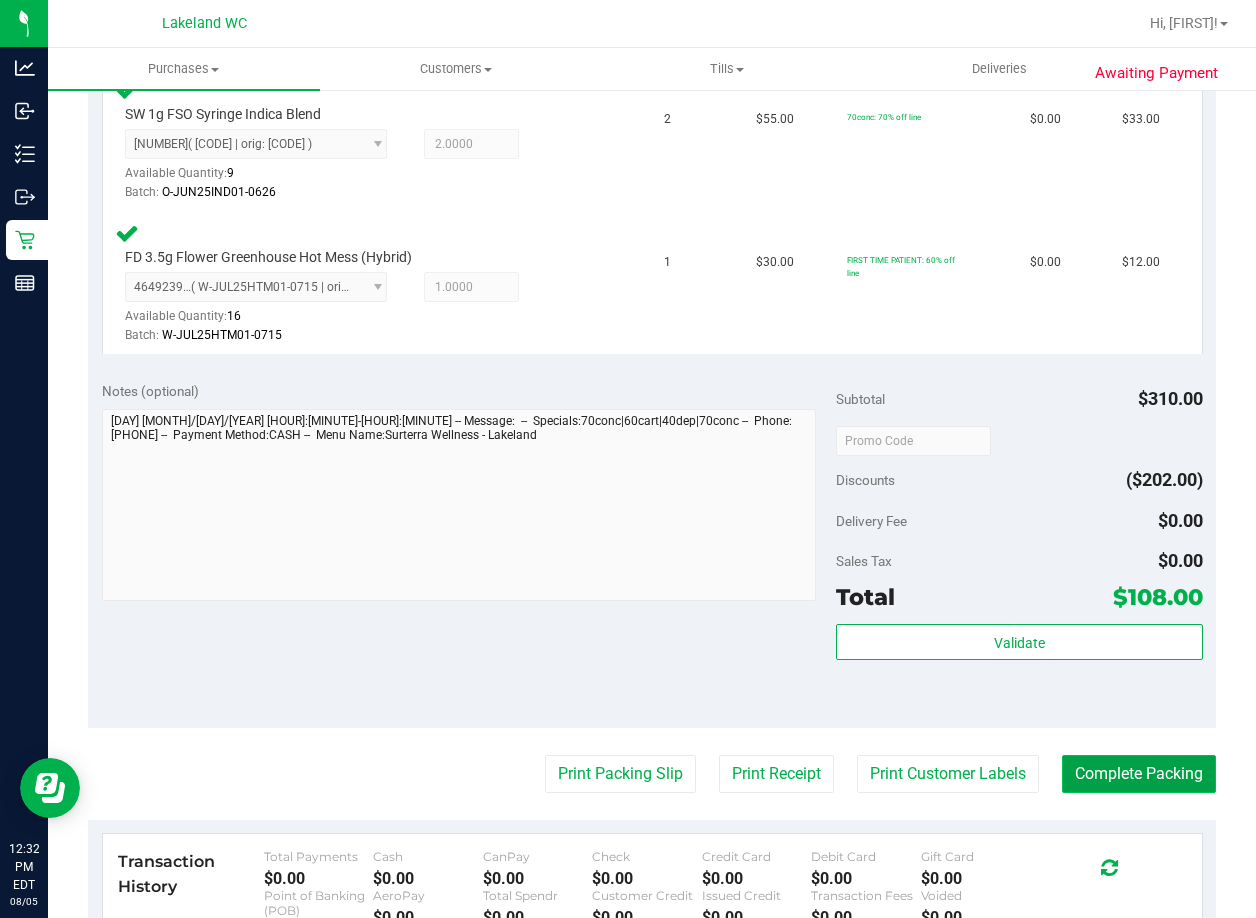 click on "Complete Packing" at bounding box center [1139, 774] 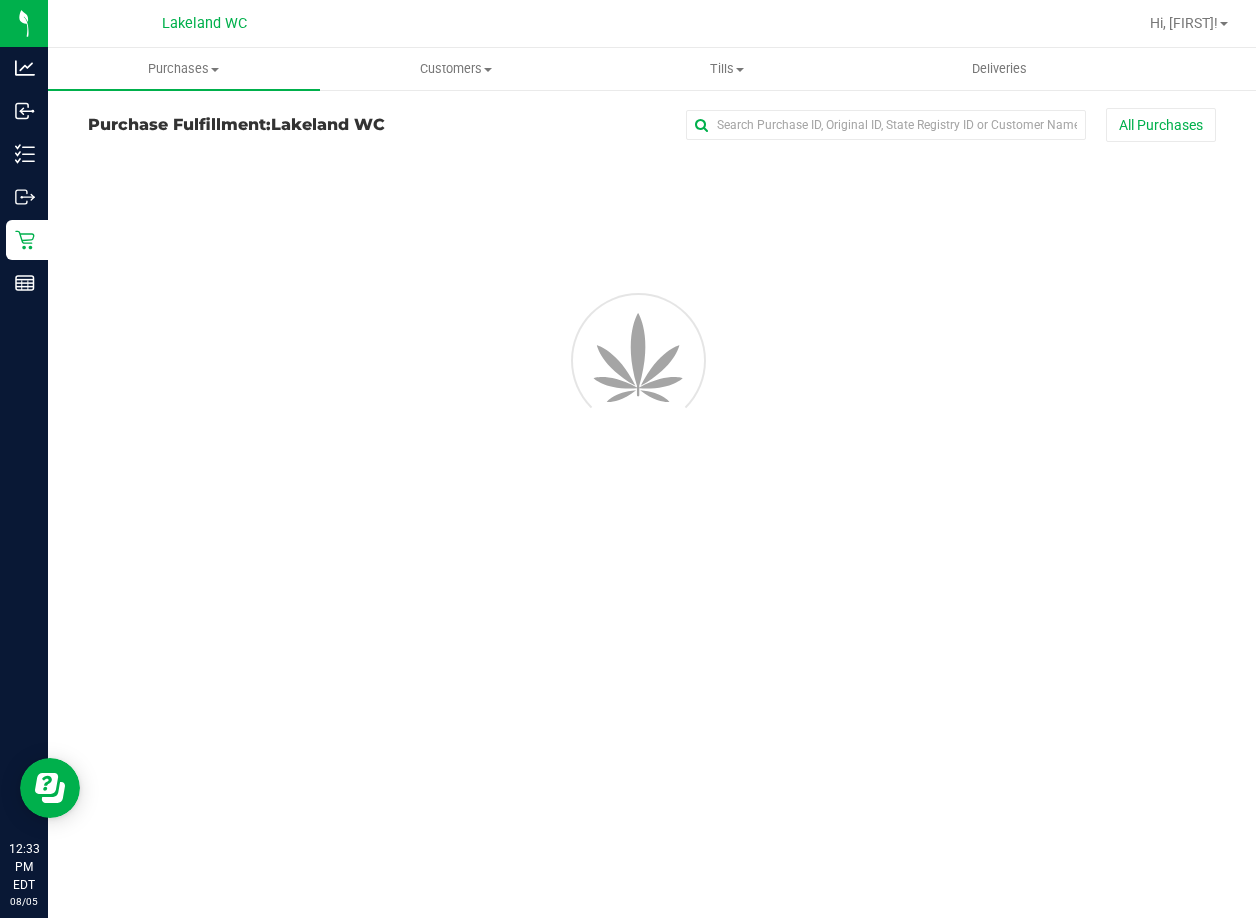 scroll, scrollTop: 0, scrollLeft: 0, axis: both 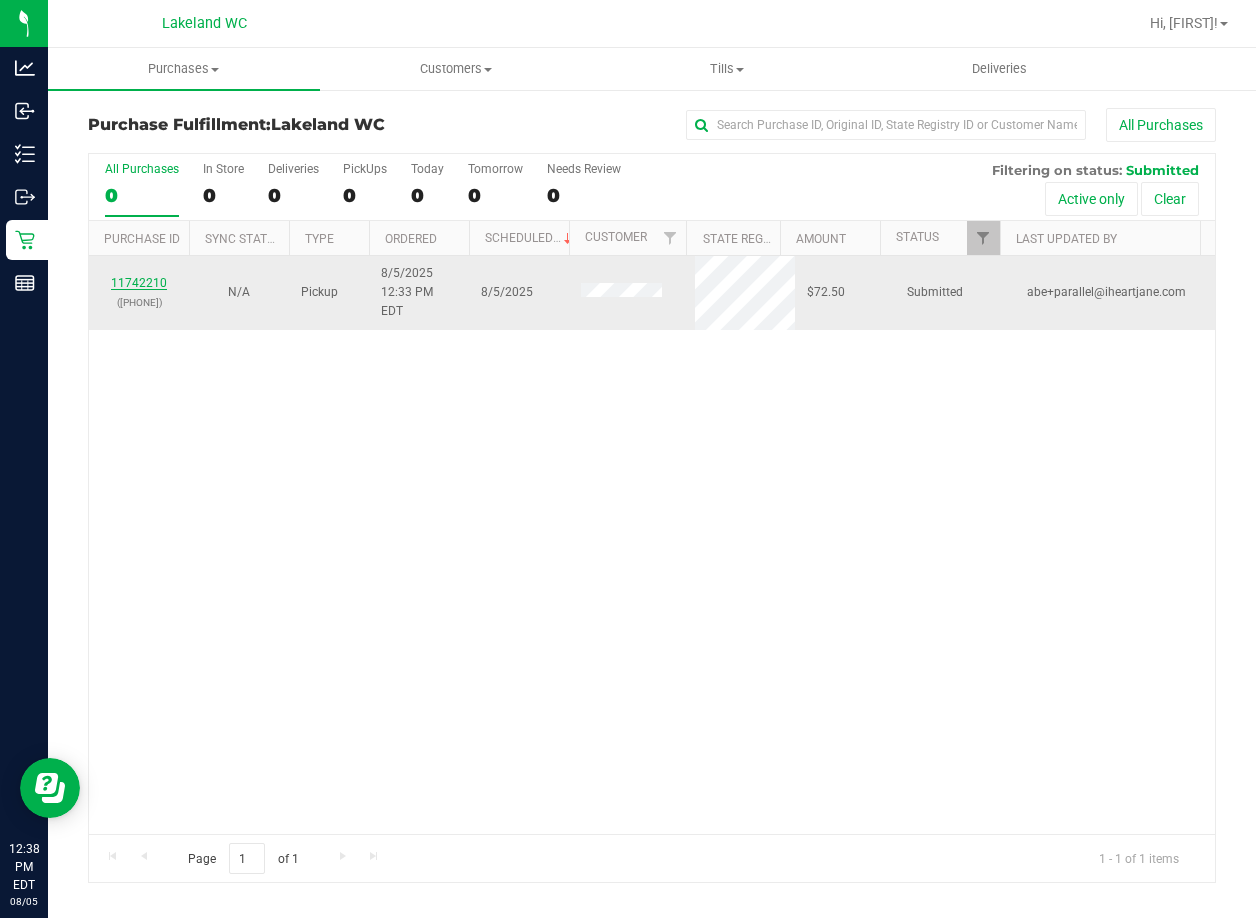 click on "11742210" at bounding box center [139, 283] 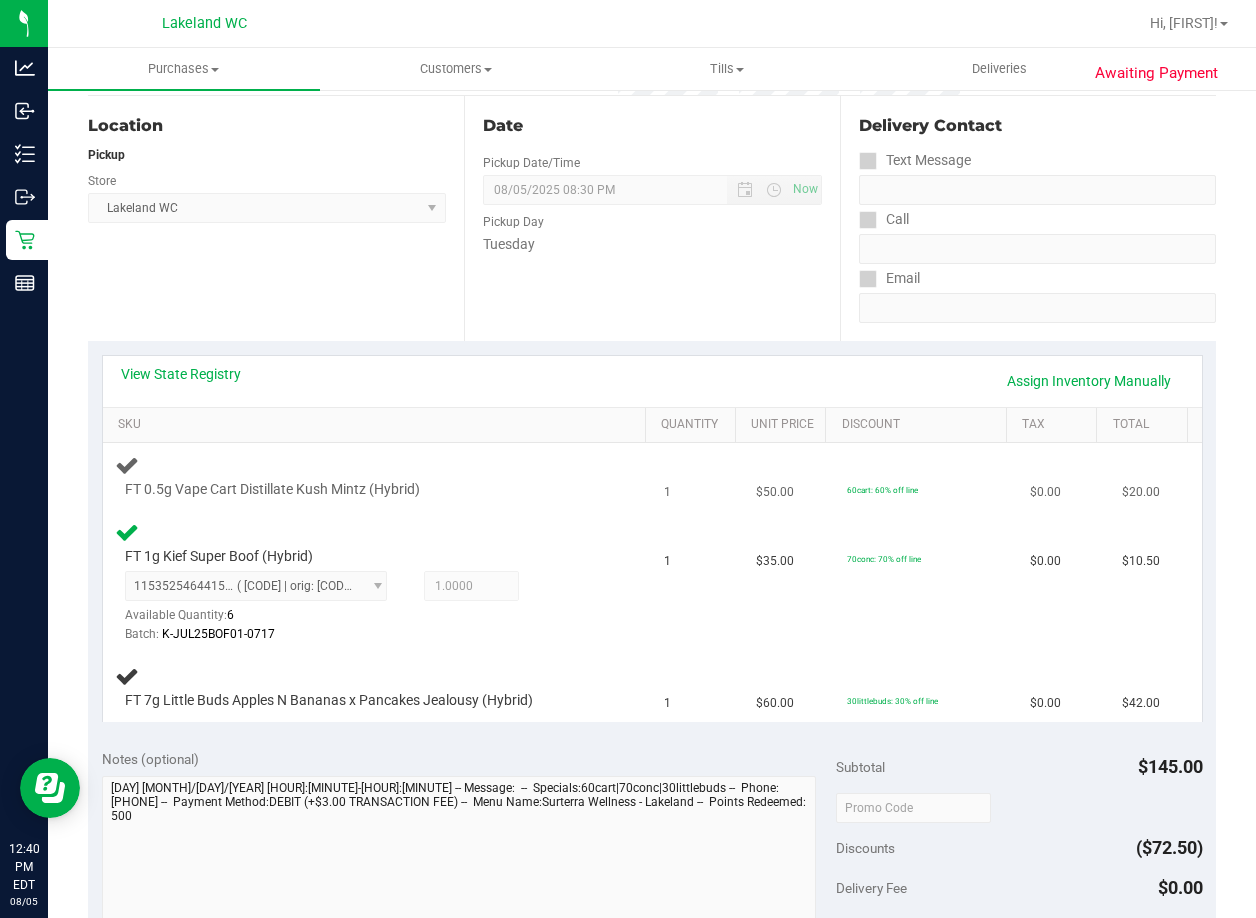 scroll, scrollTop: 200, scrollLeft: 0, axis: vertical 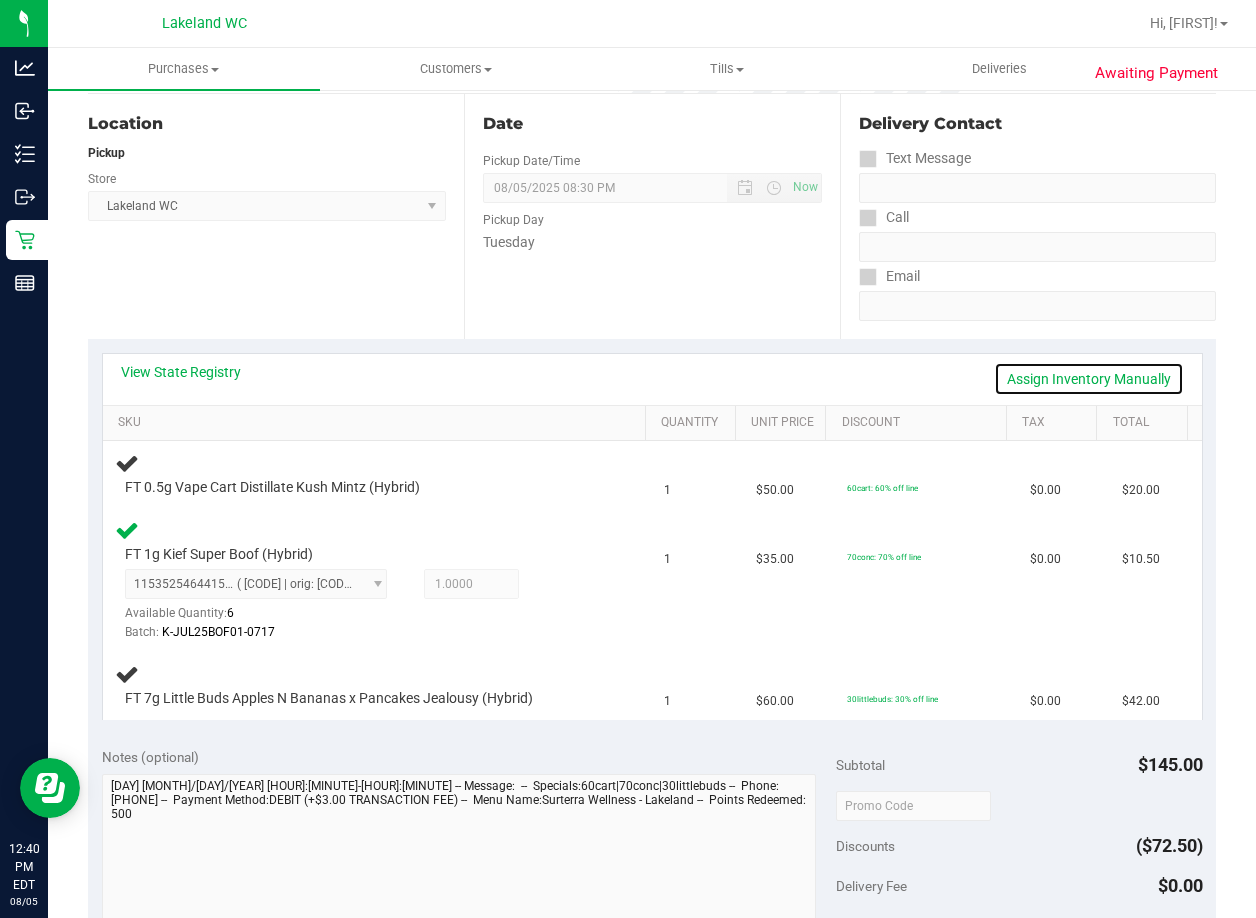 click on "Assign Inventory Manually" at bounding box center (1089, 379) 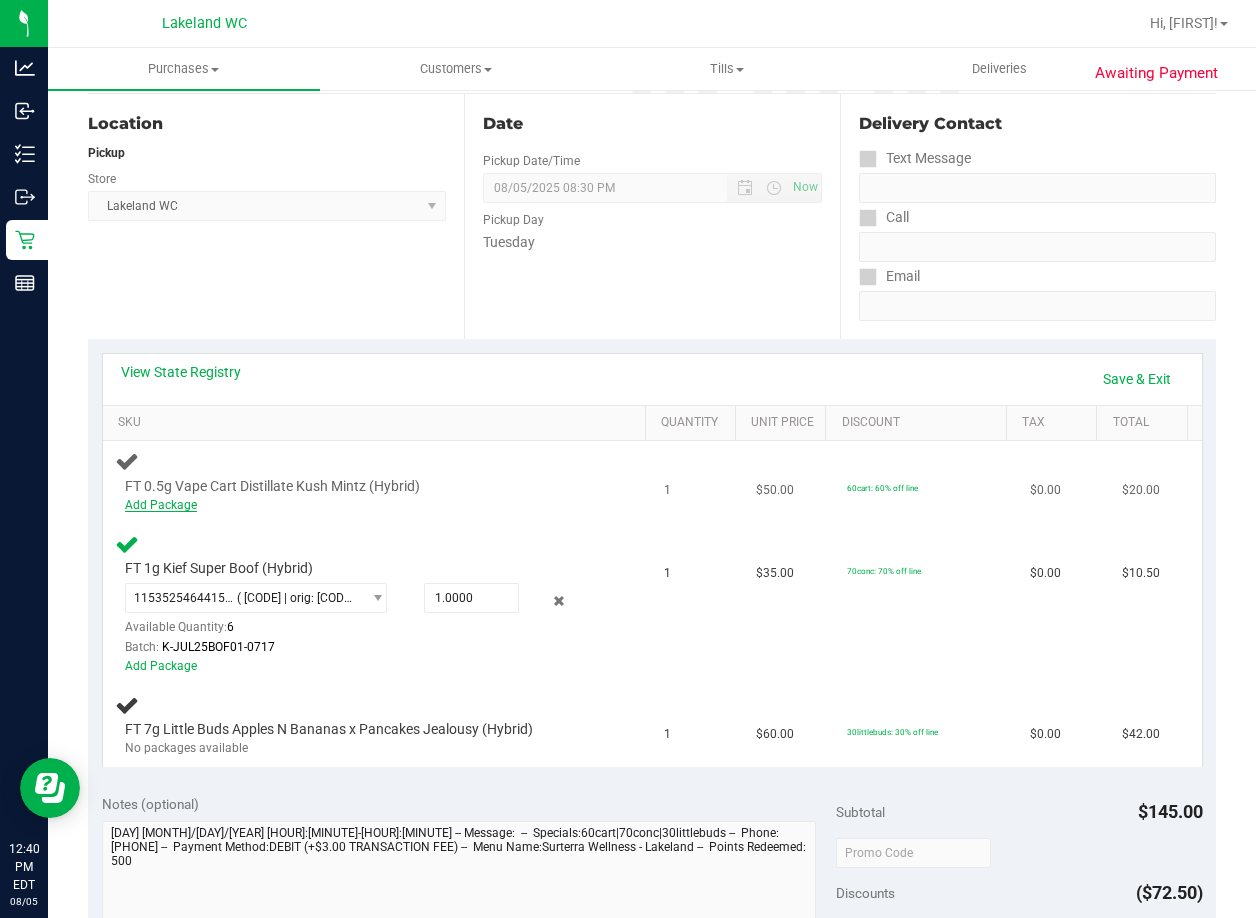 click on "Add Package" at bounding box center [161, 505] 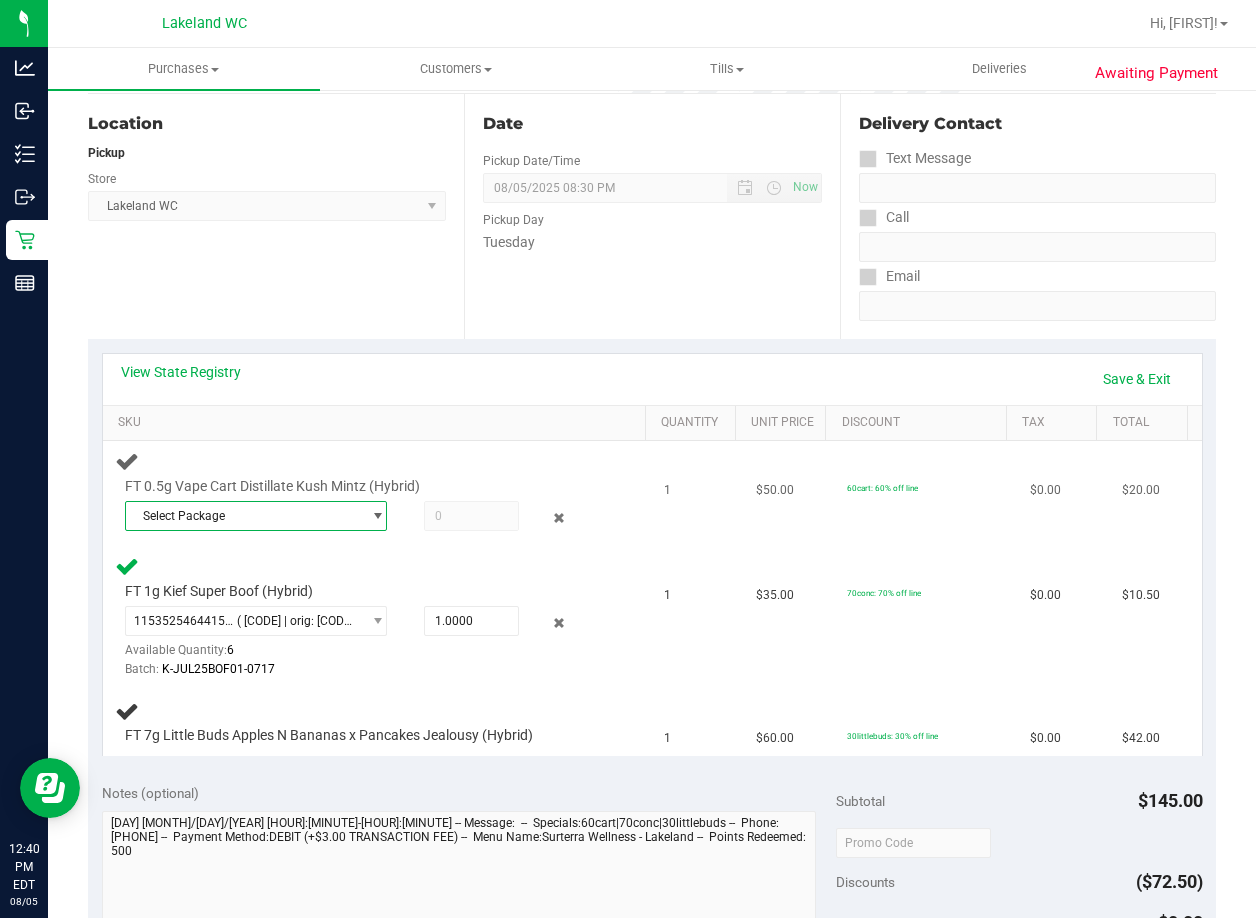 click at bounding box center (377, 516) 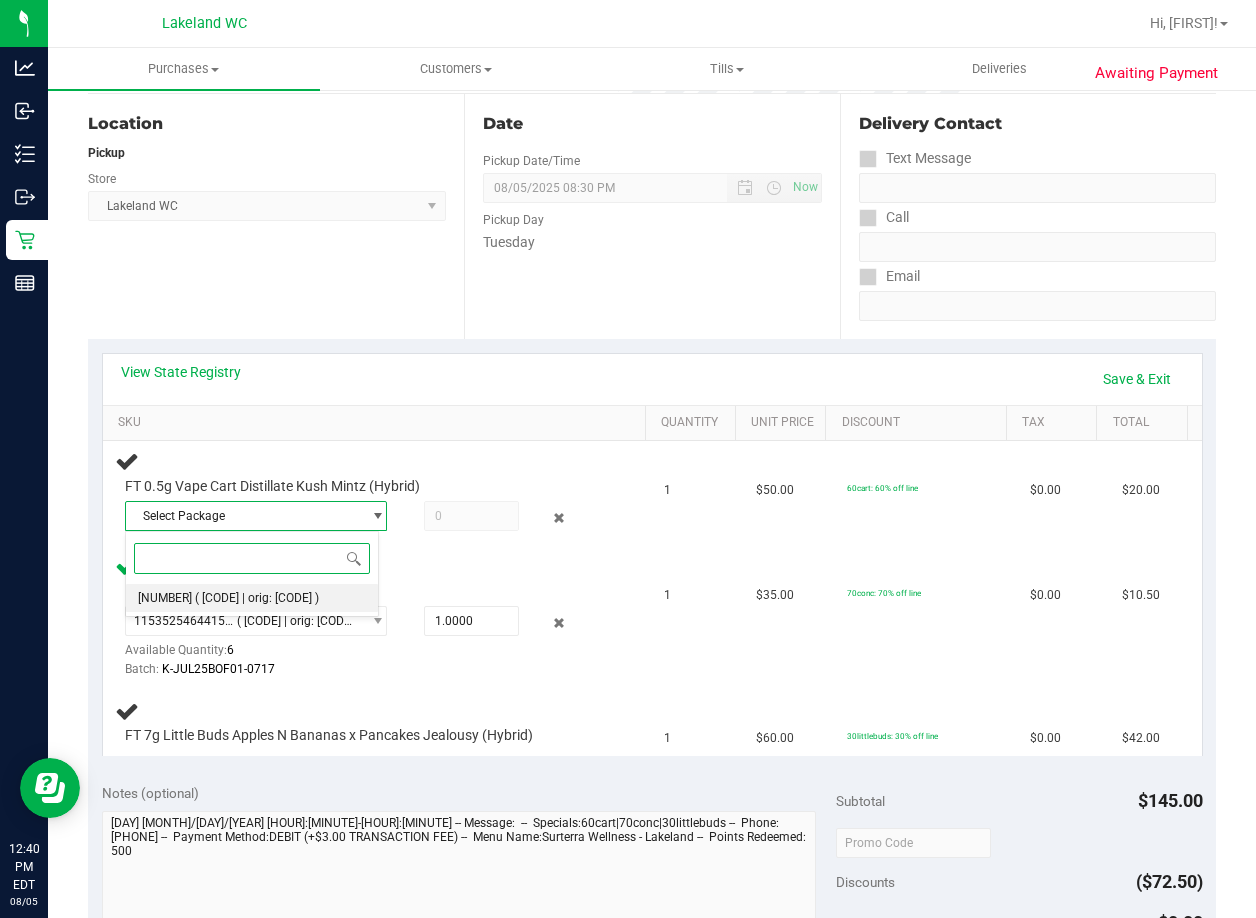 click on "(
[CODE] | orig: [CODE]
)" at bounding box center (257, 598) 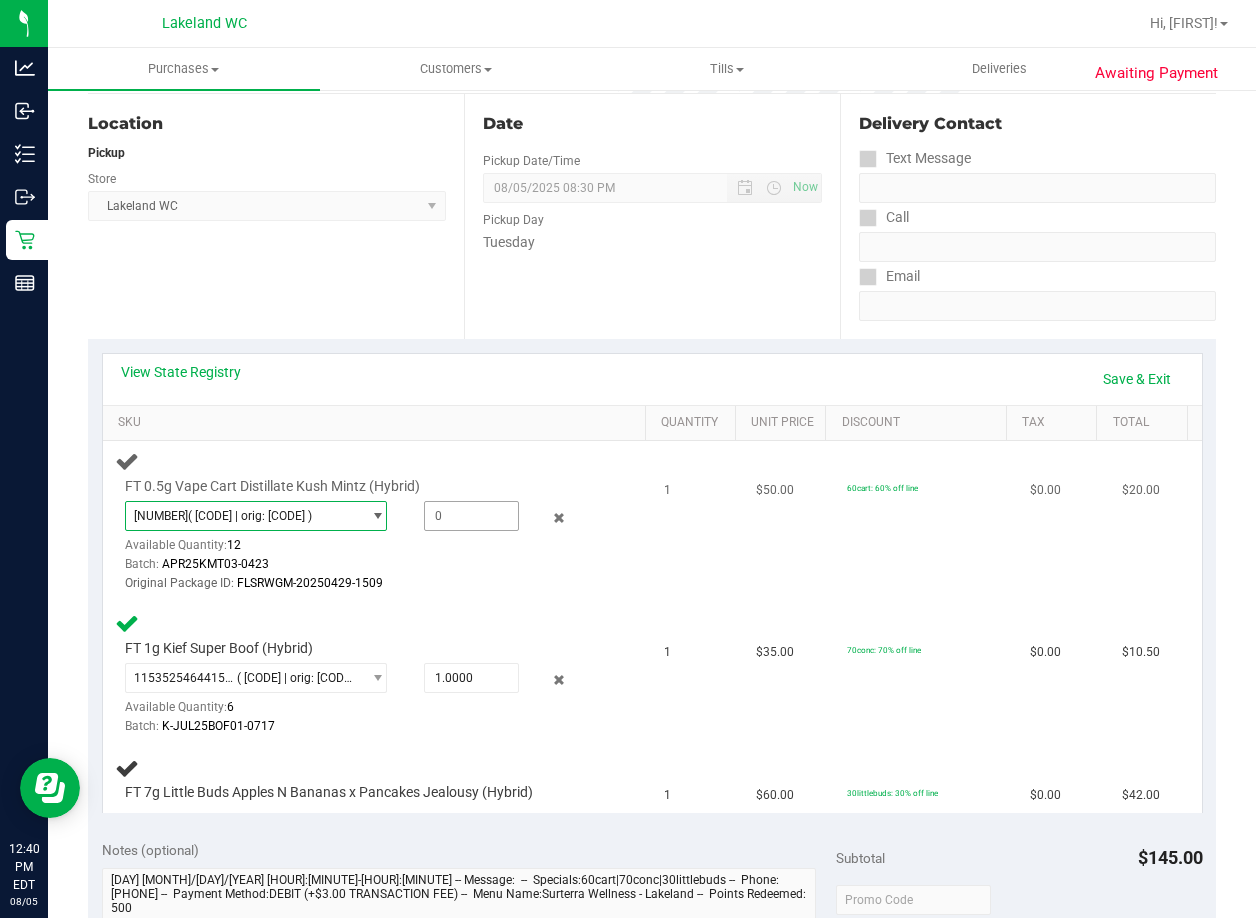 click at bounding box center [471, 516] 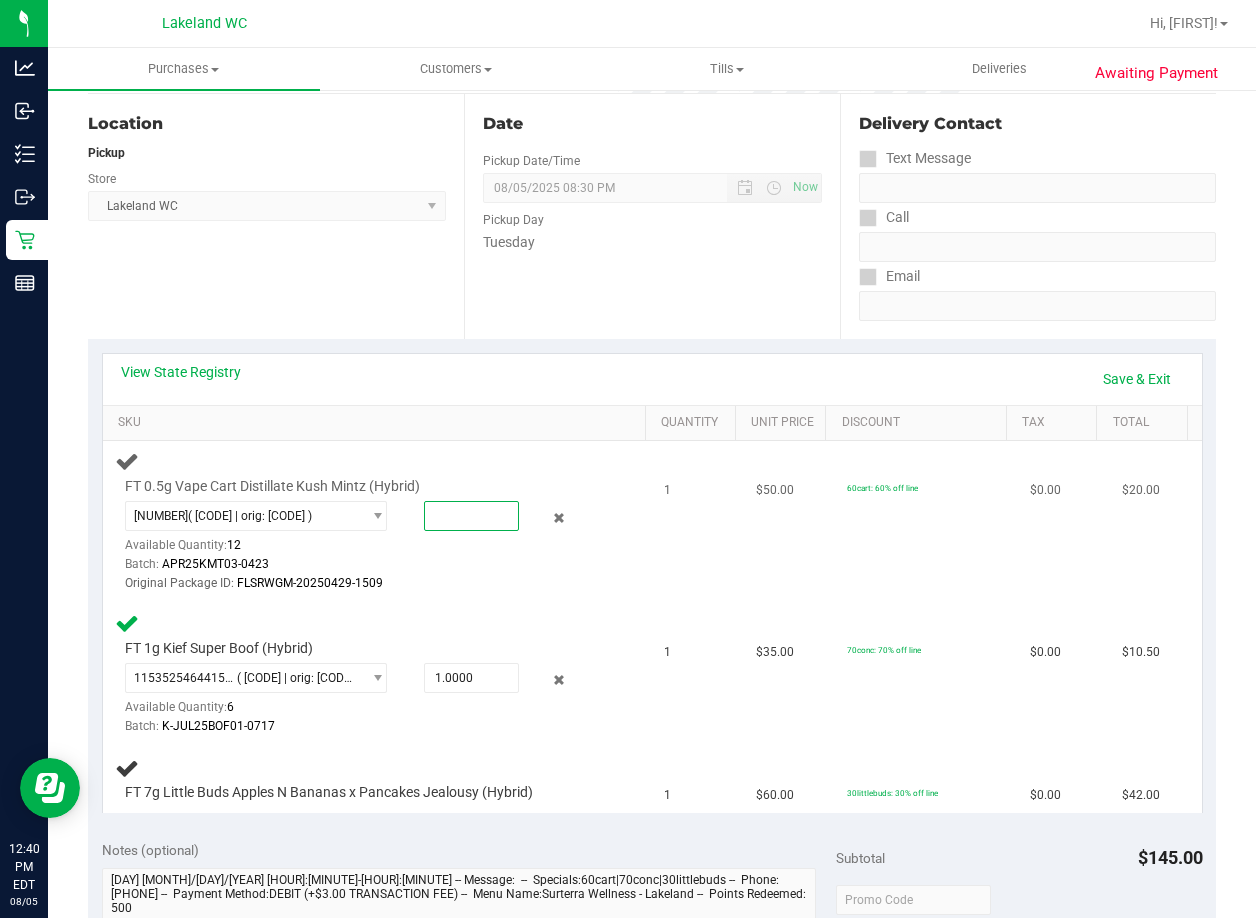 type on "1" 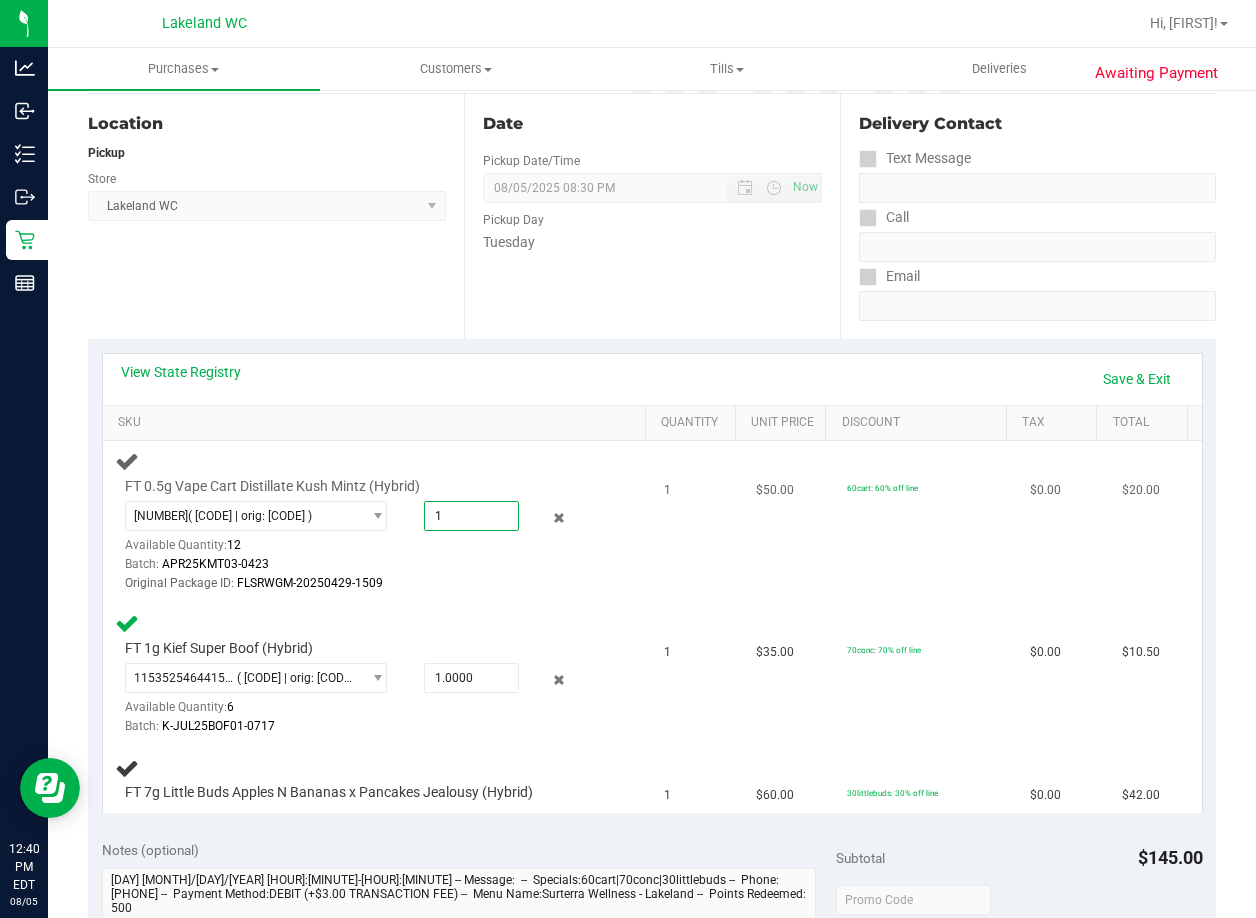 type on "1.0000" 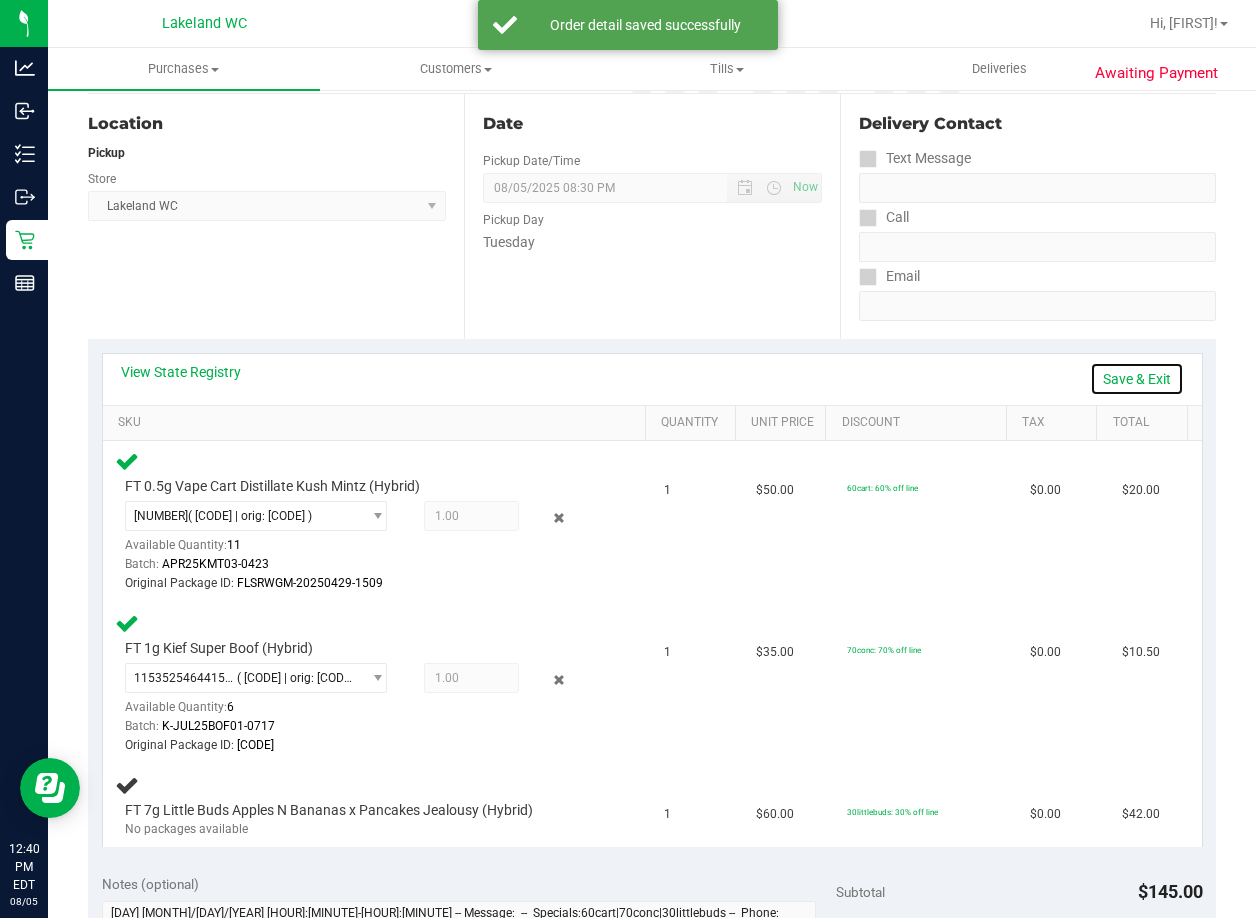 click on "Save & Exit" at bounding box center (1137, 379) 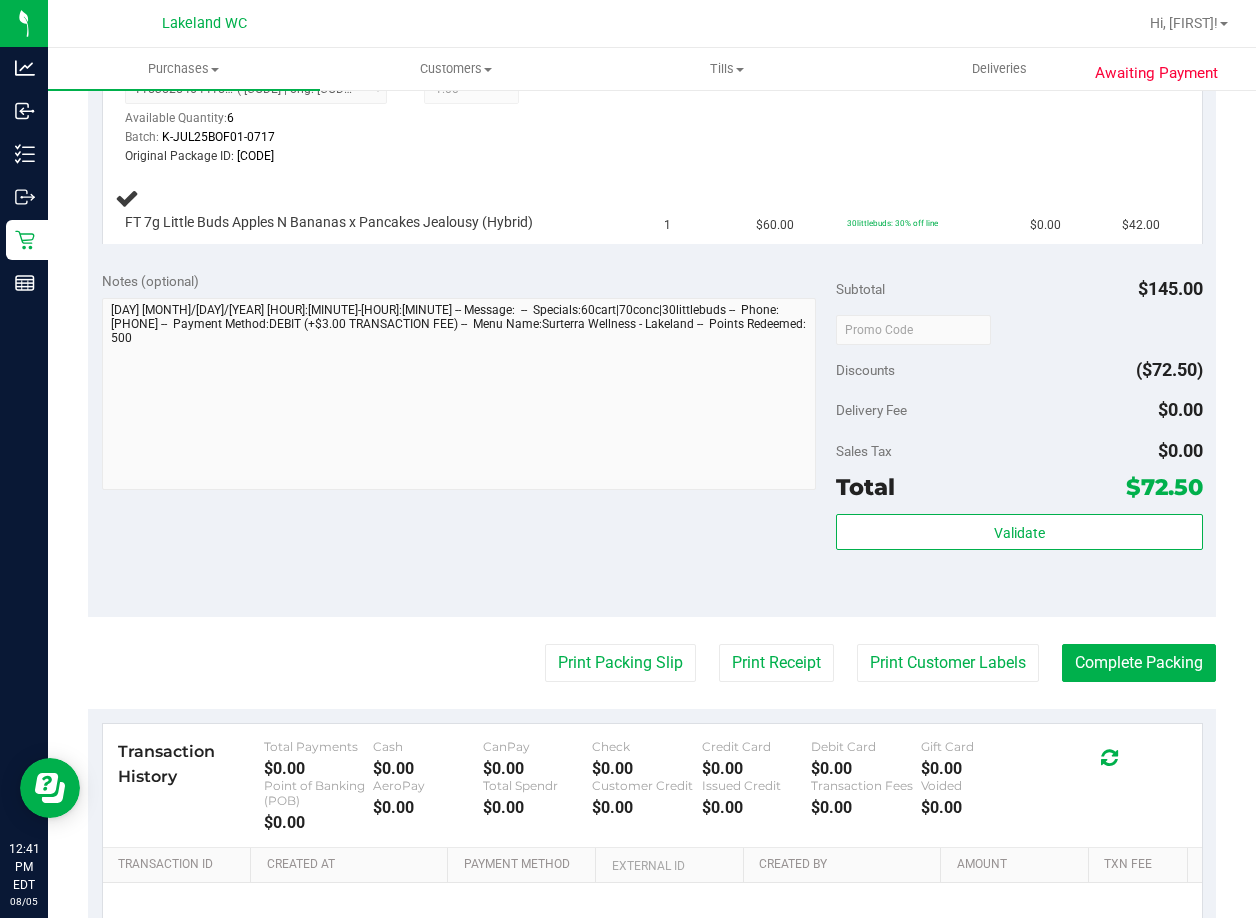 scroll, scrollTop: 800, scrollLeft: 0, axis: vertical 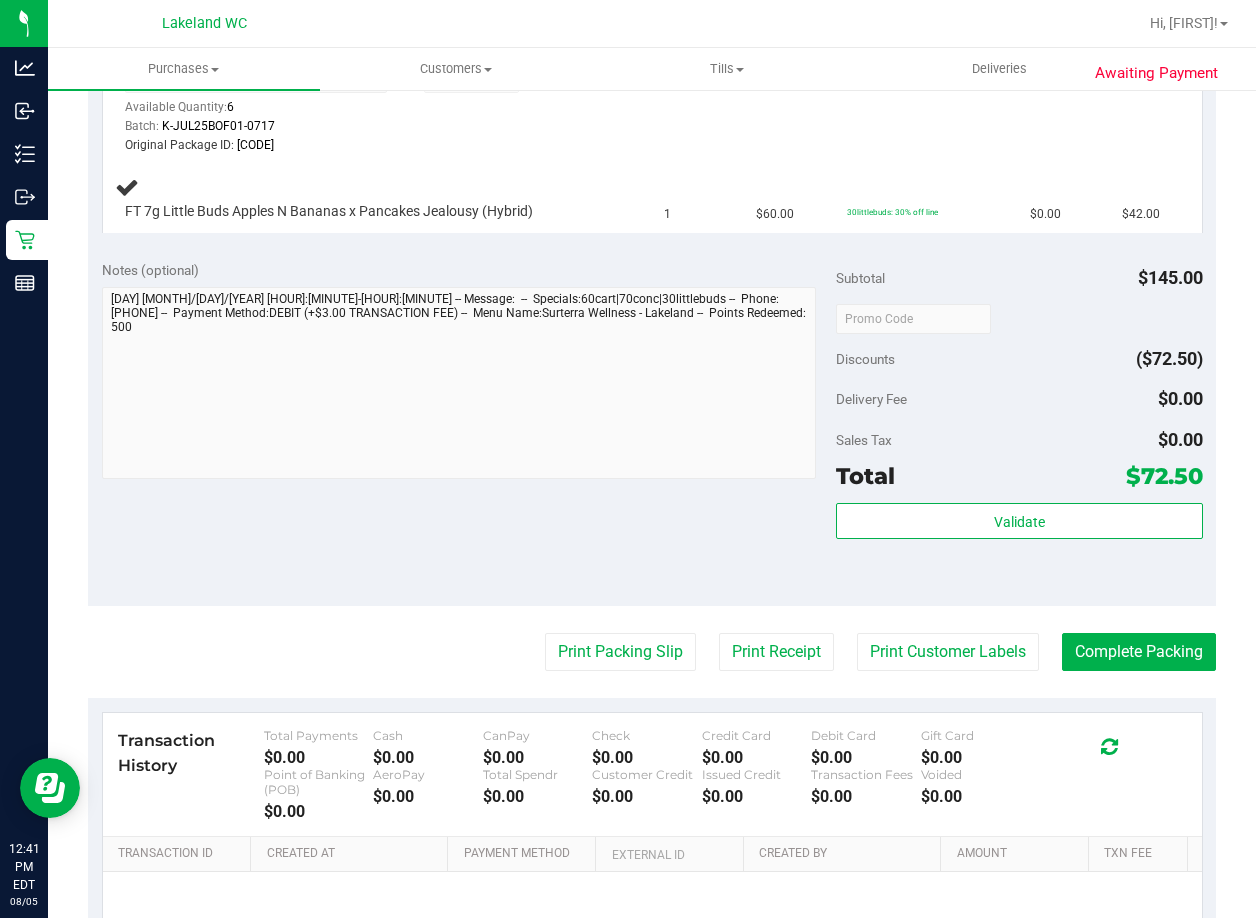 click on "Notes (optional)
Subtotal
[CURRENCY][NUMBER]
Discounts
([CURRENCY][NUMBER])
Delivery Fee
[CURRENCY][NUMBER]
Sales Tax
[CURRENCY][NUMBER]
Total
[CURRENCY][NUMBER]" at bounding box center [652, 426] 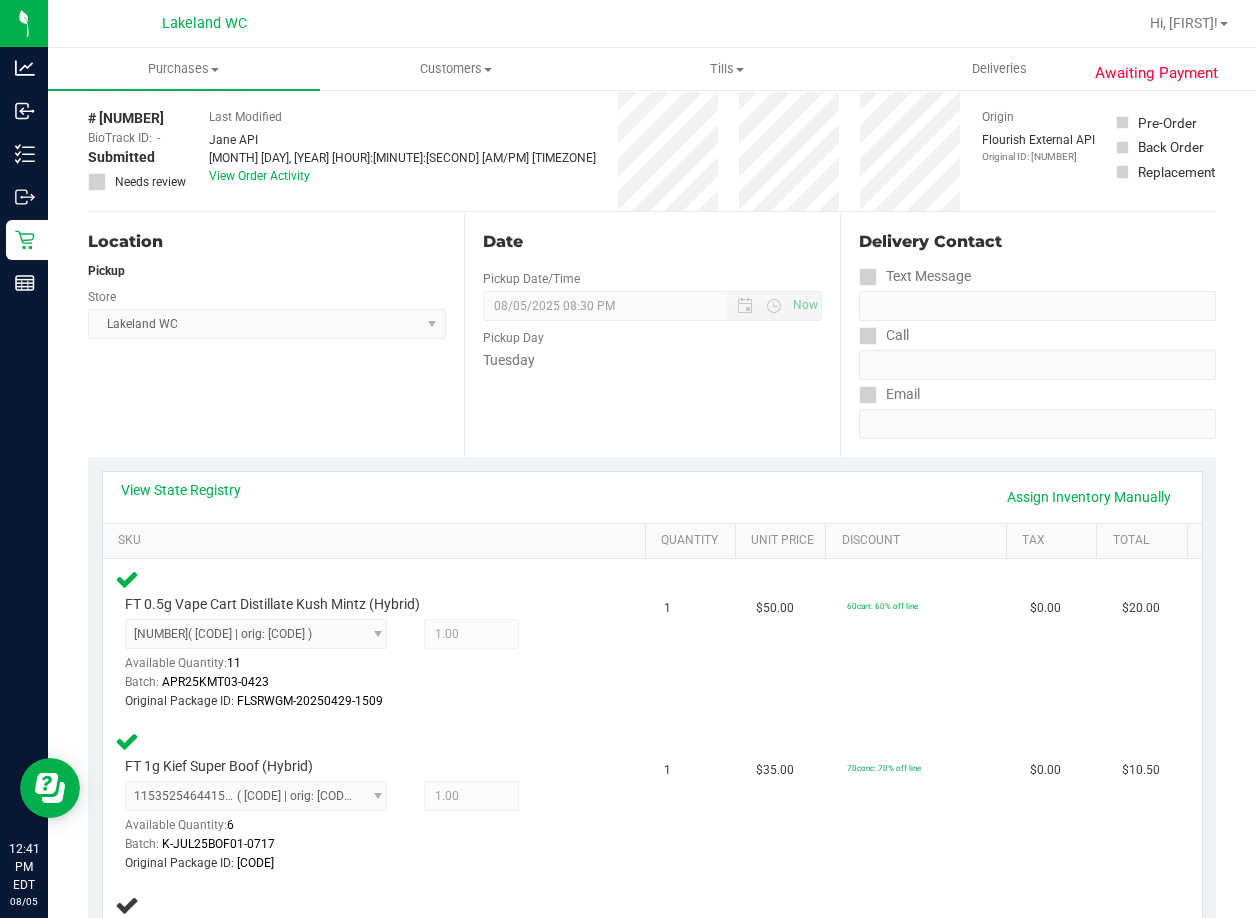 scroll, scrollTop: 0, scrollLeft: 0, axis: both 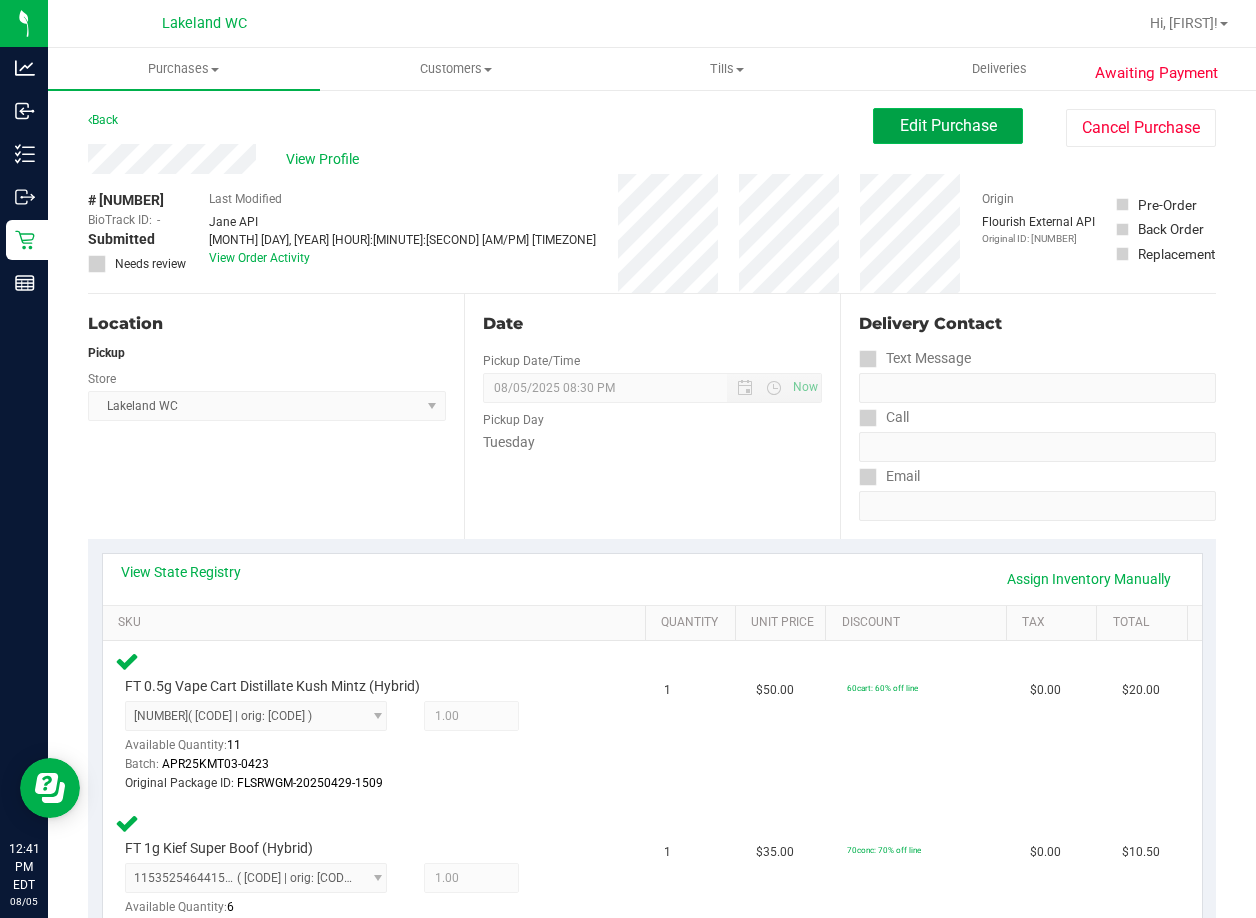 click on "Edit Purchase" at bounding box center (948, 125) 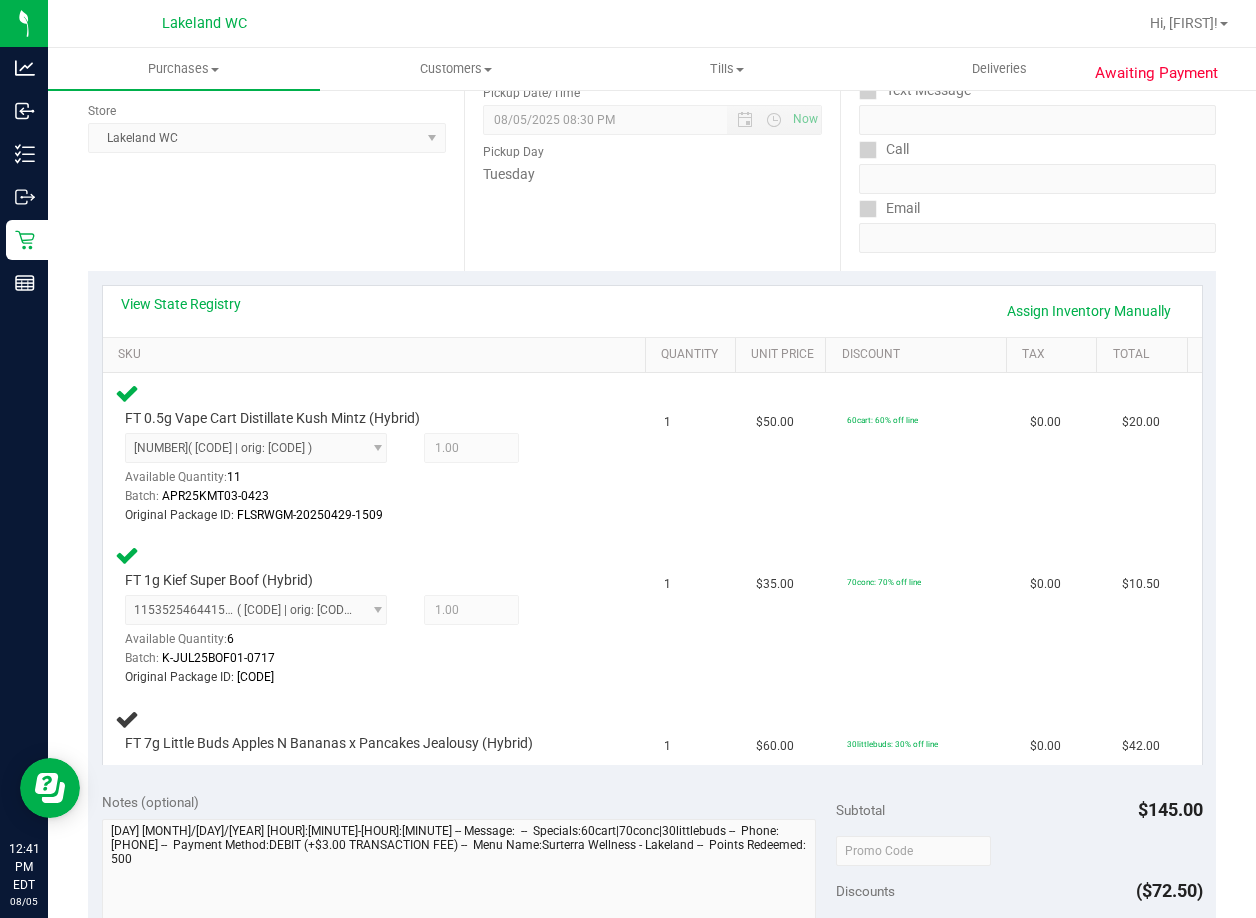 scroll, scrollTop: 400, scrollLeft: 0, axis: vertical 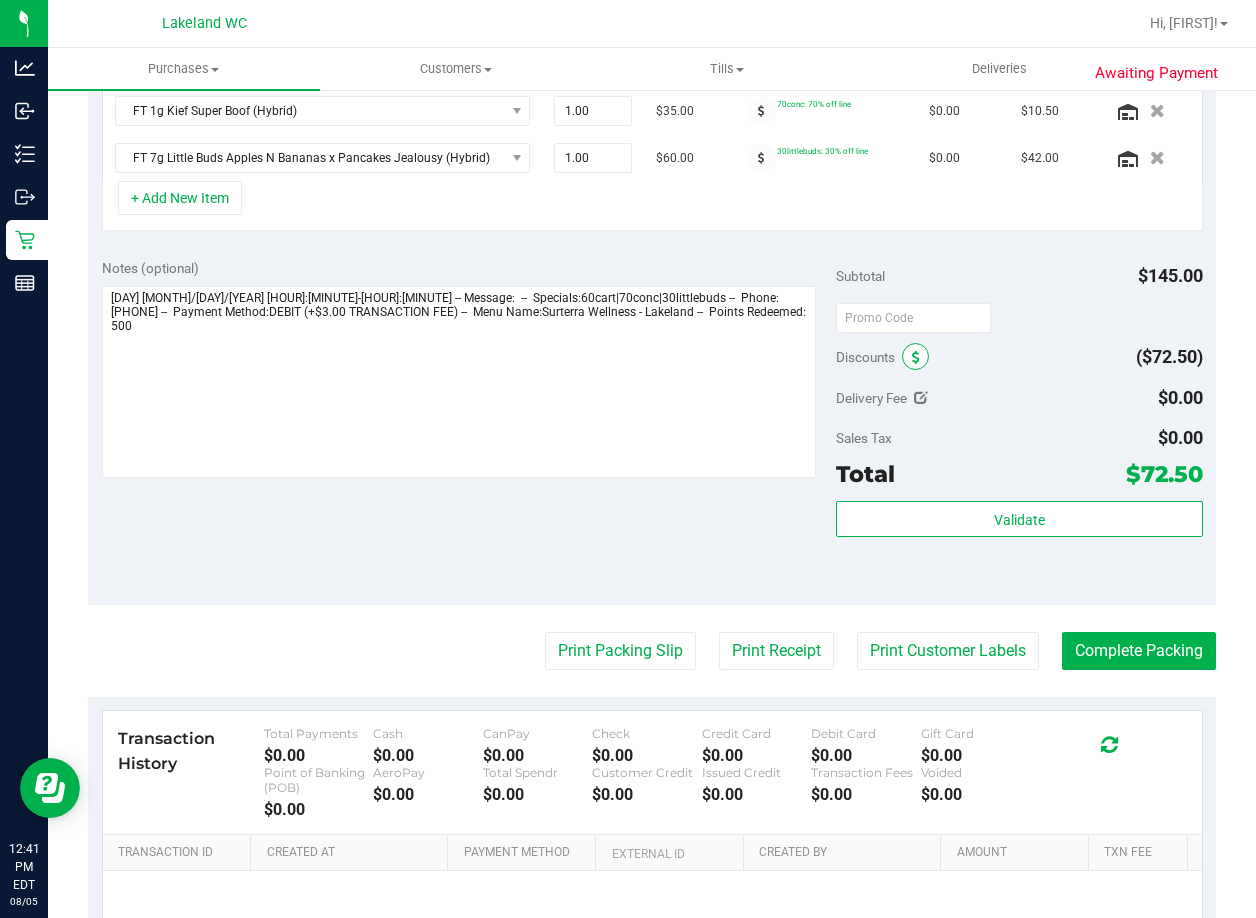 click at bounding box center [916, 358] 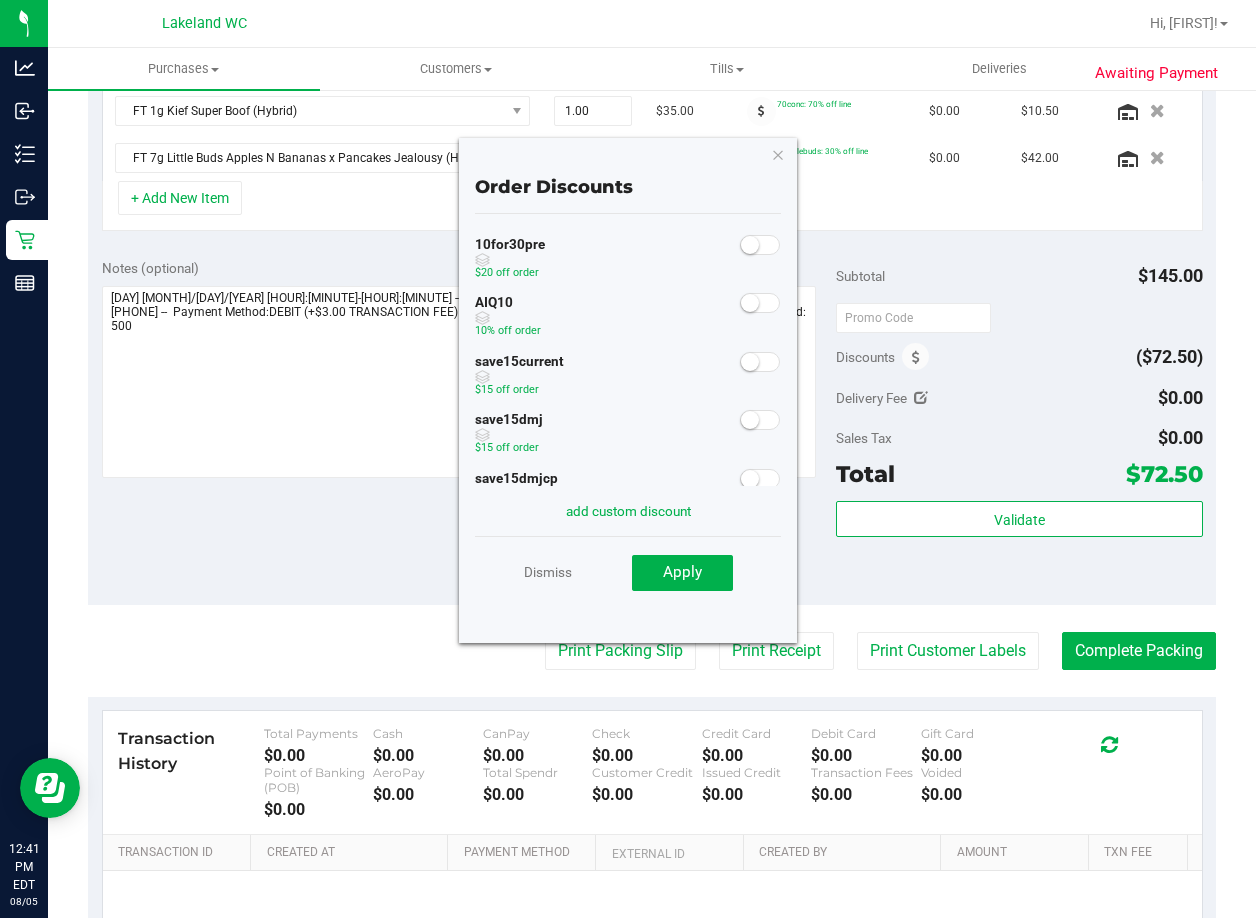 click at bounding box center [750, 303] 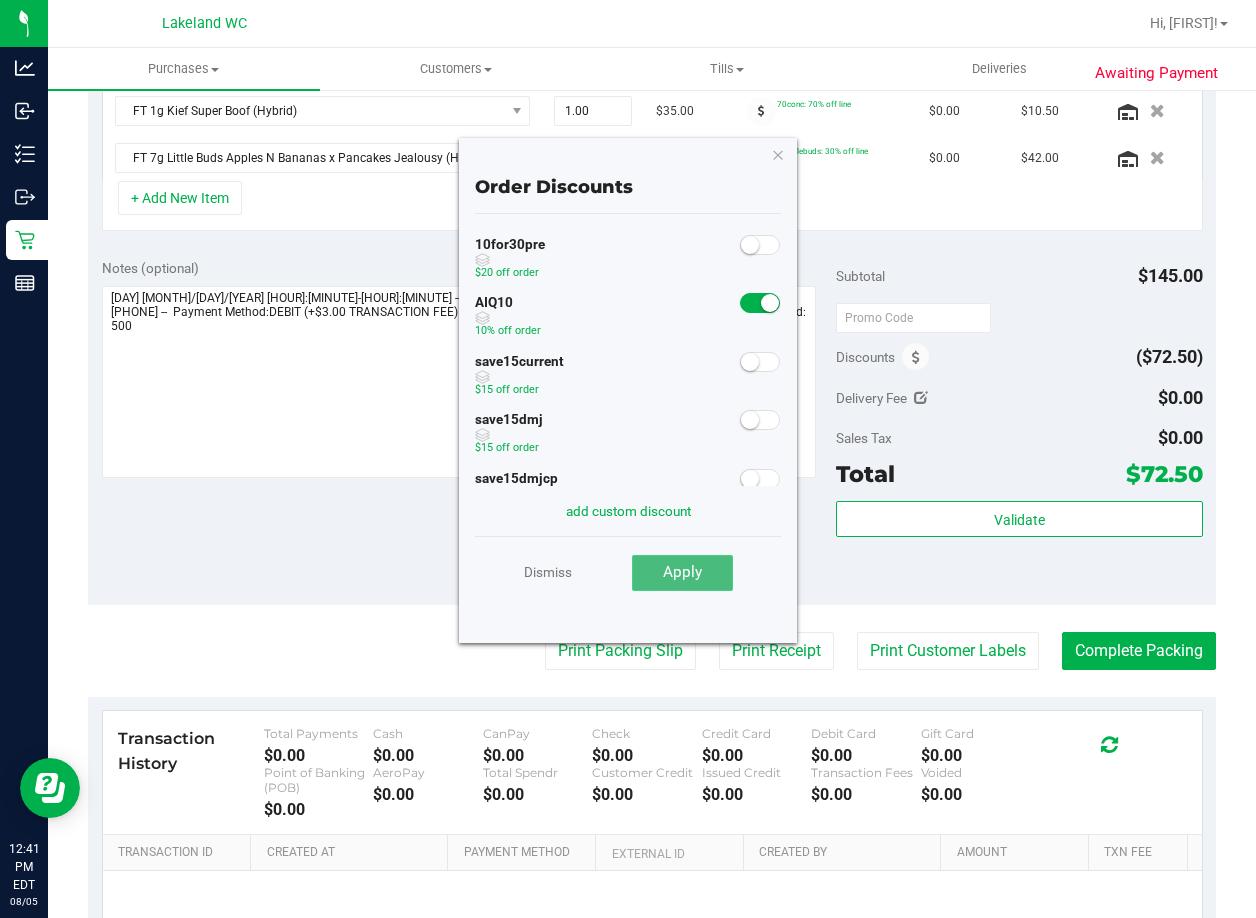 click on "Apply" at bounding box center (682, 573) 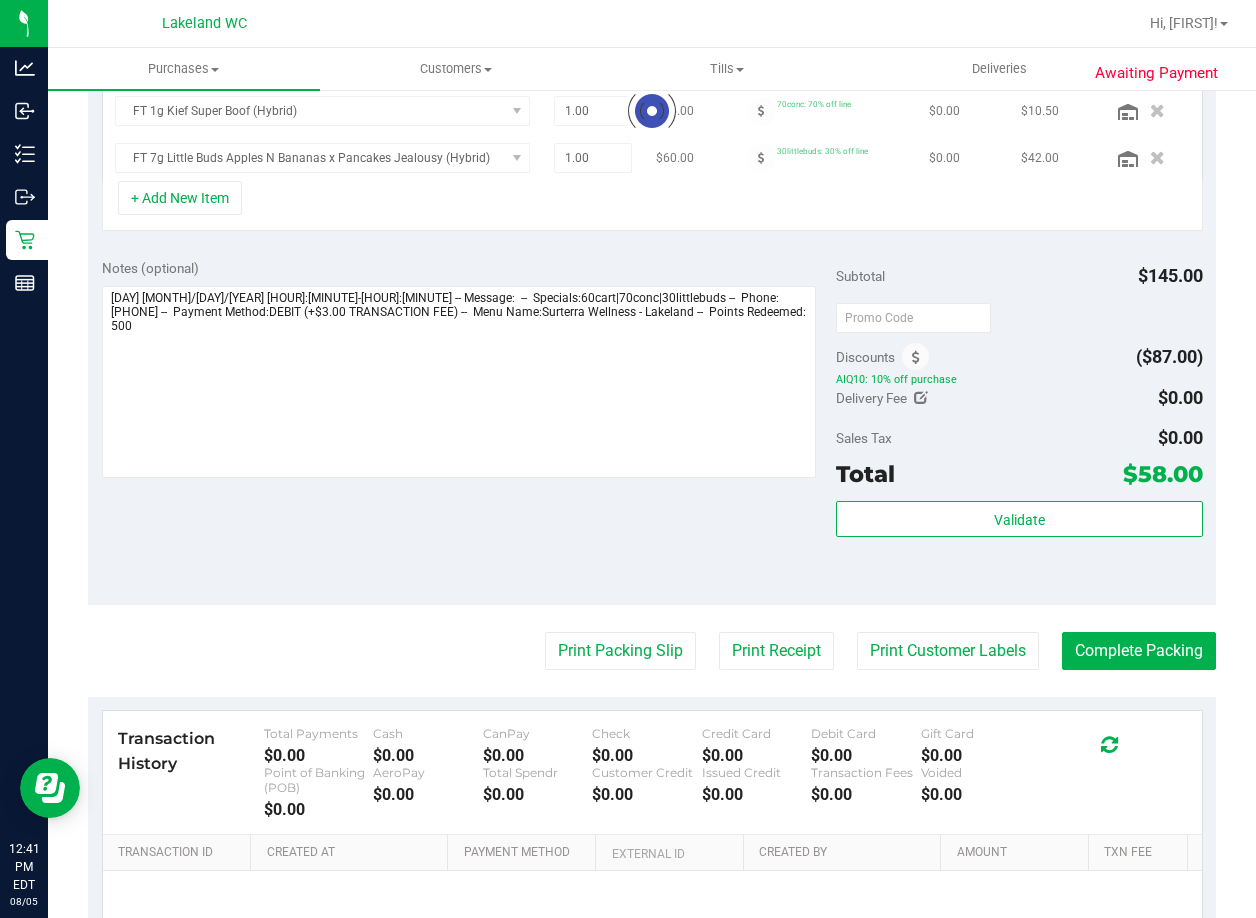 scroll, scrollTop: 569, scrollLeft: 0, axis: vertical 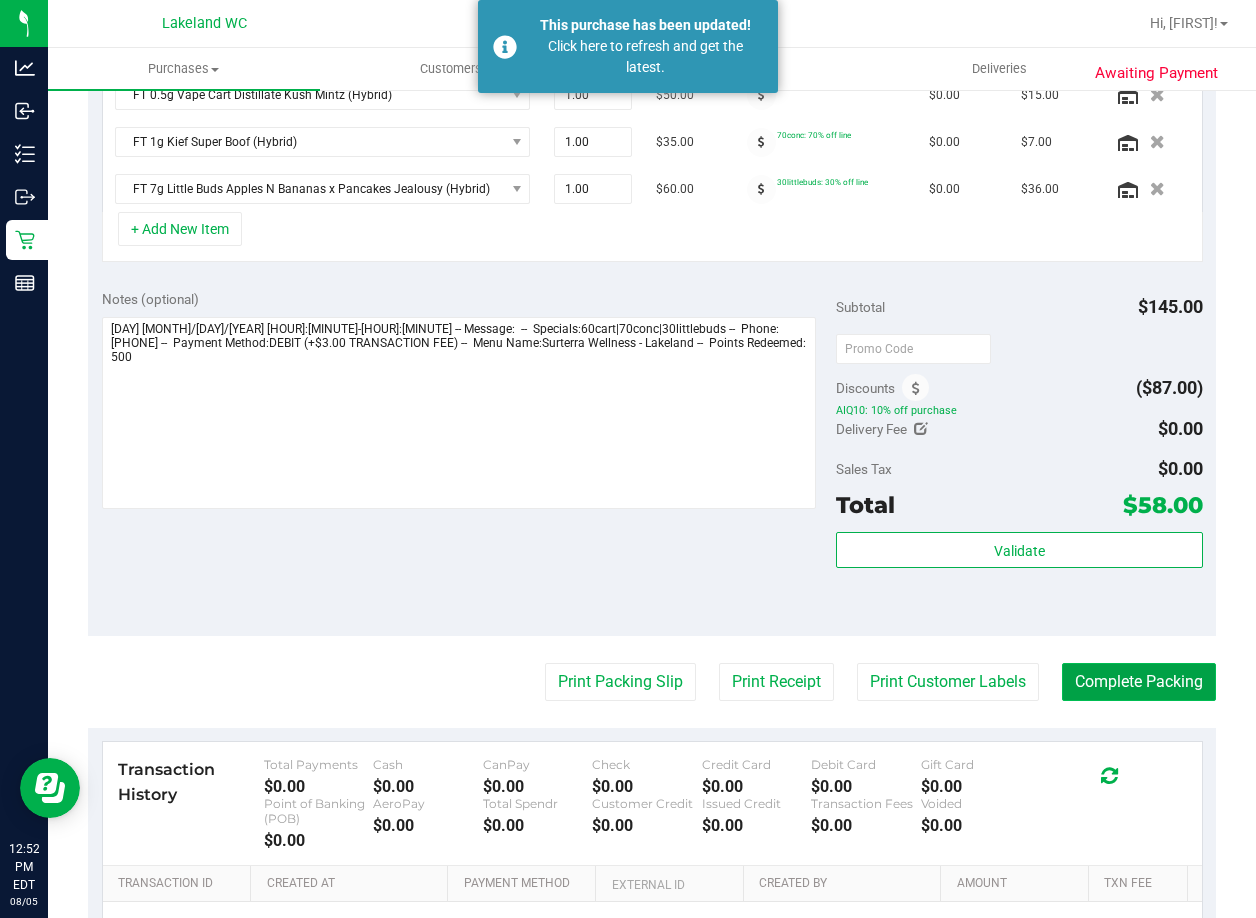 click on "Complete Packing" at bounding box center (1139, 682) 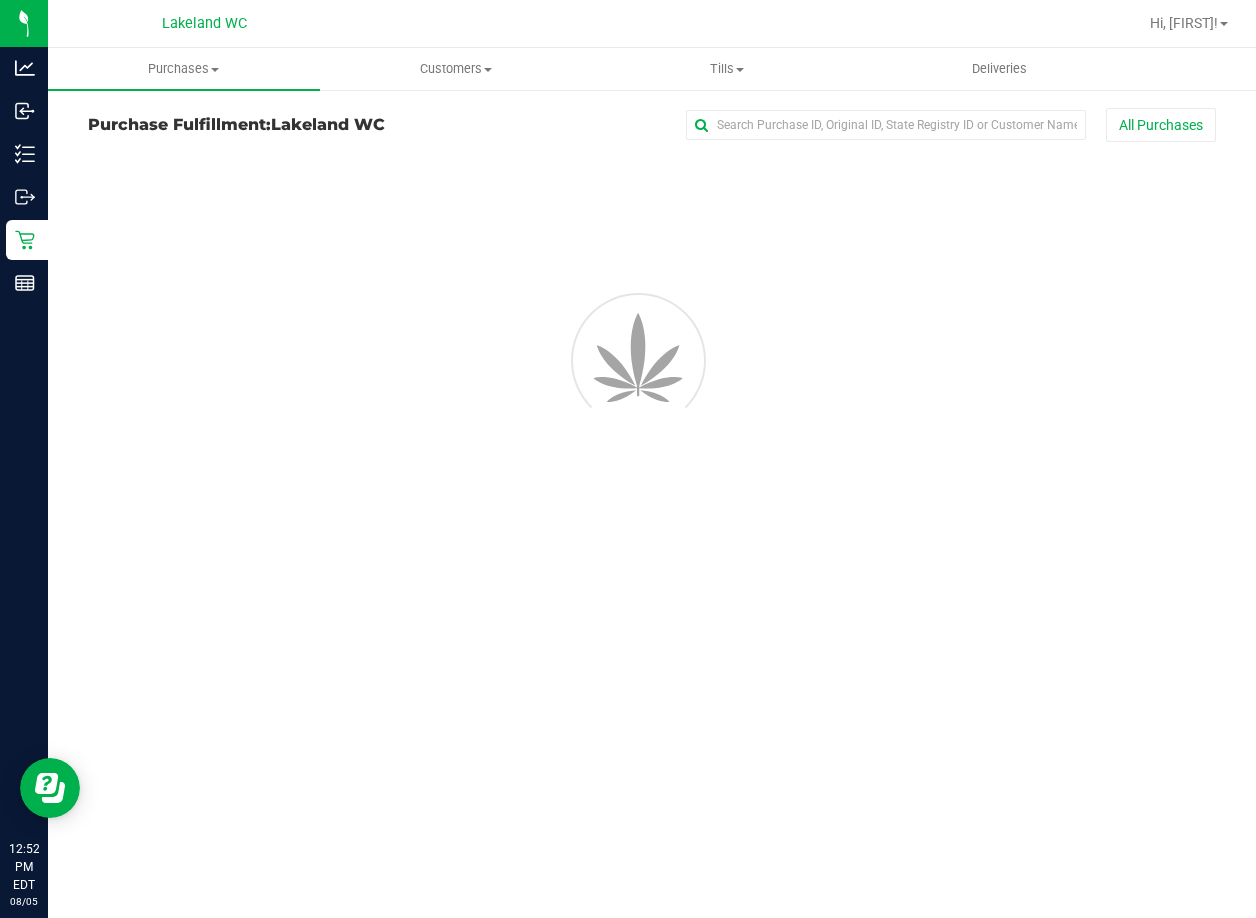 scroll, scrollTop: 0, scrollLeft: 0, axis: both 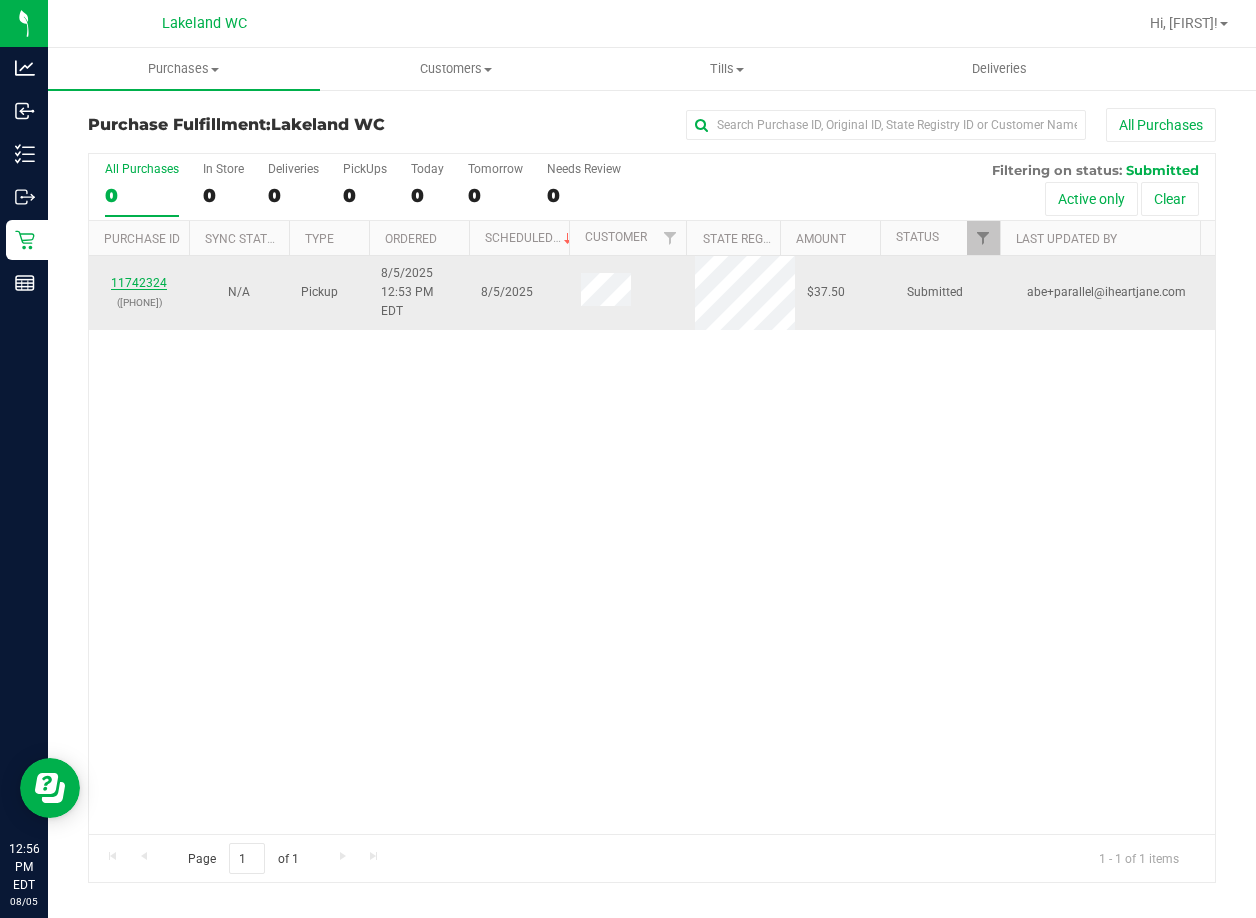click on "11742324" at bounding box center (139, 283) 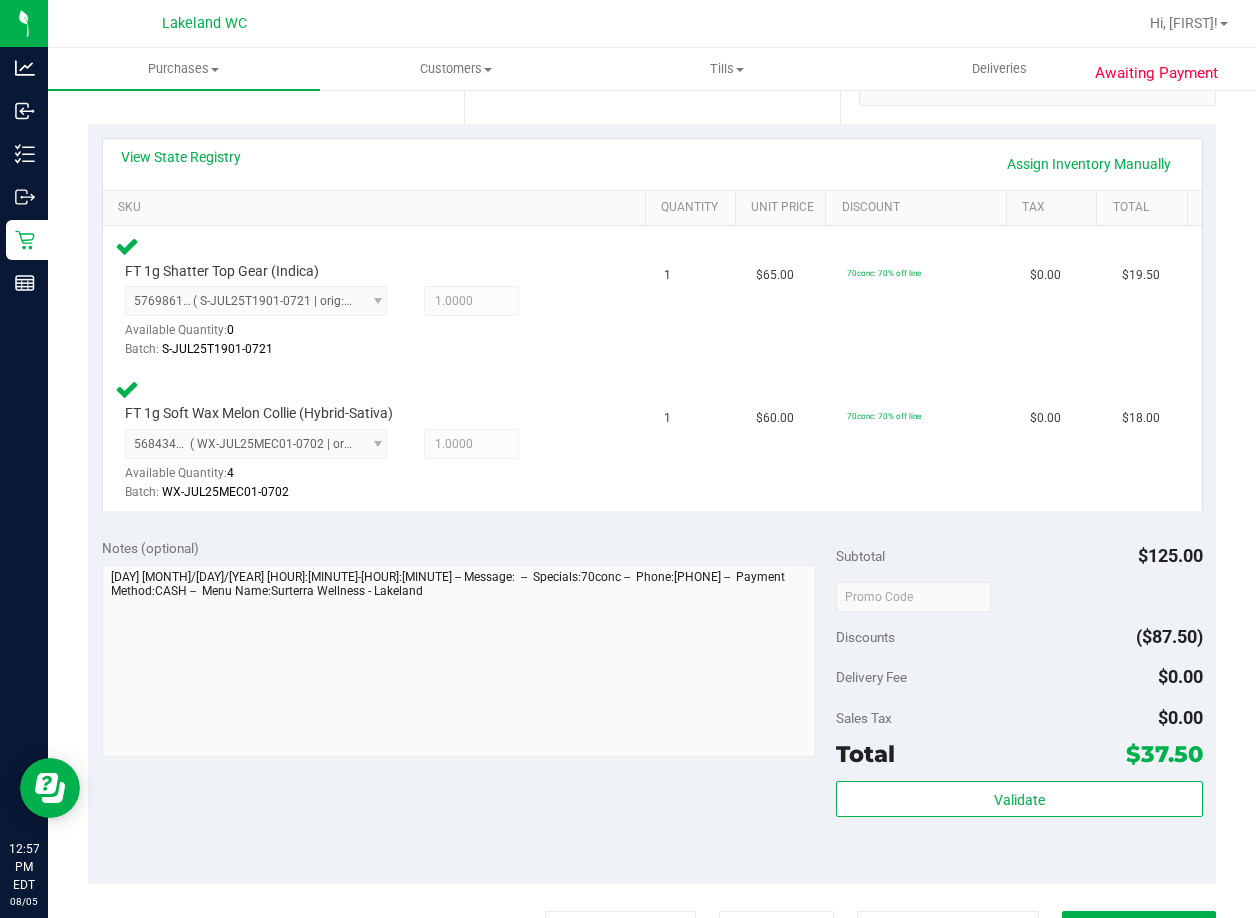 scroll, scrollTop: 500, scrollLeft: 0, axis: vertical 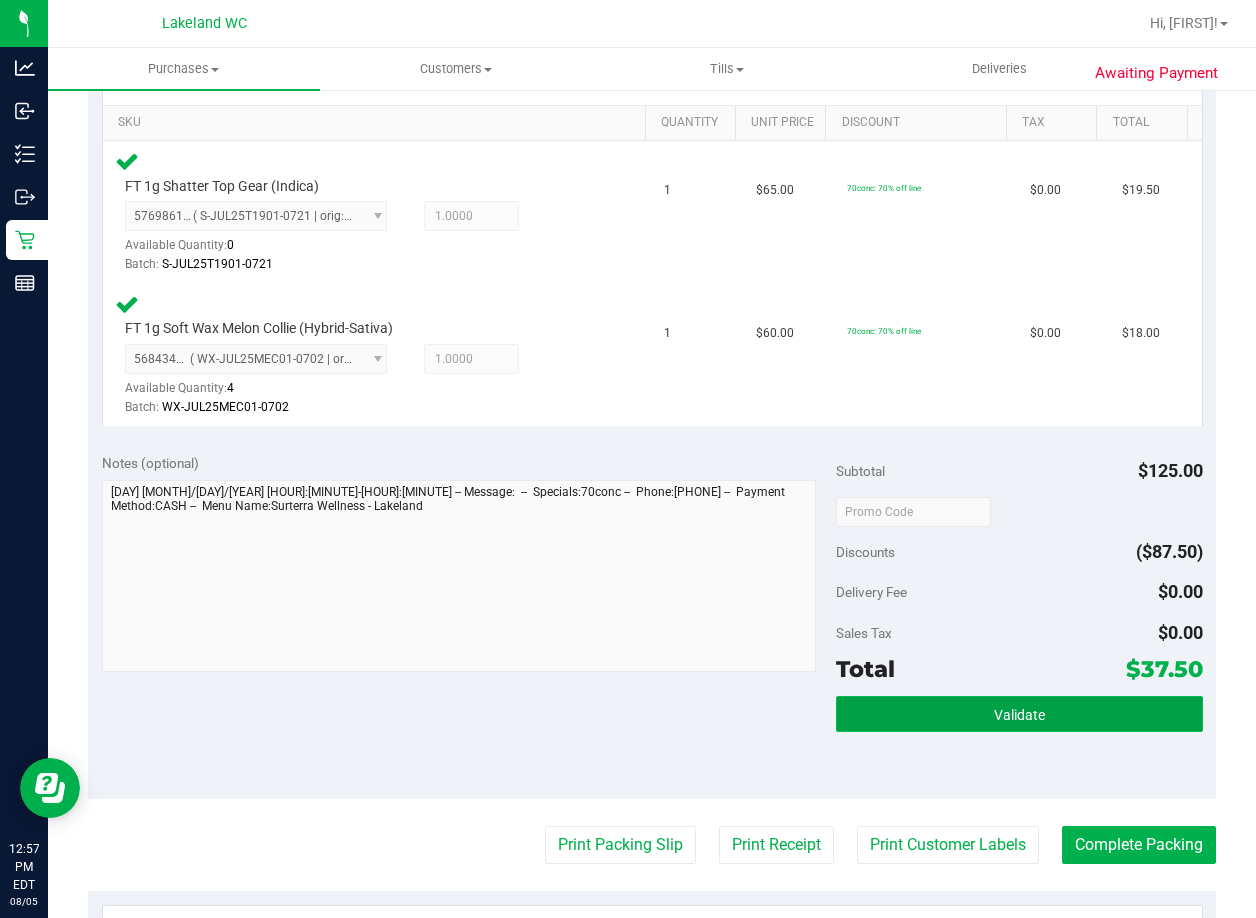 click on "Validate" at bounding box center (1019, 715) 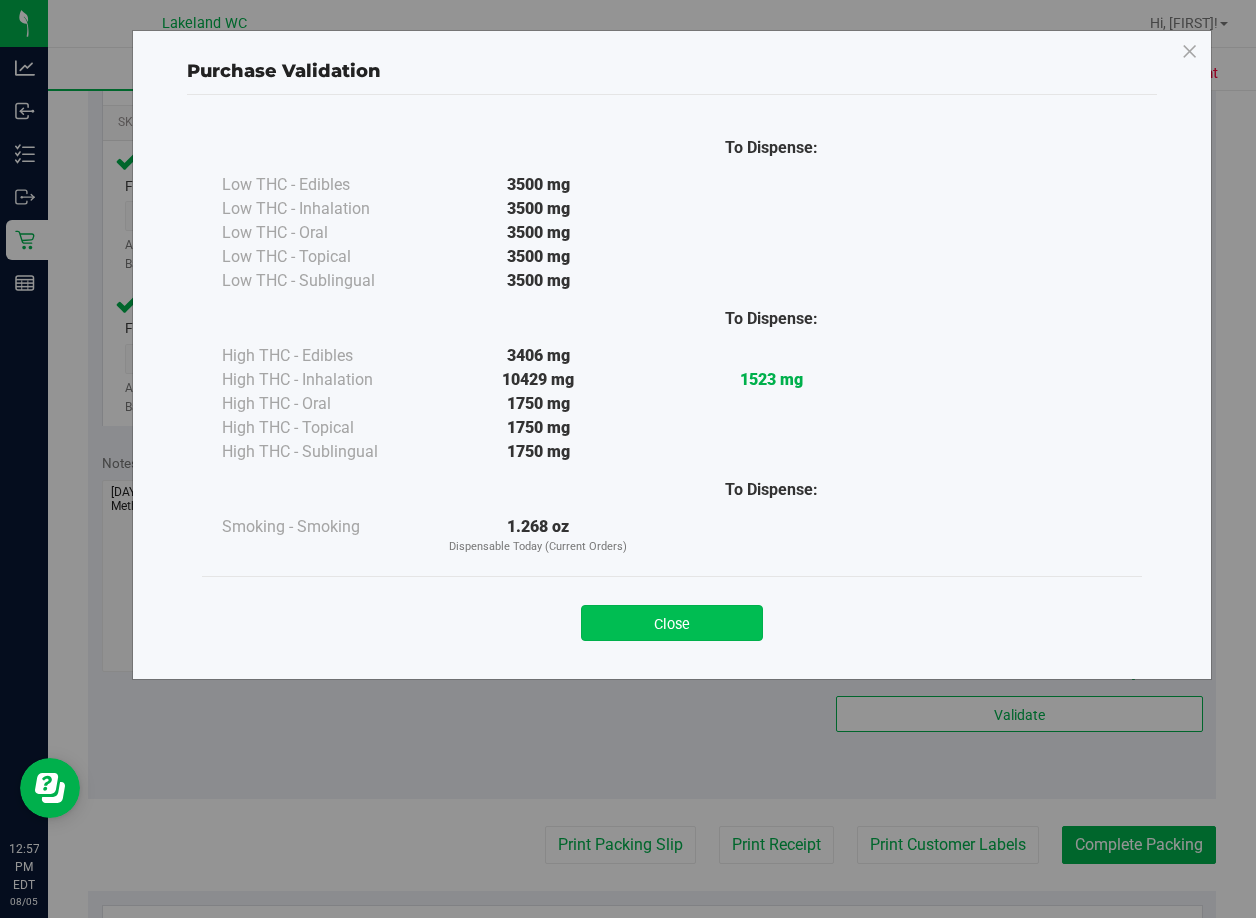 click on "Close" at bounding box center (672, 623) 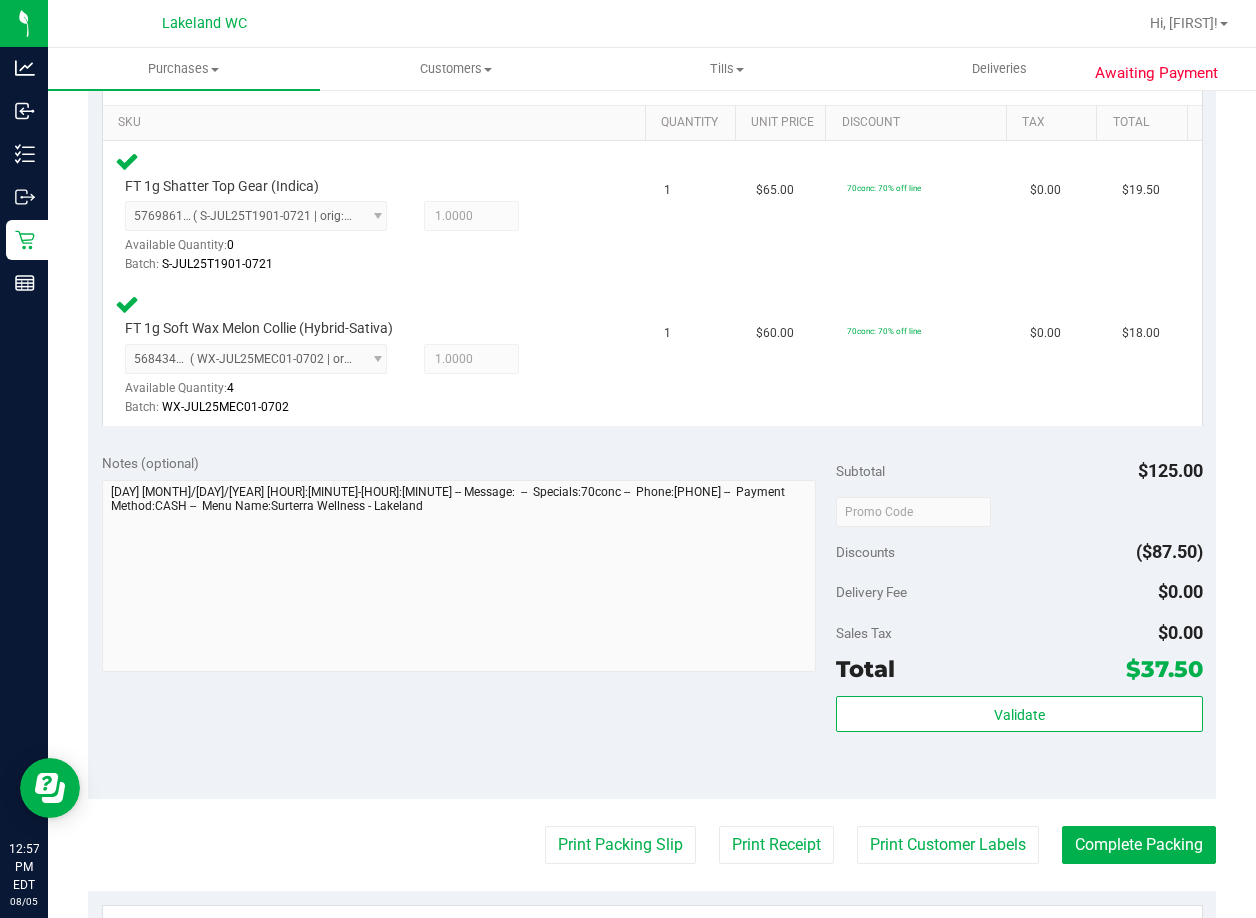 click on "Last Modified
[FIRST] [LAST]
[MONTH] [DAY], [YEAR] [HOUR]:[MINUTE]:[SECOND] [AM/PM] [TIMEZONE]" at bounding box center (652, 444) 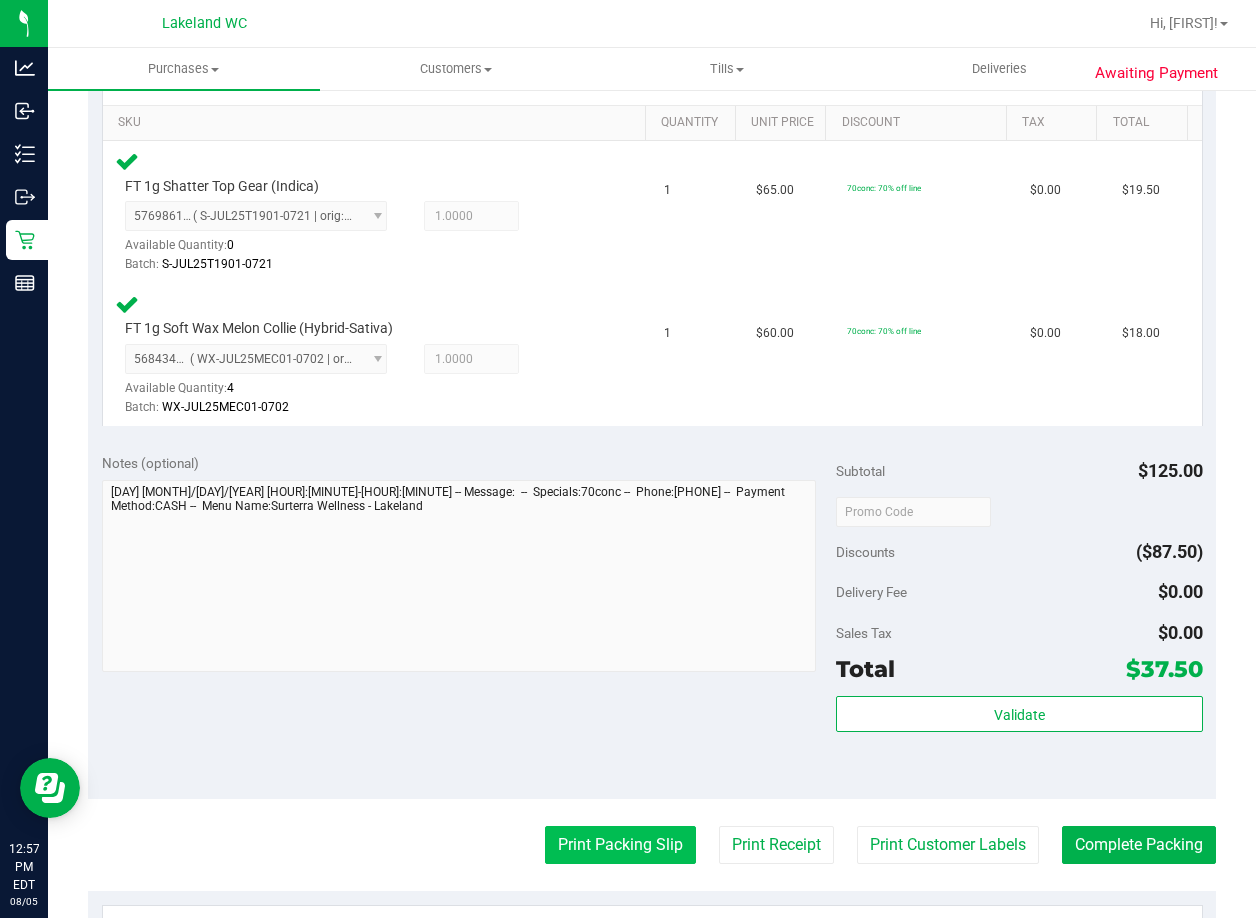 click on "Print Packing Slip" at bounding box center (620, 845) 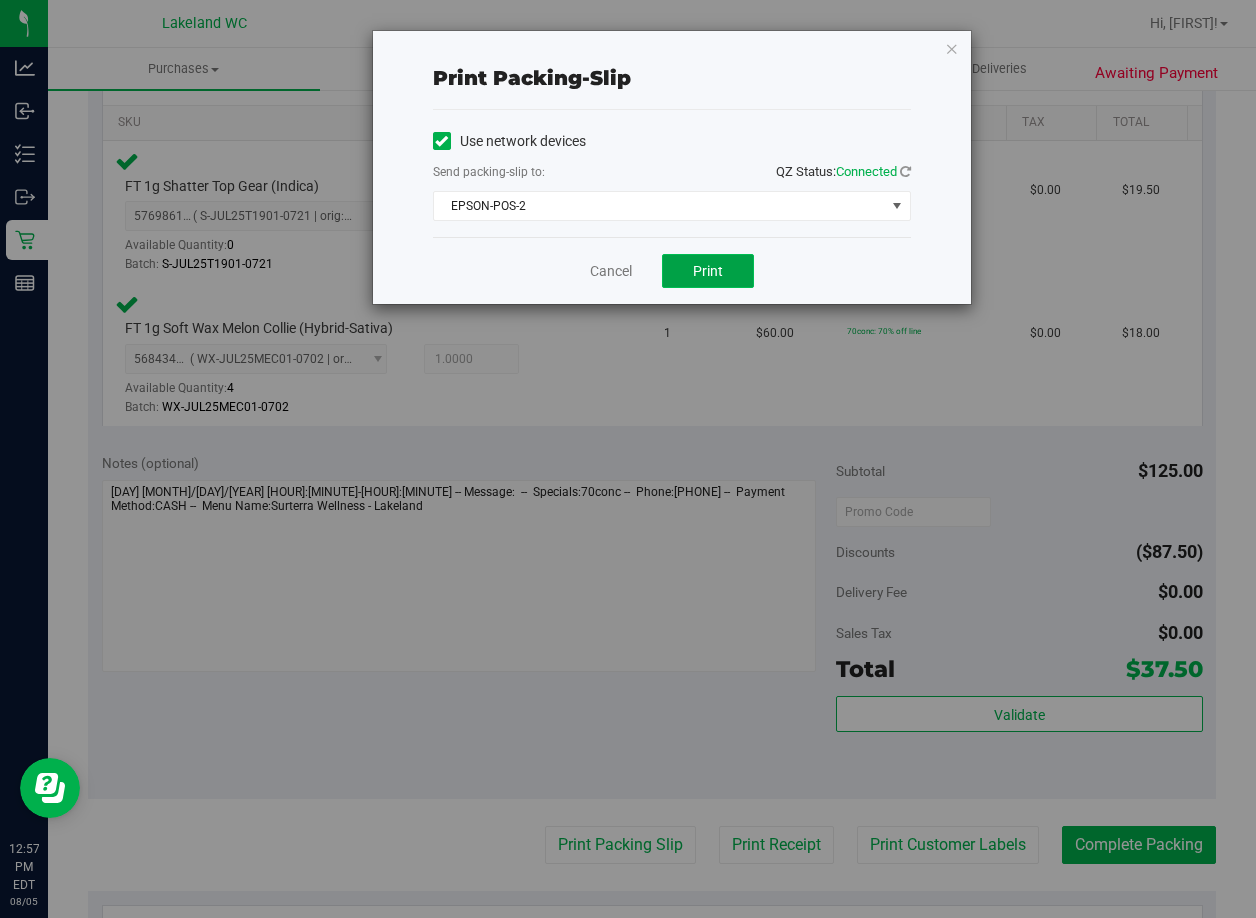 click on "Print" at bounding box center (708, 271) 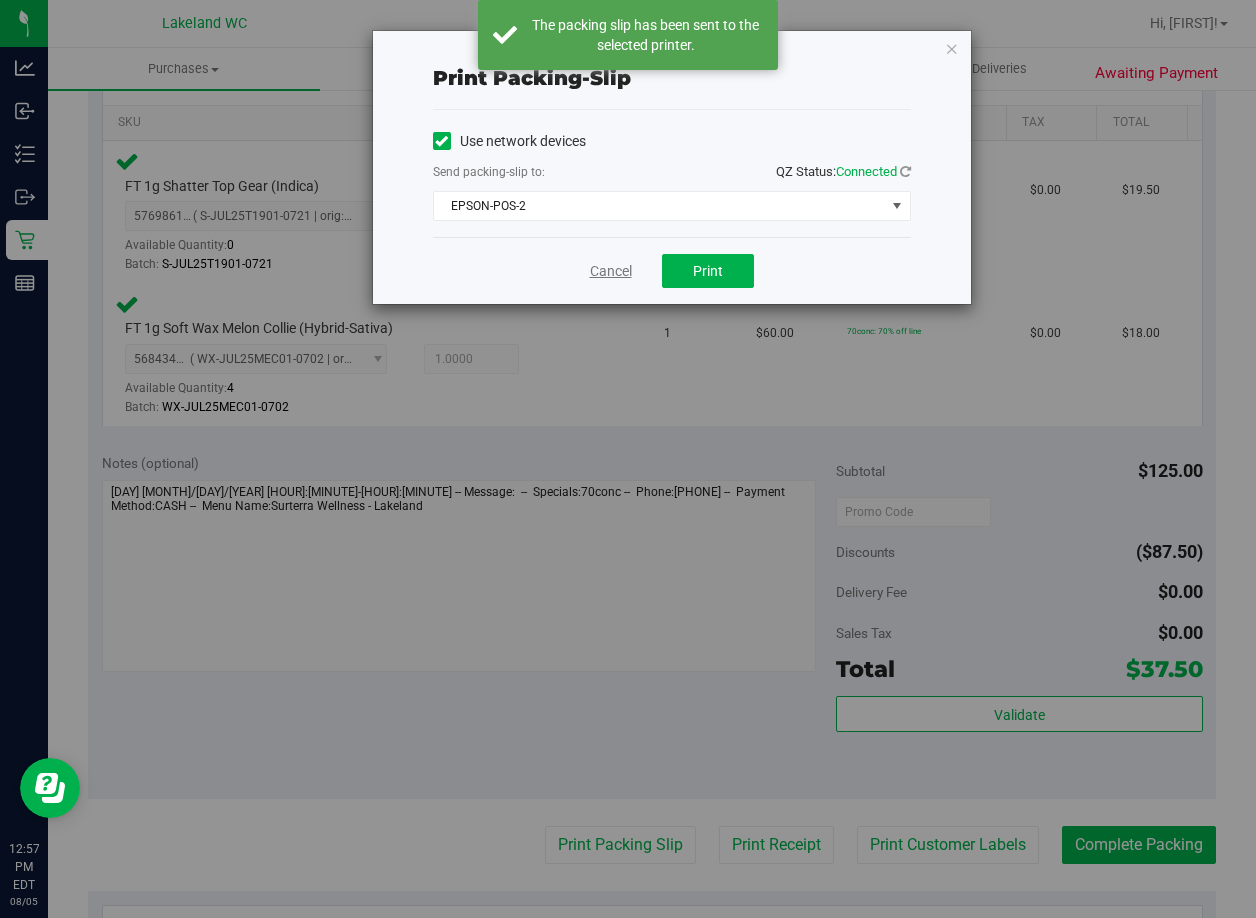 click on "Cancel" at bounding box center [611, 271] 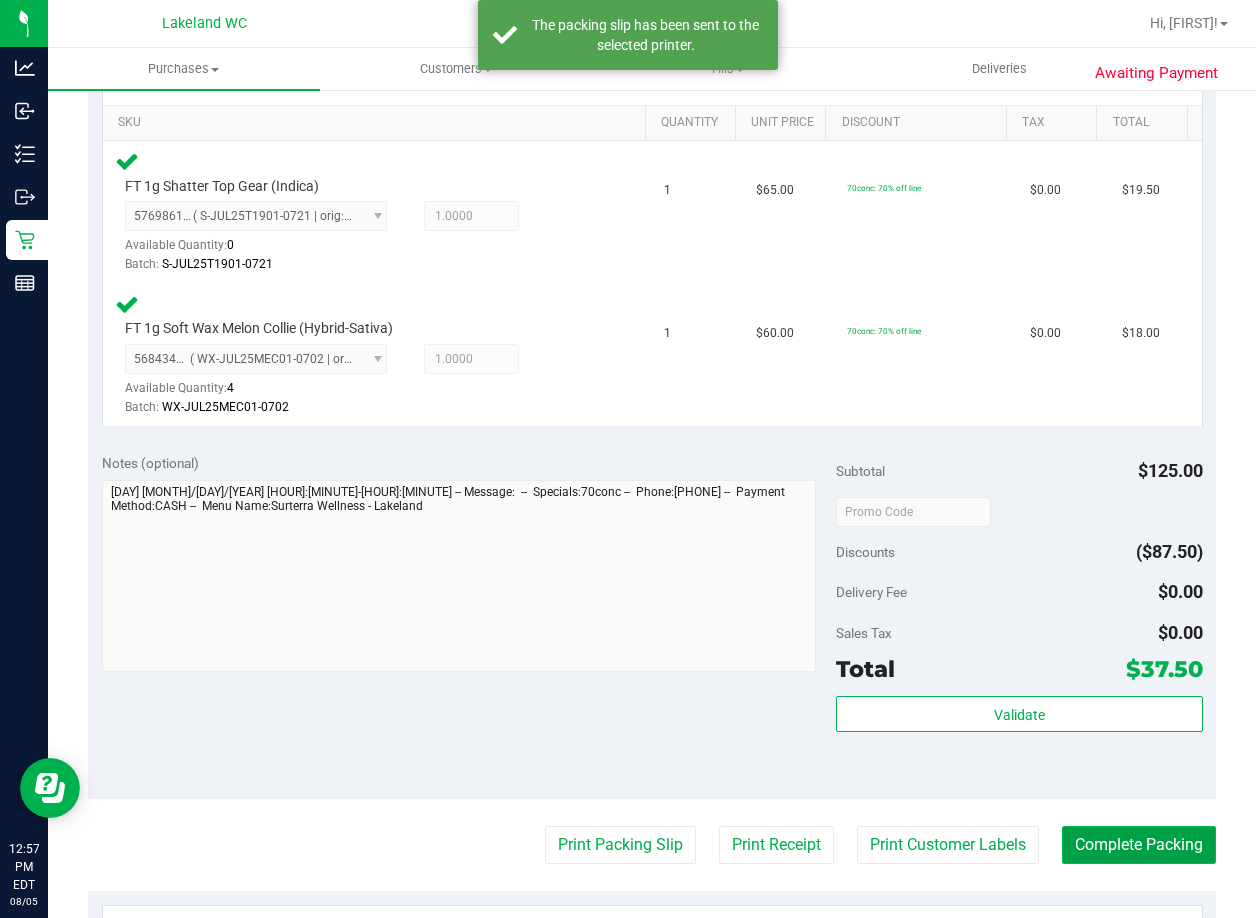 click on "Complete Packing" at bounding box center (1139, 845) 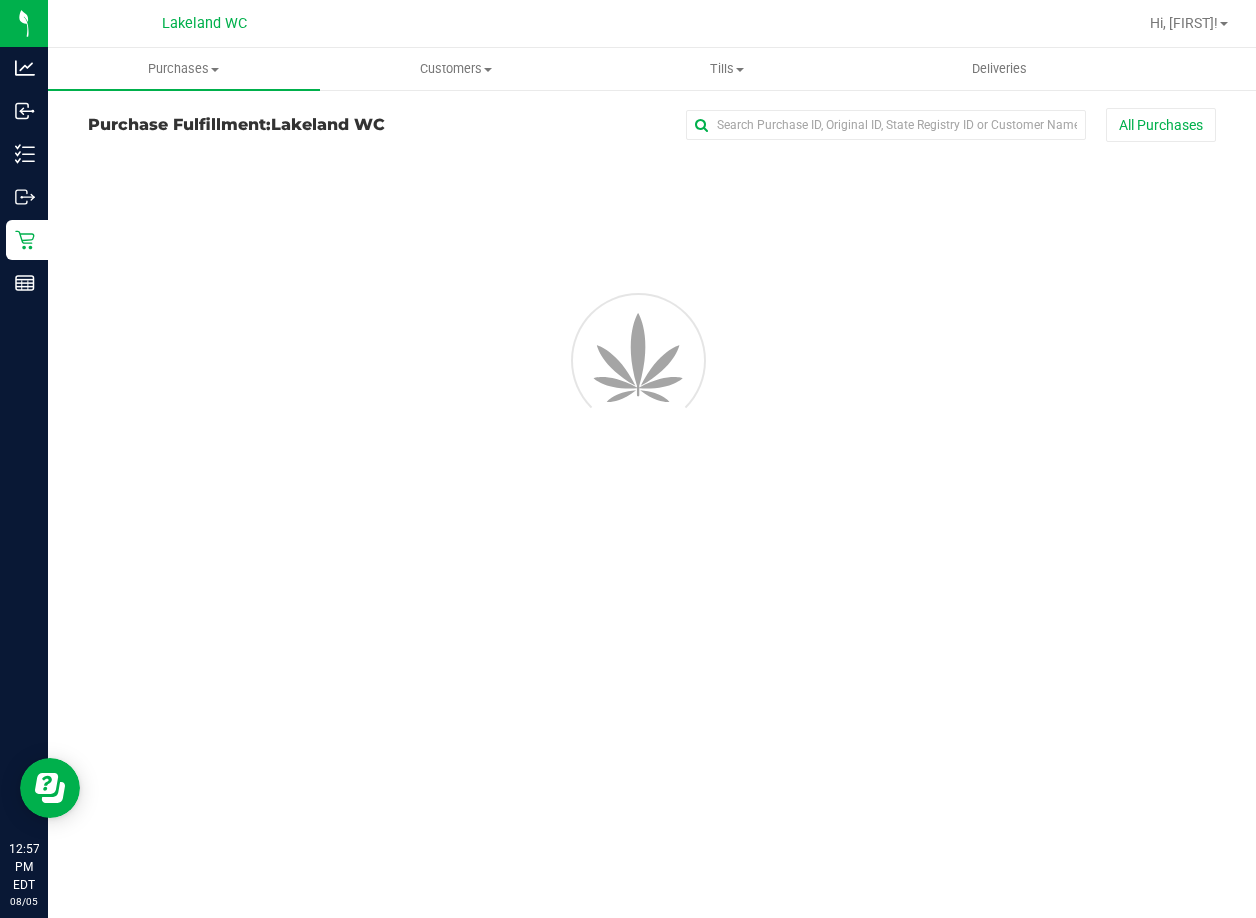scroll, scrollTop: 0, scrollLeft: 0, axis: both 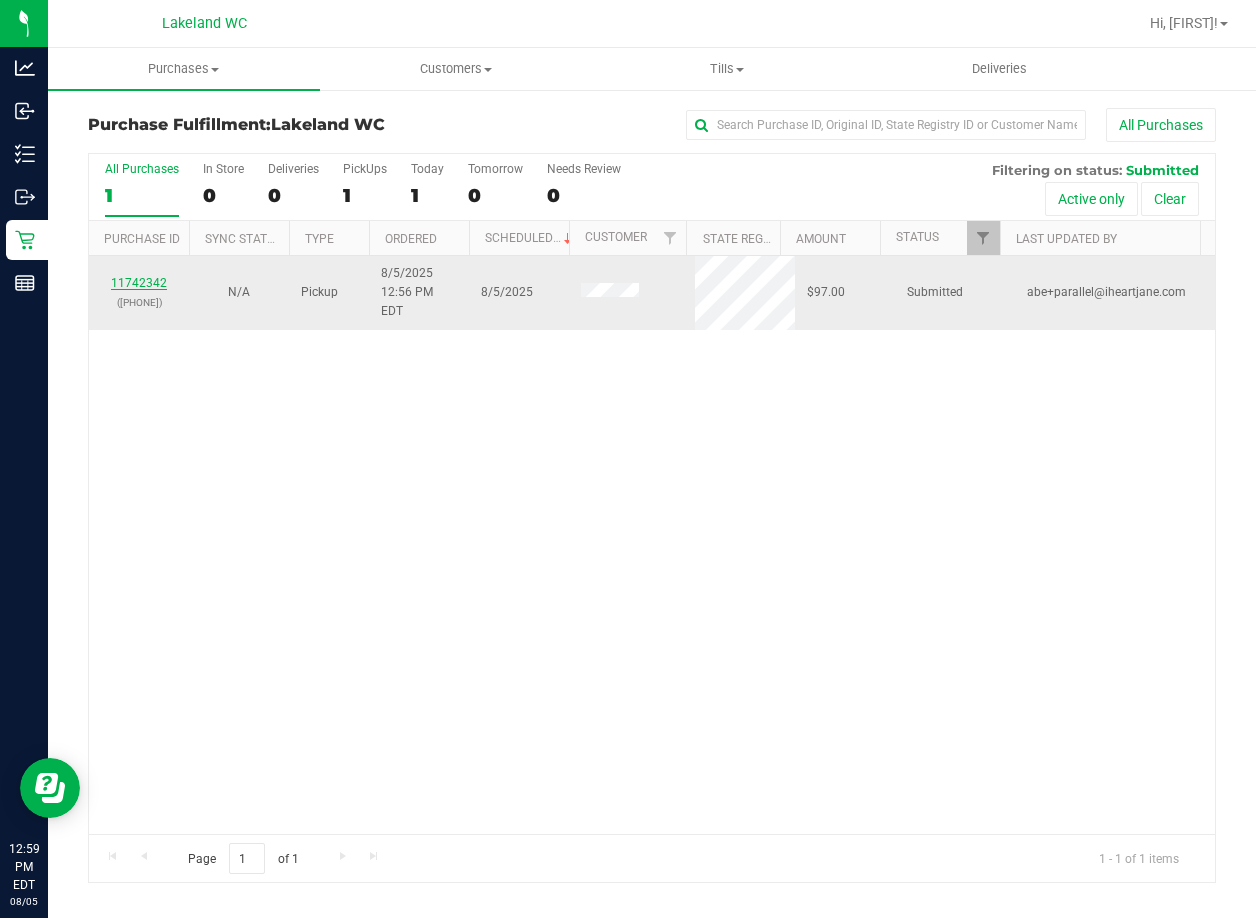 click on "11742342" at bounding box center (139, 283) 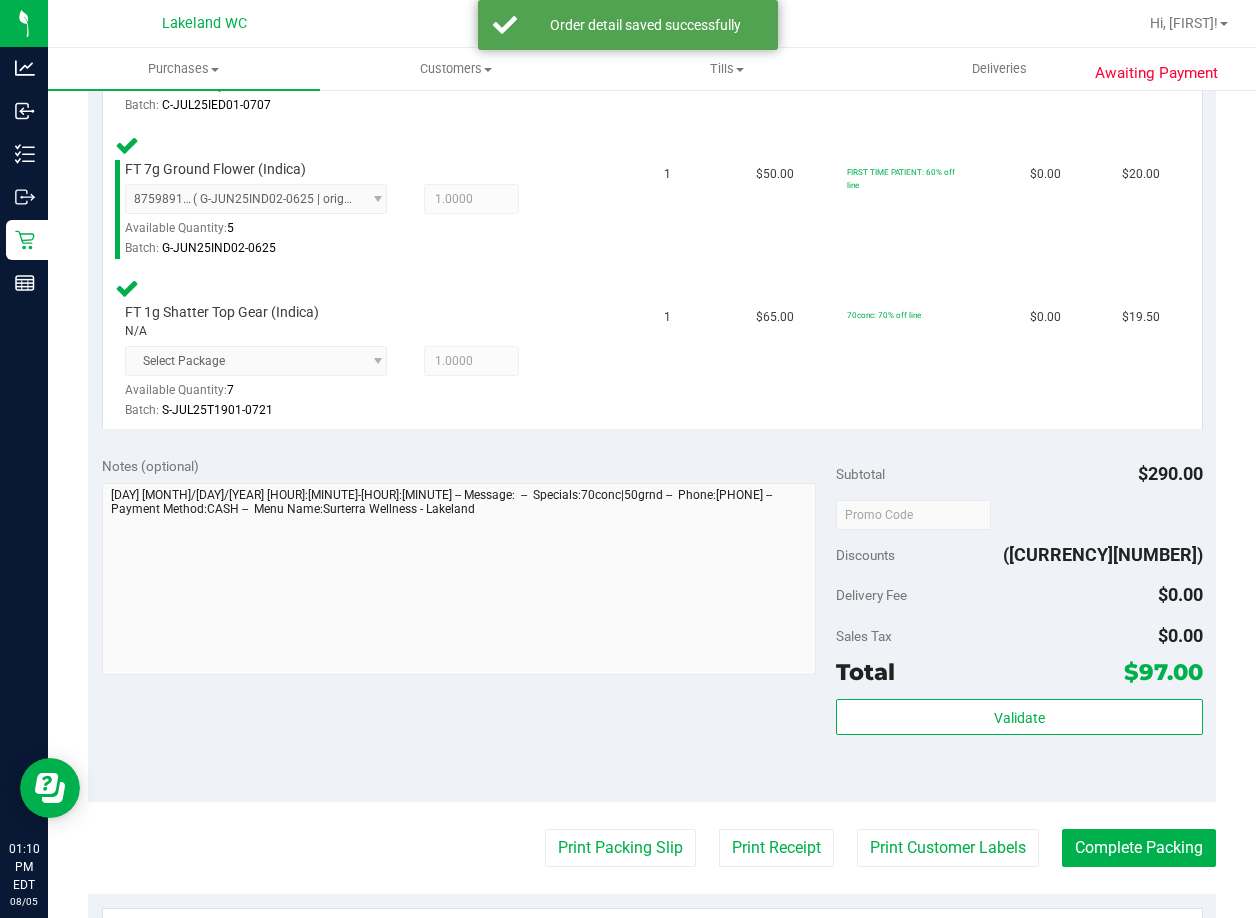 scroll, scrollTop: 1000, scrollLeft: 0, axis: vertical 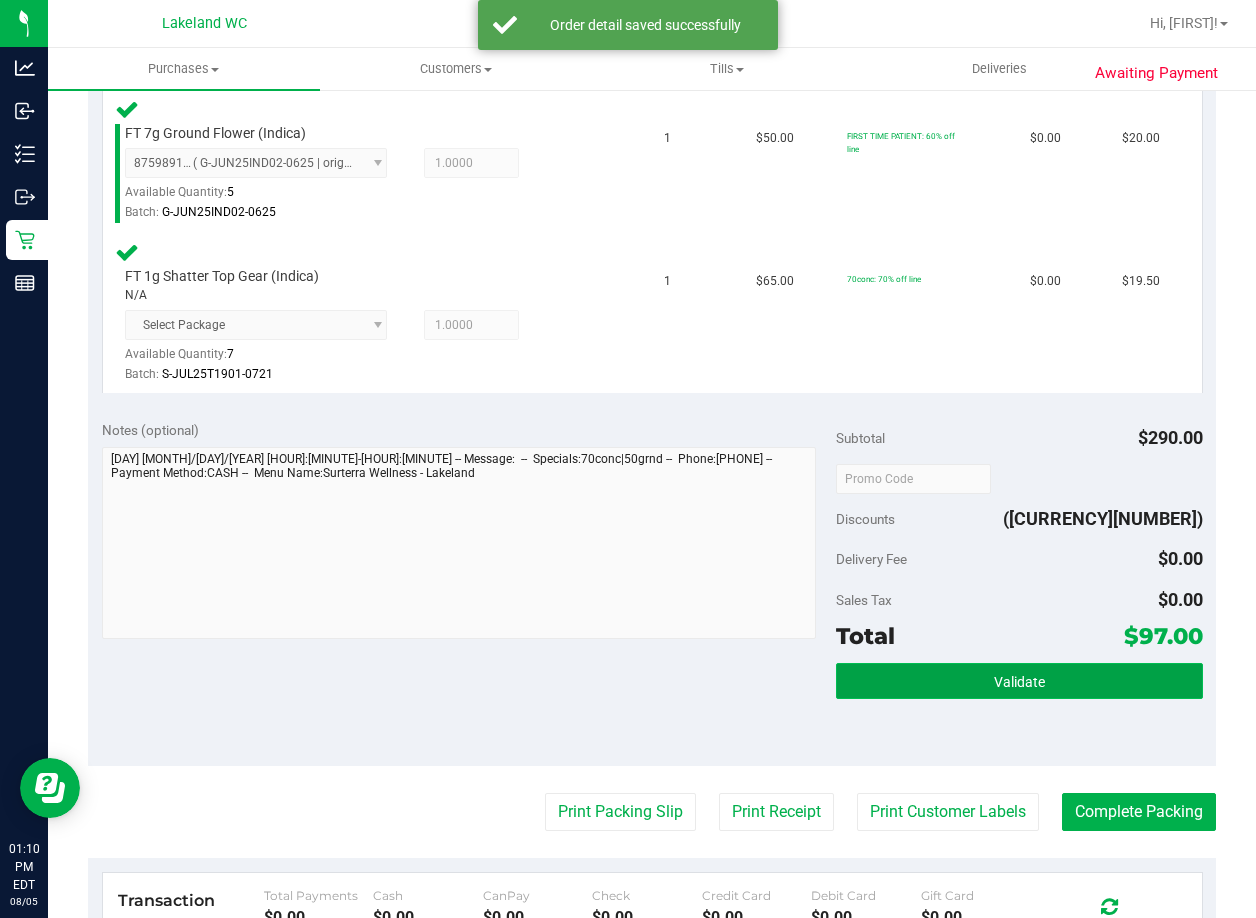 click on "Validate" at bounding box center (1019, 681) 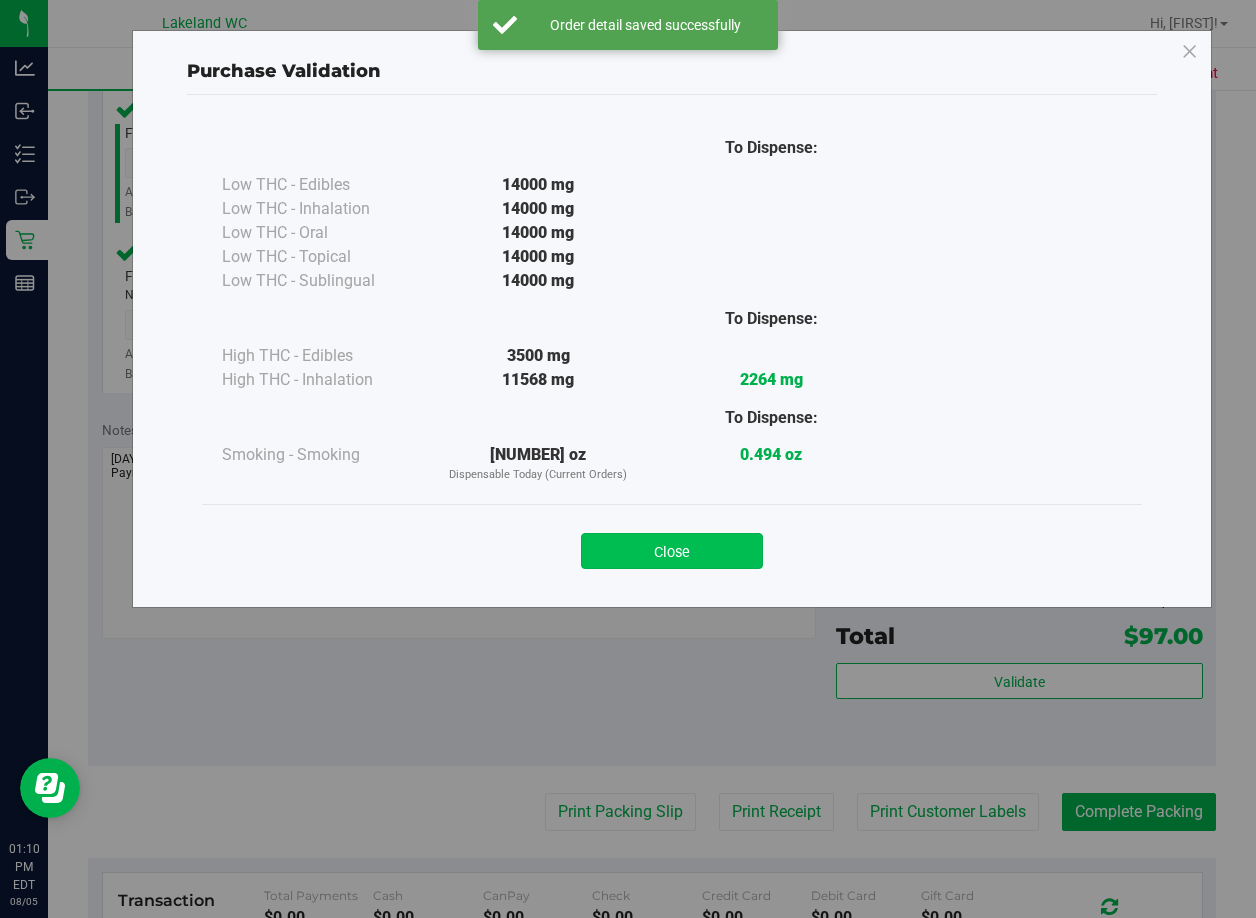 click on "Close" at bounding box center (672, 551) 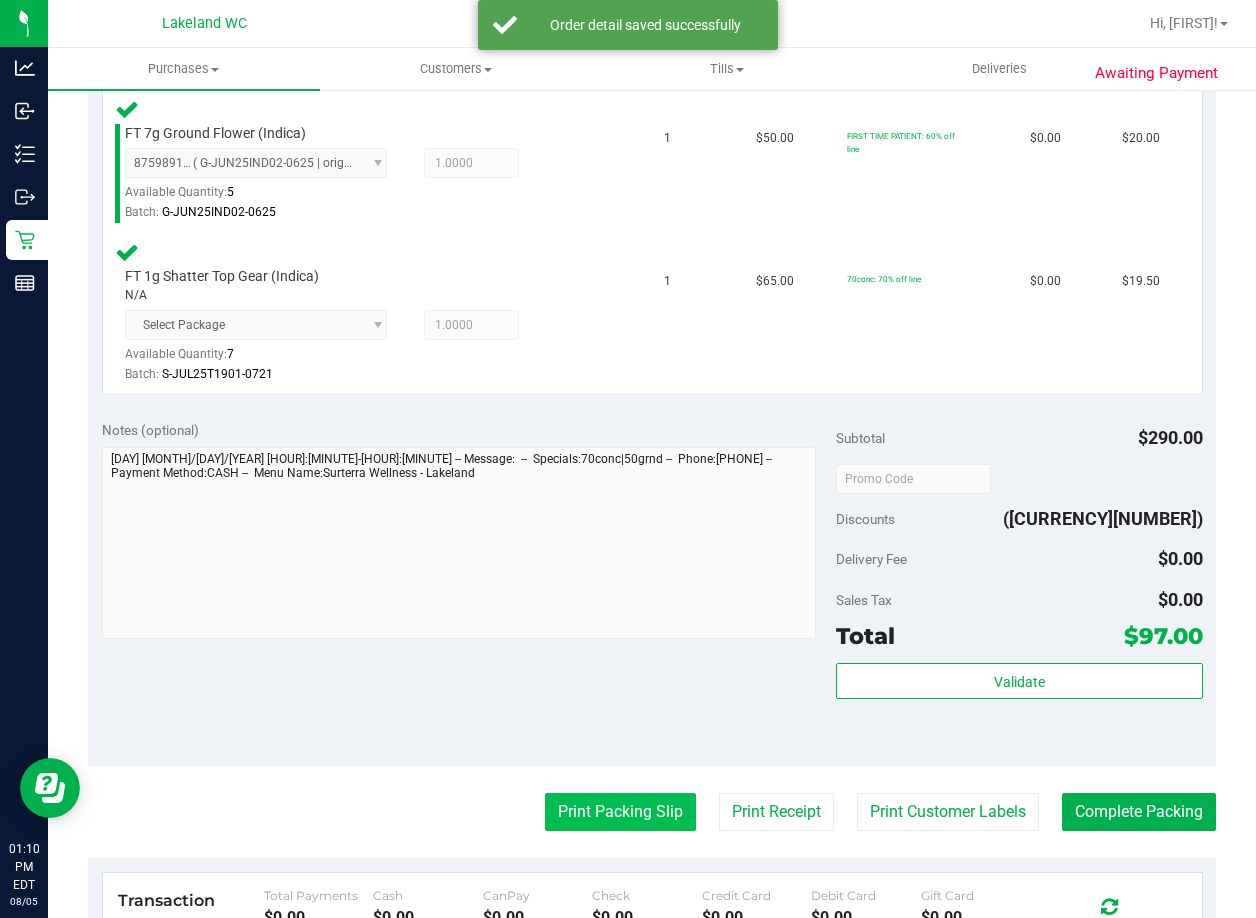 click on "Print Packing Slip" at bounding box center (620, 812) 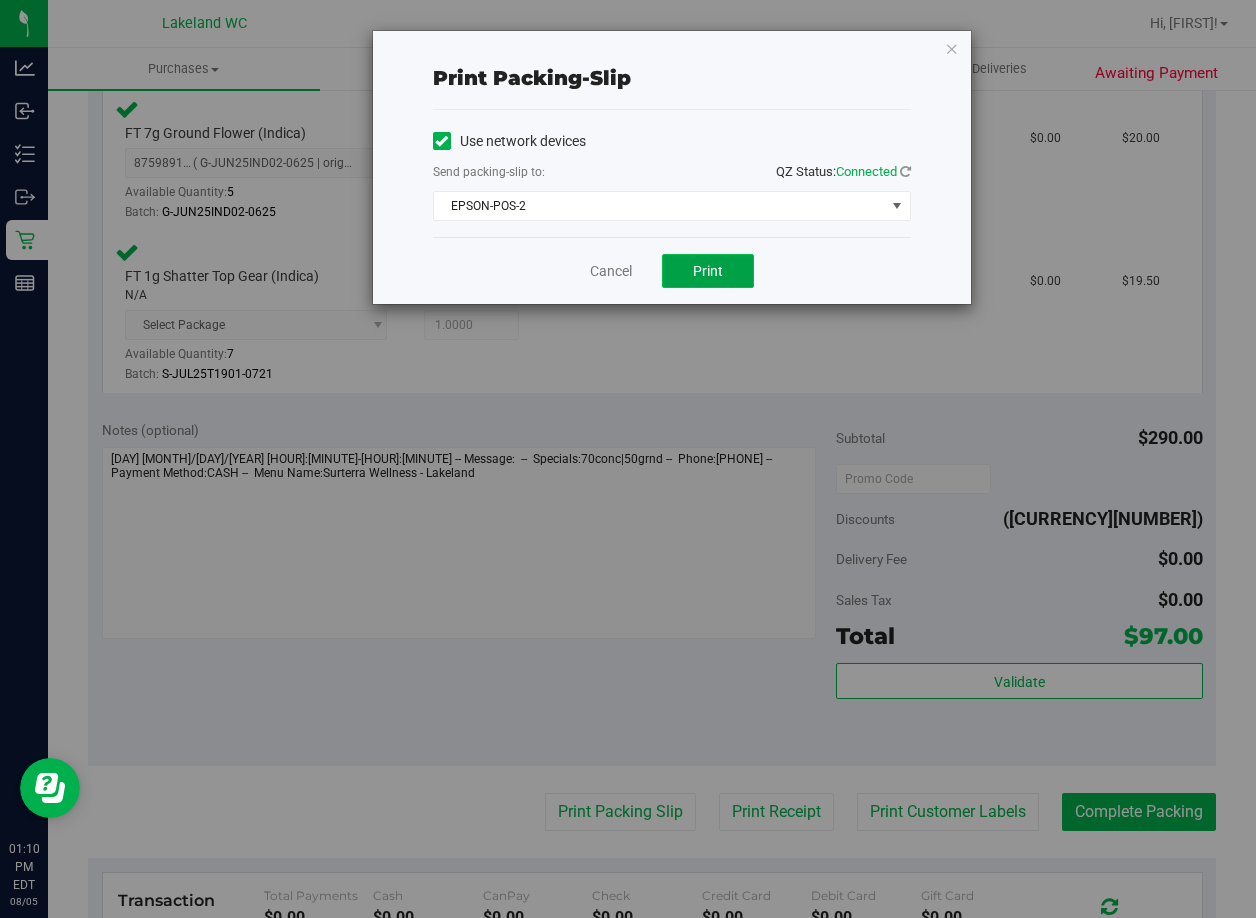 click on "Print" at bounding box center (708, 271) 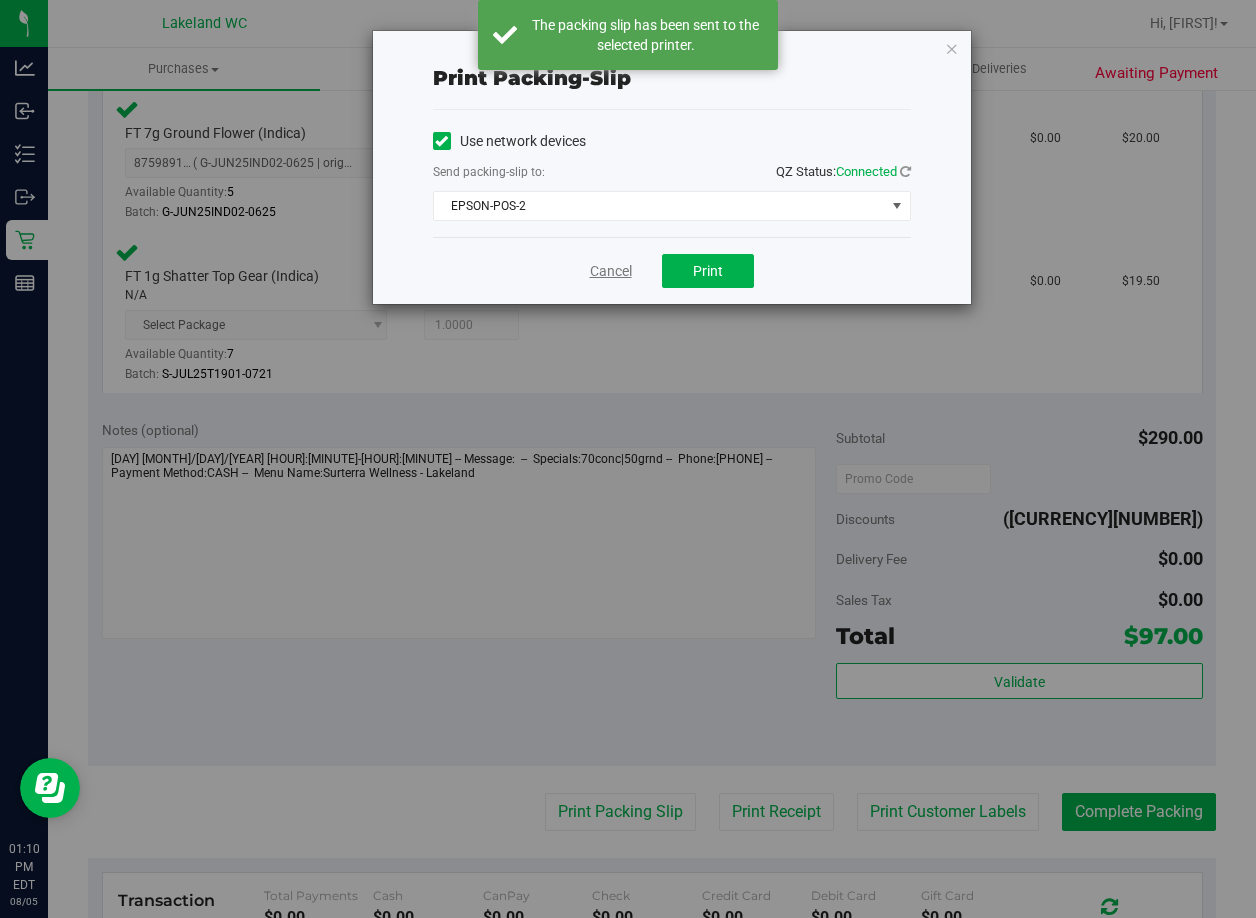 click on "Cancel" at bounding box center (611, 271) 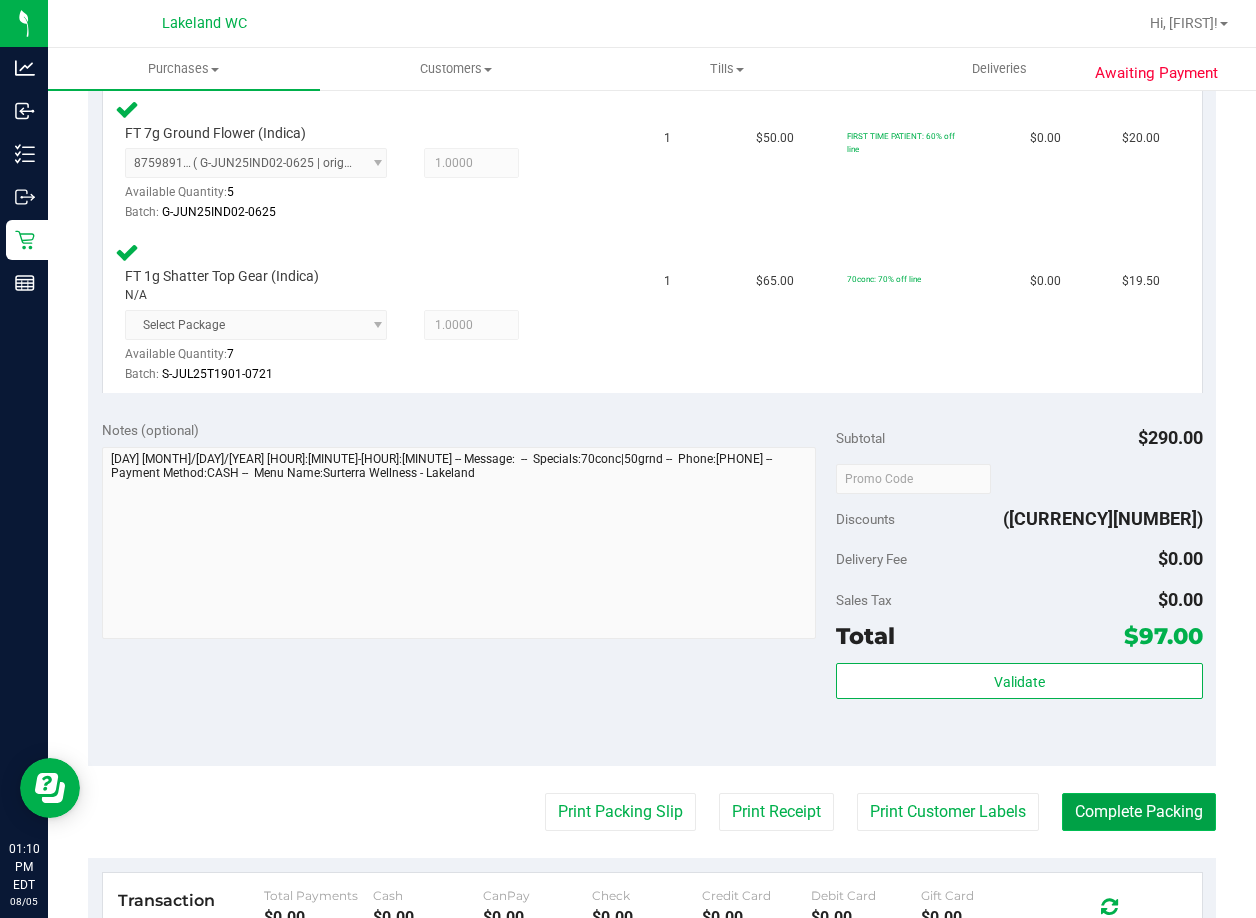 click on "Complete Packing" at bounding box center [1139, 812] 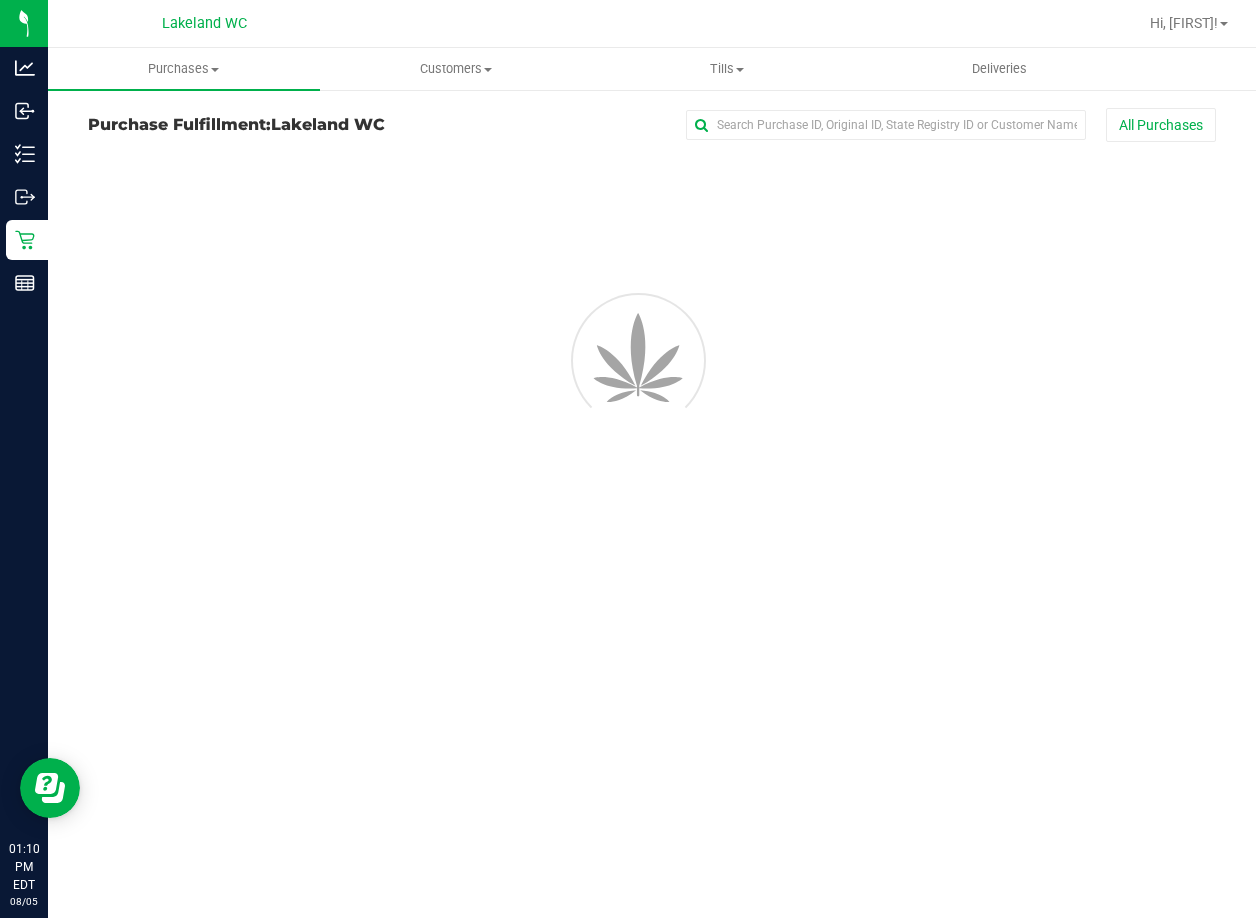 scroll, scrollTop: 0, scrollLeft: 0, axis: both 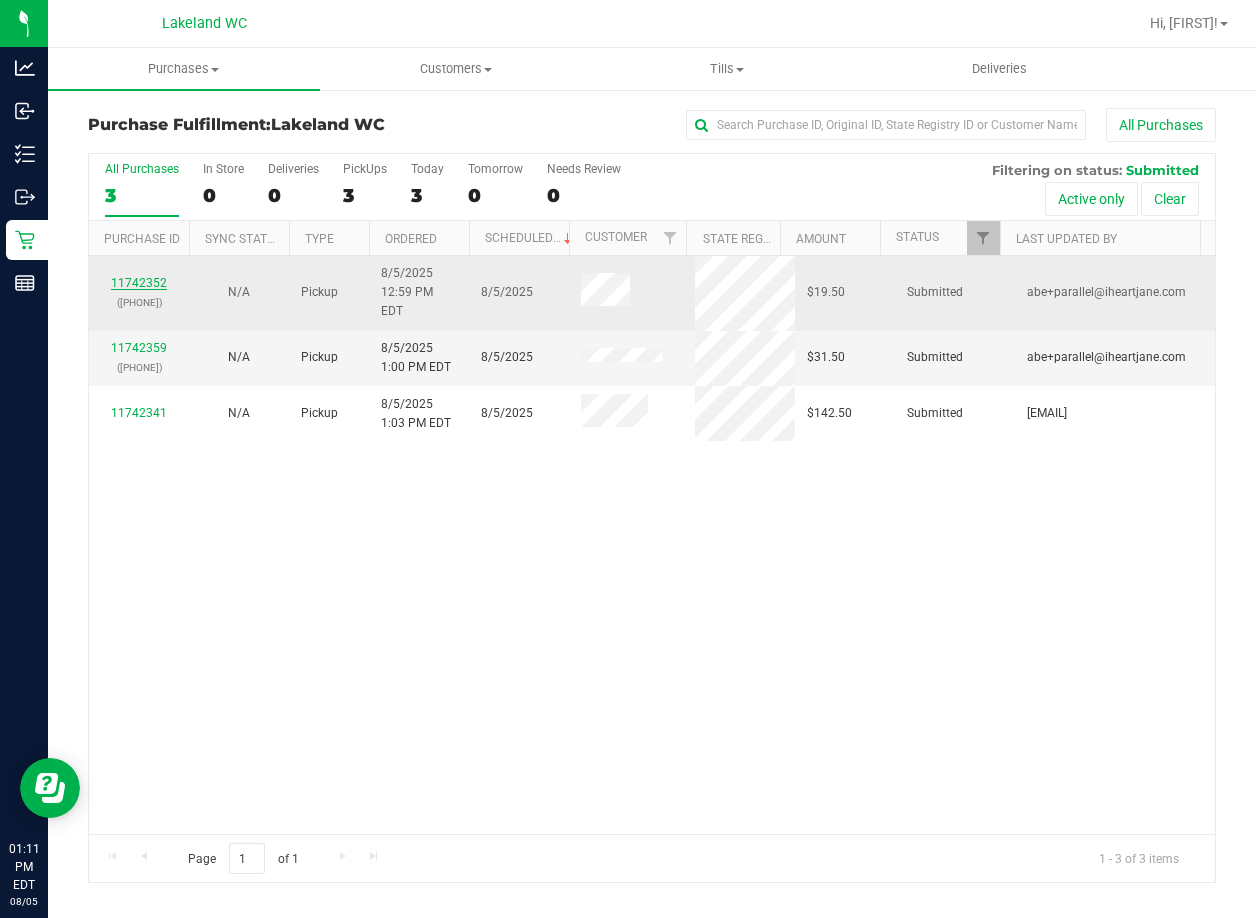 click on "11742352" at bounding box center (139, 283) 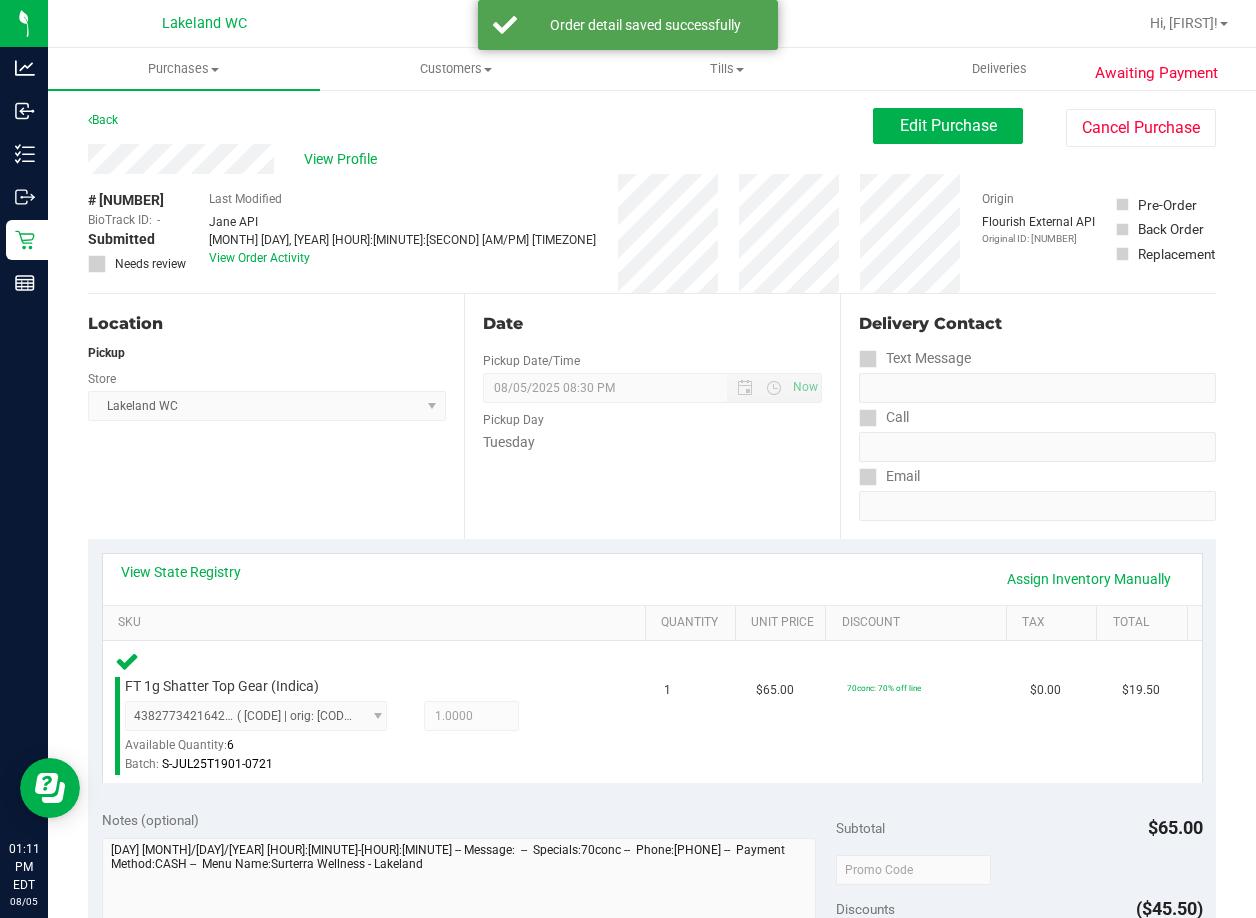 scroll, scrollTop: 400, scrollLeft: 0, axis: vertical 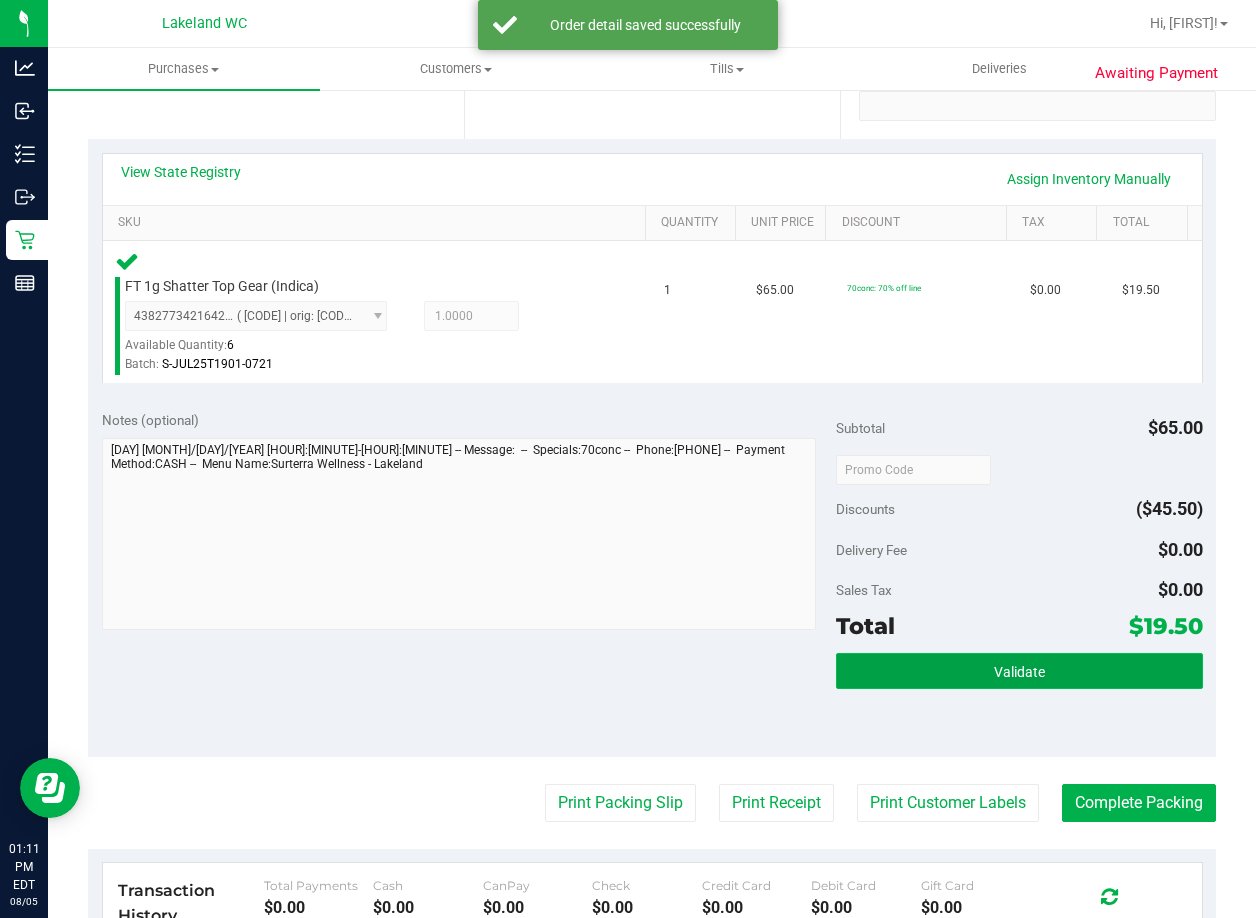 click on "Validate" at bounding box center [1019, 672] 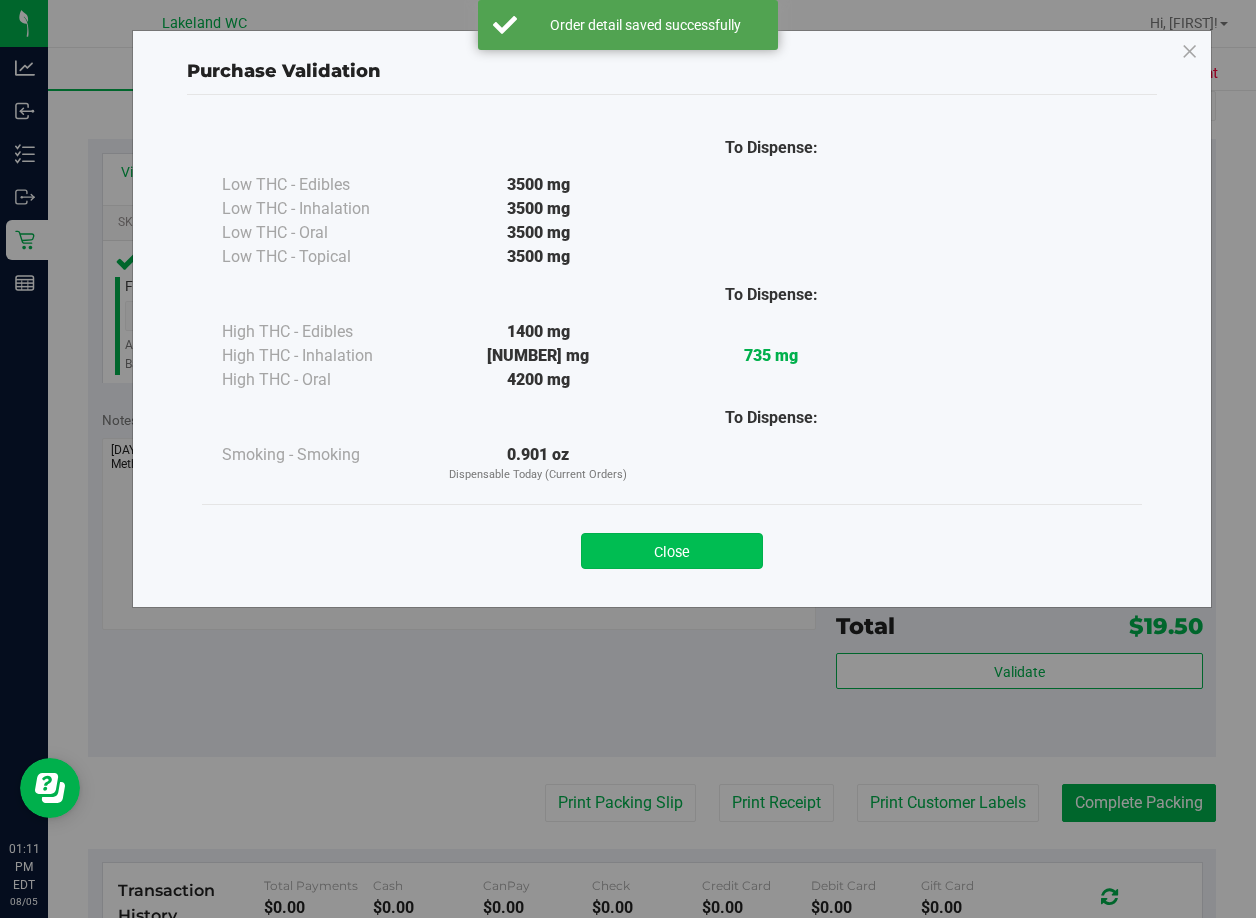 click on "Close" at bounding box center [672, 551] 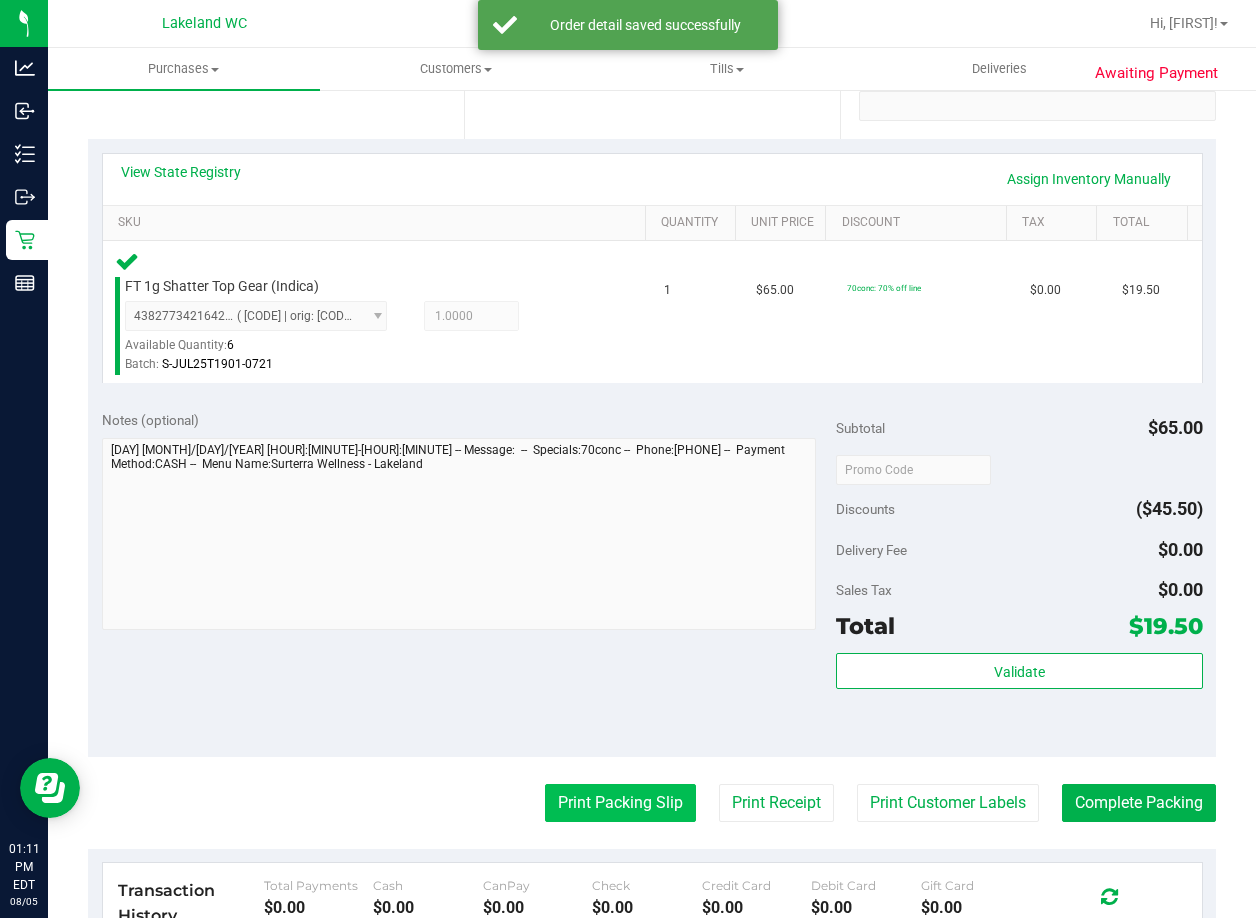 click on "Print Packing Slip" at bounding box center (620, 803) 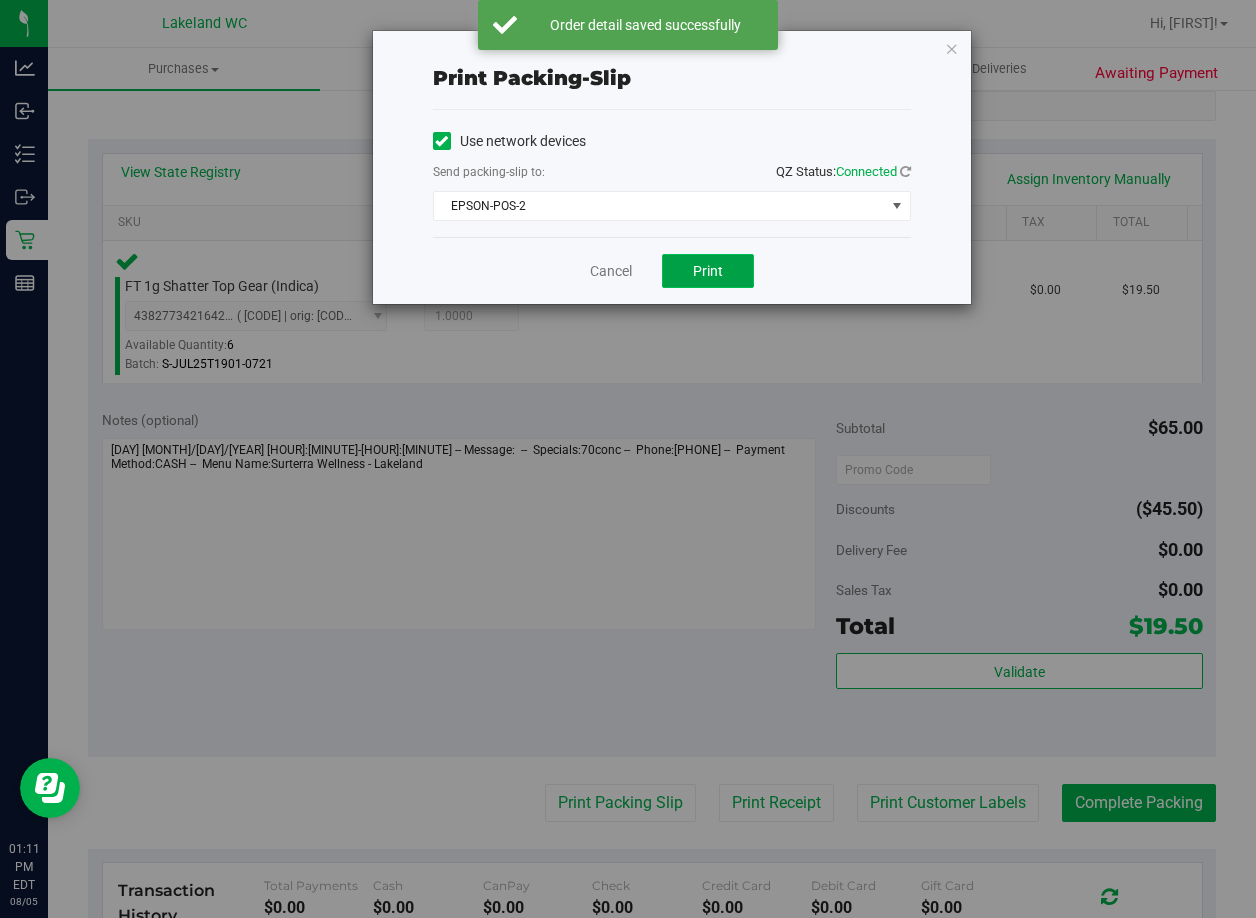 click on "Print" at bounding box center [708, 271] 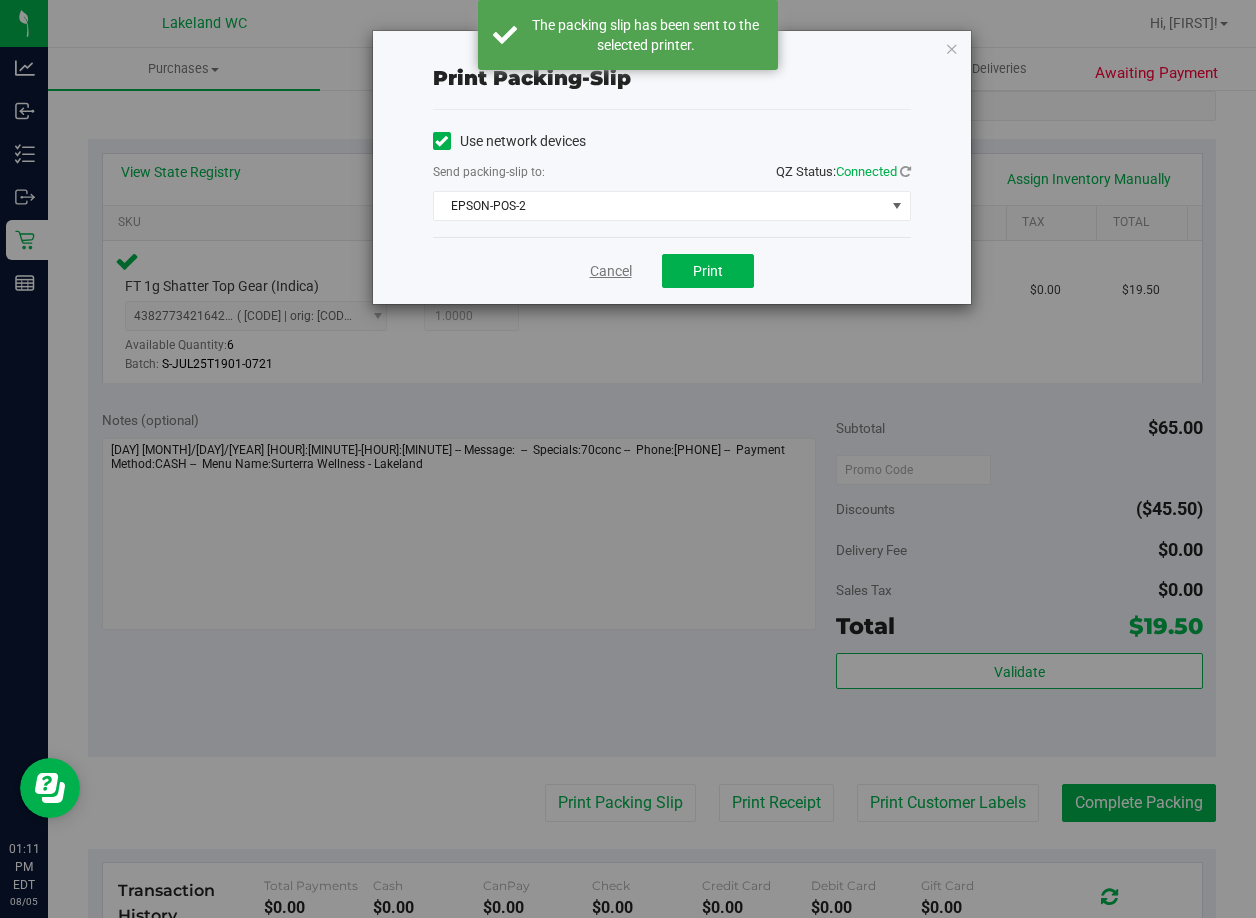click on "Cancel" at bounding box center [611, 271] 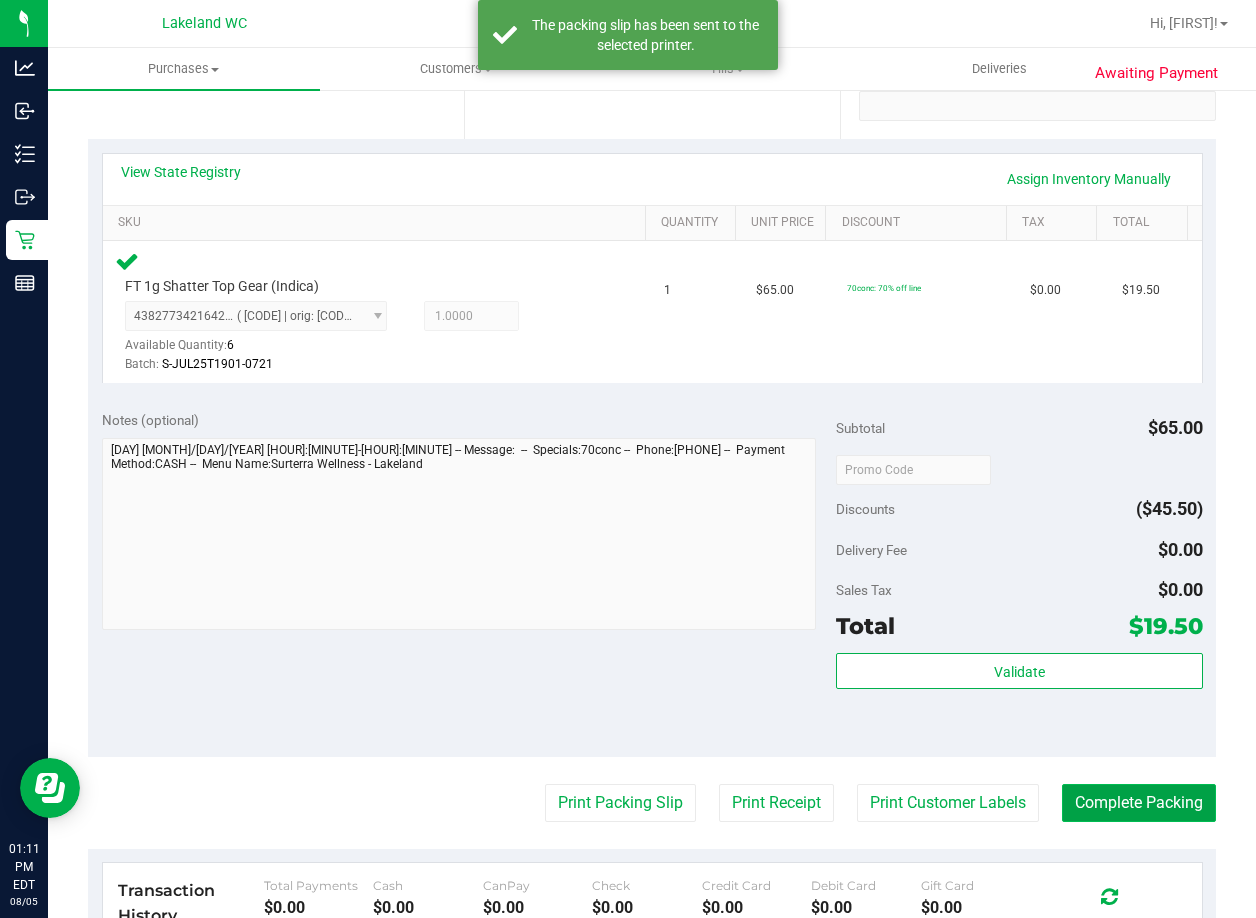 click on "Complete Packing" at bounding box center (1139, 803) 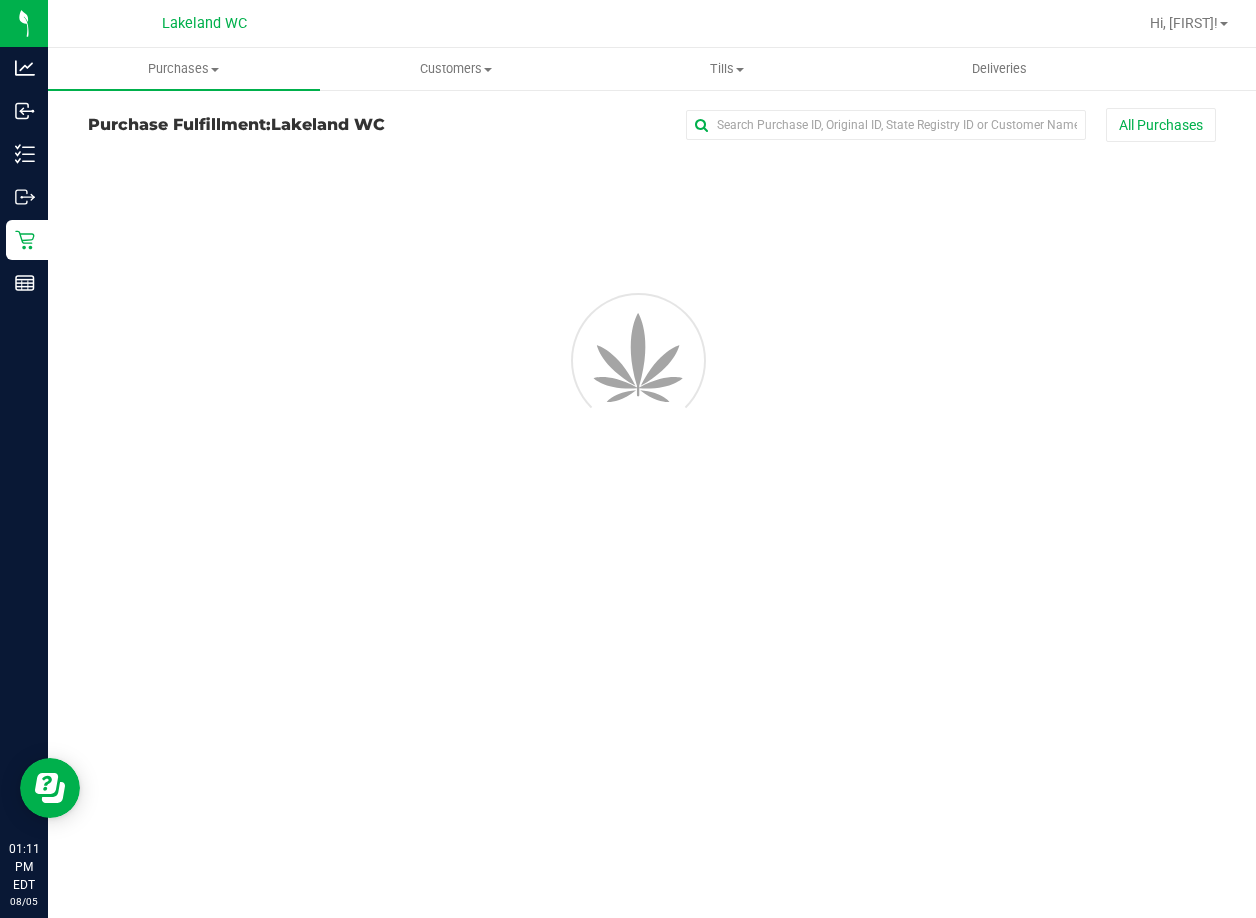 scroll, scrollTop: 0, scrollLeft: 0, axis: both 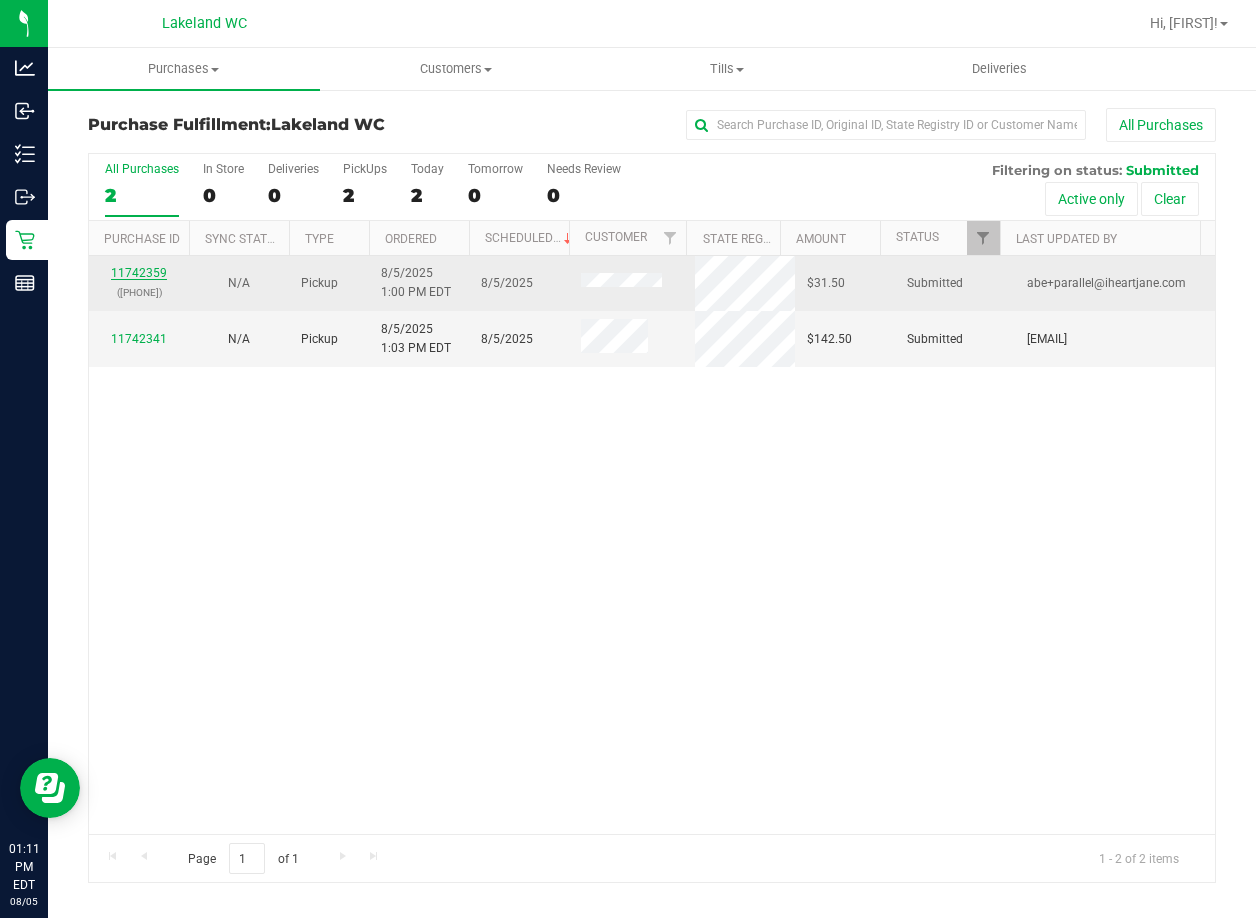 click on "11742359" at bounding box center [139, 273] 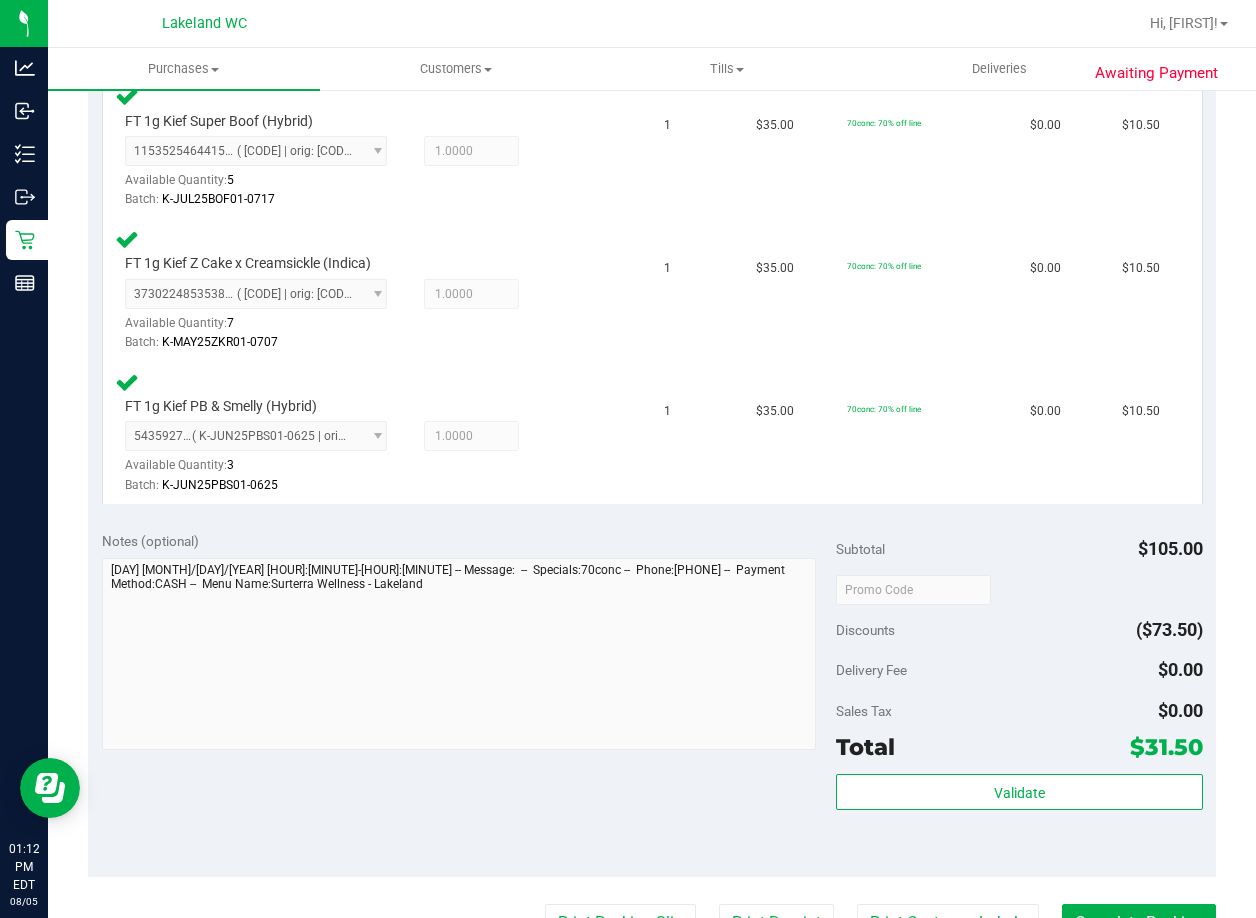 scroll, scrollTop: 600, scrollLeft: 0, axis: vertical 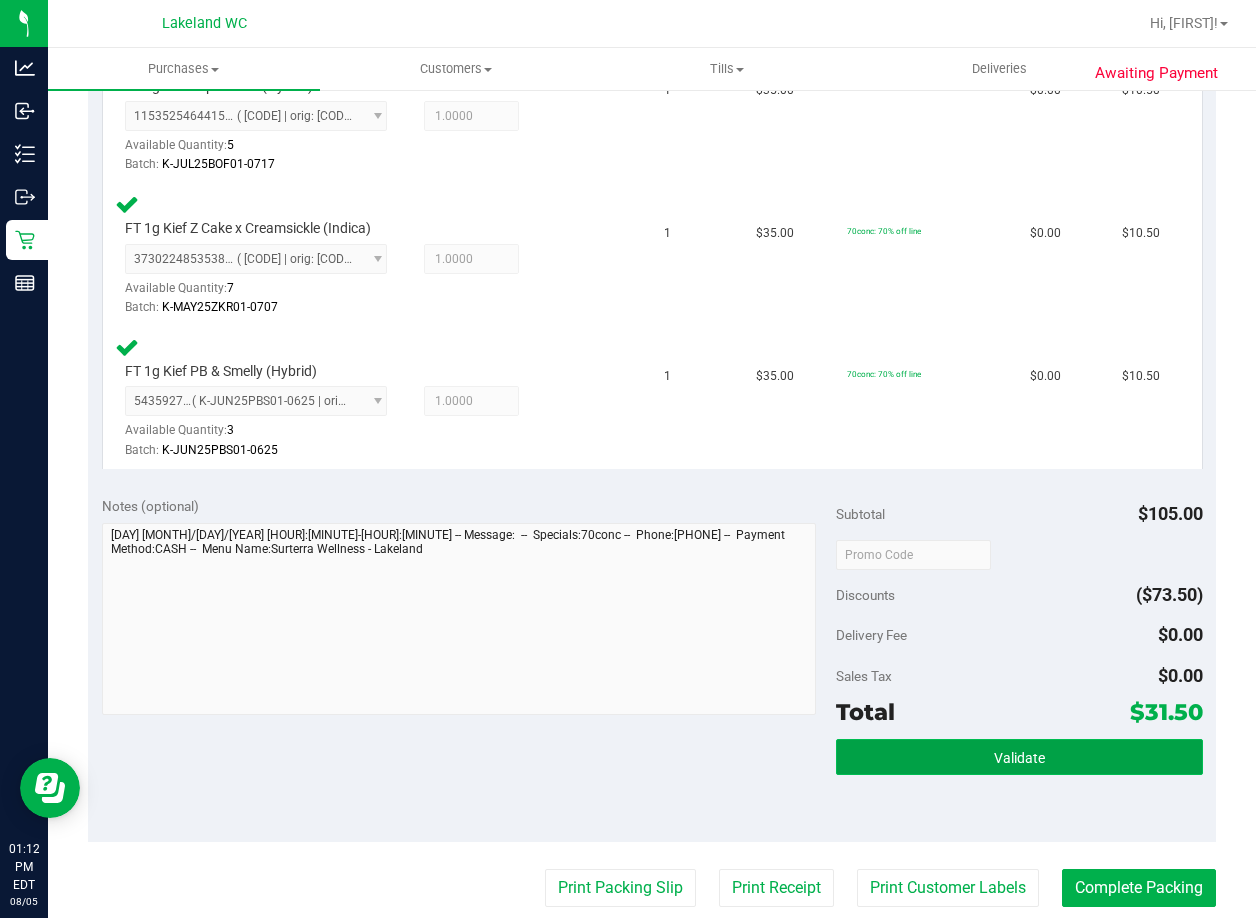 click on "Validate" at bounding box center [1019, 758] 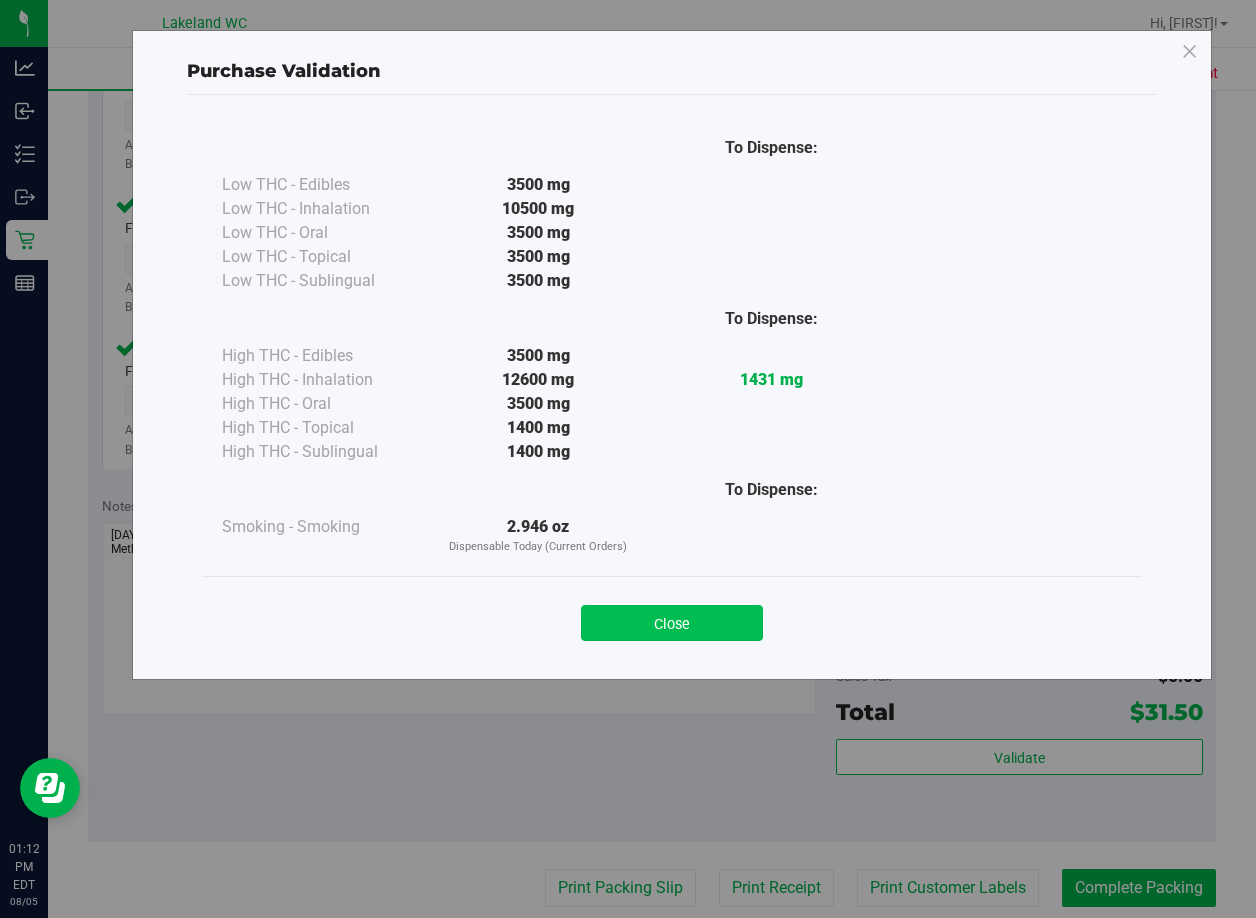 click on "Close" at bounding box center [672, 623] 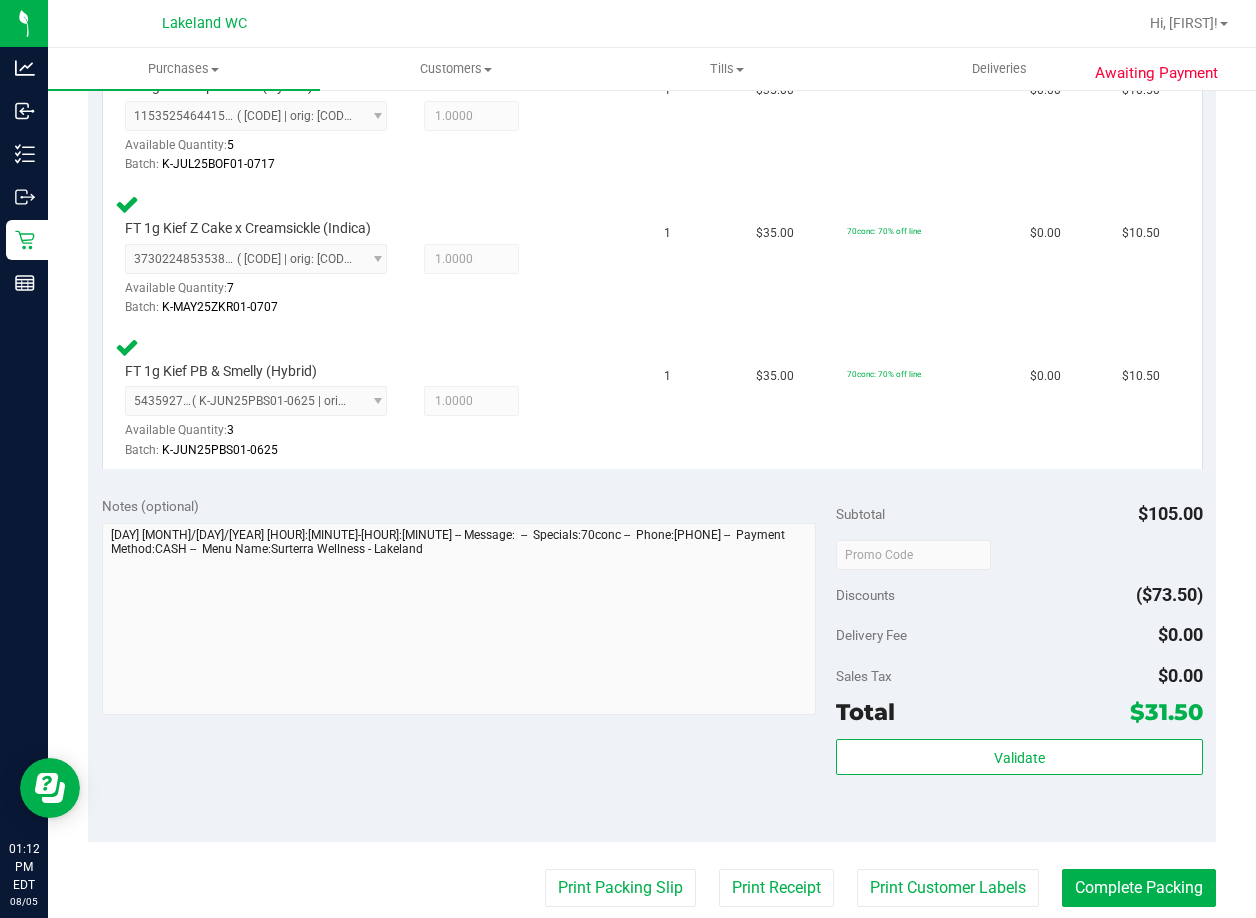 click on "Last Modified
[FIRST] [LAST]
[MONTH] [DAY], [YEAR] [HOUR]:[MINUTE]:[SECOND] [AM/PM] [TIMEZONE]" at bounding box center (652, 415) 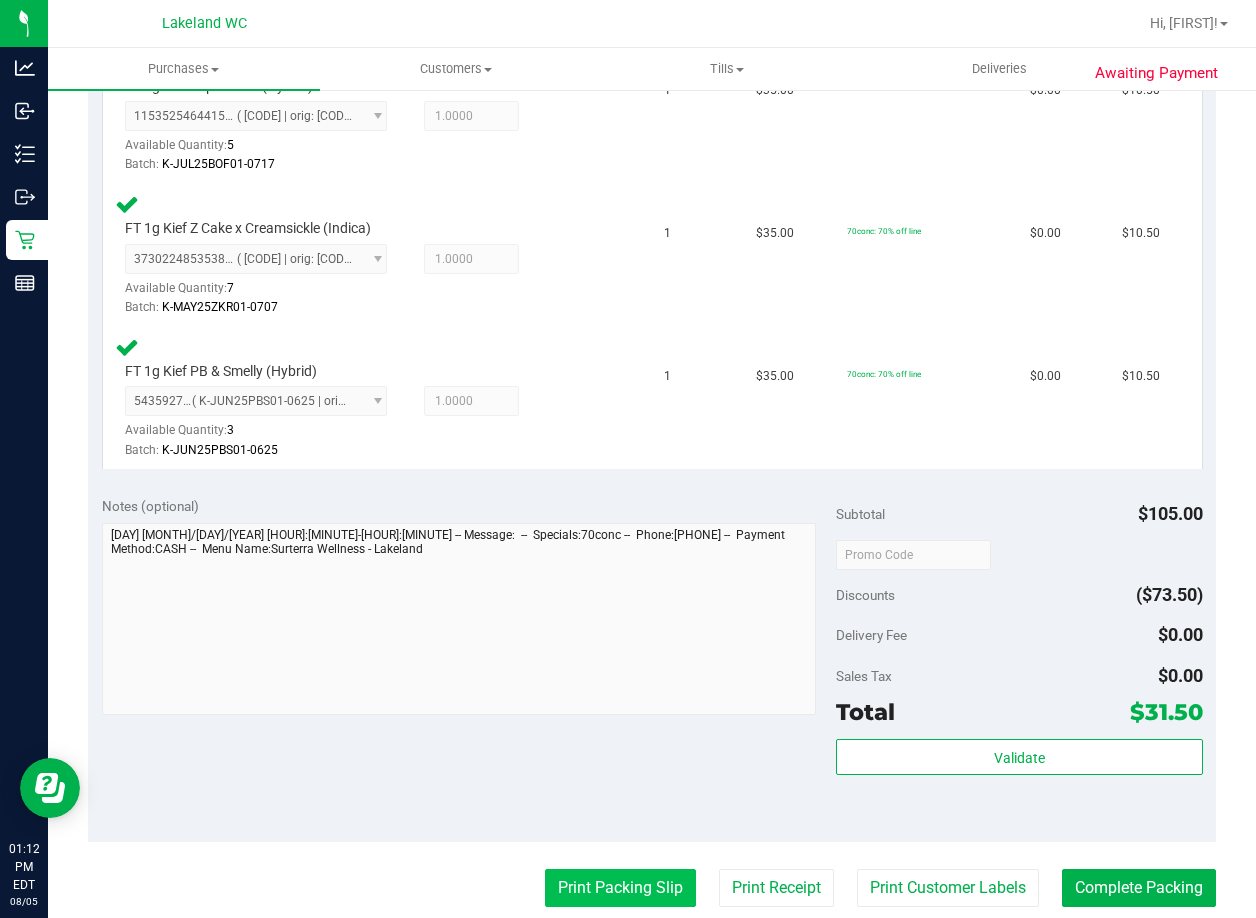 click on "Print Packing Slip" at bounding box center (620, 888) 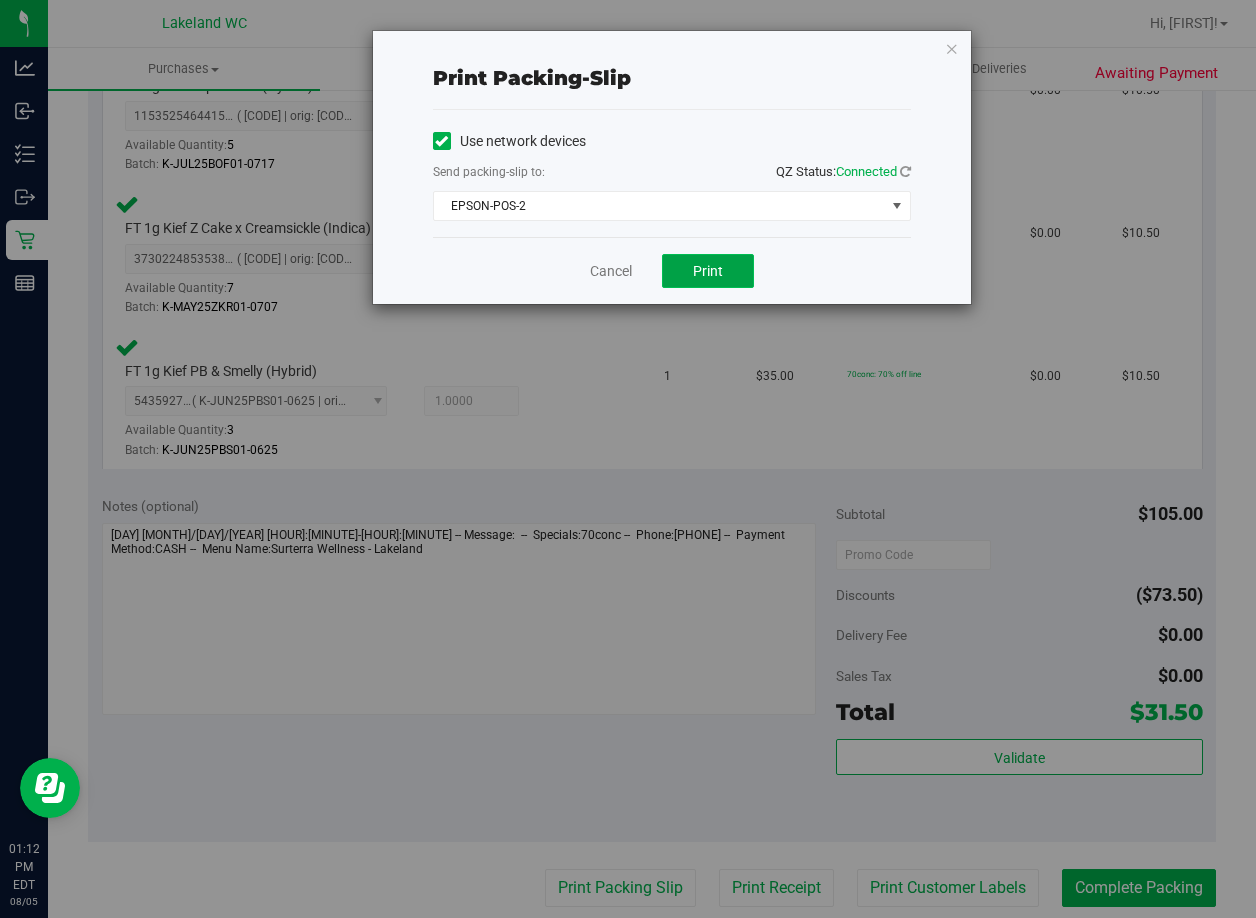 click on "Print" at bounding box center (708, 271) 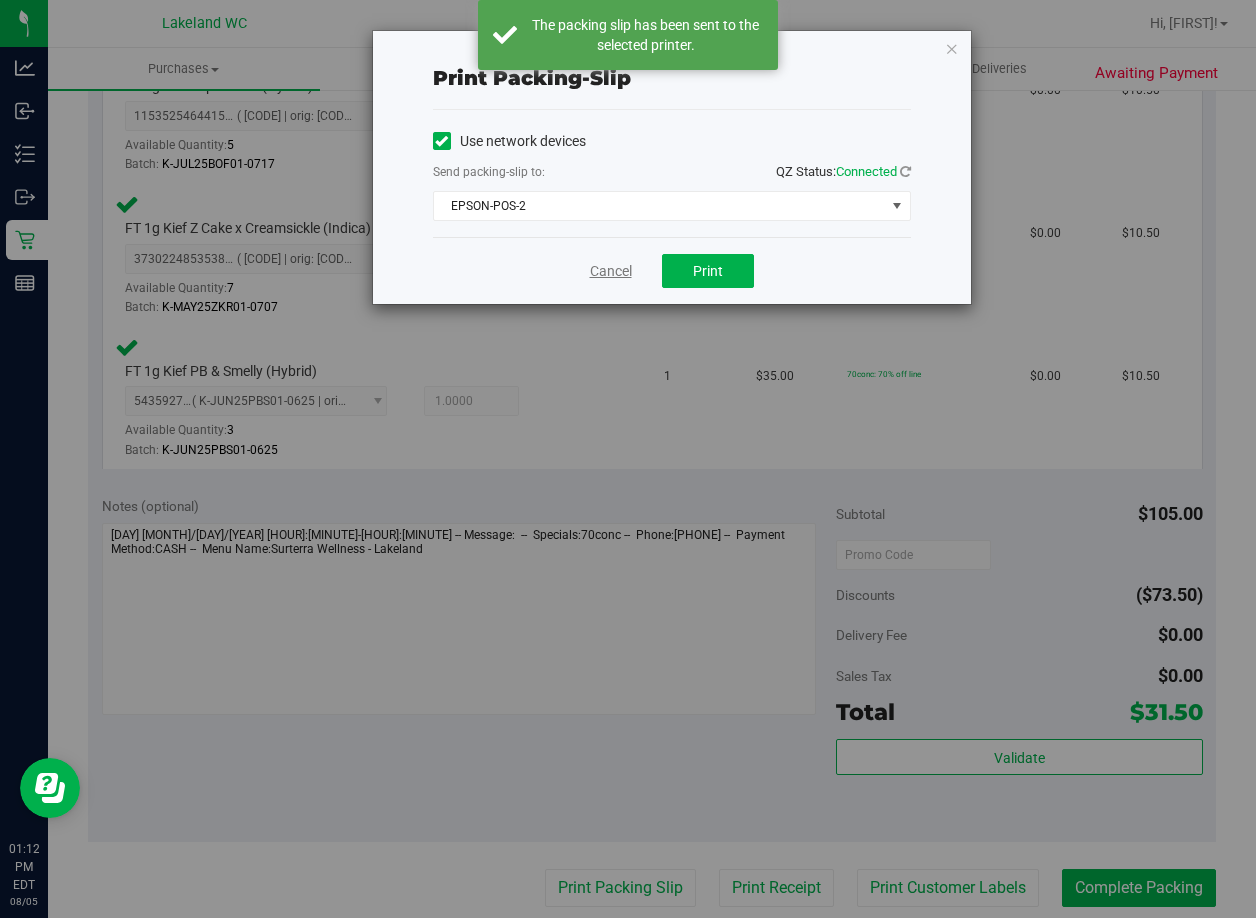 click on "Cancel" at bounding box center (611, 271) 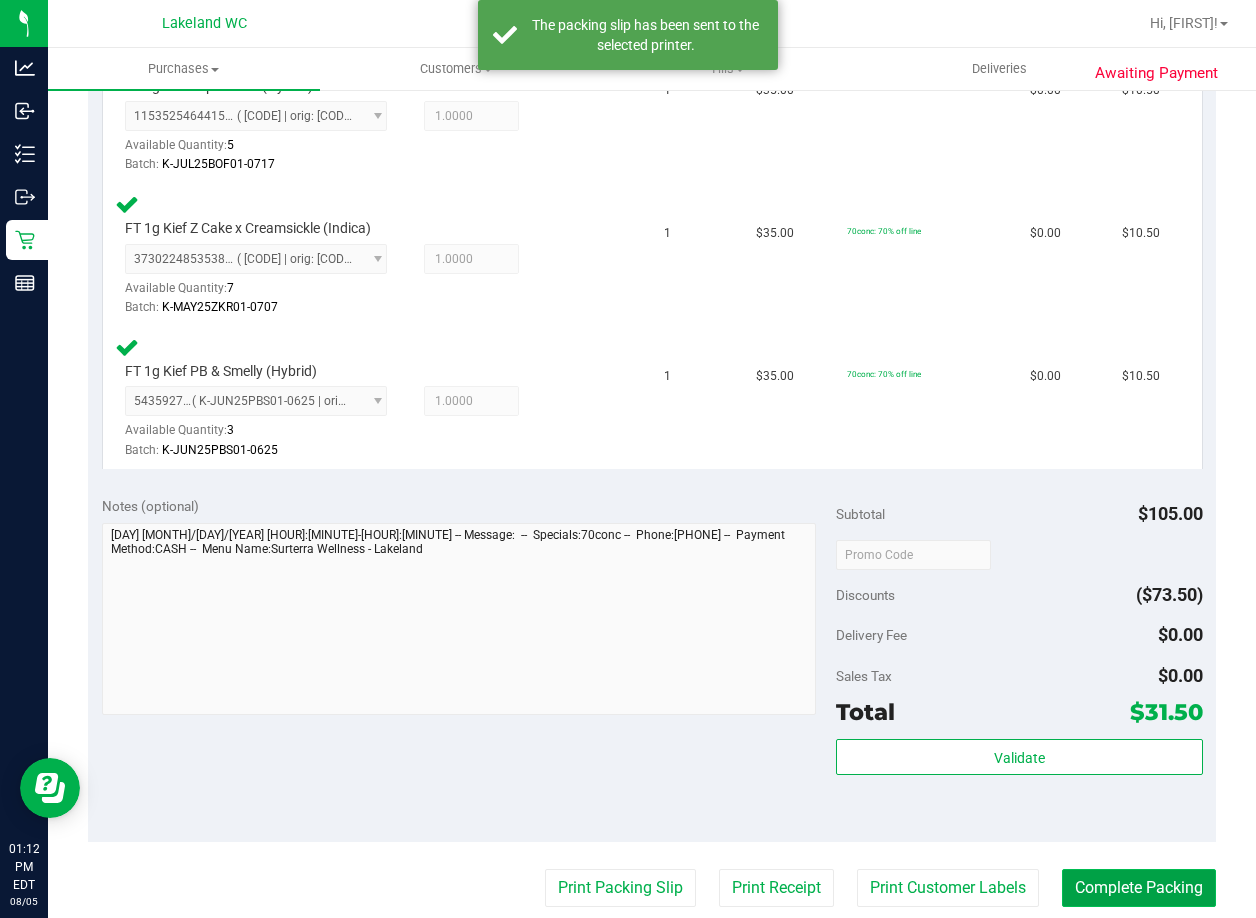 drag, startPoint x: 1109, startPoint y: 872, endPoint x: 1127, endPoint y: 873, distance: 18.027756 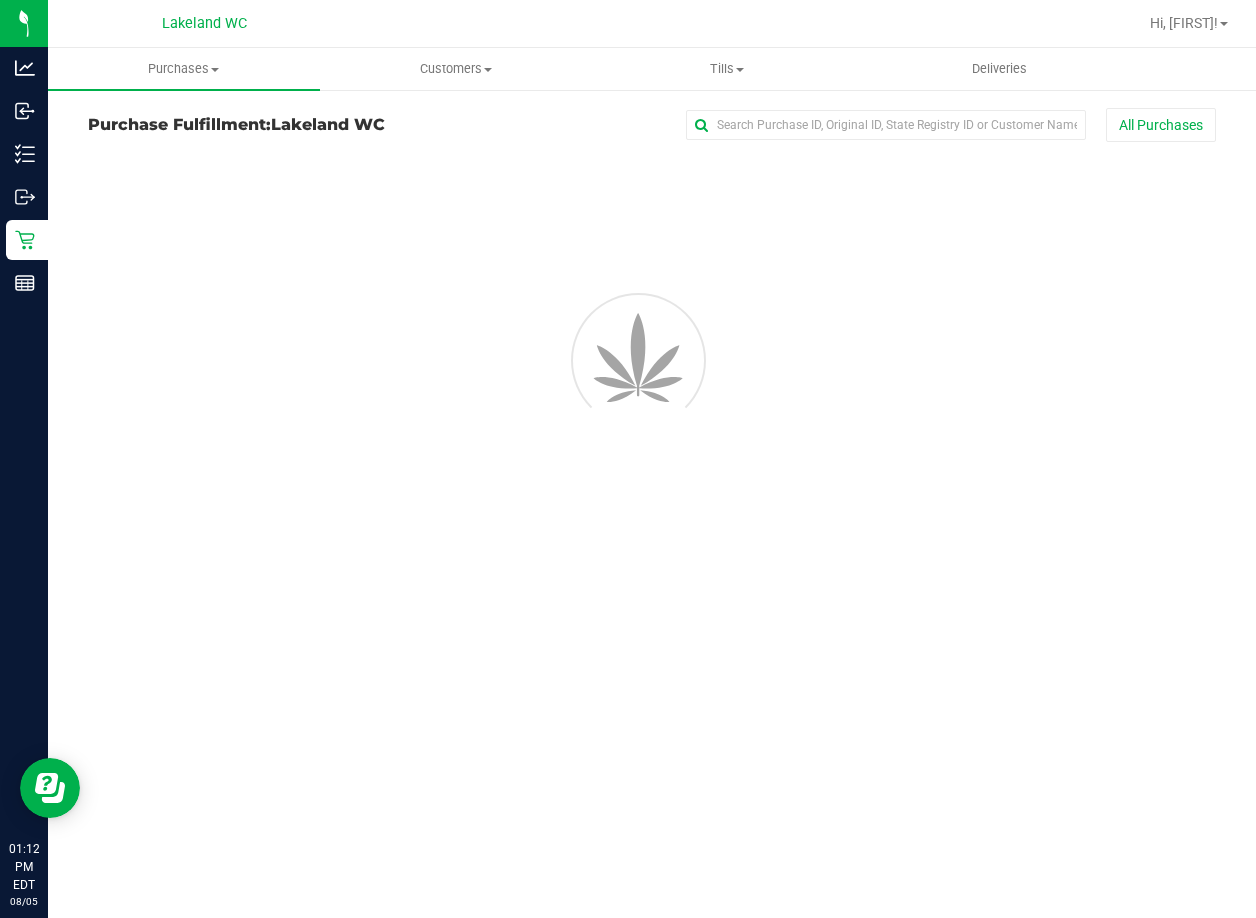 scroll, scrollTop: 0, scrollLeft: 0, axis: both 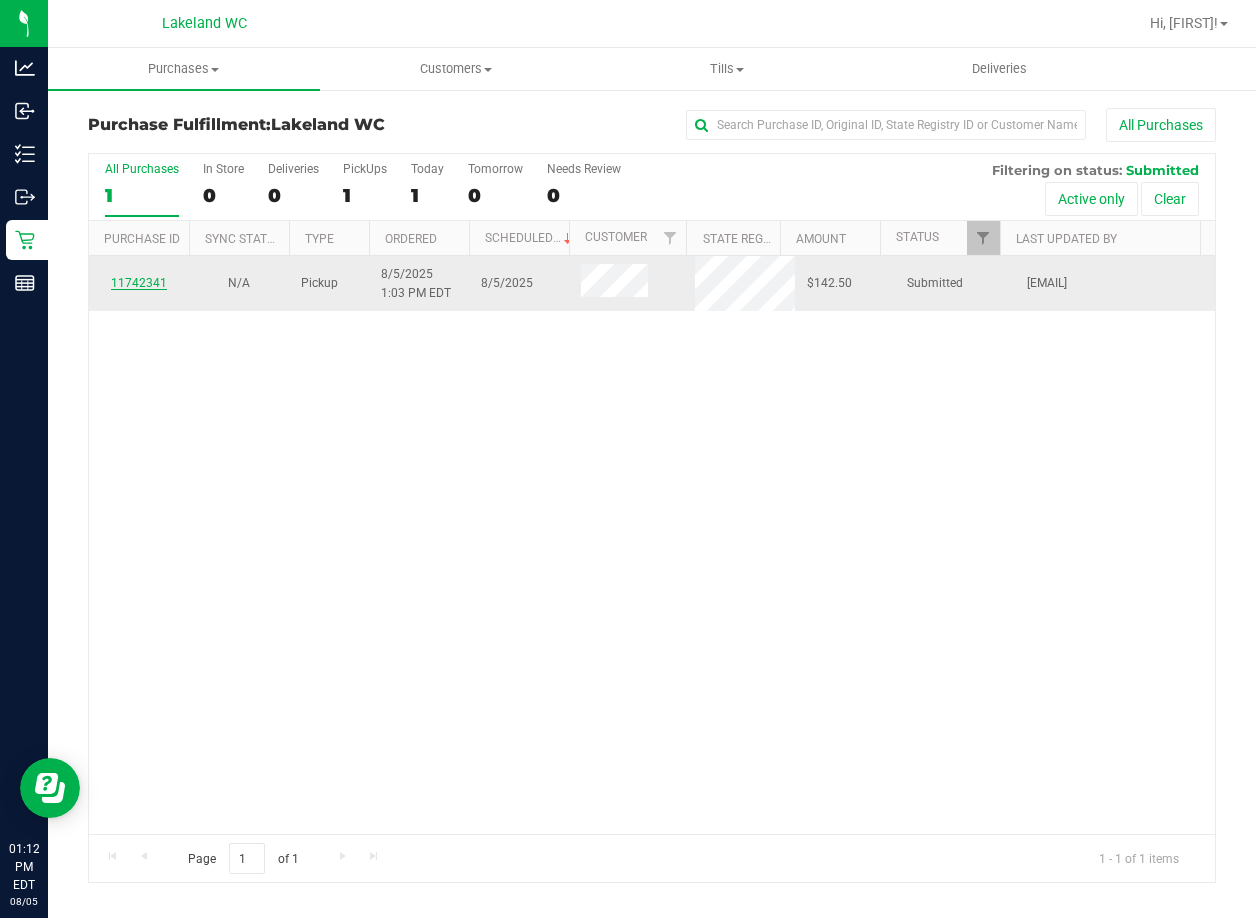 click on "11742341" at bounding box center [139, 283] 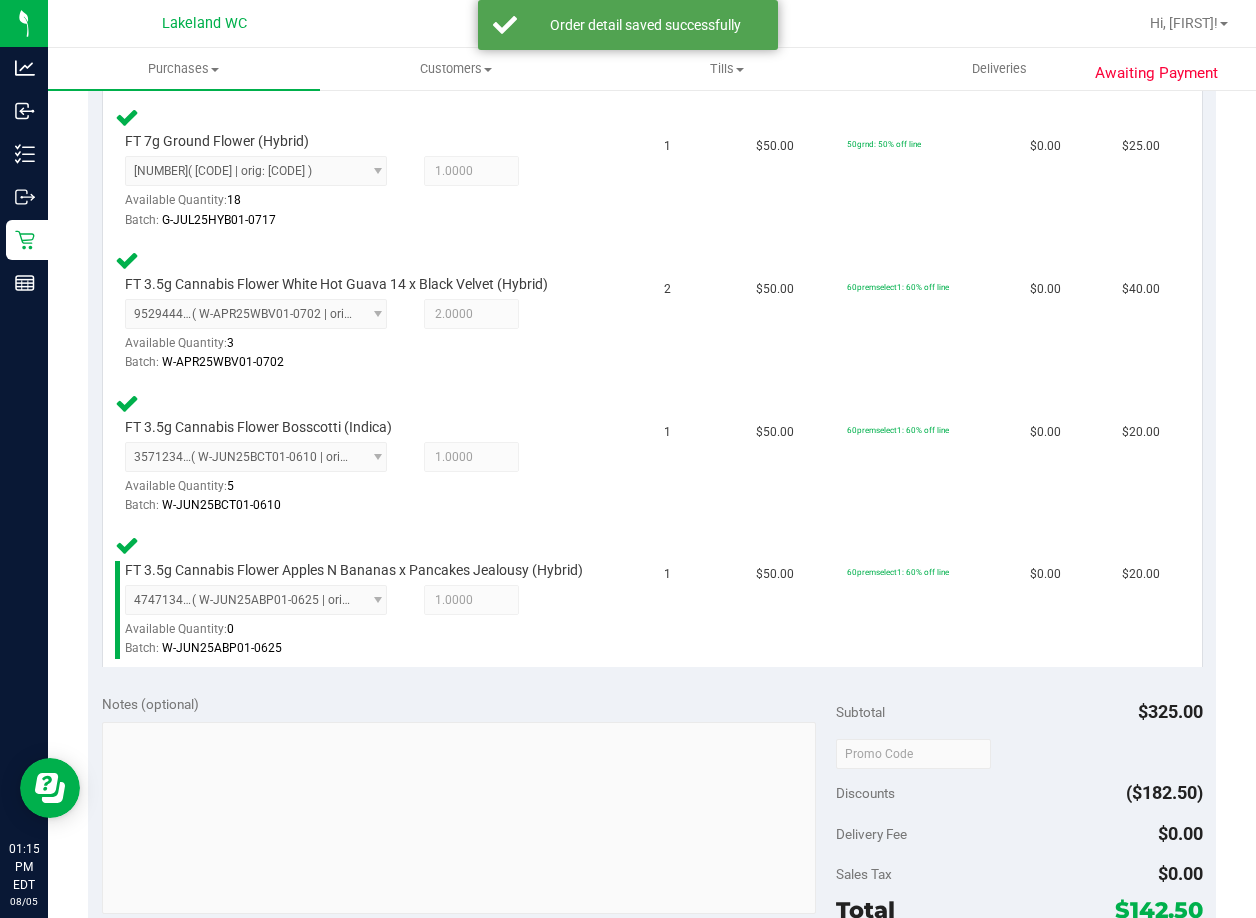 scroll, scrollTop: 1000, scrollLeft: 0, axis: vertical 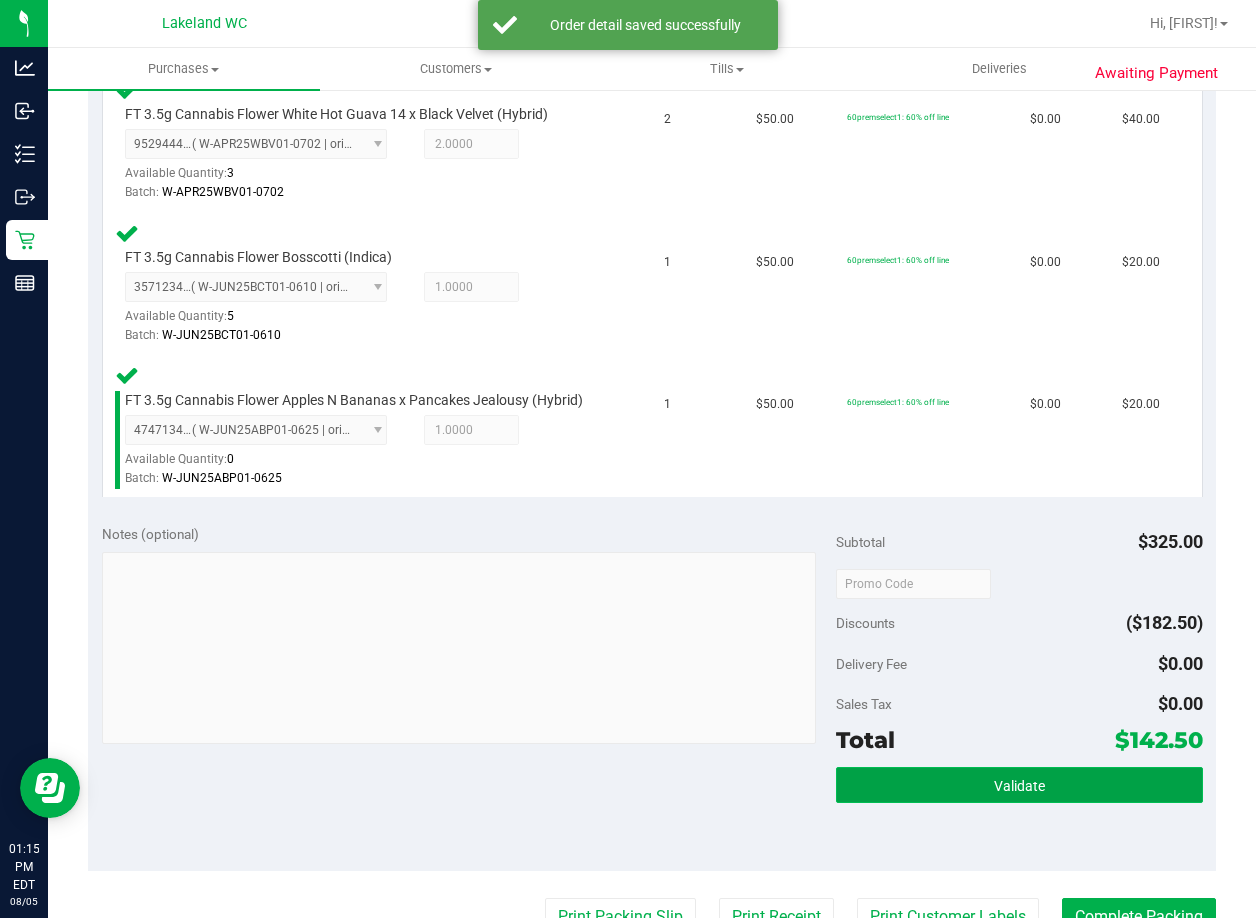 click on "Validate" at bounding box center (1019, 785) 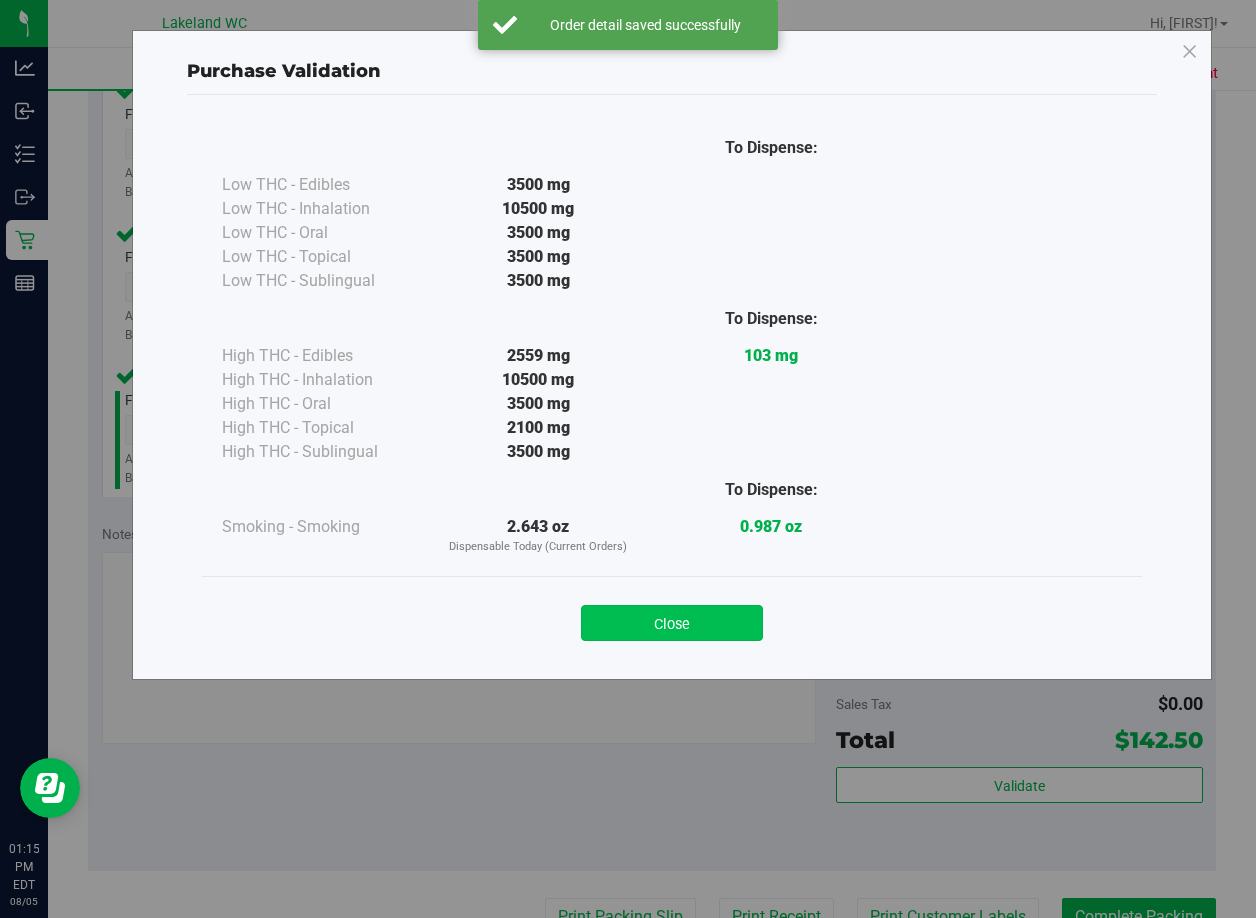 click on "Close" at bounding box center (672, 623) 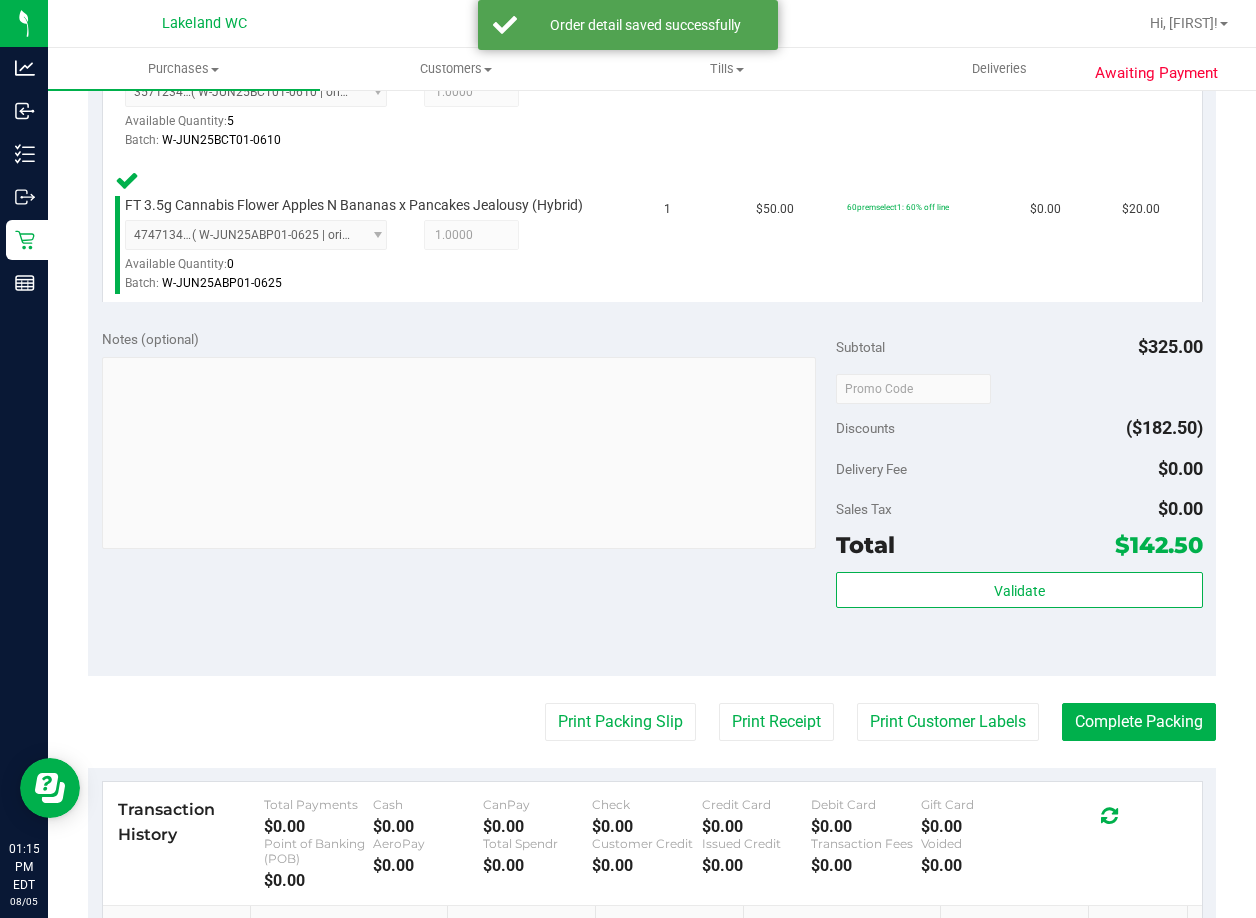 scroll, scrollTop: 1200, scrollLeft: 0, axis: vertical 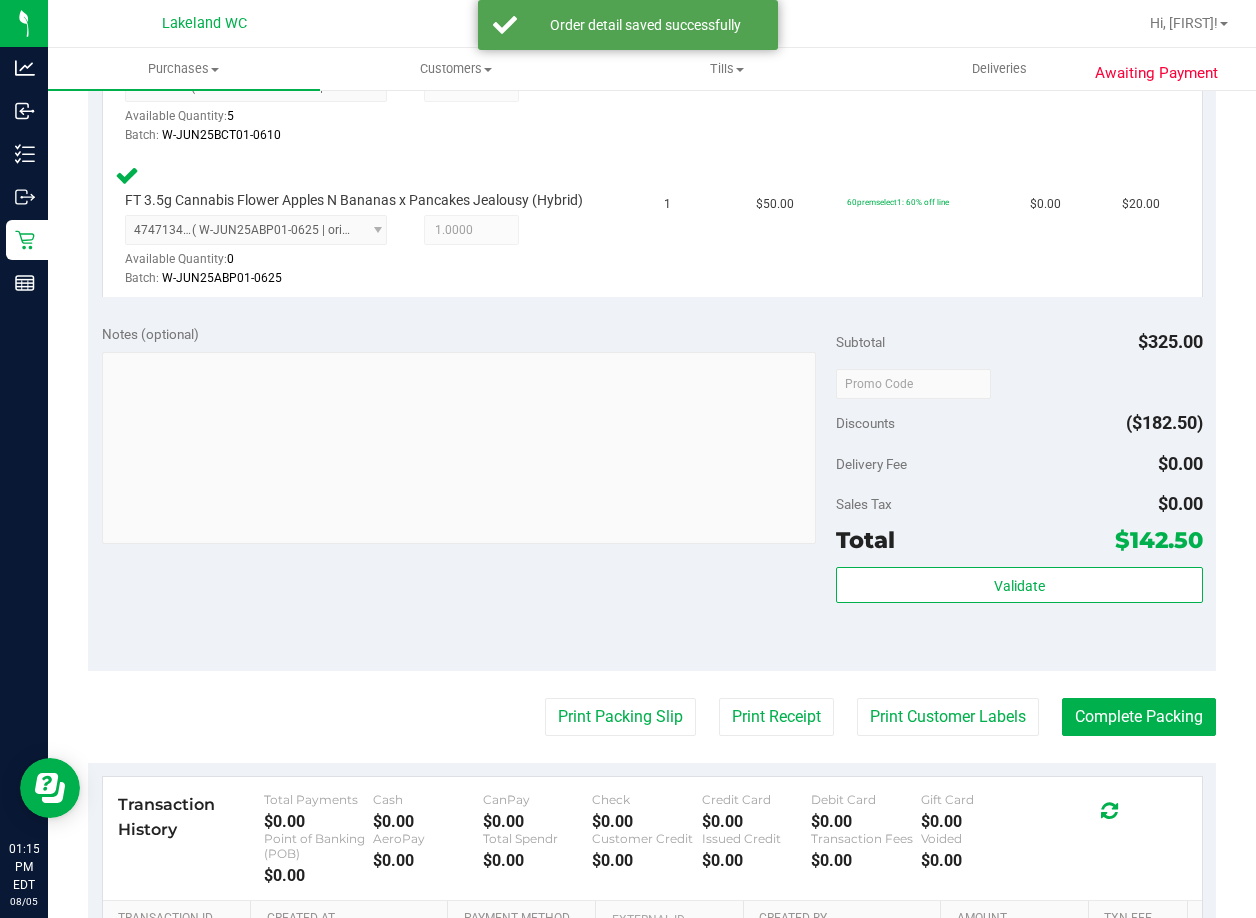click on "Last Modified
[FIRST] [LAST]
[MONTH] [DAY], [YEAR] [HOUR]:[MINUTE]:[SECOND] [AM/PM] [TIMEZONE]" at bounding box center [652, 30] 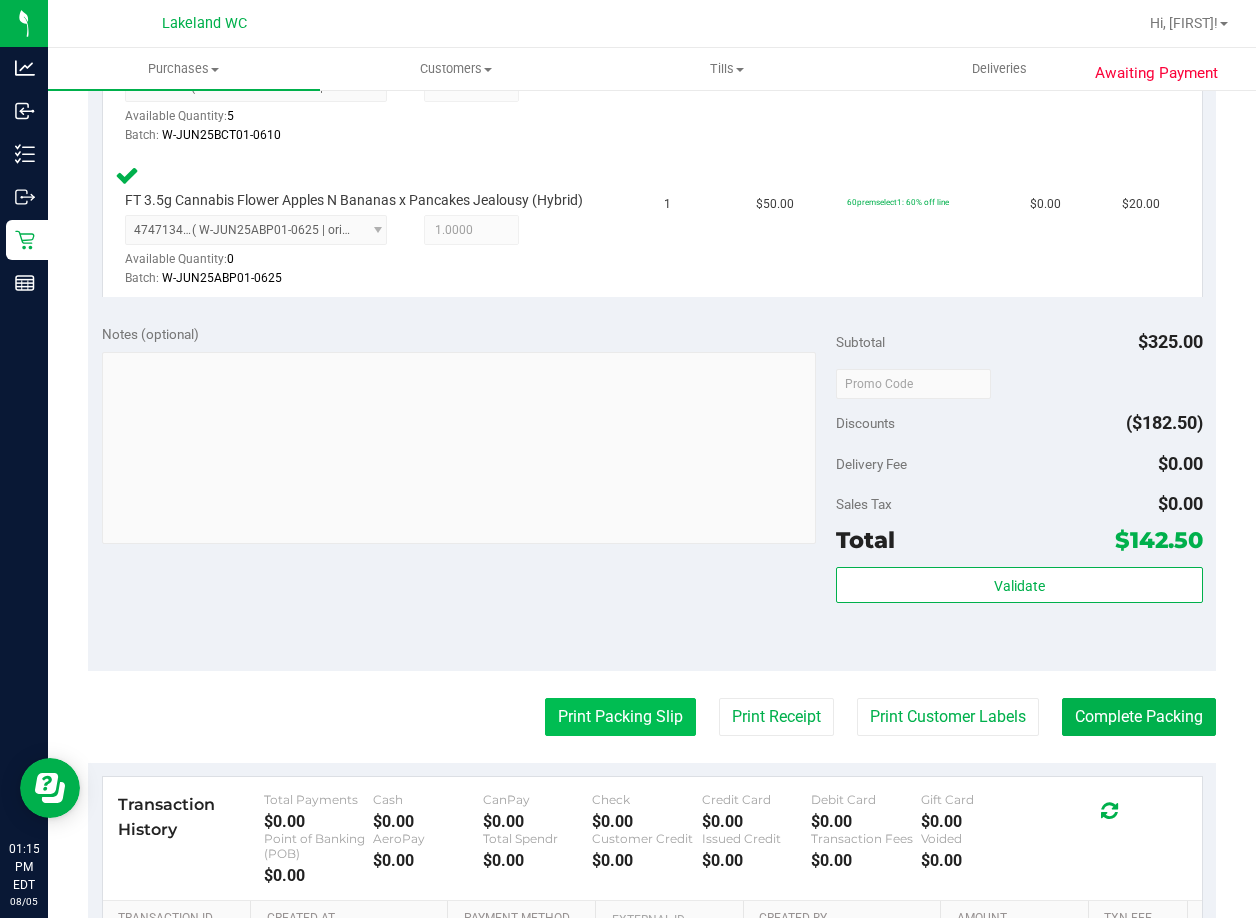 click on "Print Packing Slip" at bounding box center (620, 717) 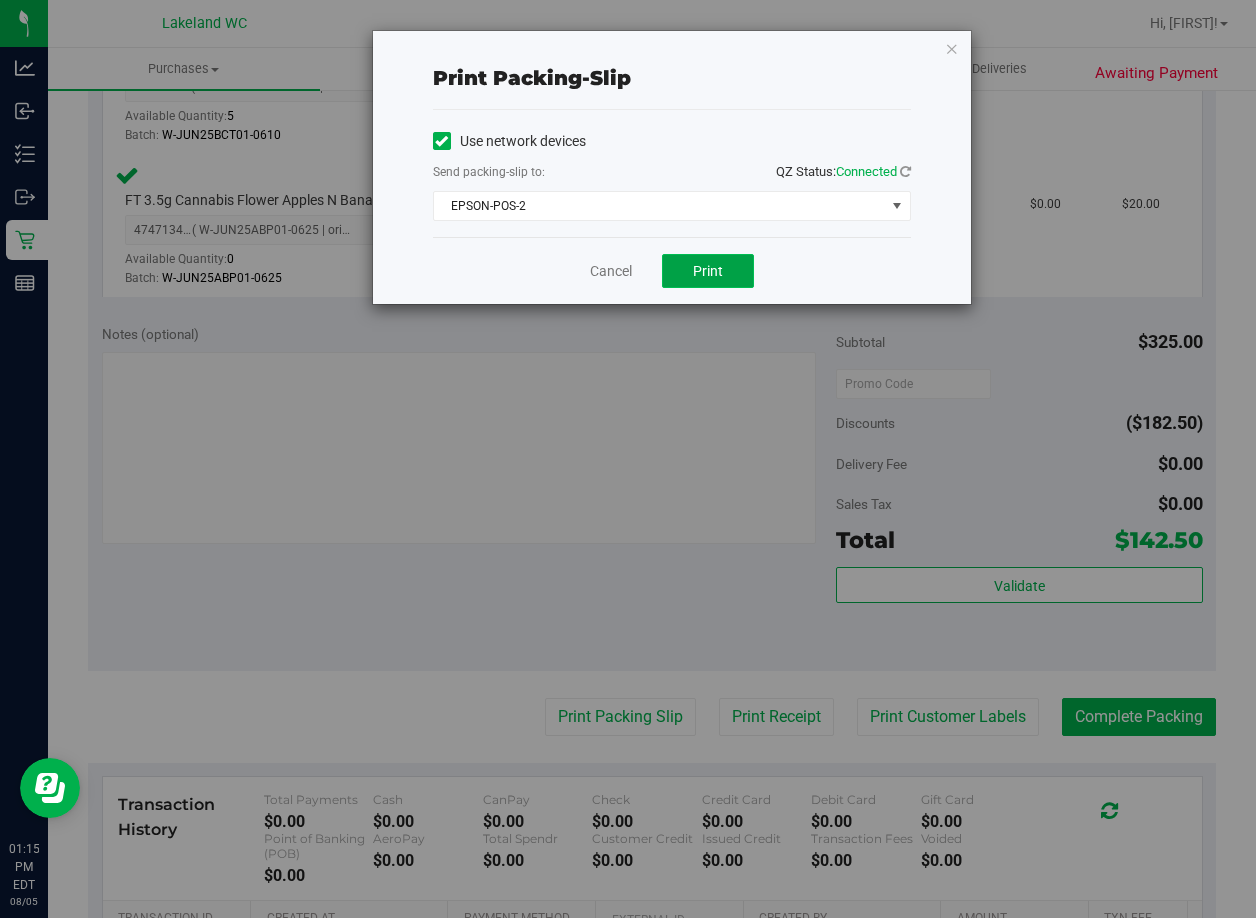 click on "Print" at bounding box center [708, 271] 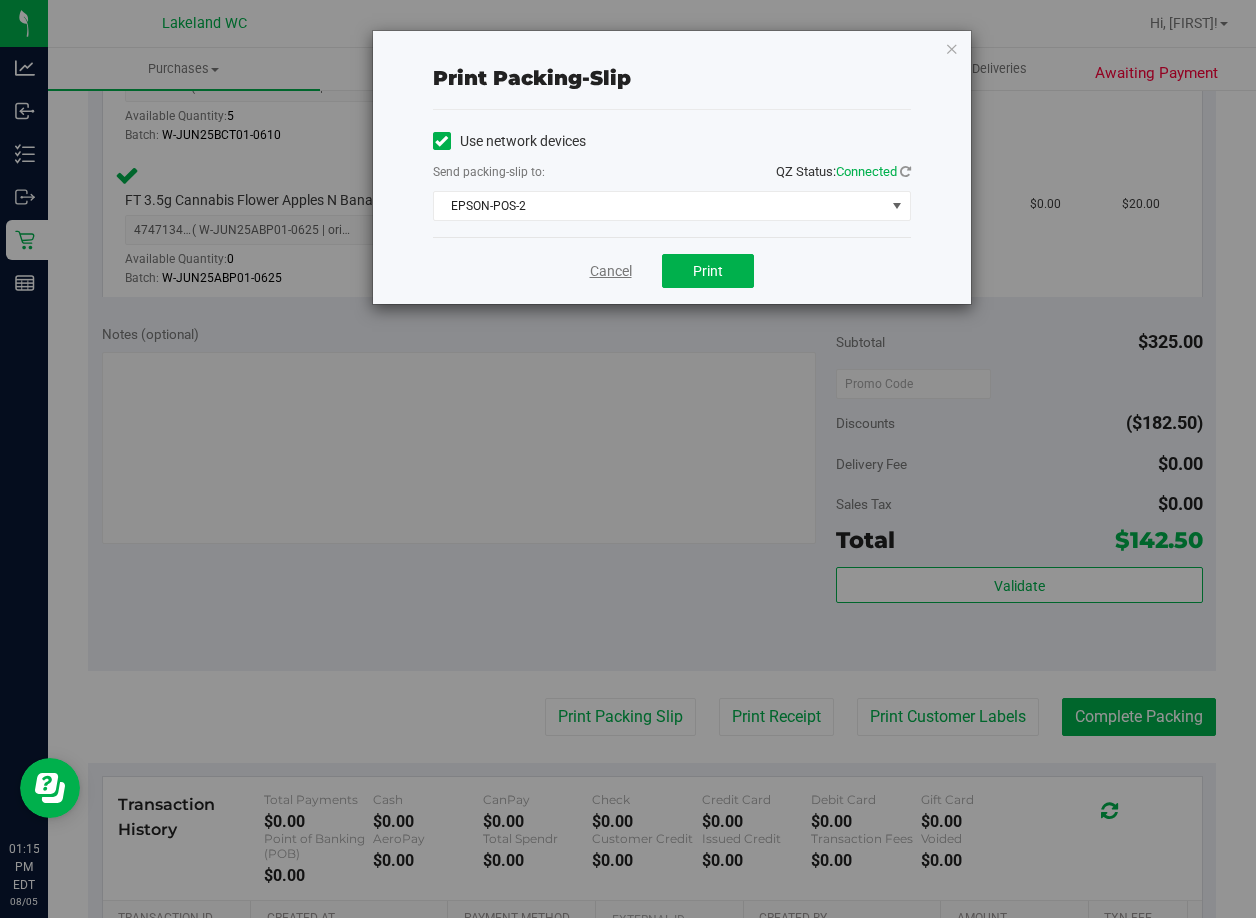 click on "Cancel" at bounding box center (611, 271) 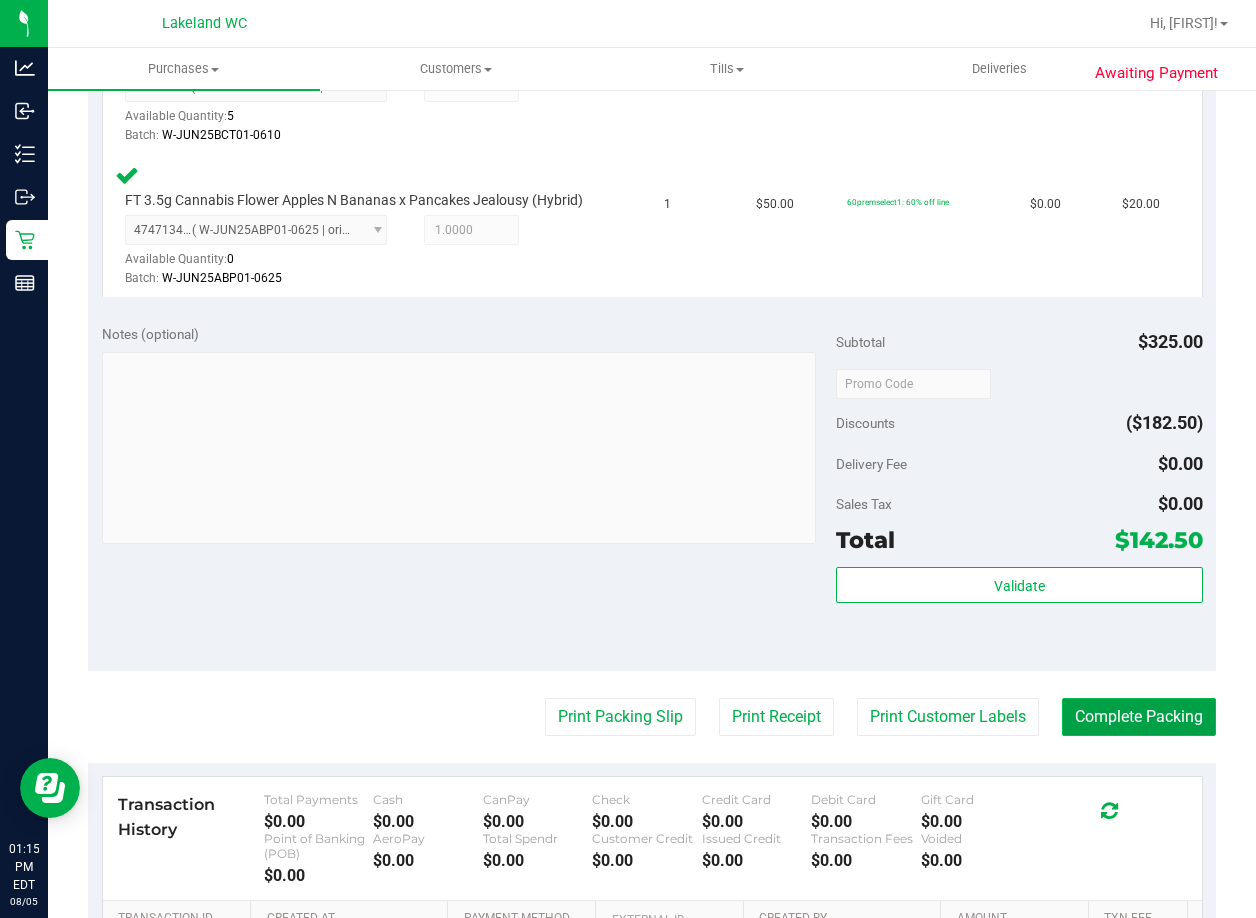 click on "Complete Packing" at bounding box center (1139, 717) 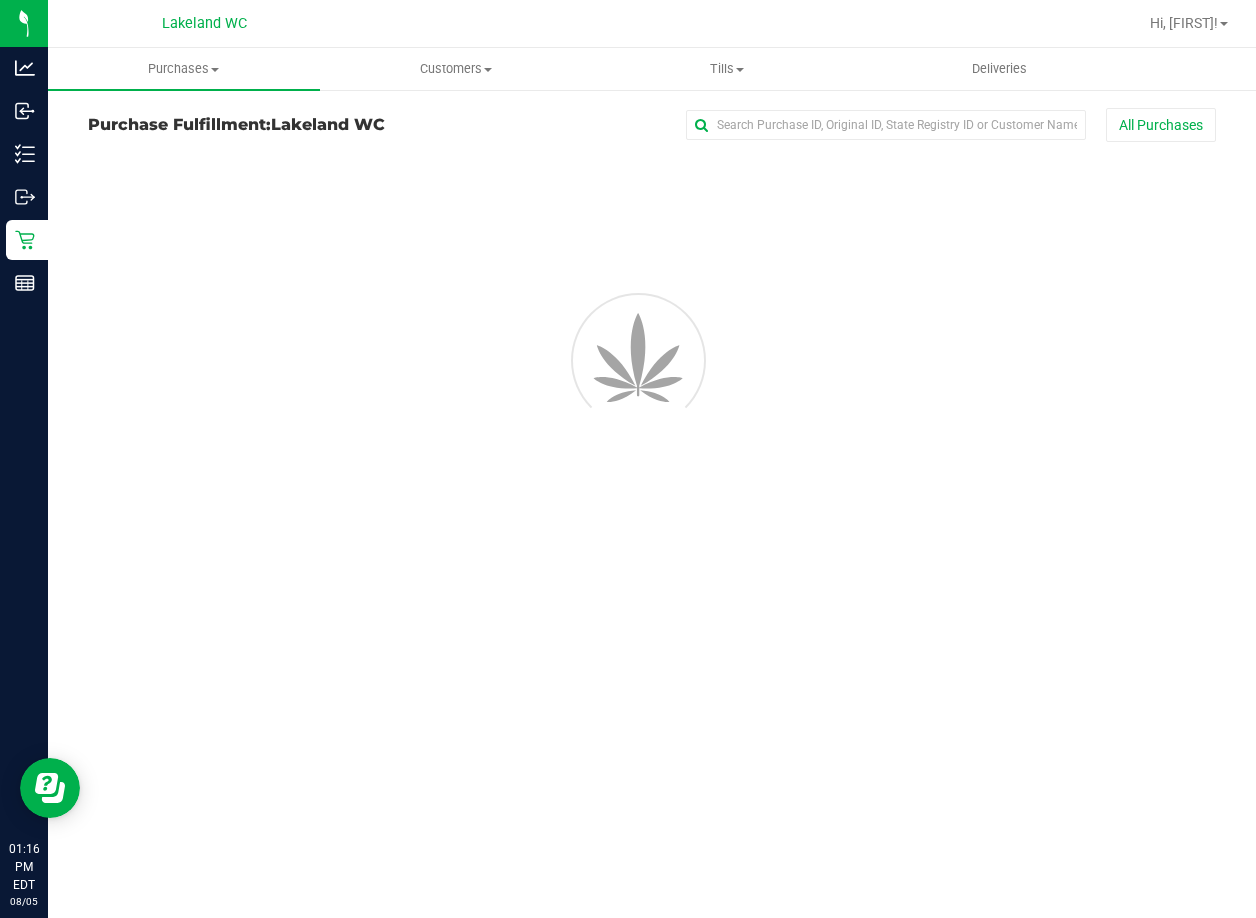 scroll, scrollTop: 0, scrollLeft: 0, axis: both 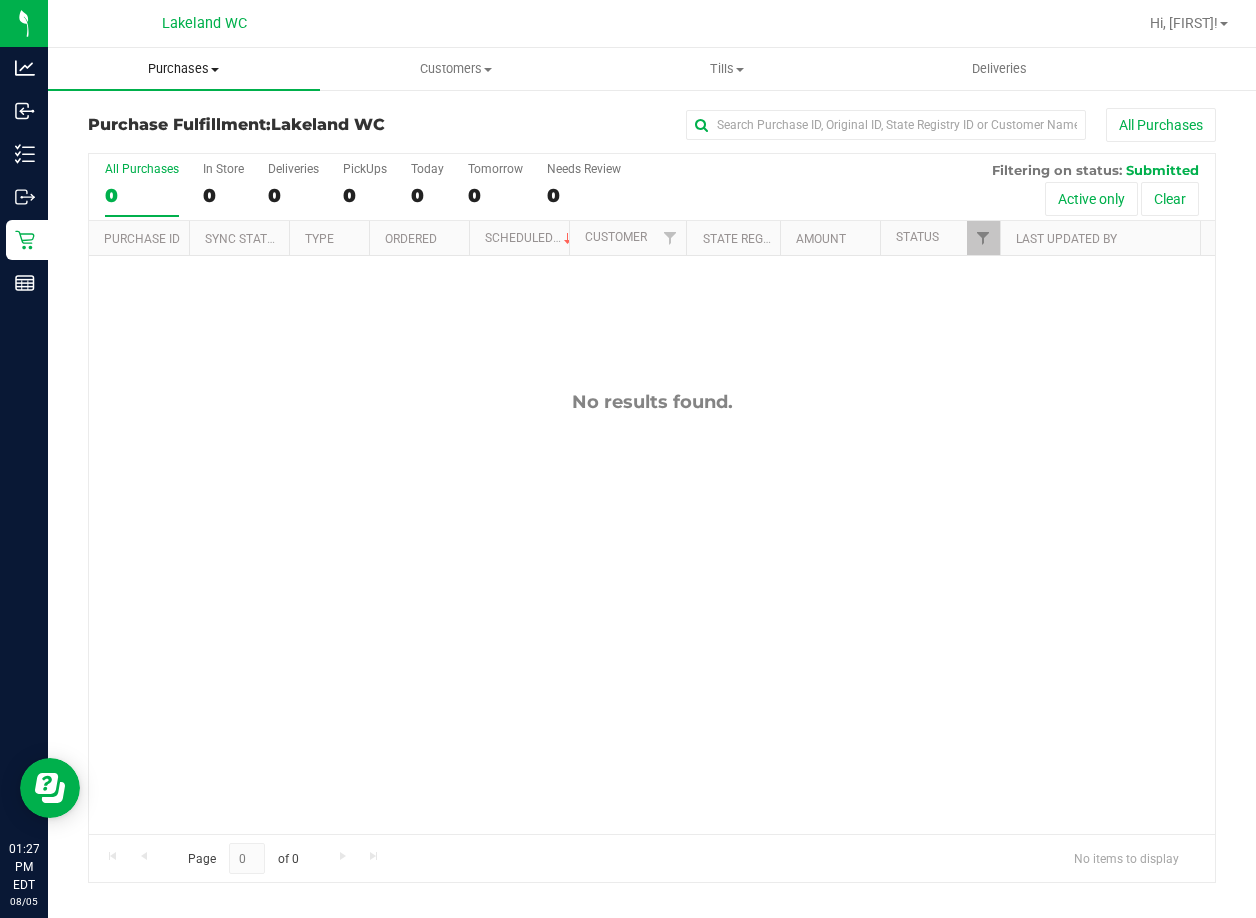 click on "Purchases" at bounding box center (184, 69) 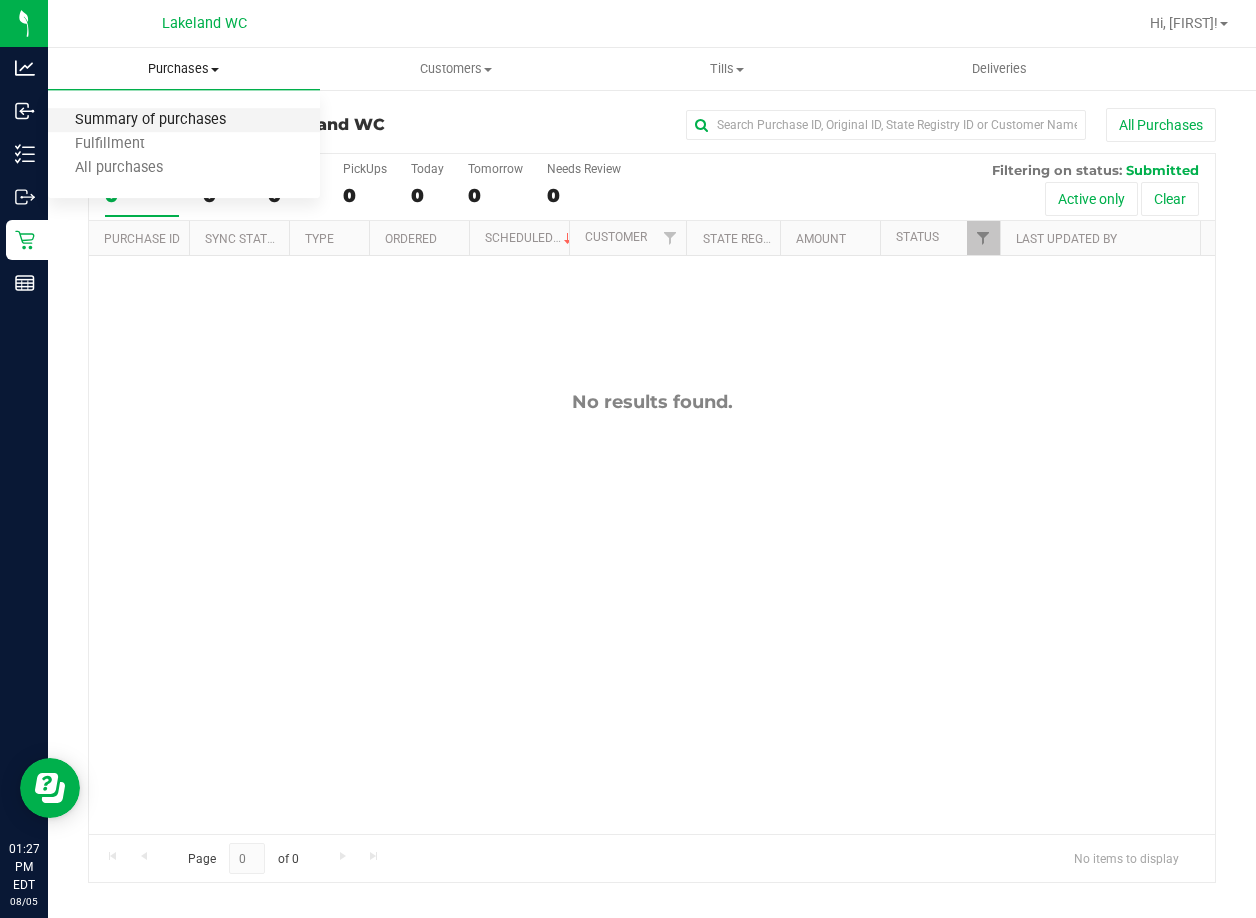 click on "Summary of purchases" at bounding box center [150, 120] 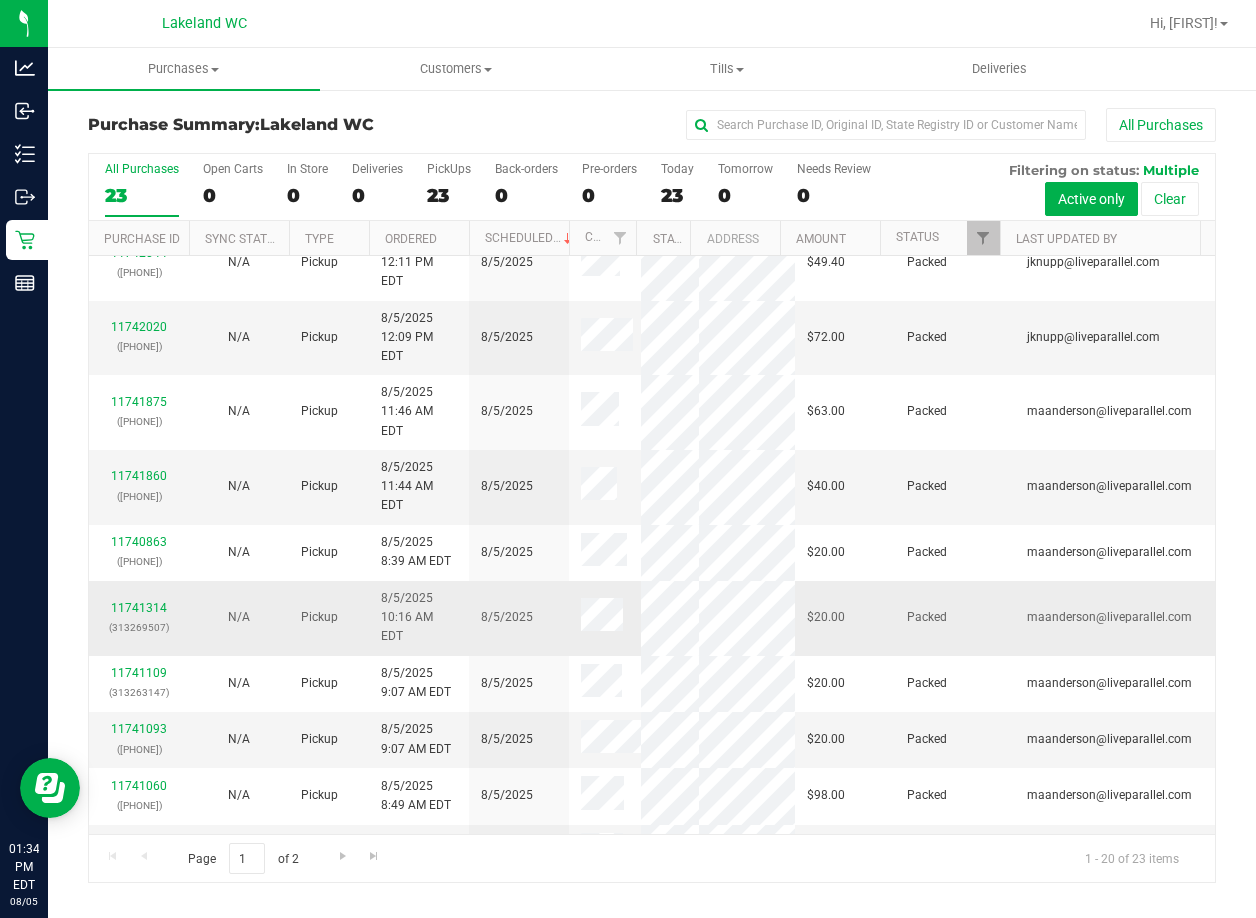 scroll, scrollTop: 568, scrollLeft: 0, axis: vertical 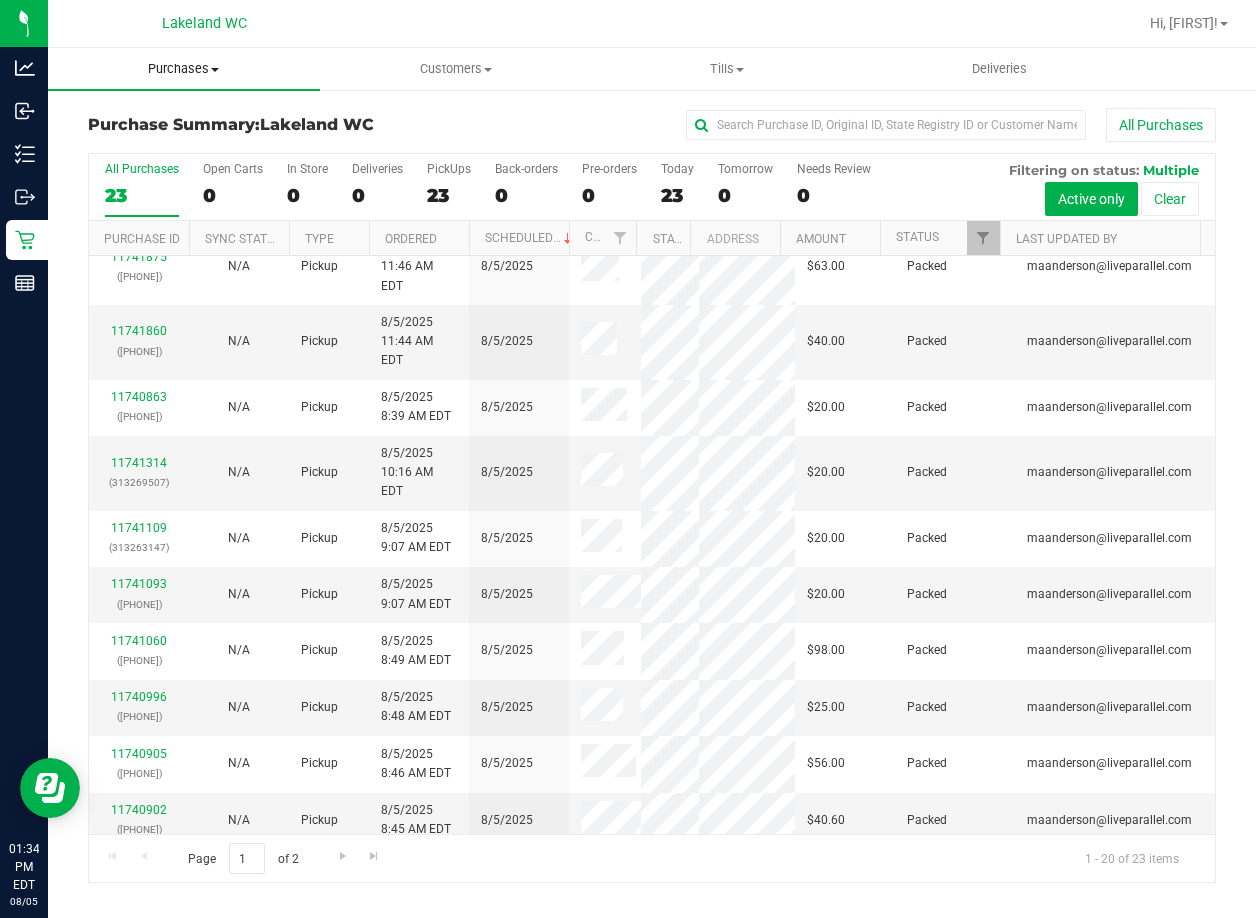 click on "Purchases" at bounding box center [184, 69] 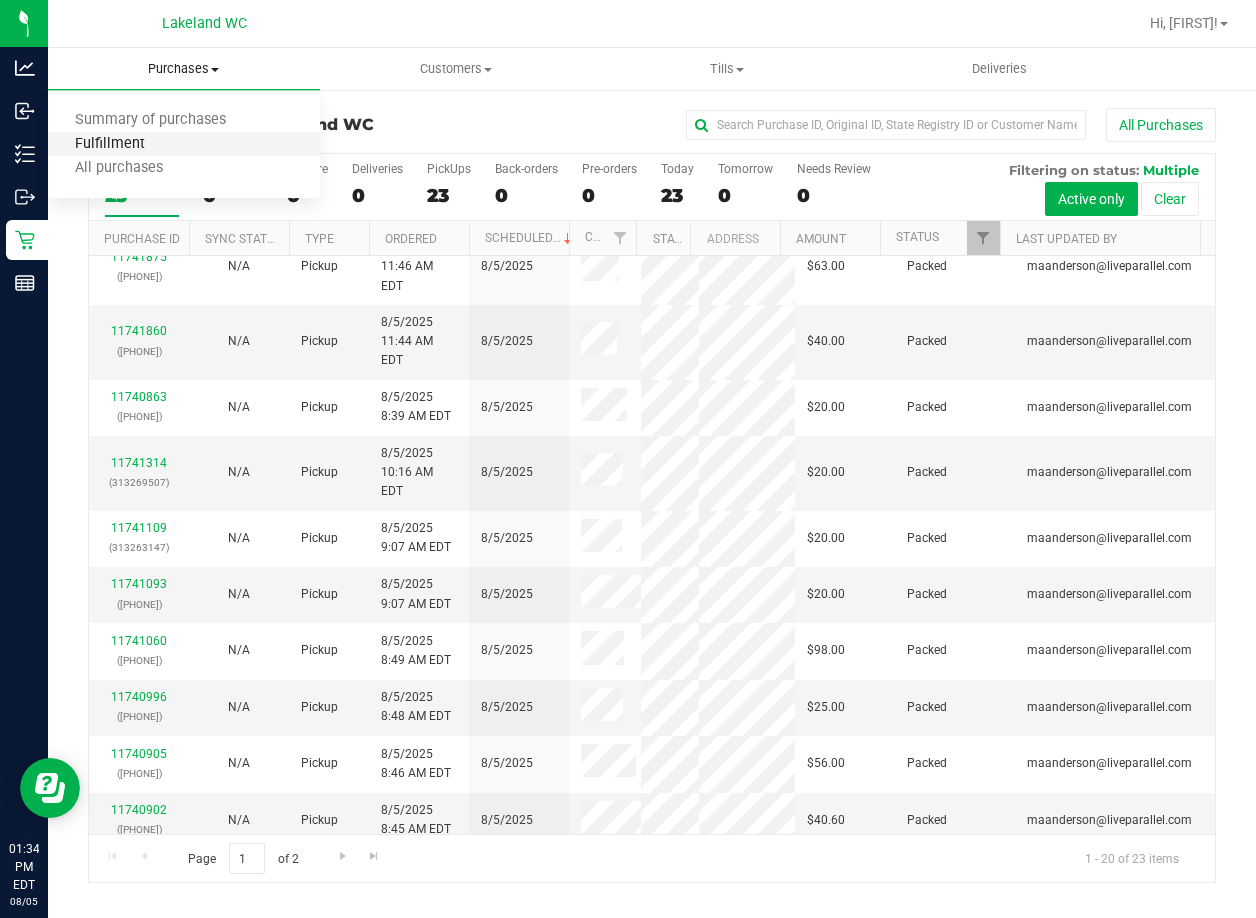 click on "Fulfillment" at bounding box center (110, 144) 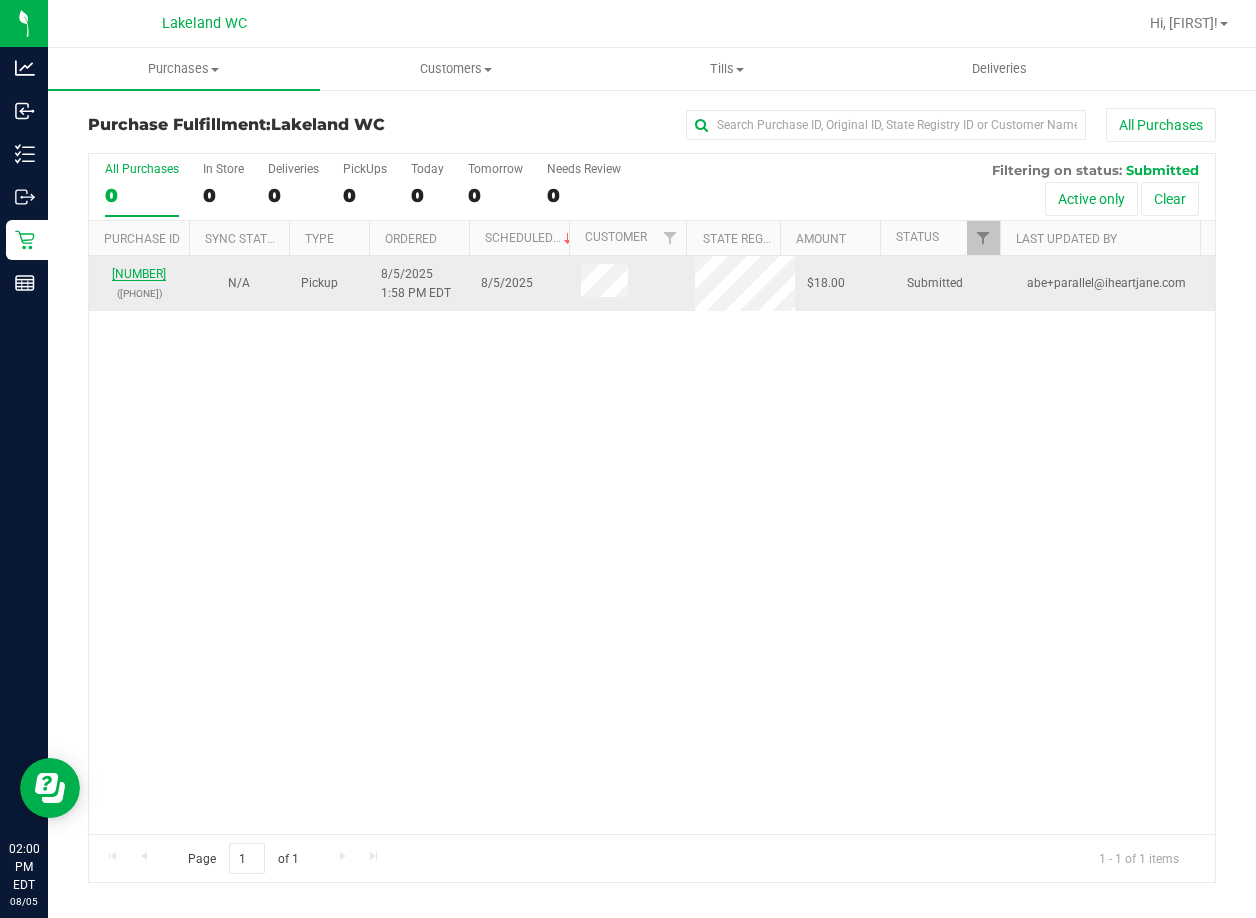 click on "[NUMBER]" at bounding box center [139, 274] 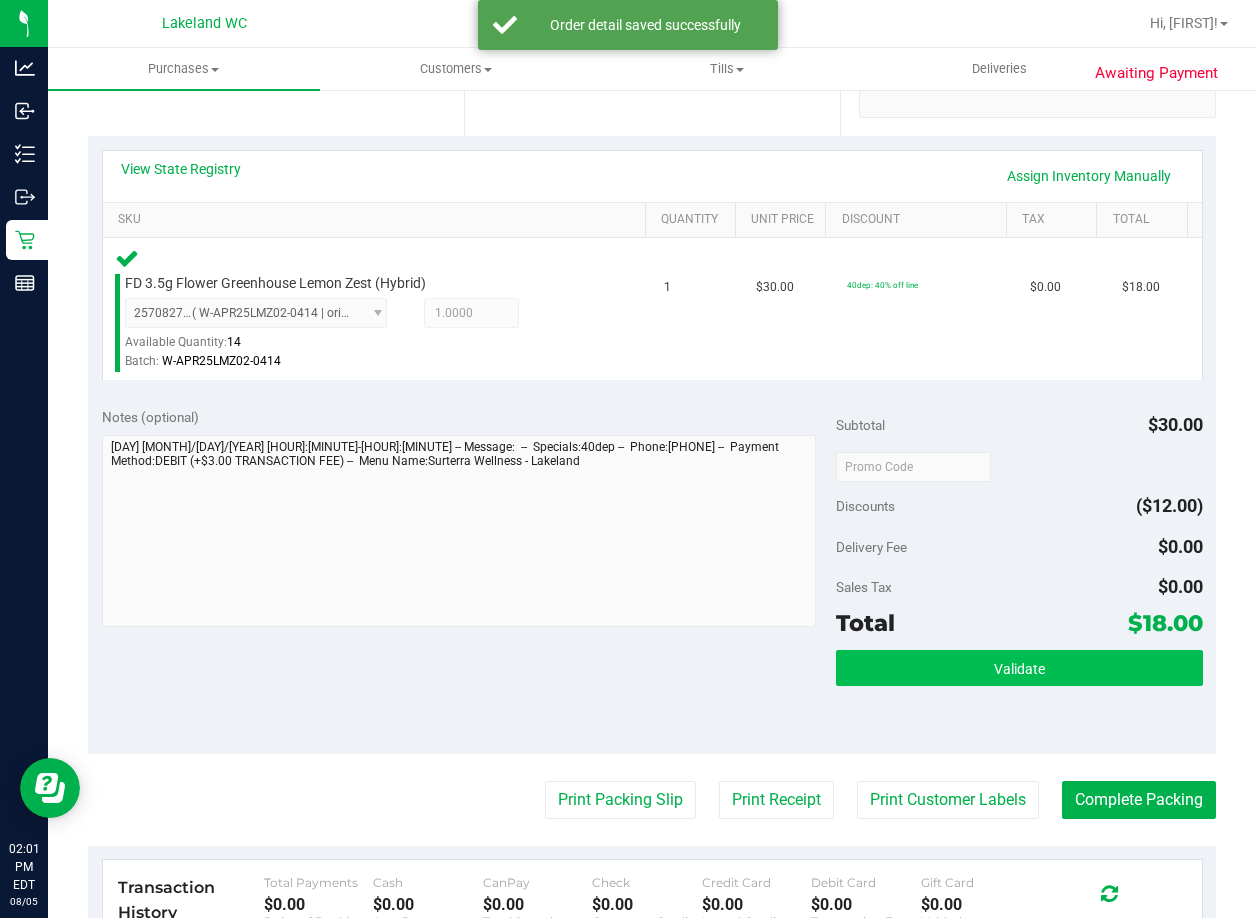 scroll, scrollTop: 500, scrollLeft: 0, axis: vertical 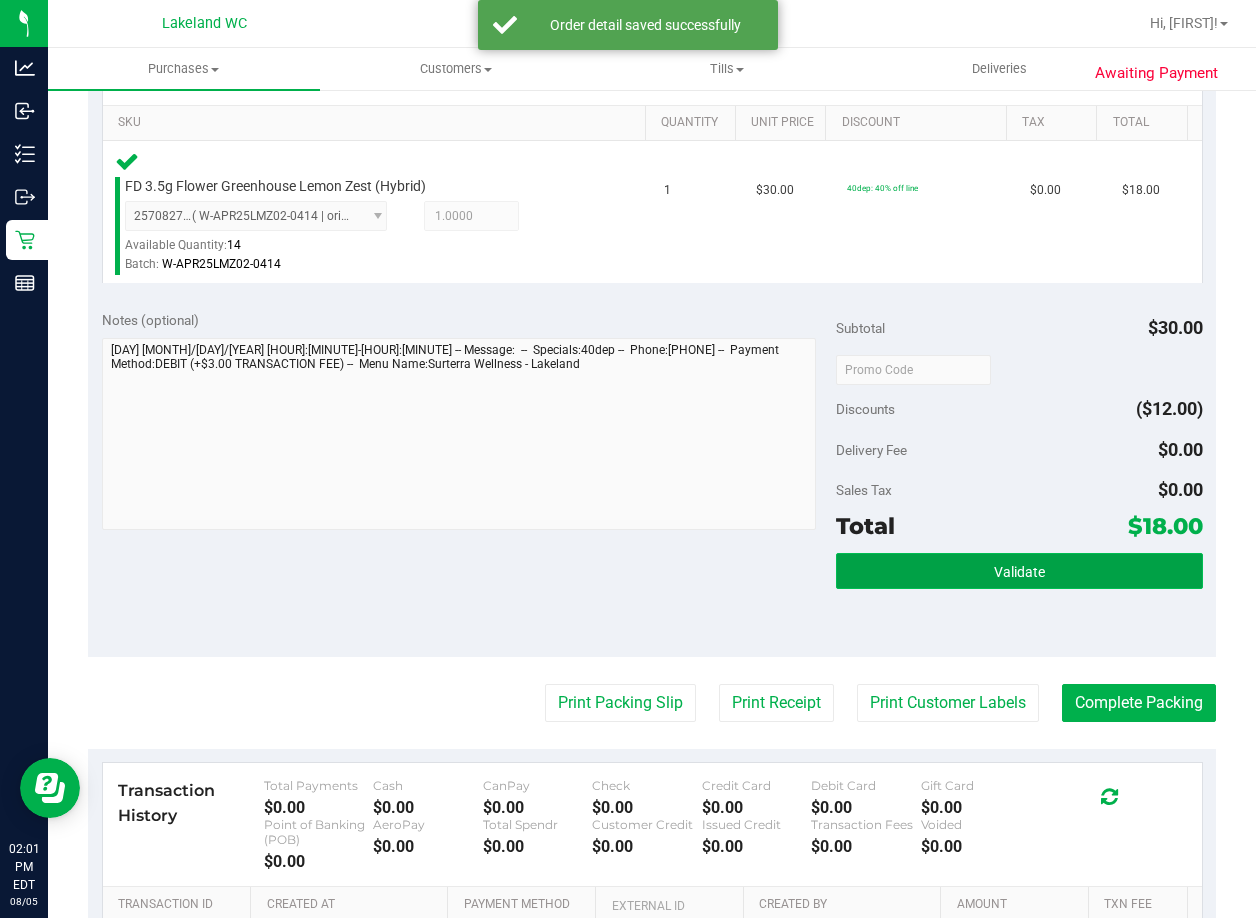 click on "Validate" at bounding box center [1019, 572] 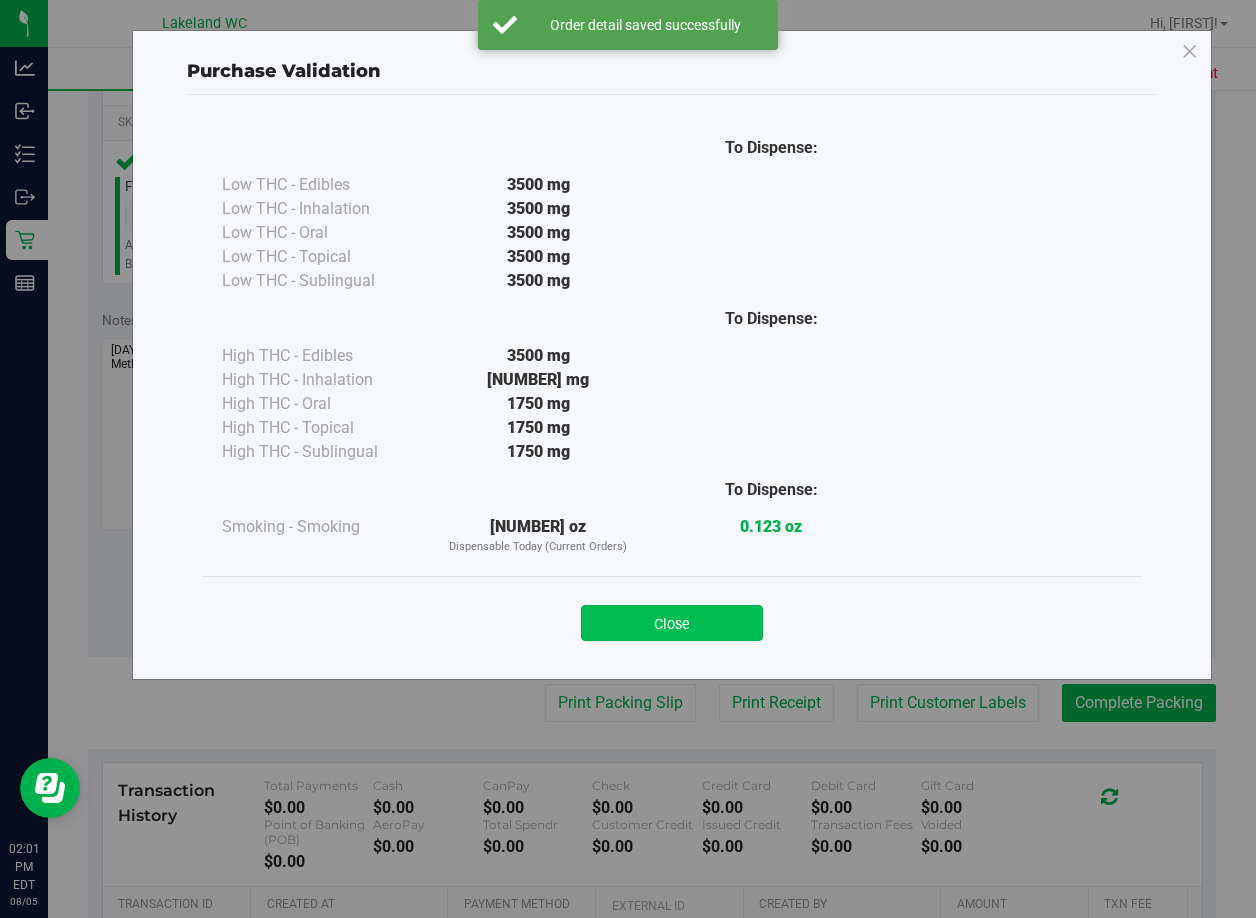 click on "Close" at bounding box center (672, 623) 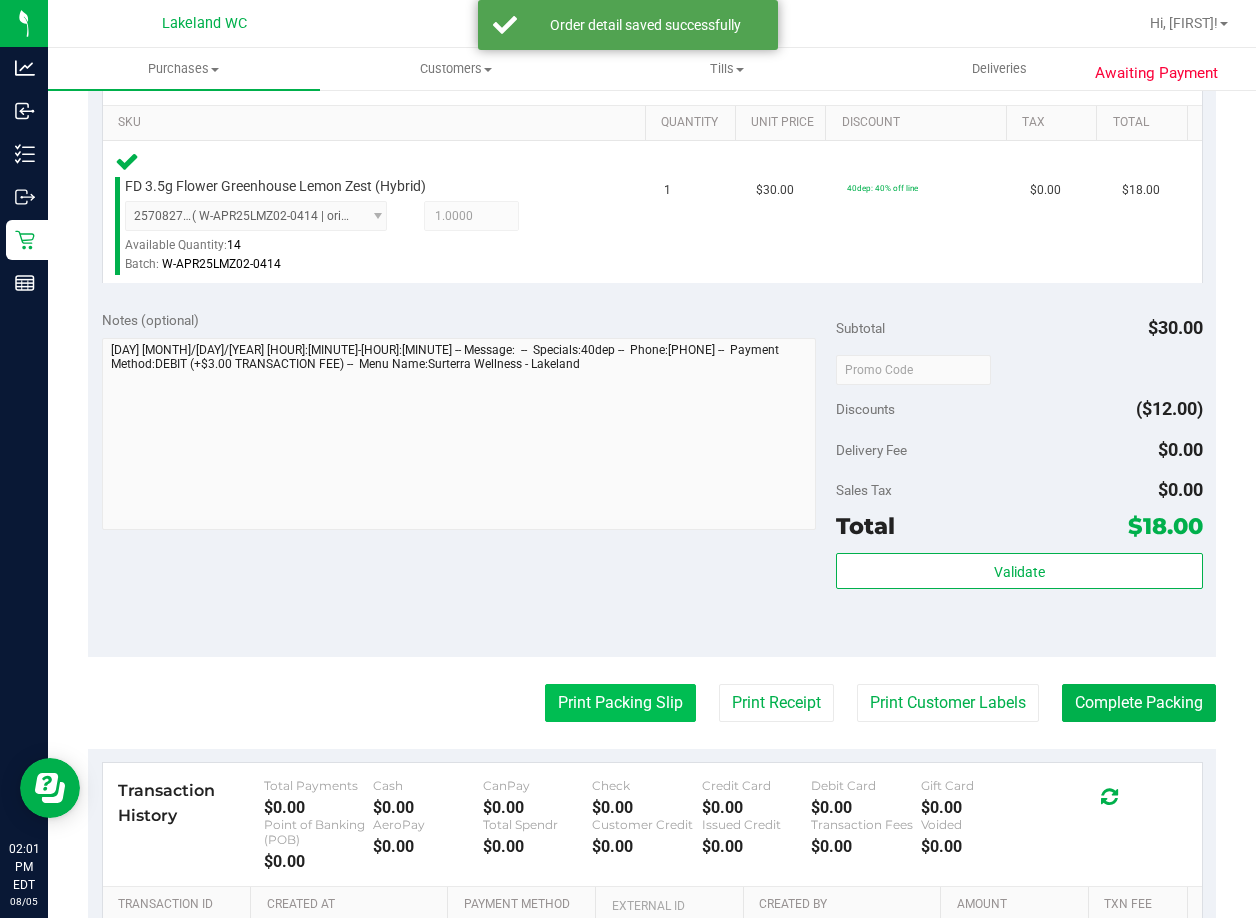 click on "Print Packing Slip" at bounding box center [620, 703] 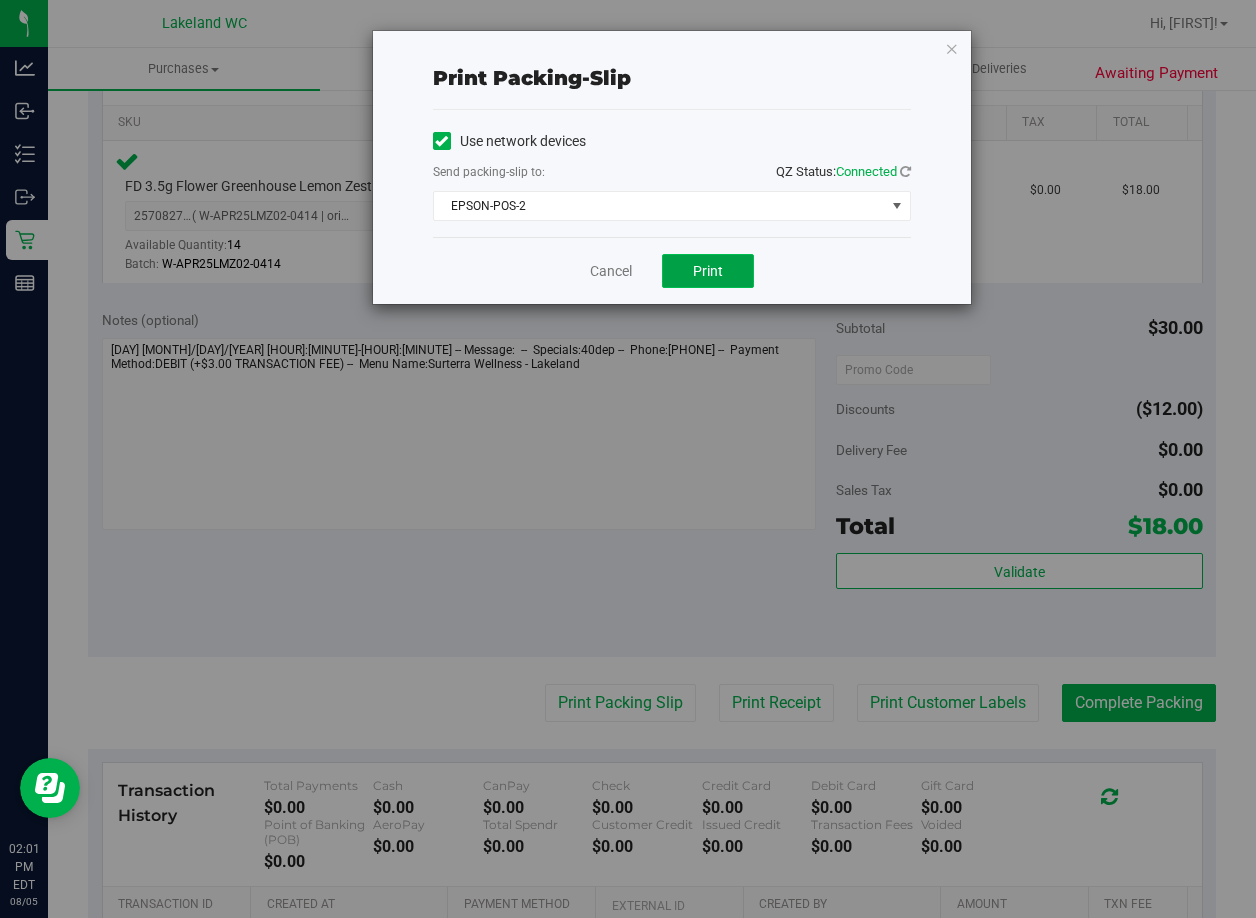 click on "Print" at bounding box center (708, 271) 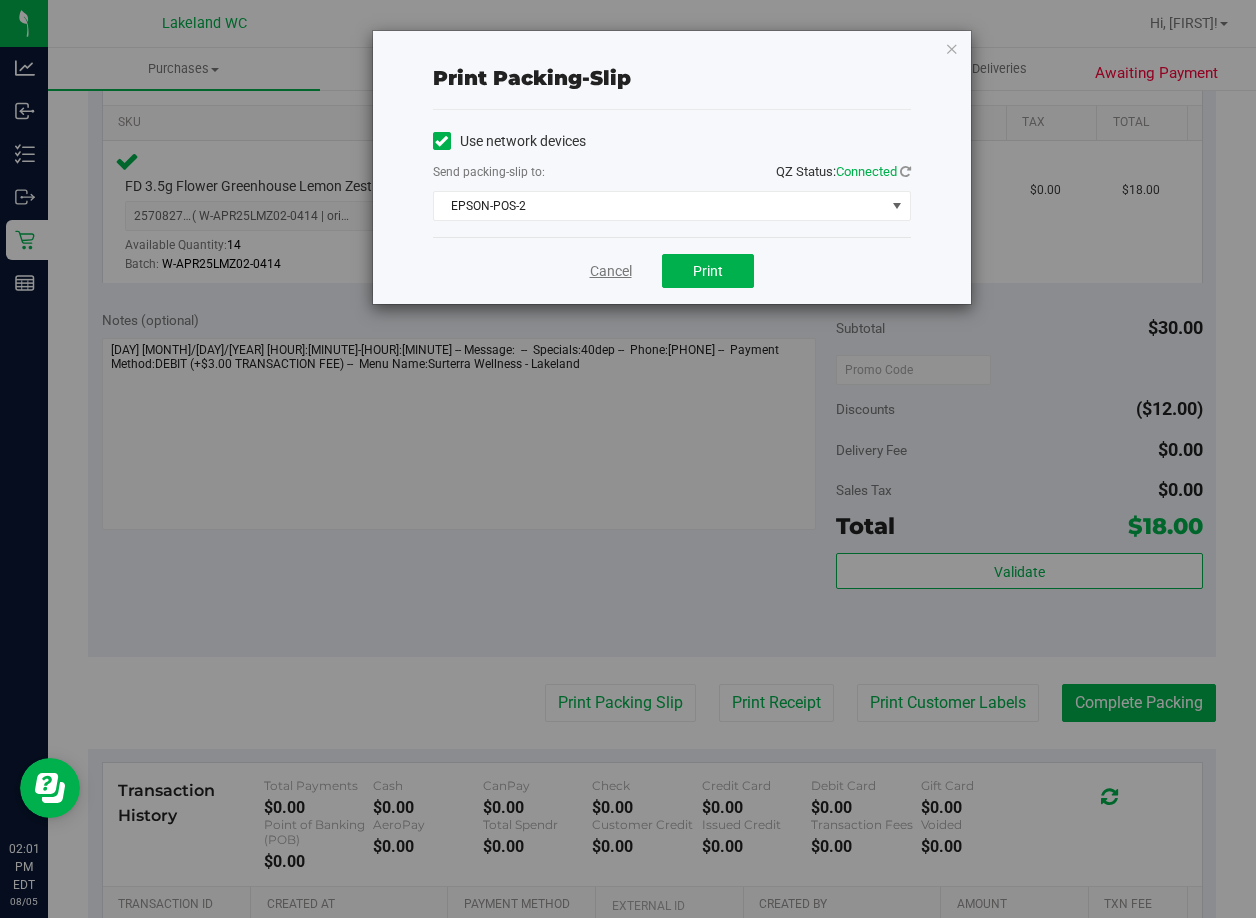 click on "Cancel" at bounding box center (611, 271) 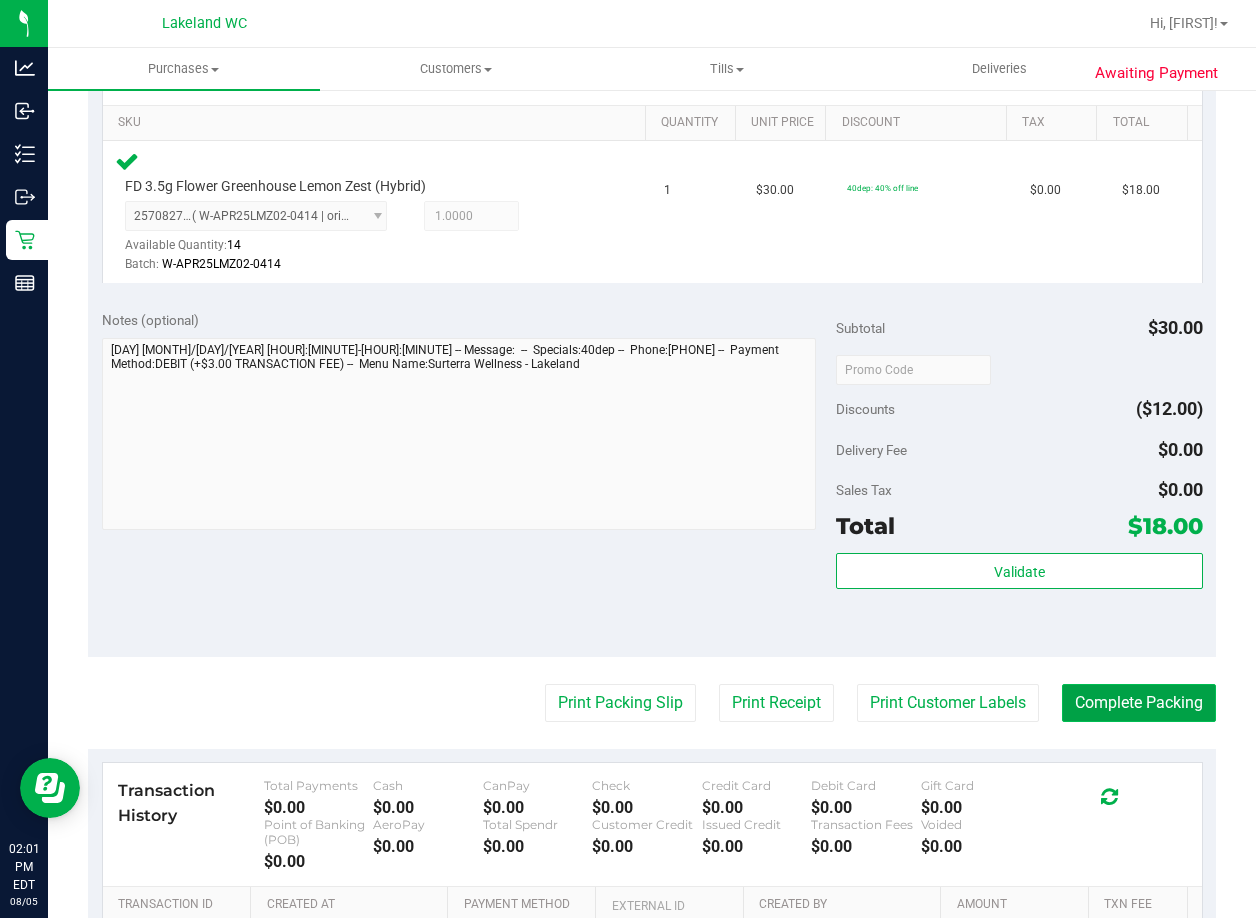 click on "Complete Packing" at bounding box center [1139, 703] 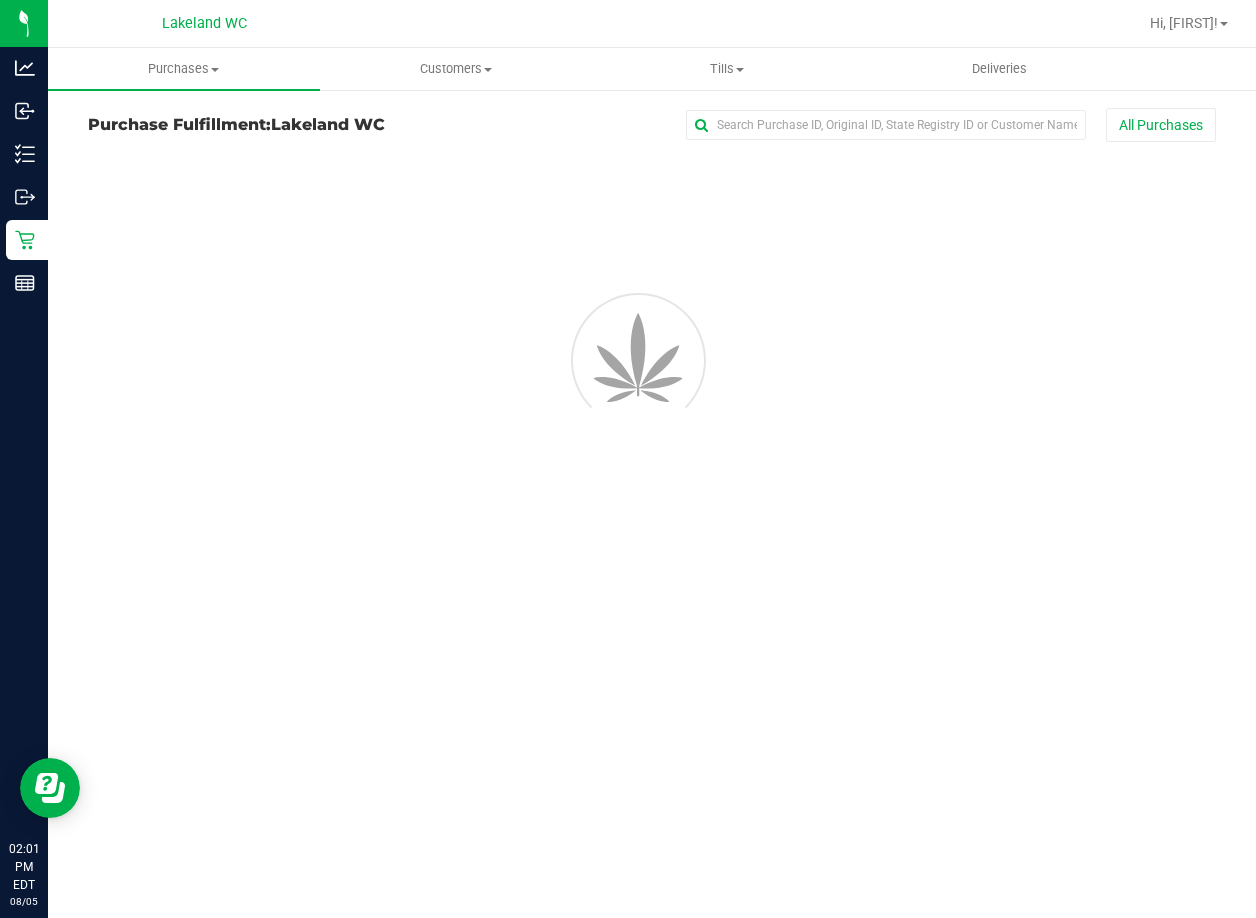 scroll, scrollTop: 0, scrollLeft: 0, axis: both 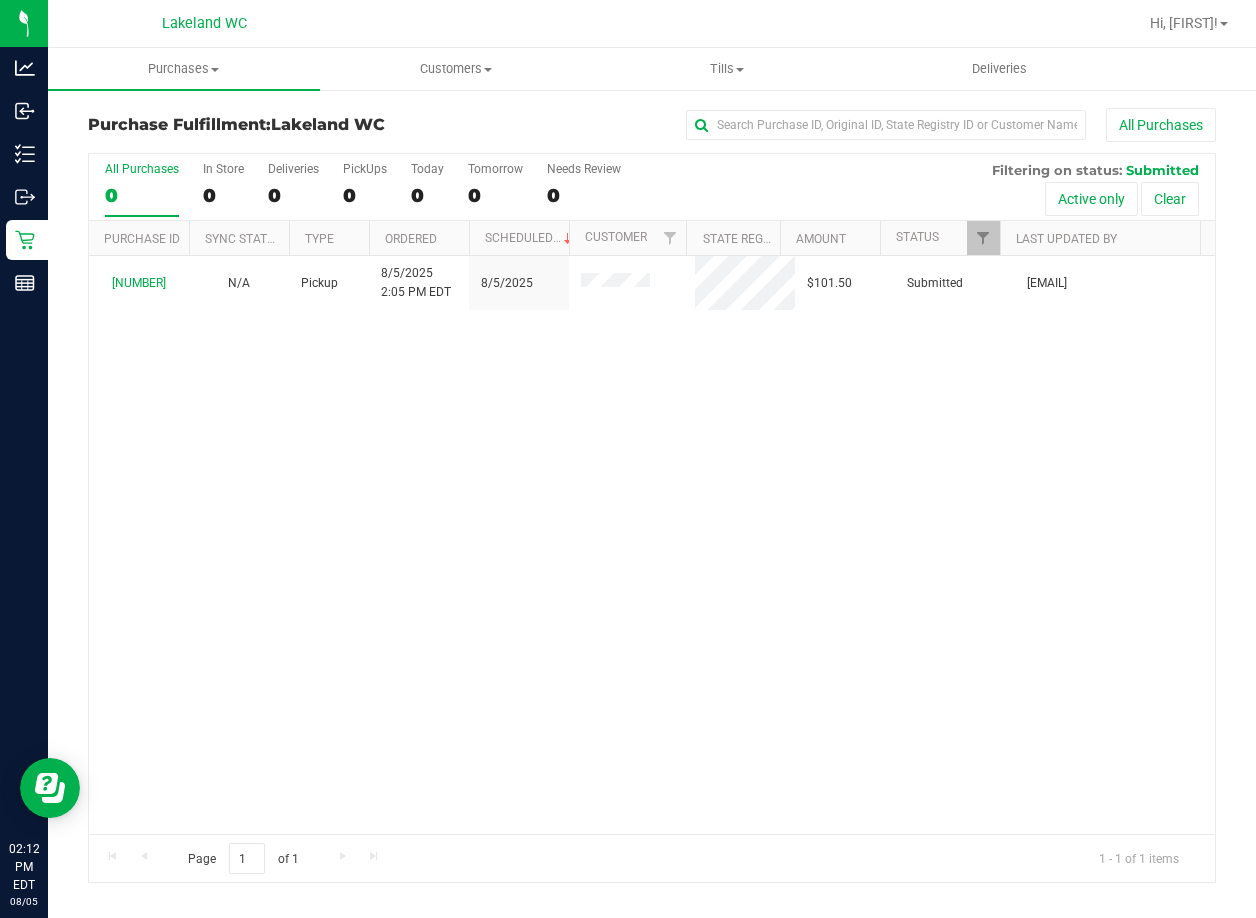 click on "Pickup [MONTH]/[DAY]/[YEAR] [HOUR]:[MINUTE] [AM/PM] [MONTH]/[DAY]
[CURRENCY][NUMBER]
Submitted [EMAIL]" at bounding box center [652, 545] 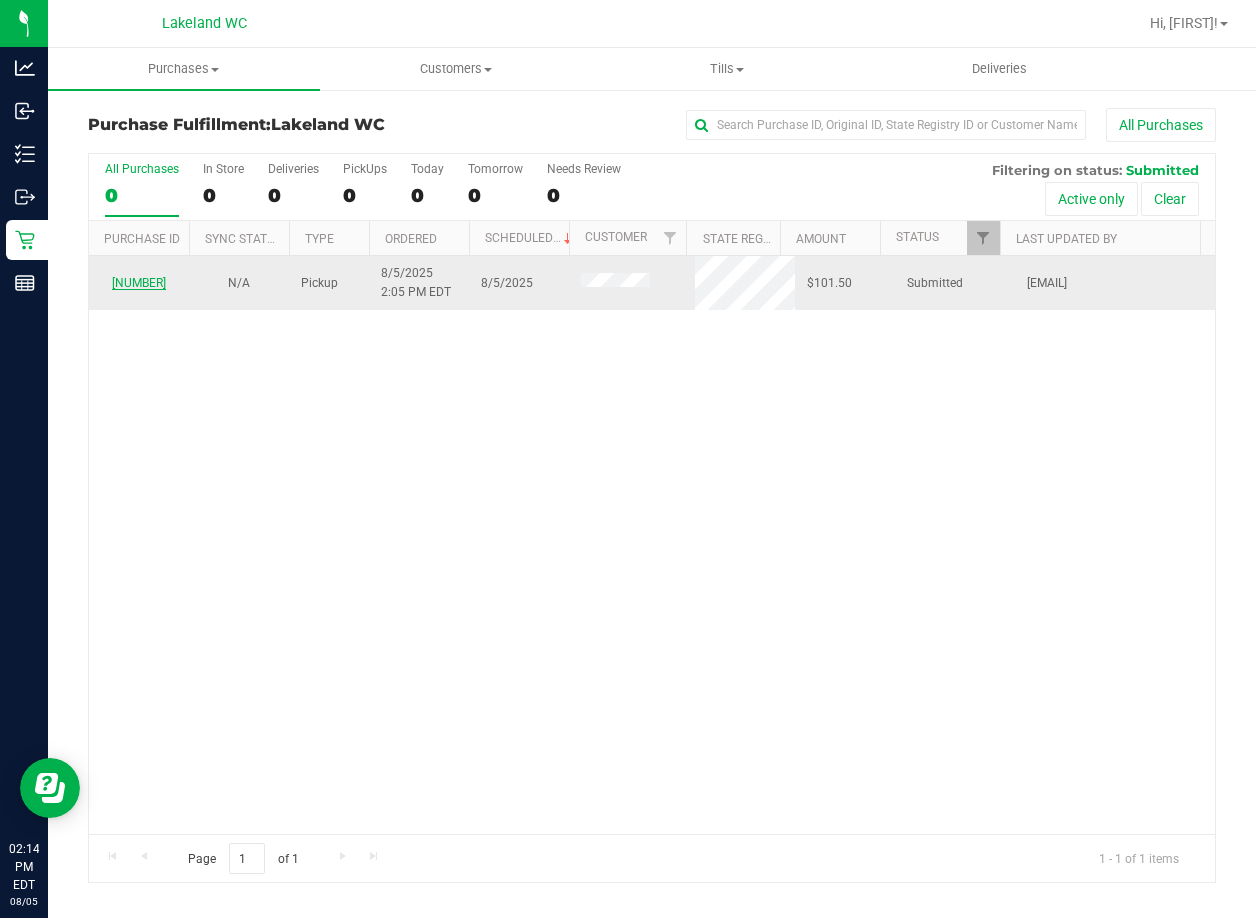click on "[NUMBER]" at bounding box center [139, 283] 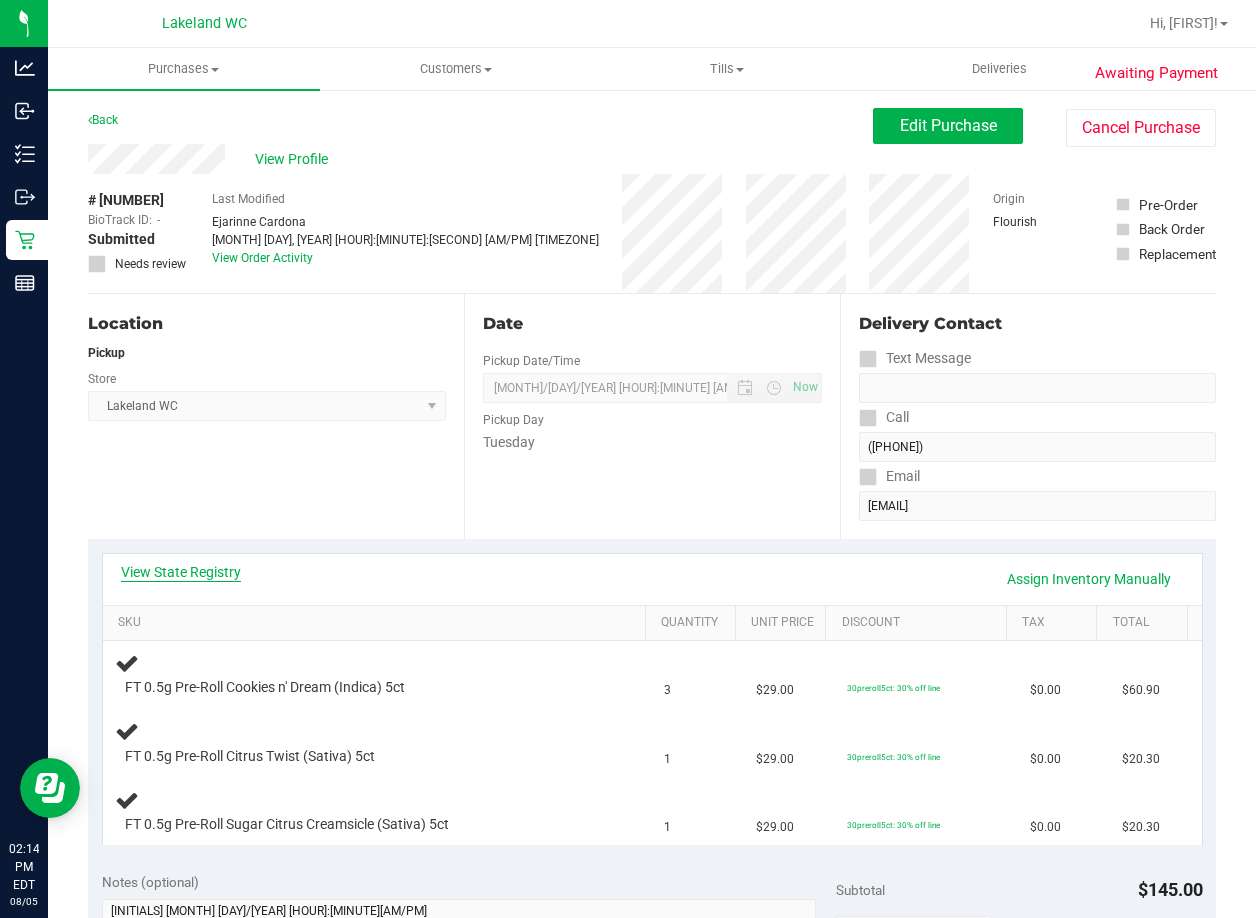 click on "View State Registry" at bounding box center (181, 572) 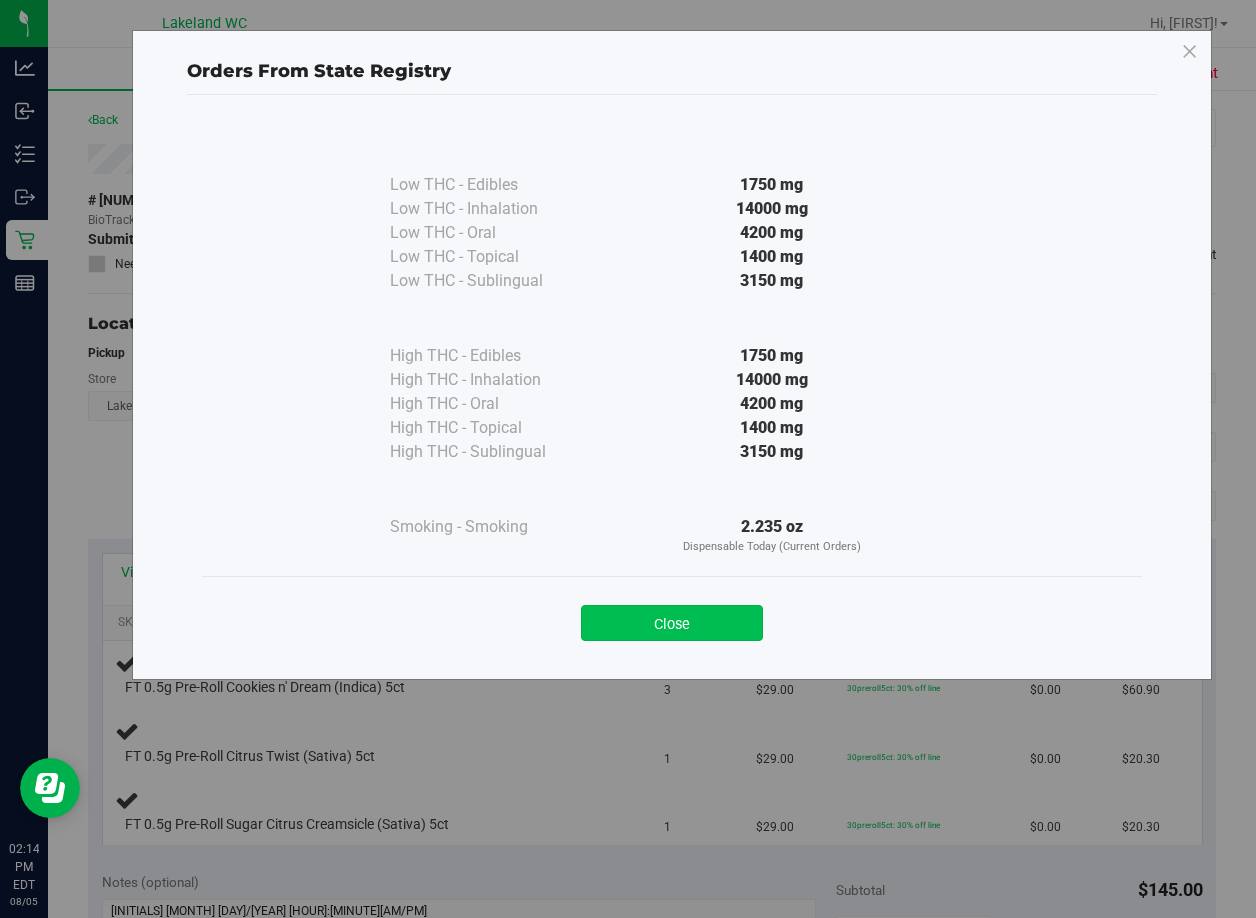 click on "Close" at bounding box center (672, 623) 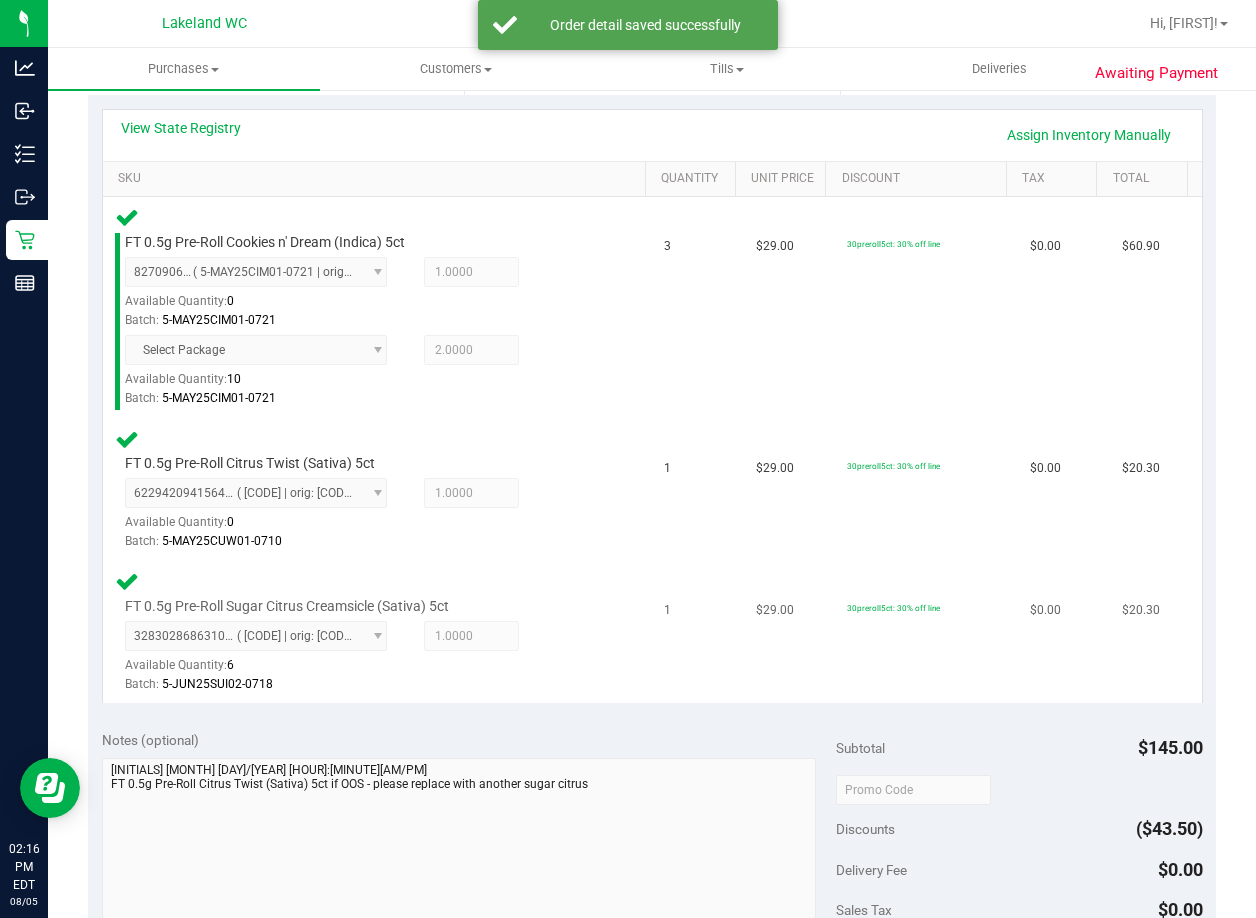 scroll, scrollTop: 600, scrollLeft: 0, axis: vertical 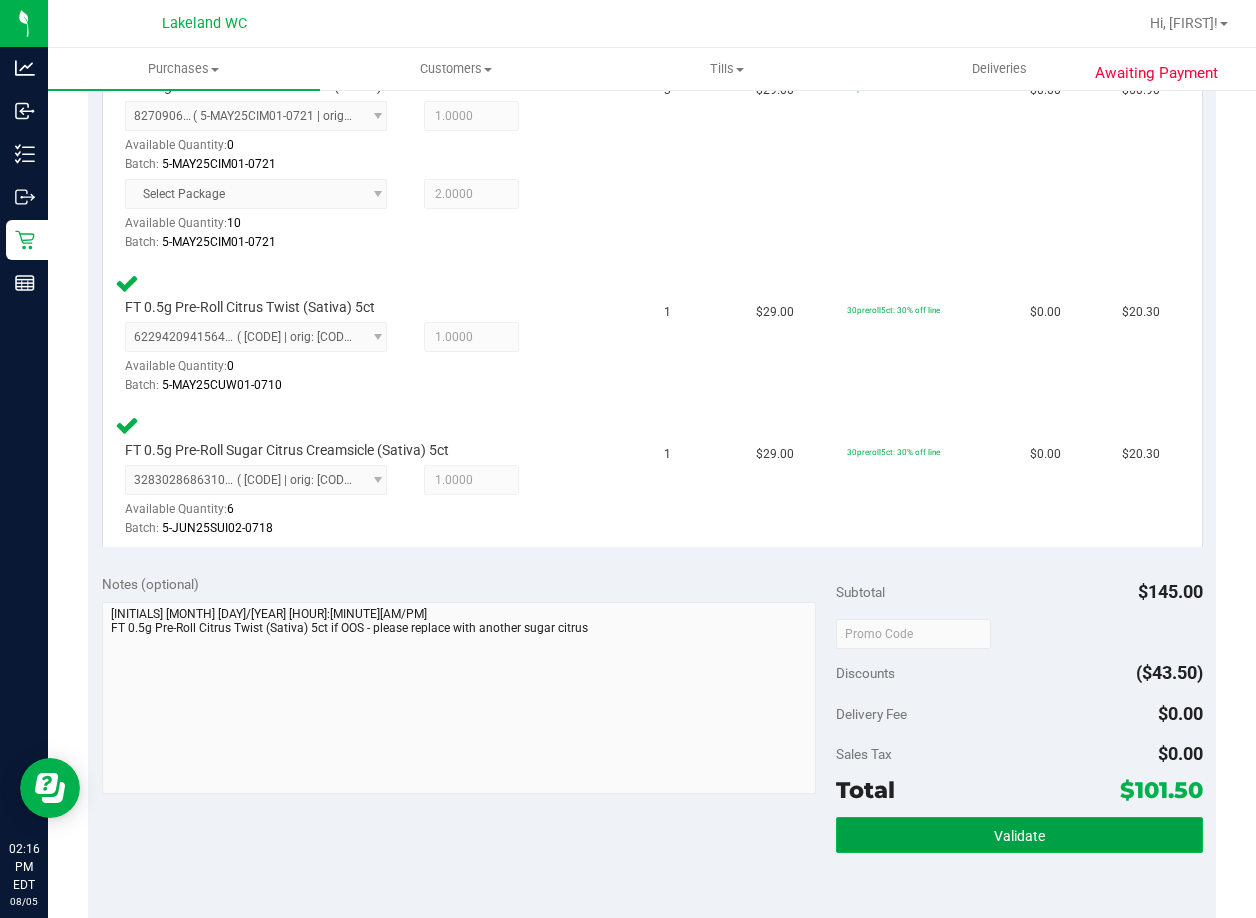 click on "Validate" at bounding box center [1019, 835] 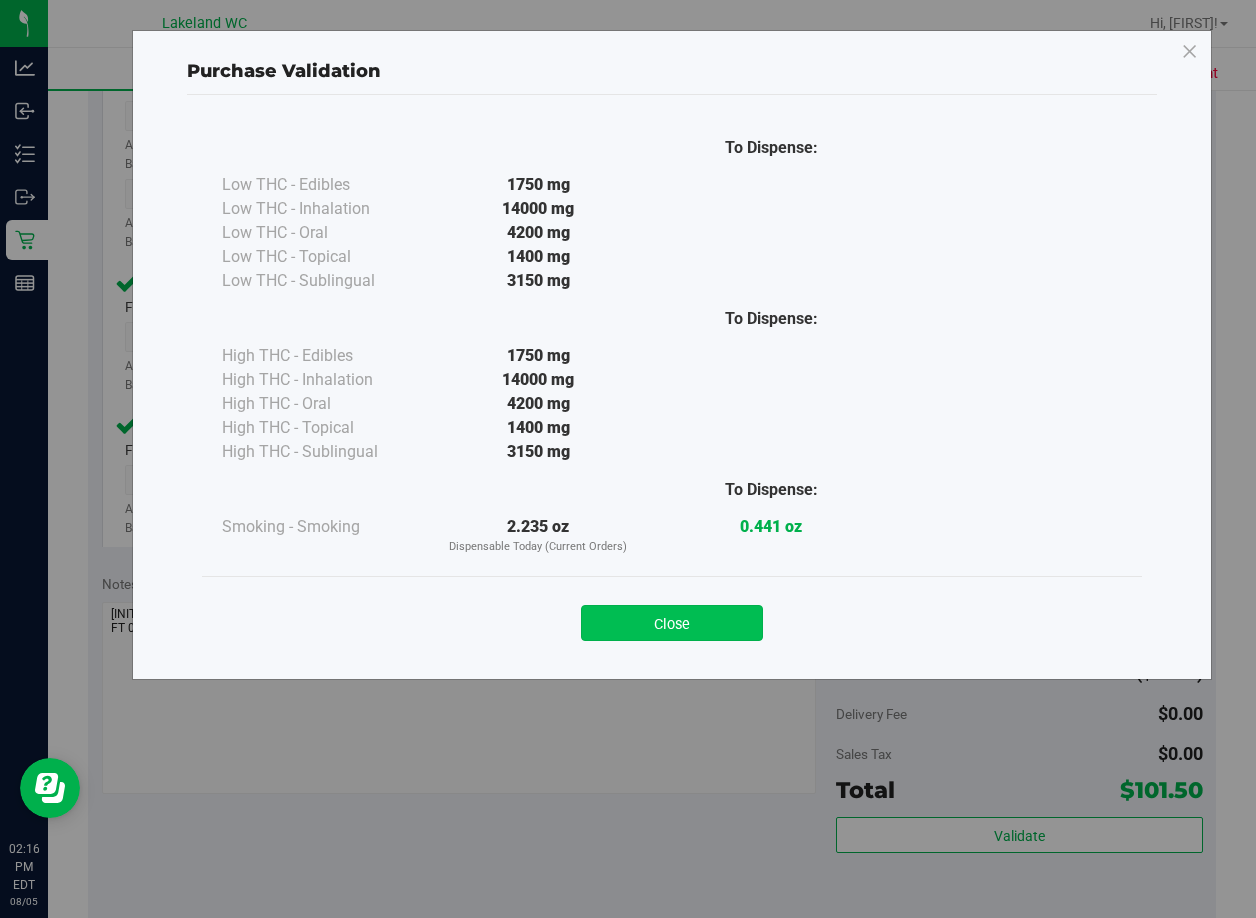 click on "Close" at bounding box center (672, 623) 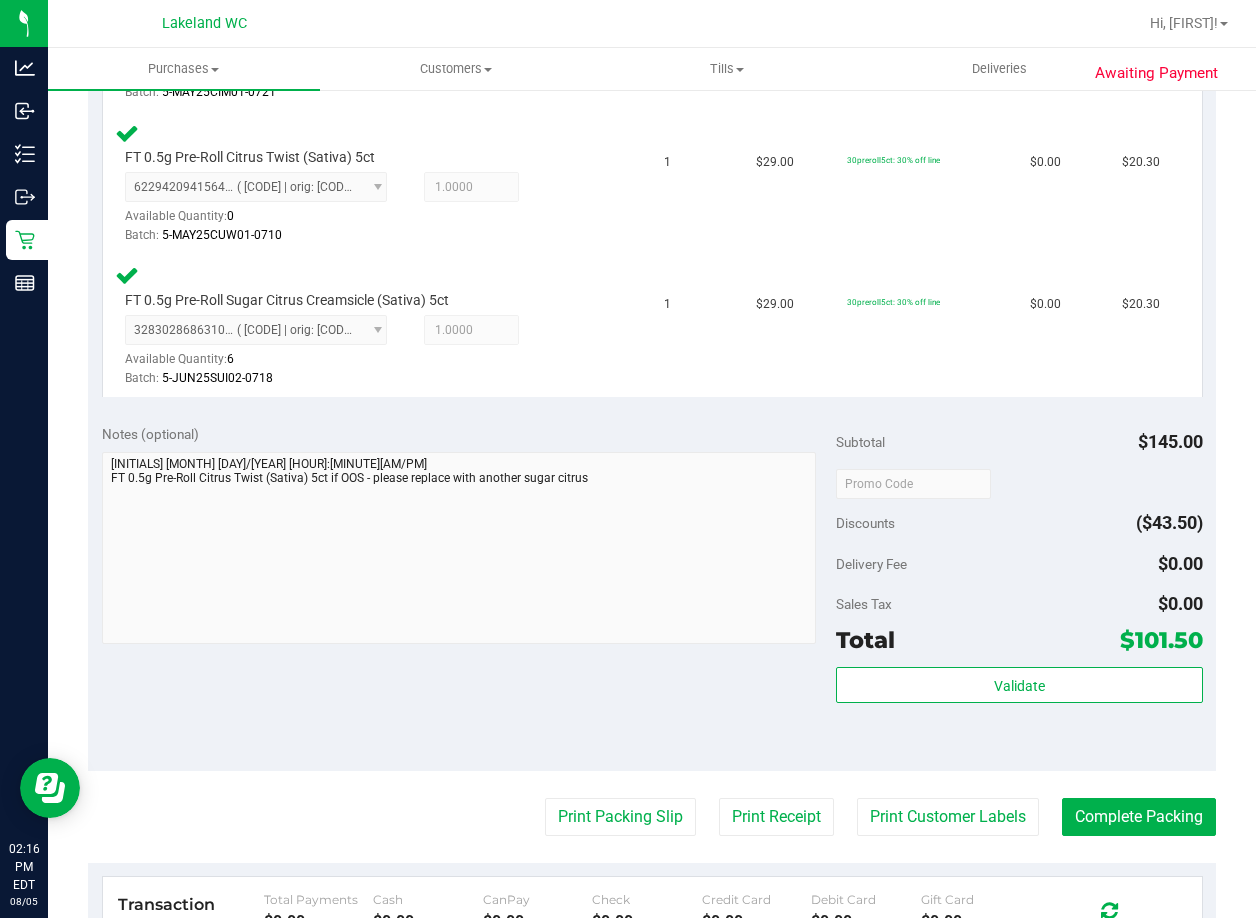 scroll, scrollTop: 900, scrollLeft: 0, axis: vertical 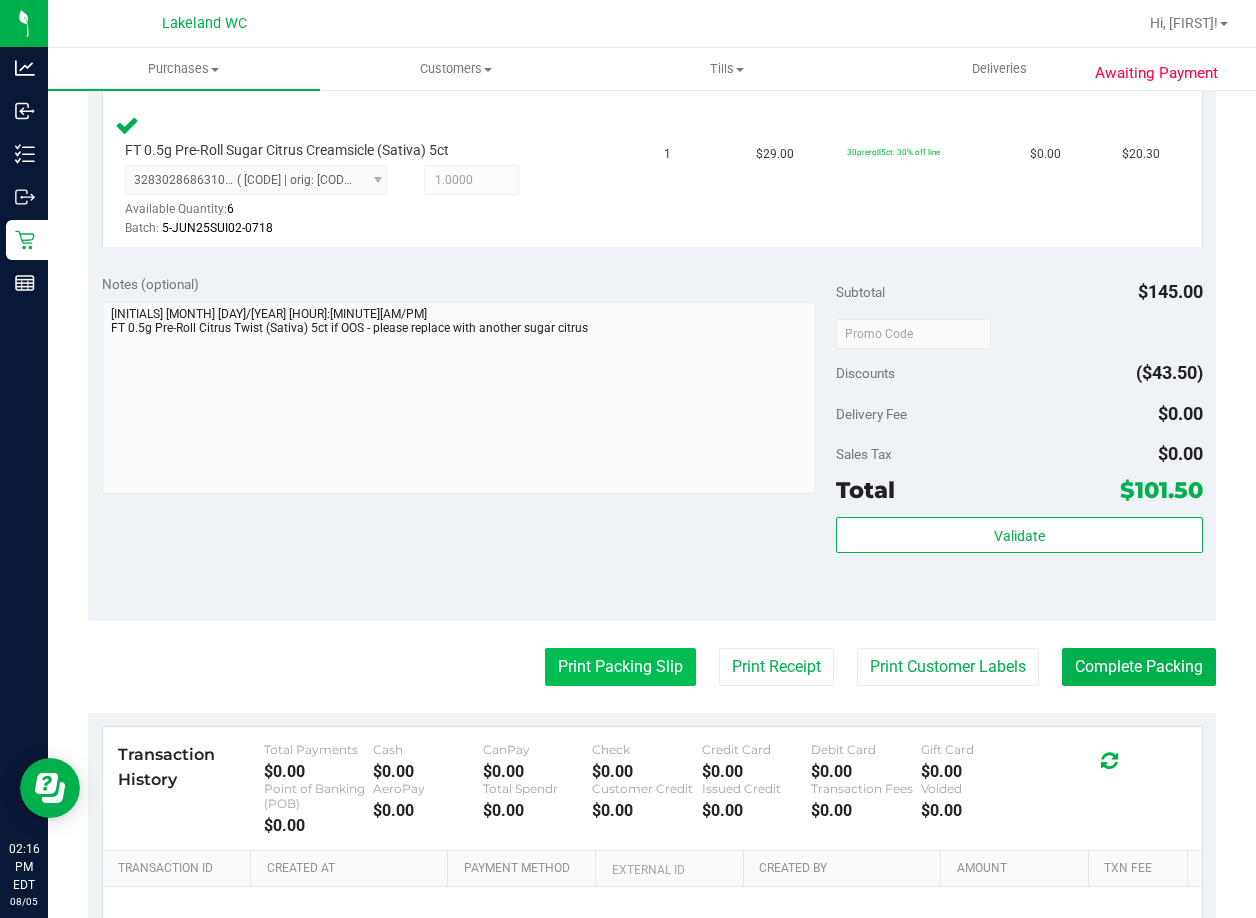 click on "Print Packing Slip" at bounding box center (620, 667) 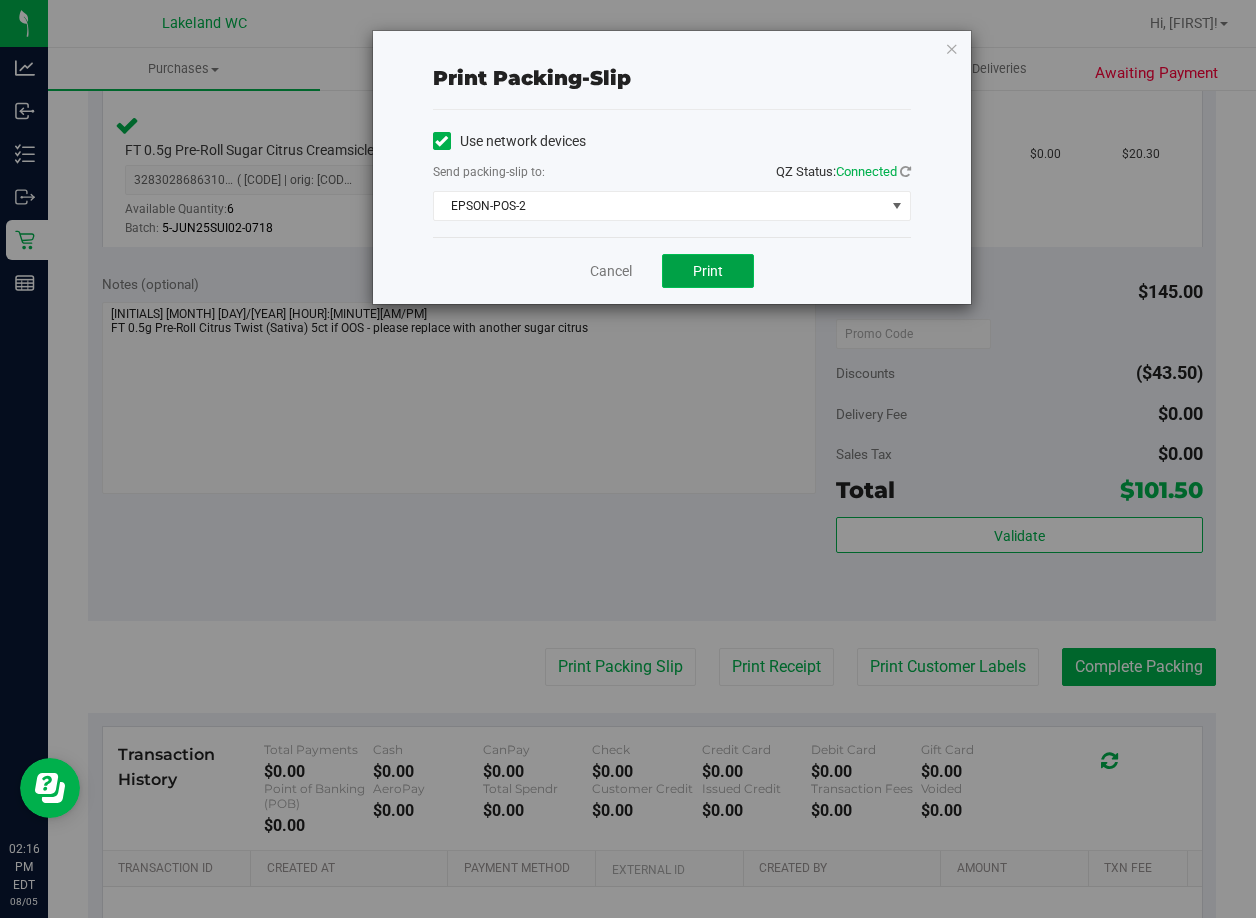click on "Print" at bounding box center [708, 271] 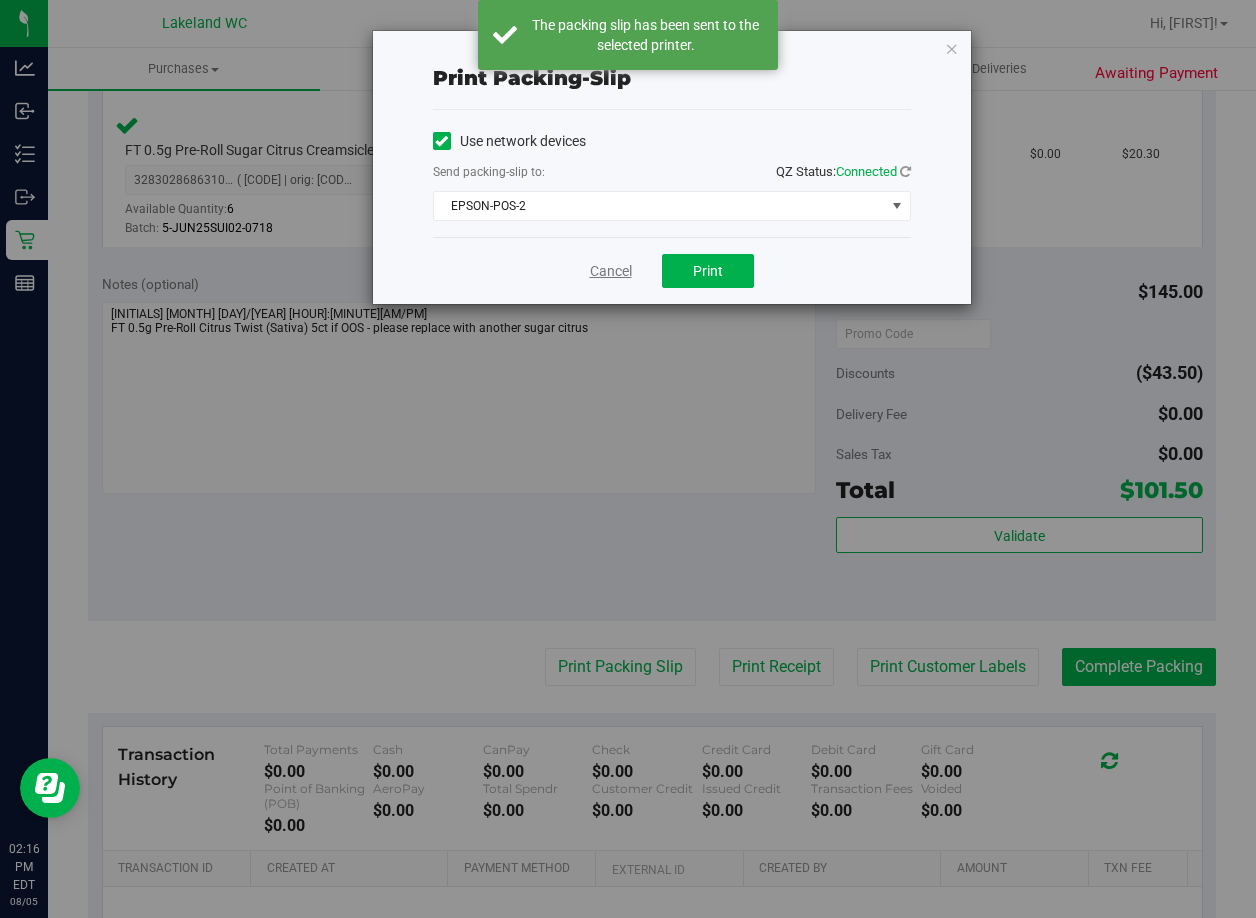 click on "Cancel" at bounding box center (611, 271) 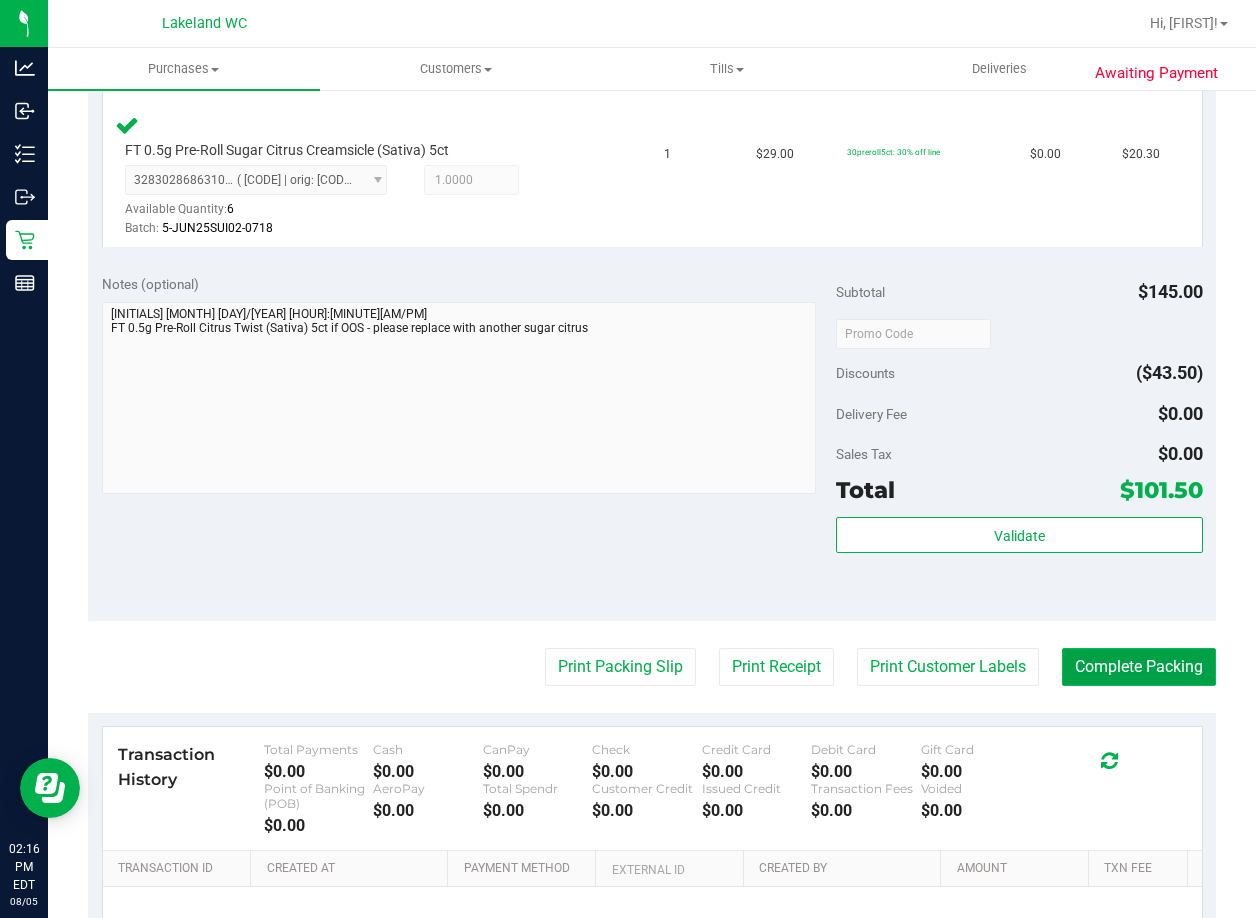 click on "Complete Packing" at bounding box center [1139, 667] 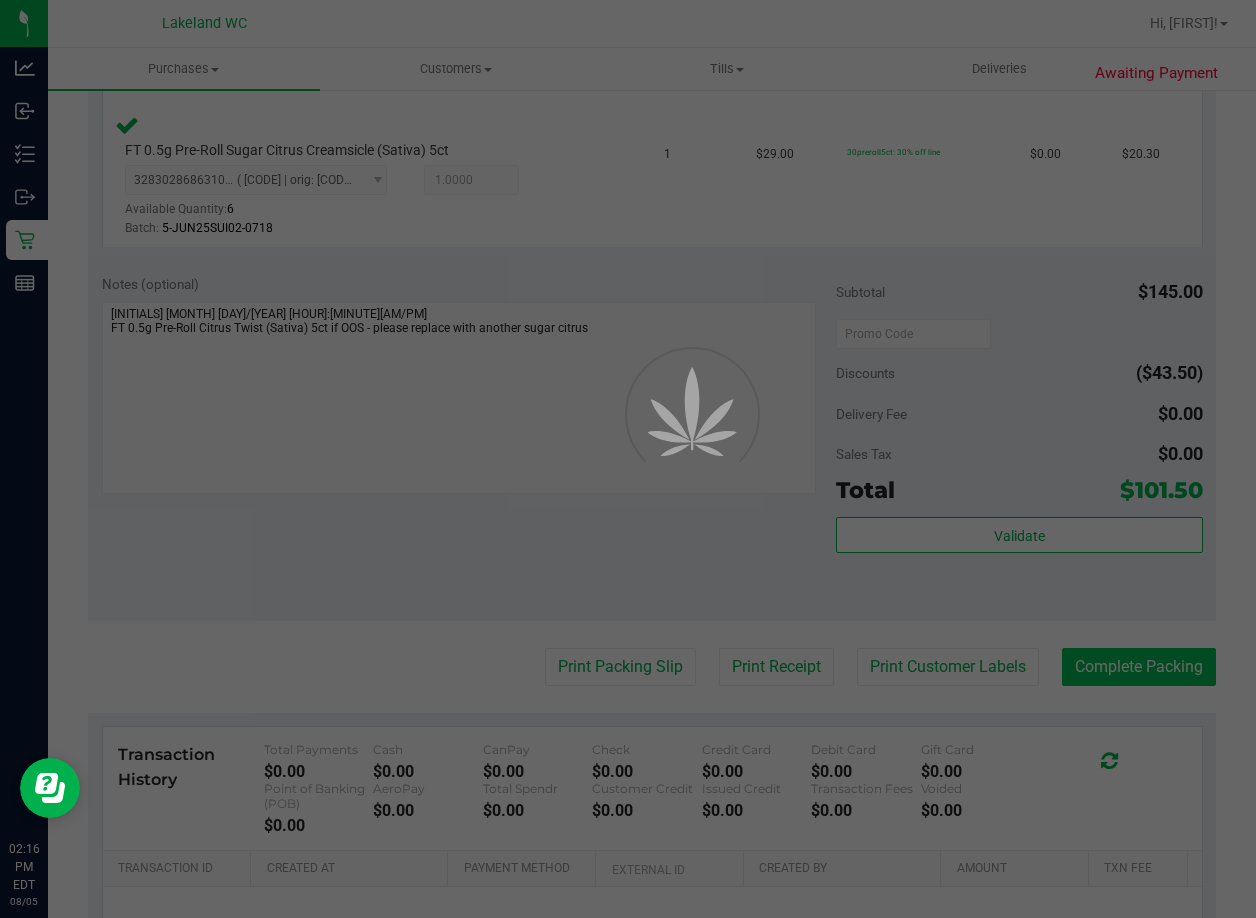scroll, scrollTop: 0, scrollLeft: 0, axis: both 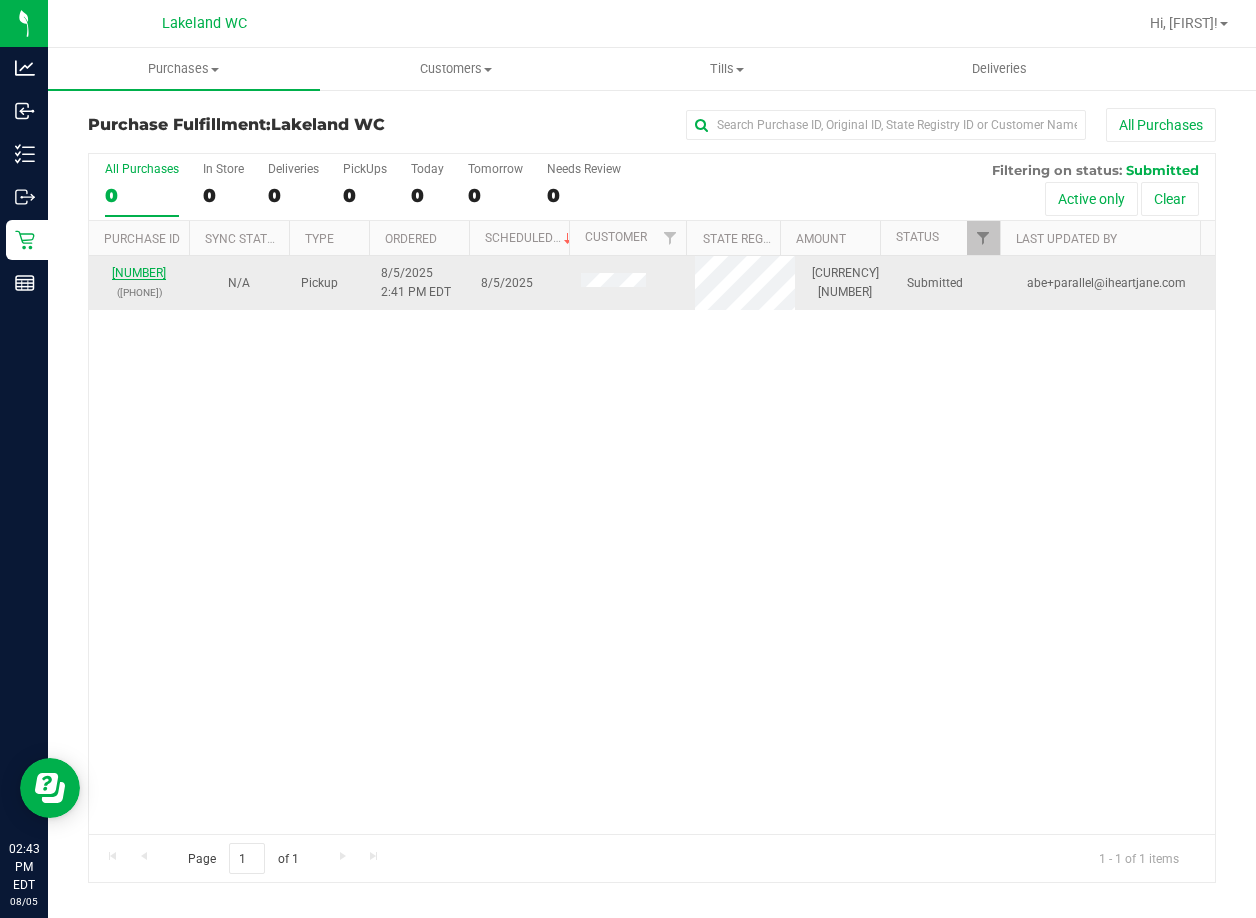 click on "[NUMBER]" at bounding box center (139, 273) 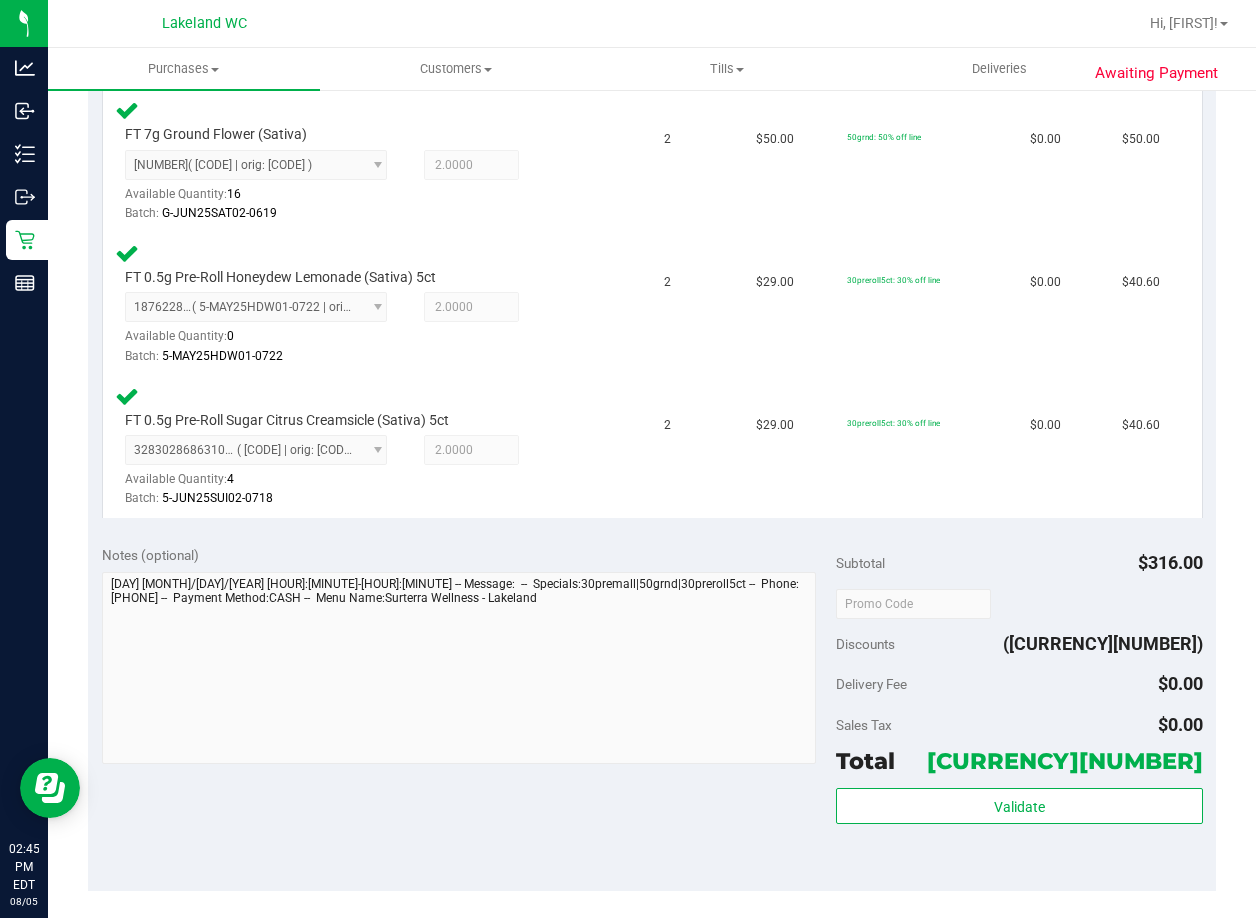 scroll, scrollTop: 800, scrollLeft: 0, axis: vertical 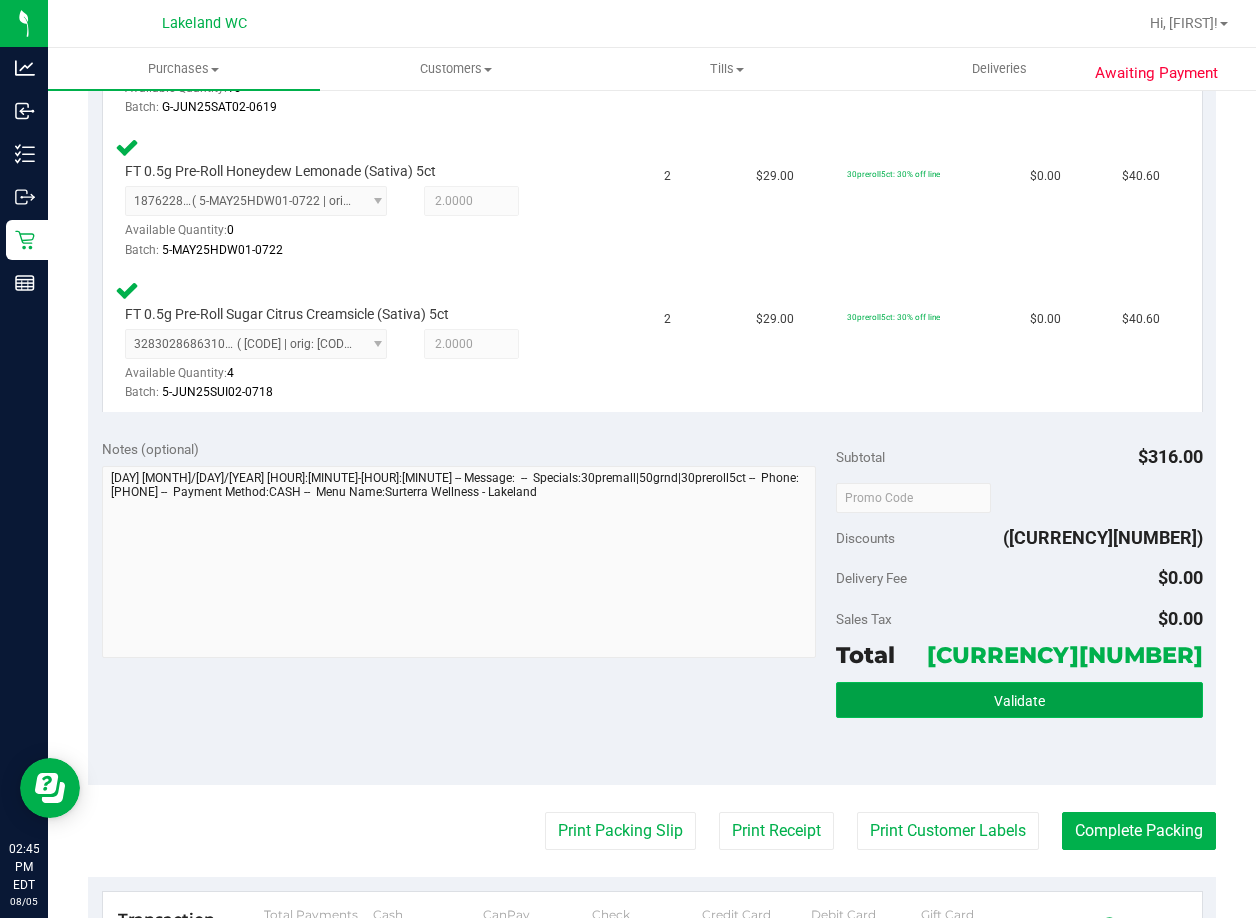click on "Validate" at bounding box center [1019, 701] 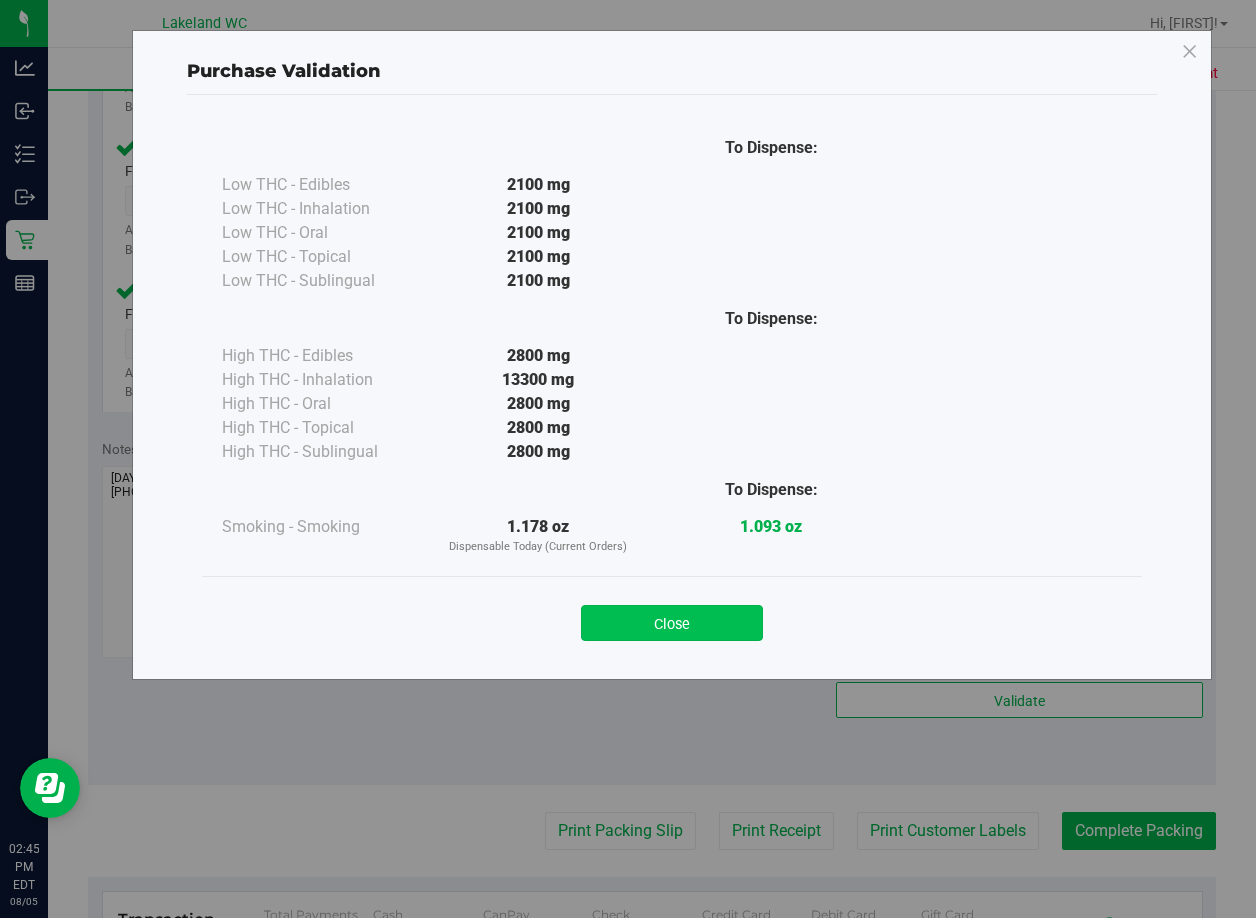 click on "Close" at bounding box center [672, 623] 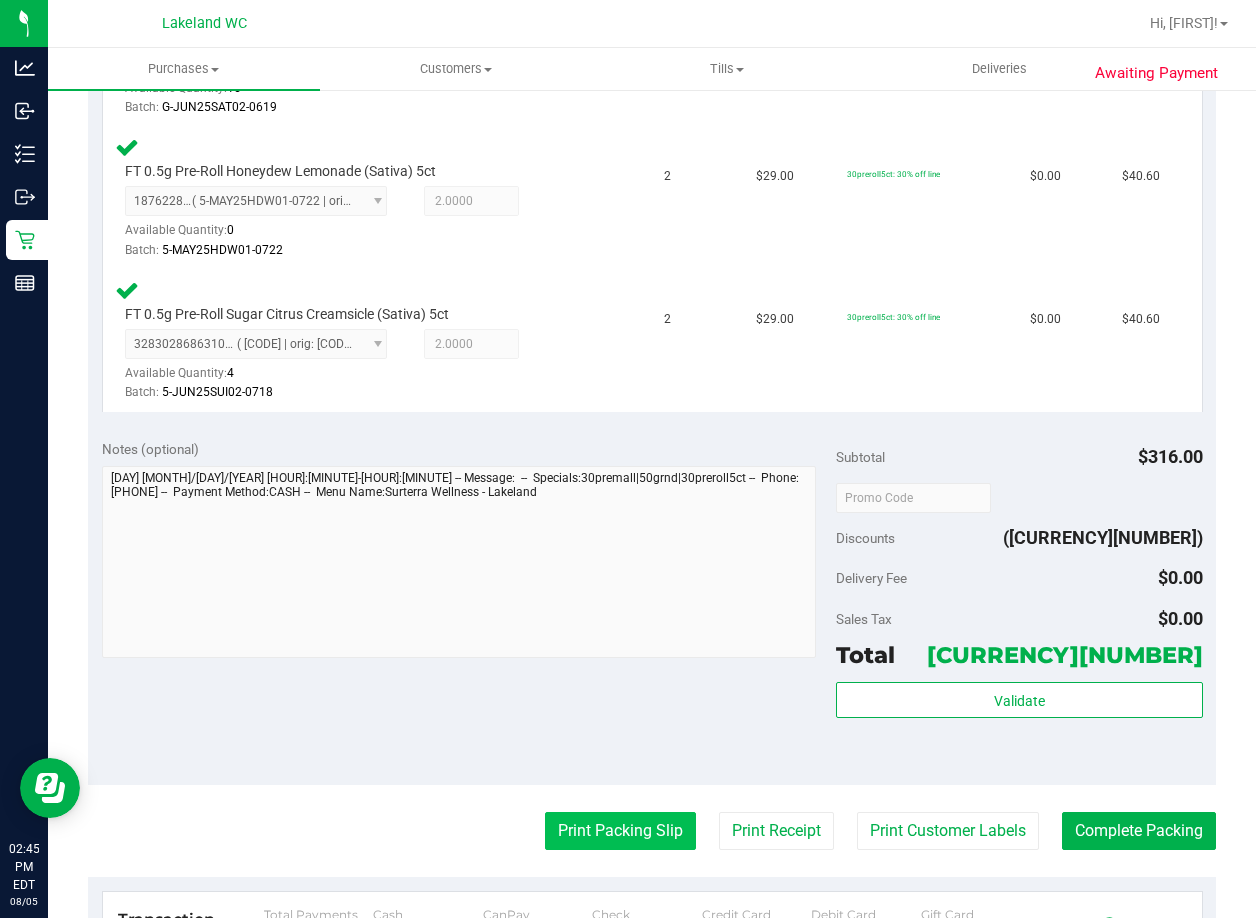 click on "Print Packing Slip" at bounding box center [620, 831] 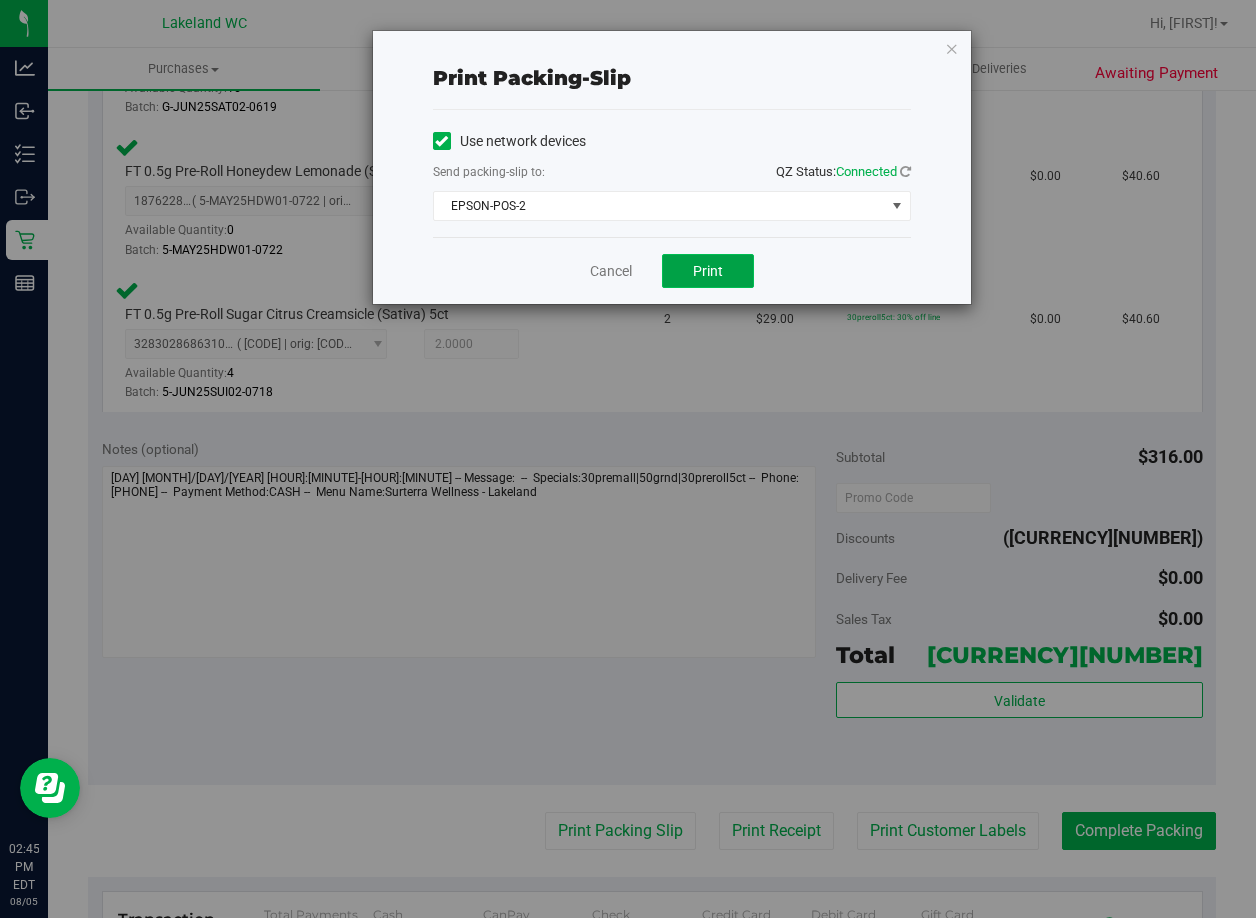 click on "Print" at bounding box center (708, 271) 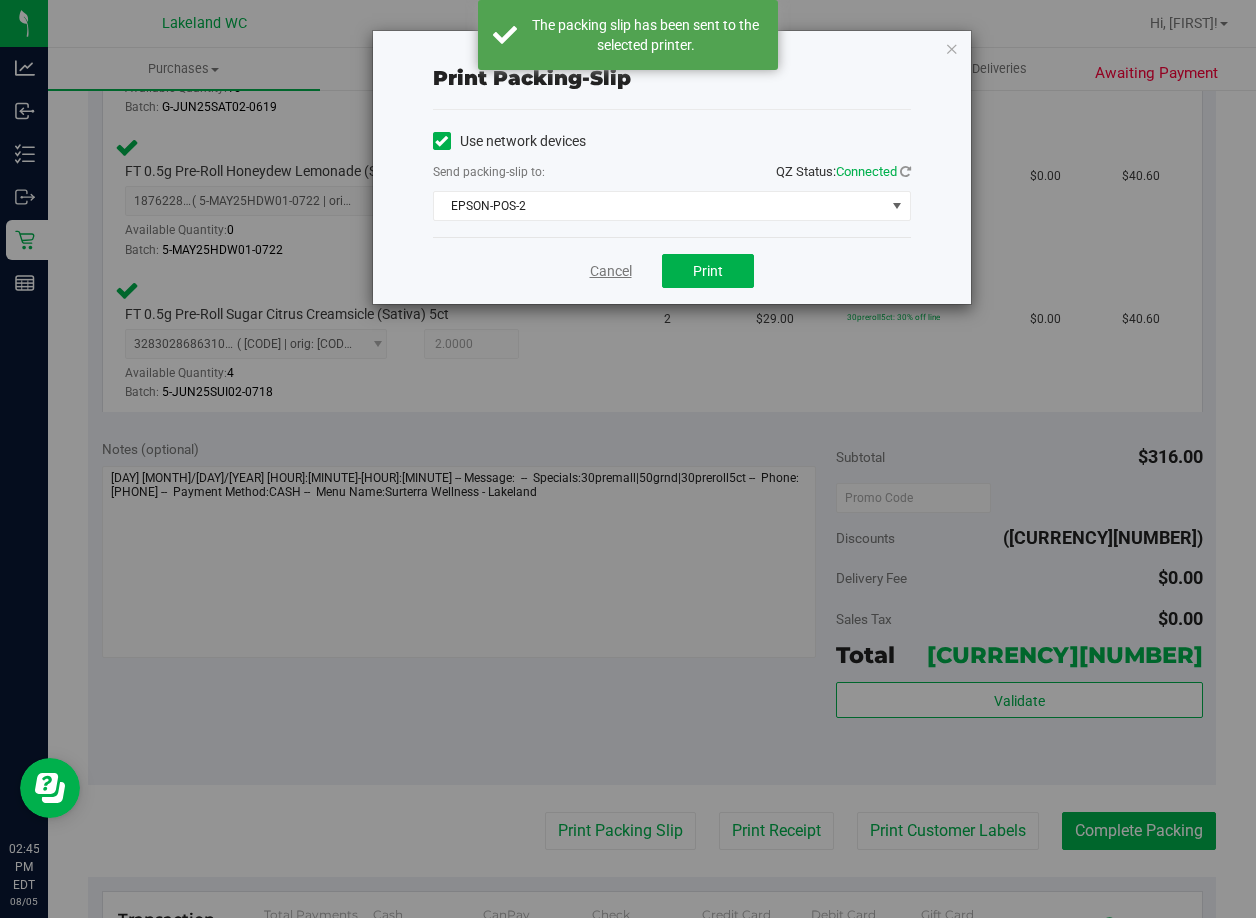 click on "Cancel" at bounding box center (611, 271) 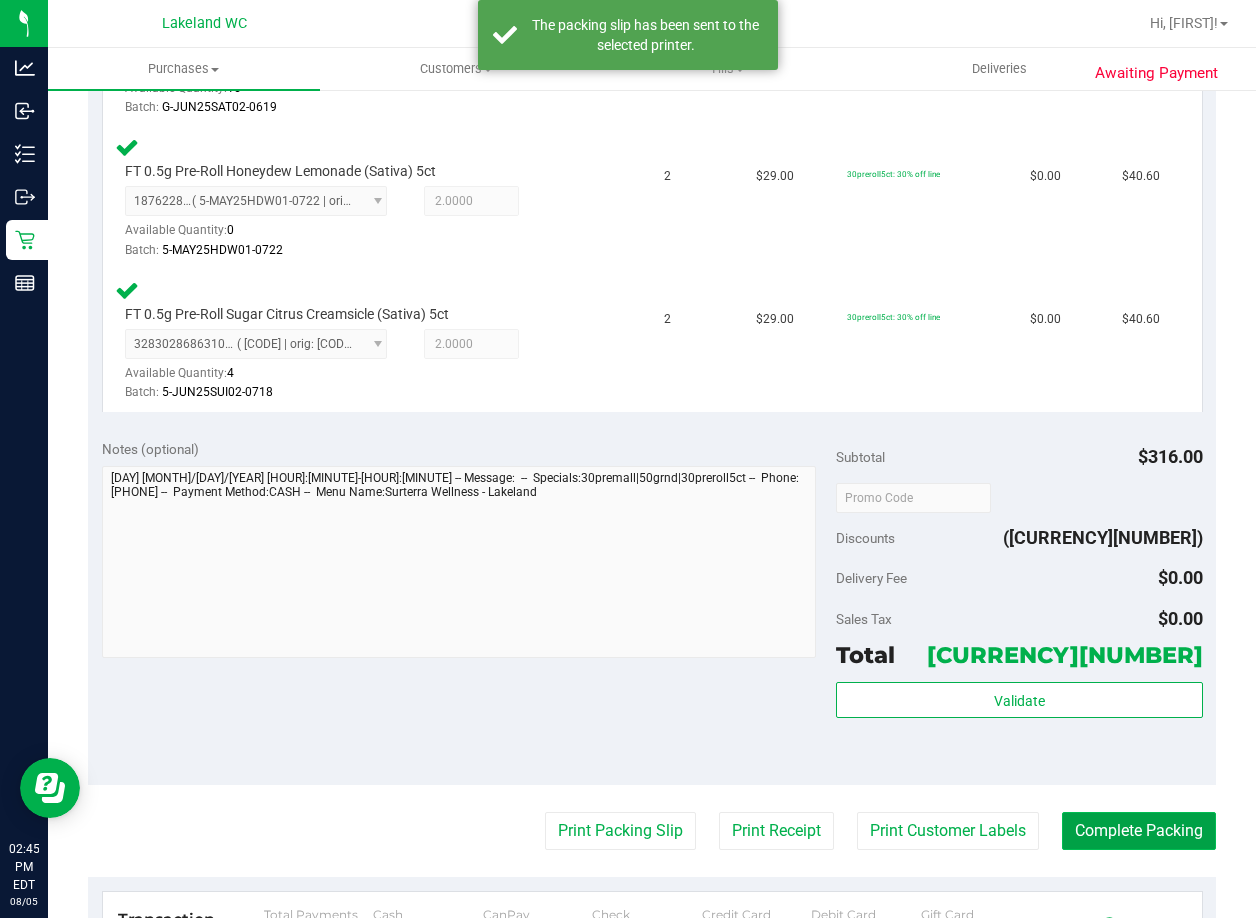 click on "Complete Packing" at bounding box center (1139, 831) 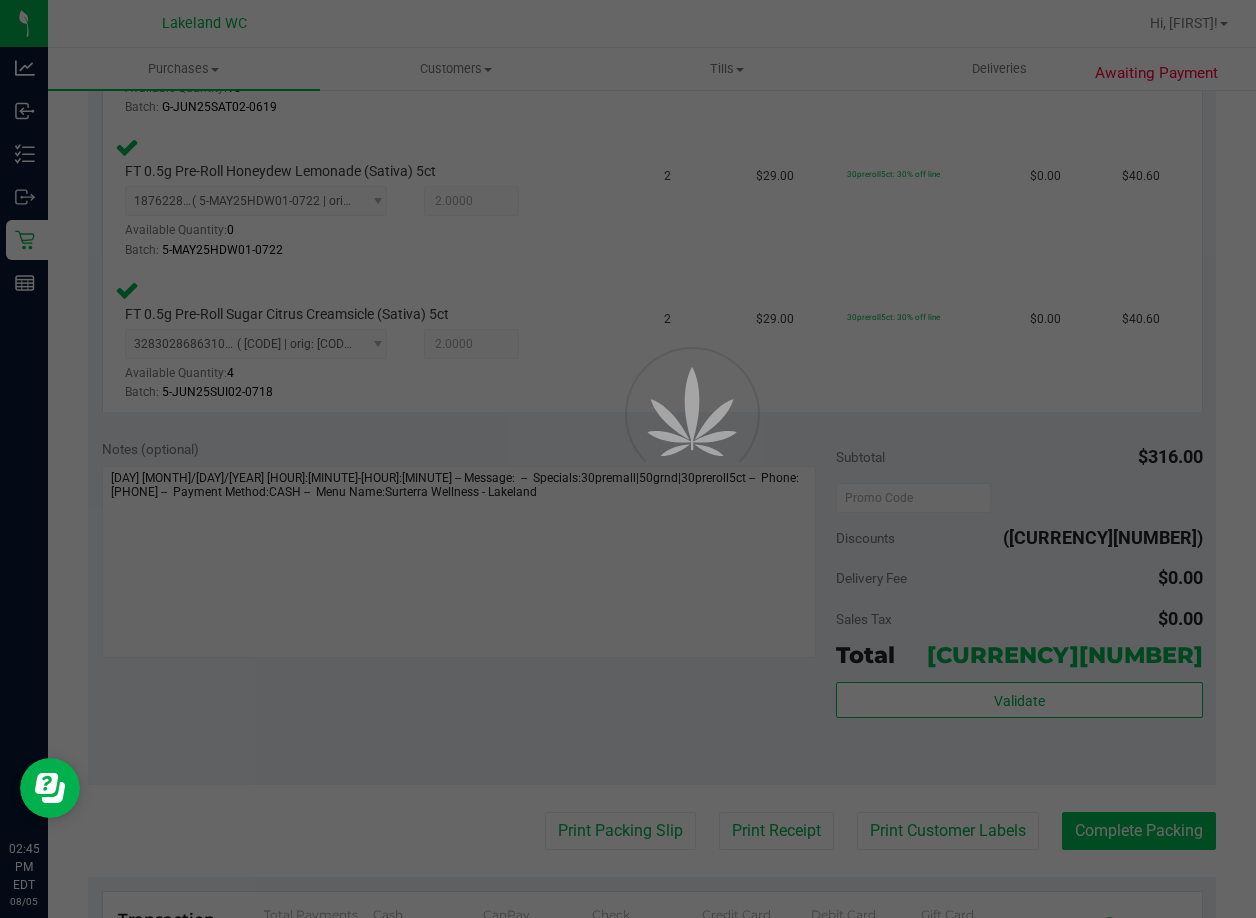 scroll, scrollTop: 0, scrollLeft: 0, axis: both 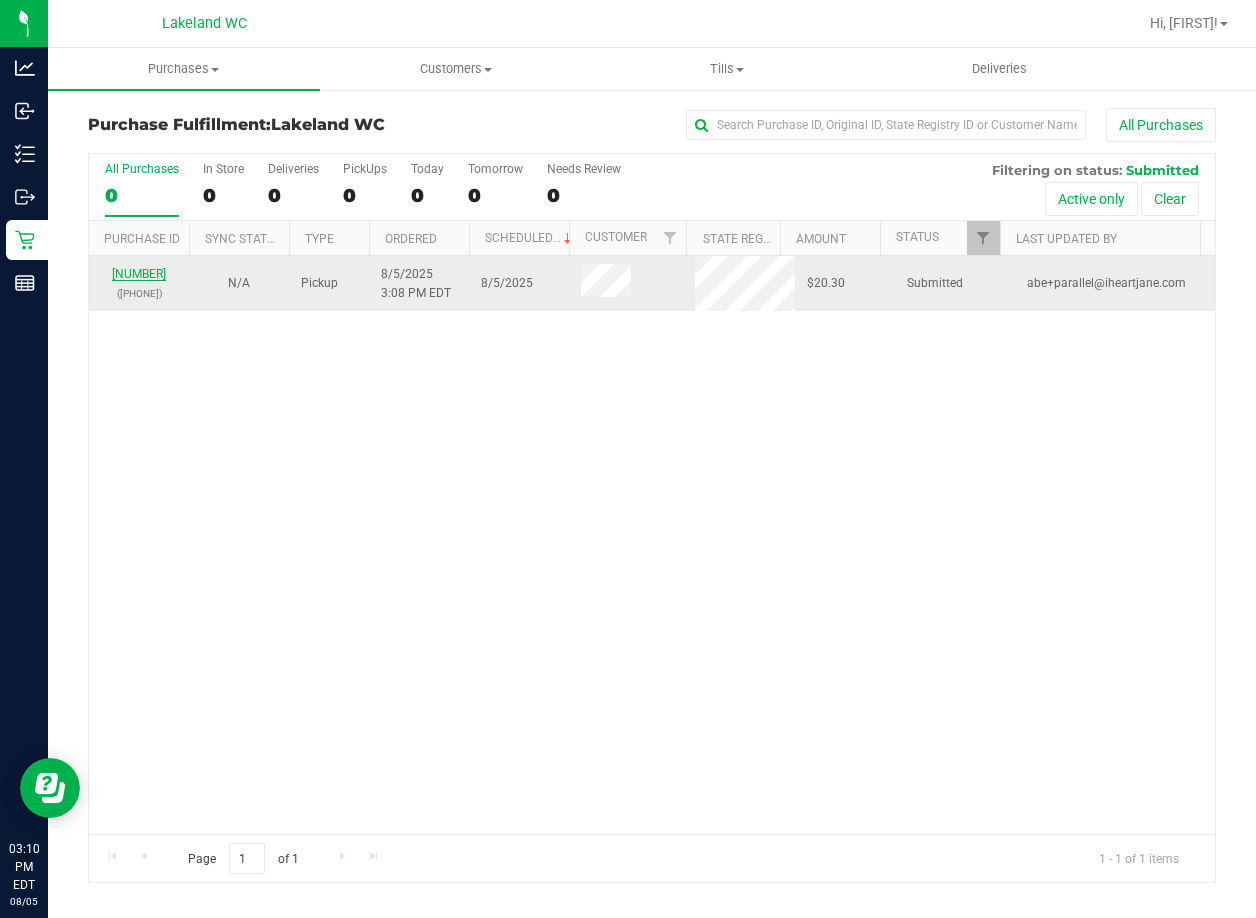 click on "[NUMBER]" at bounding box center (139, 274) 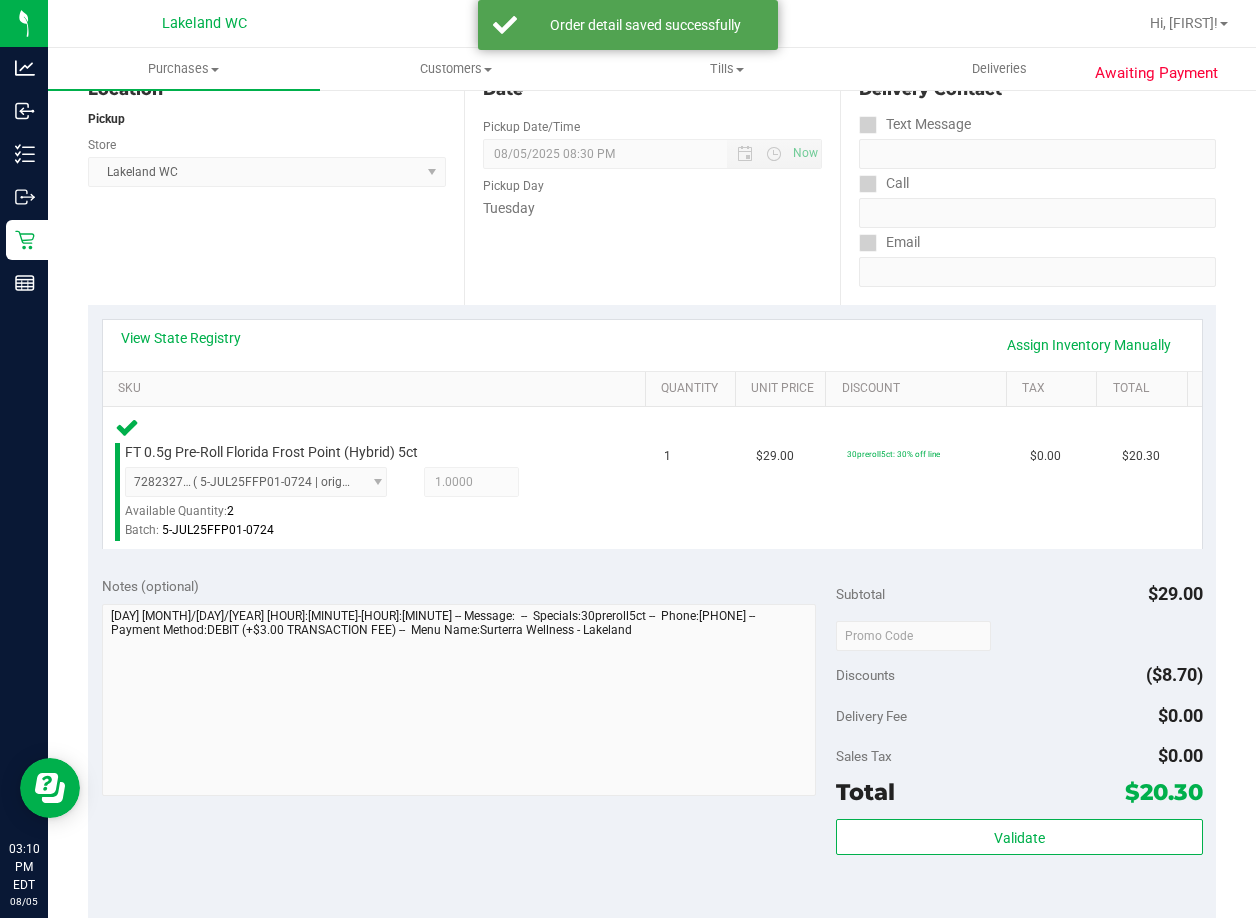 scroll, scrollTop: 500, scrollLeft: 0, axis: vertical 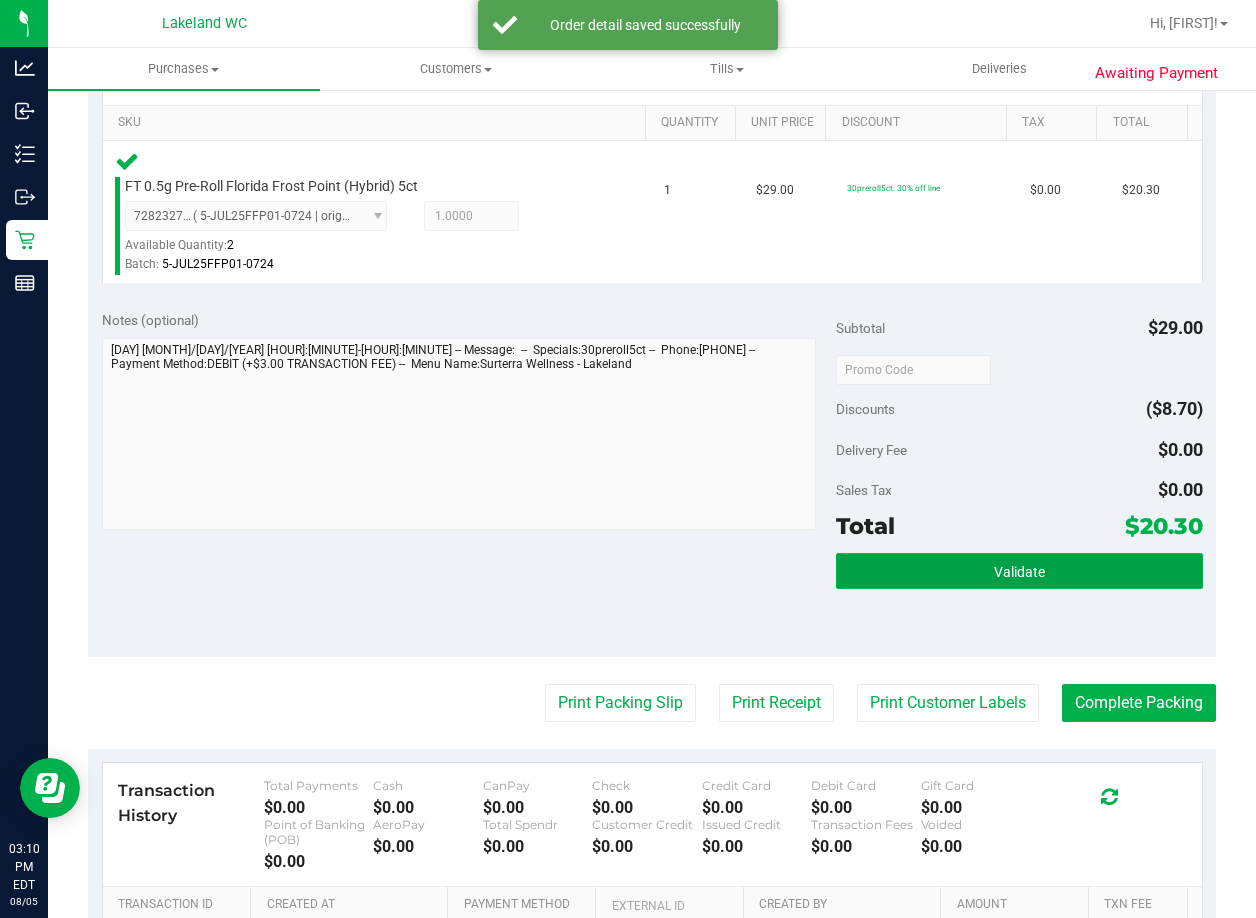 click on "Validate" at bounding box center [1019, 571] 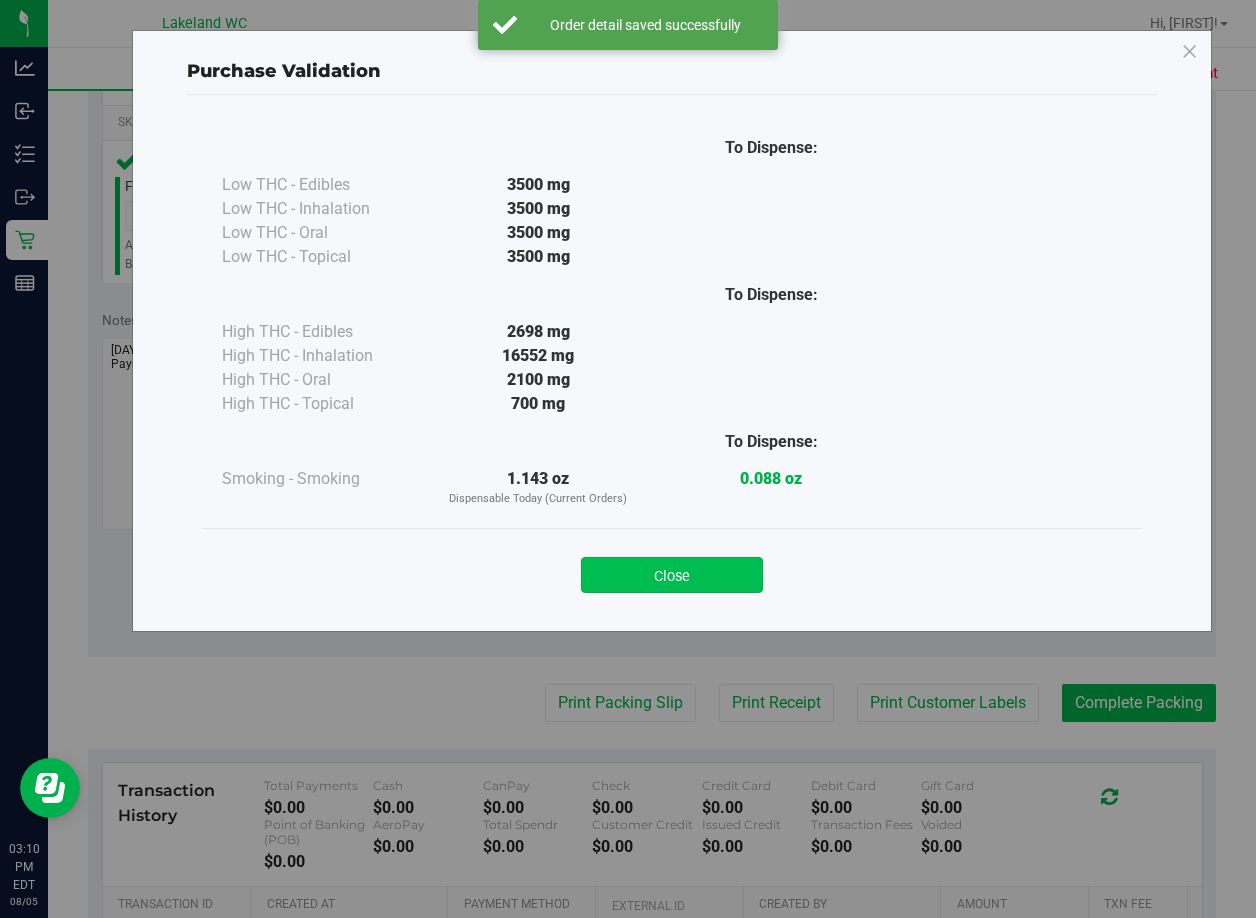 click on "Close" at bounding box center [672, 575] 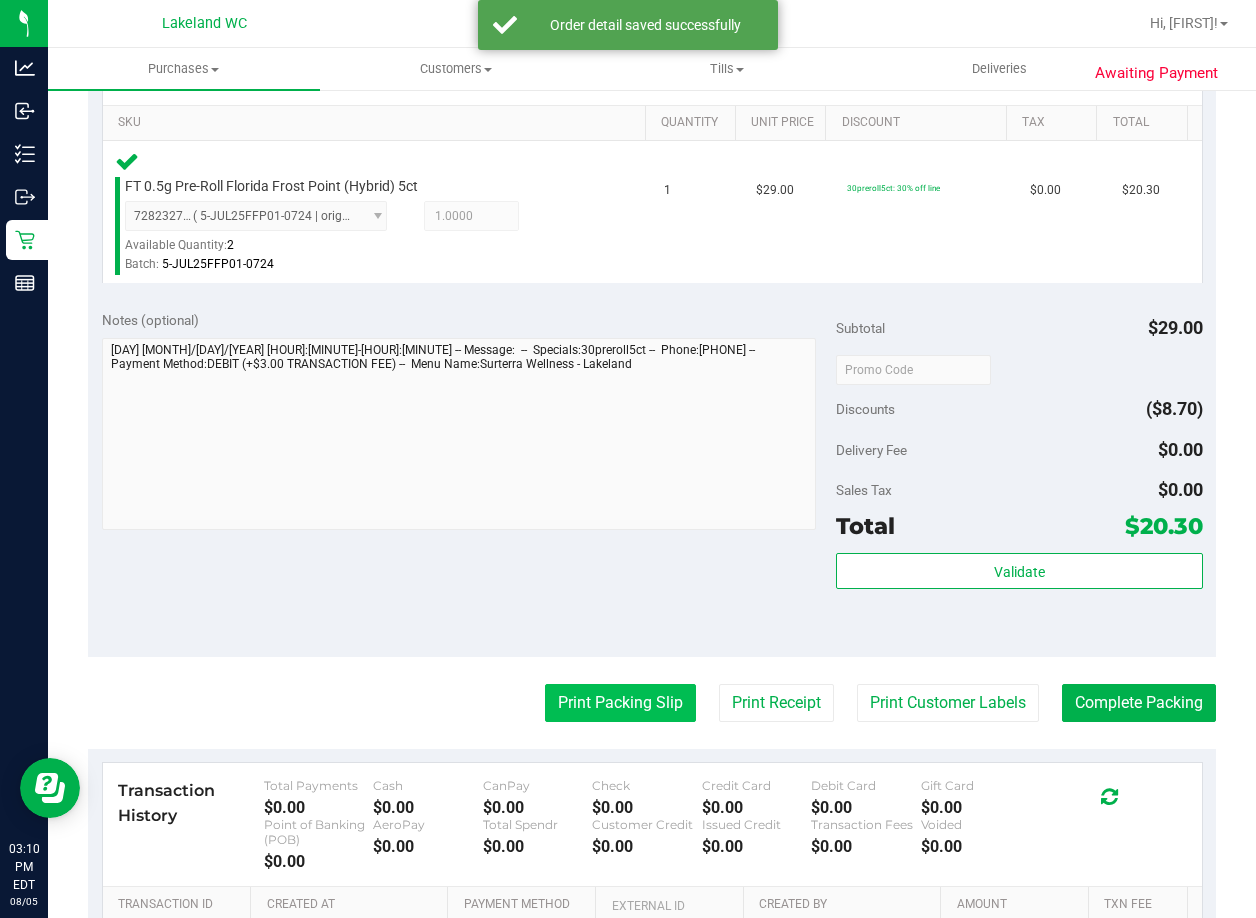 click on "Print Packing Slip" at bounding box center (620, 703) 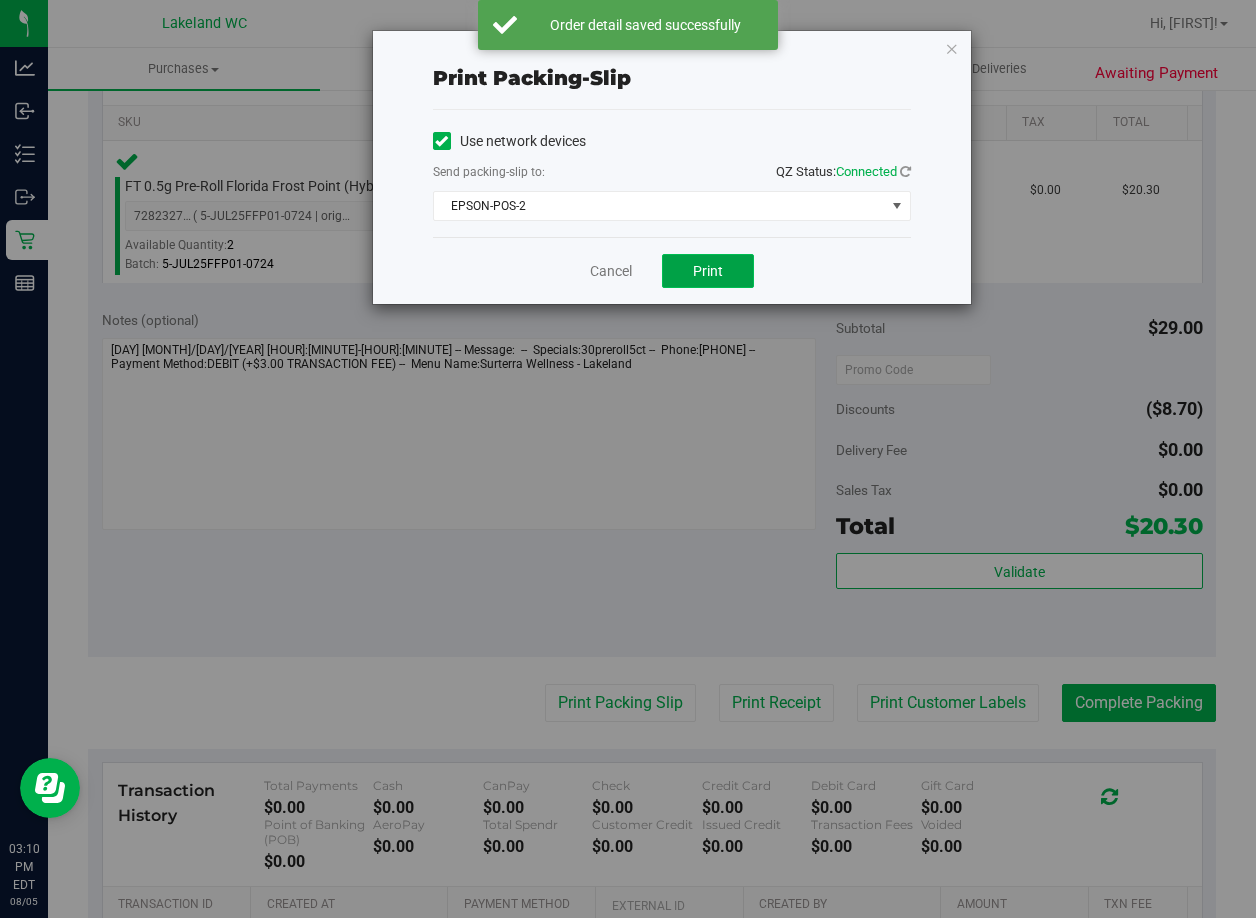 click on "Print" at bounding box center [708, 271] 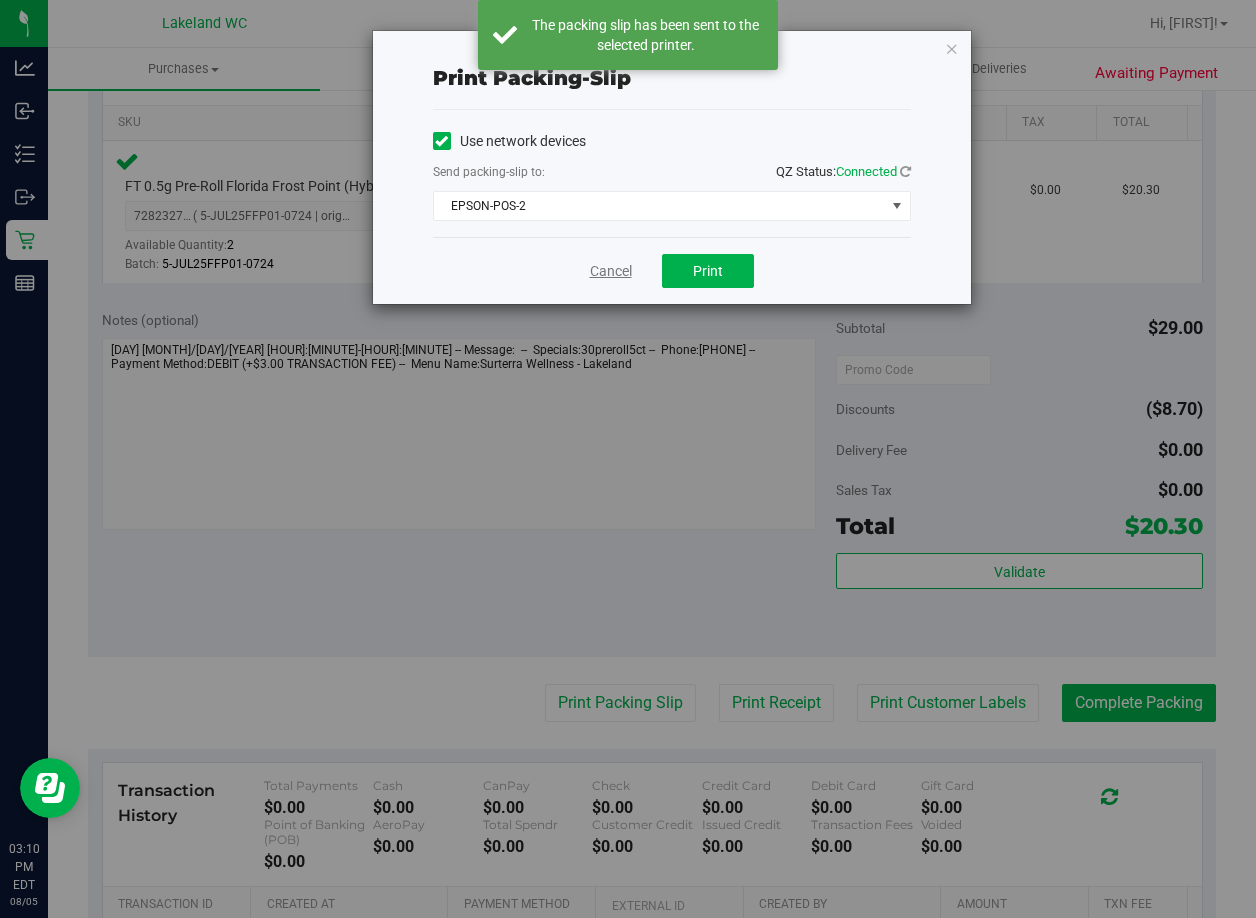 click on "Cancel" at bounding box center [611, 271] 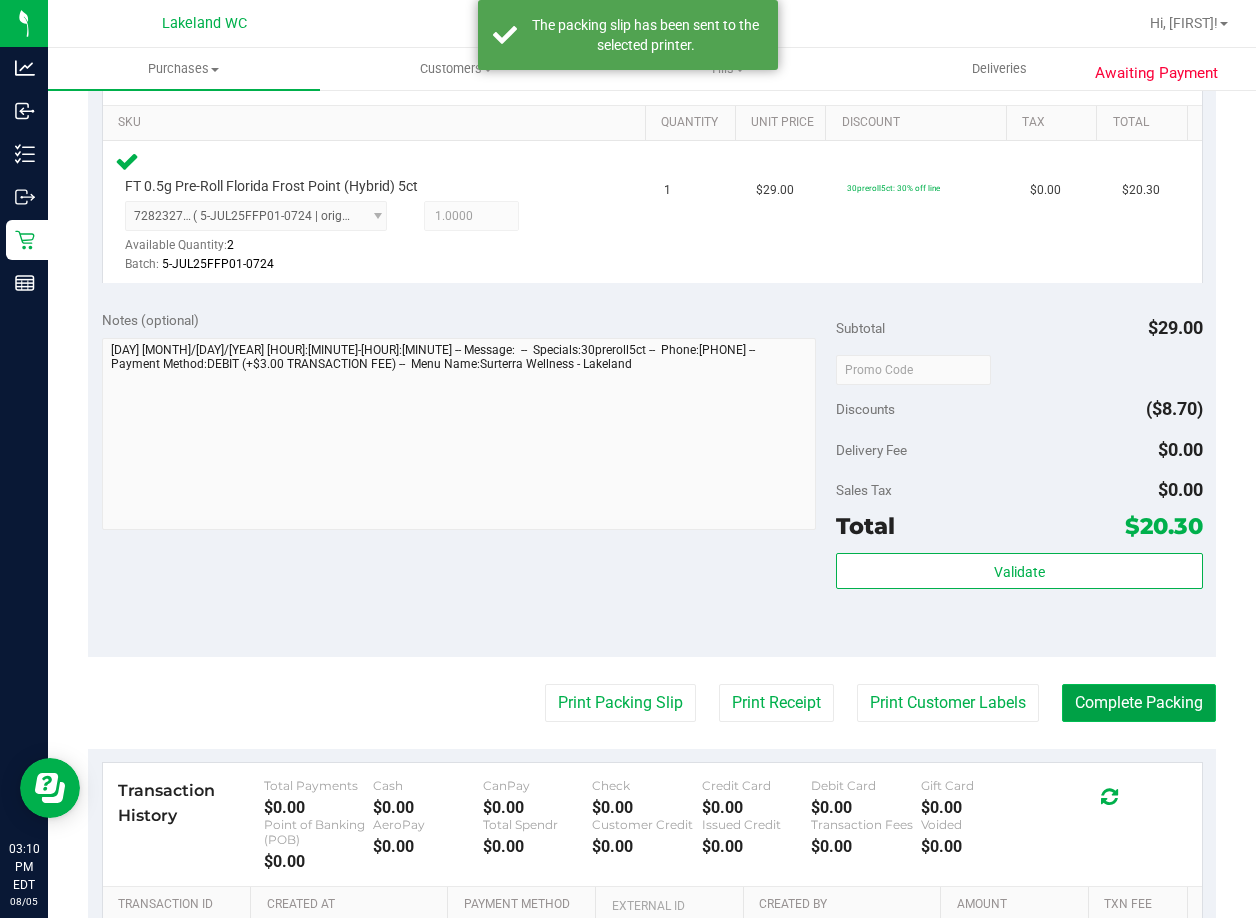 click on "Complete Packing" at bounding box center (1139, 703) 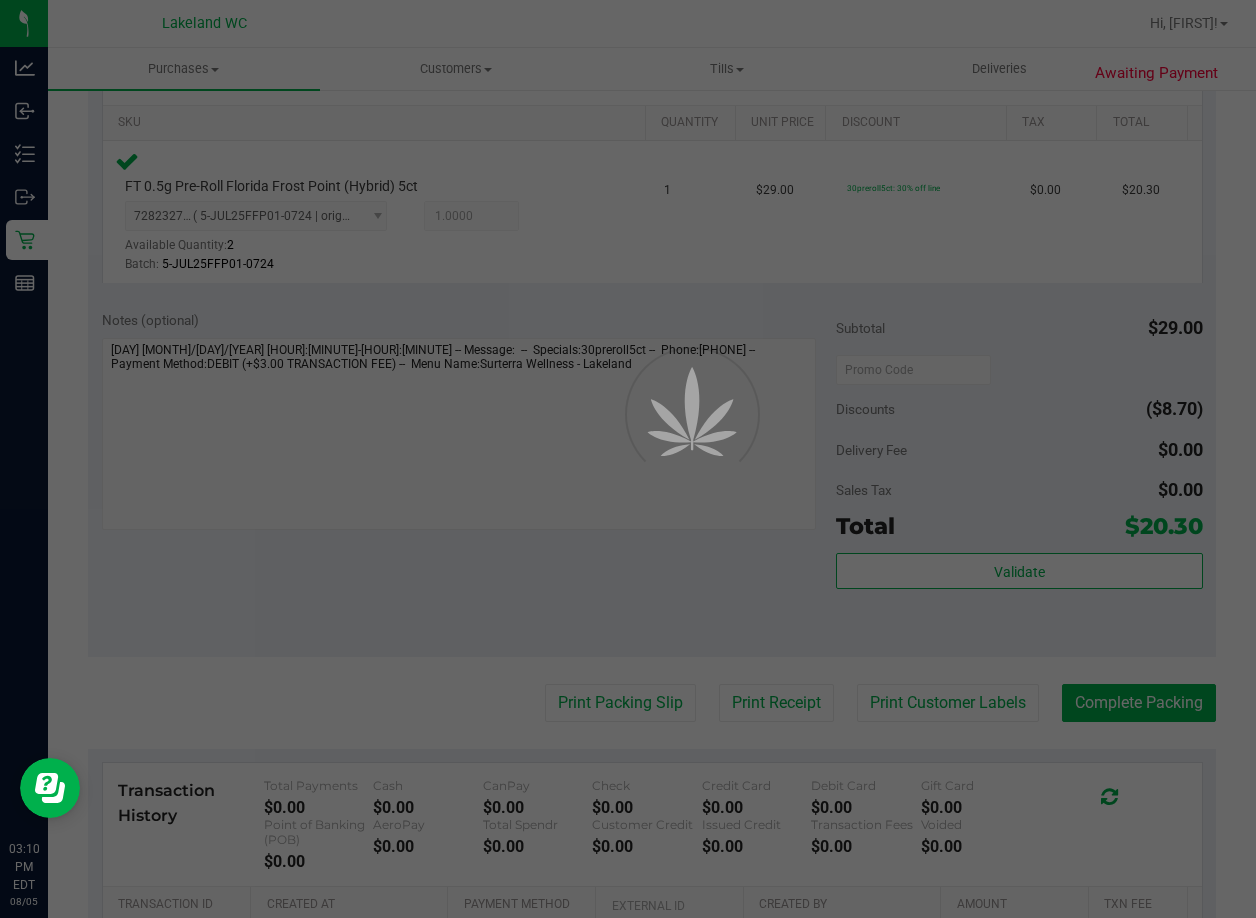 scroll, scrollTop: 0, scrollLeft: 0, axis: both 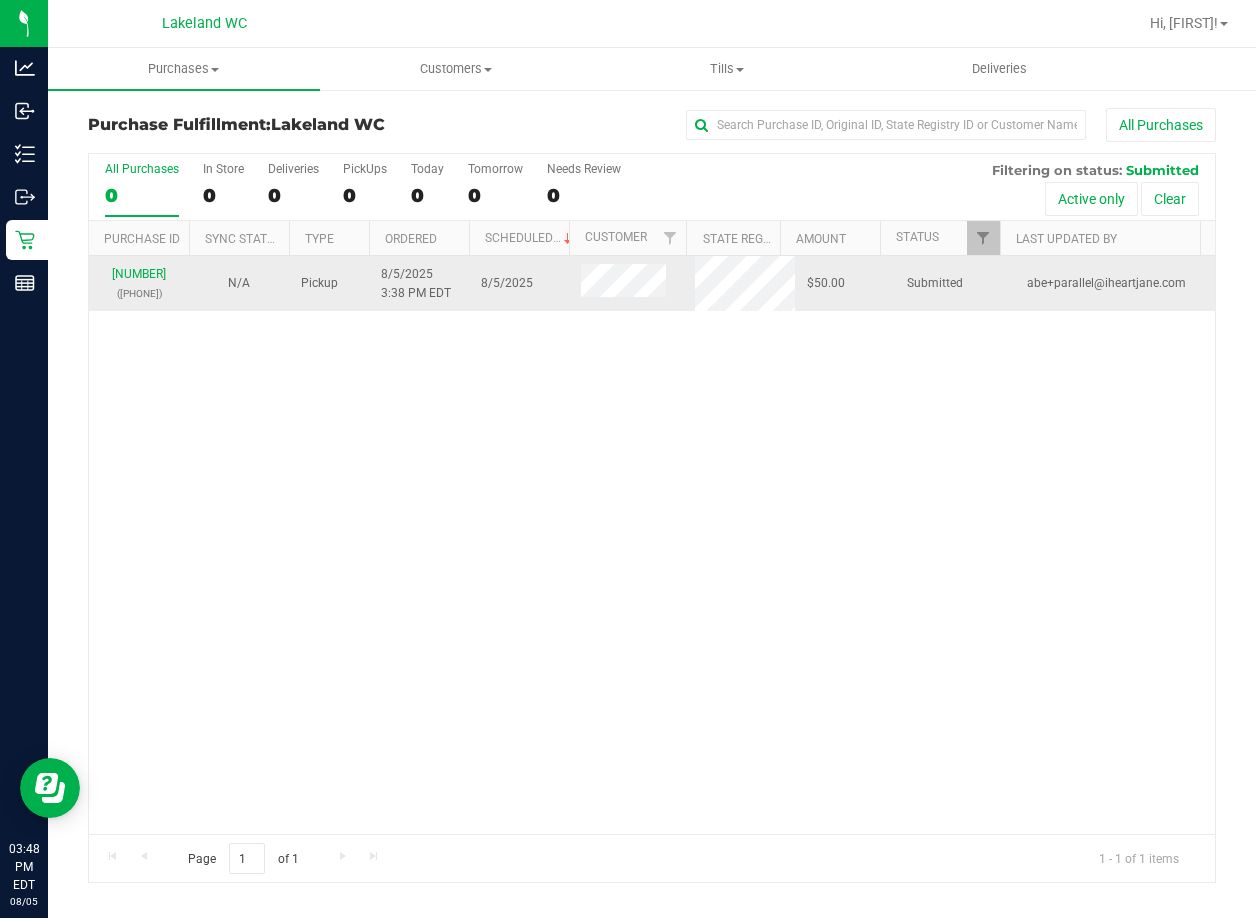 click on "[NUMBER]
([PHONE])" at bounding box center [139, 284] 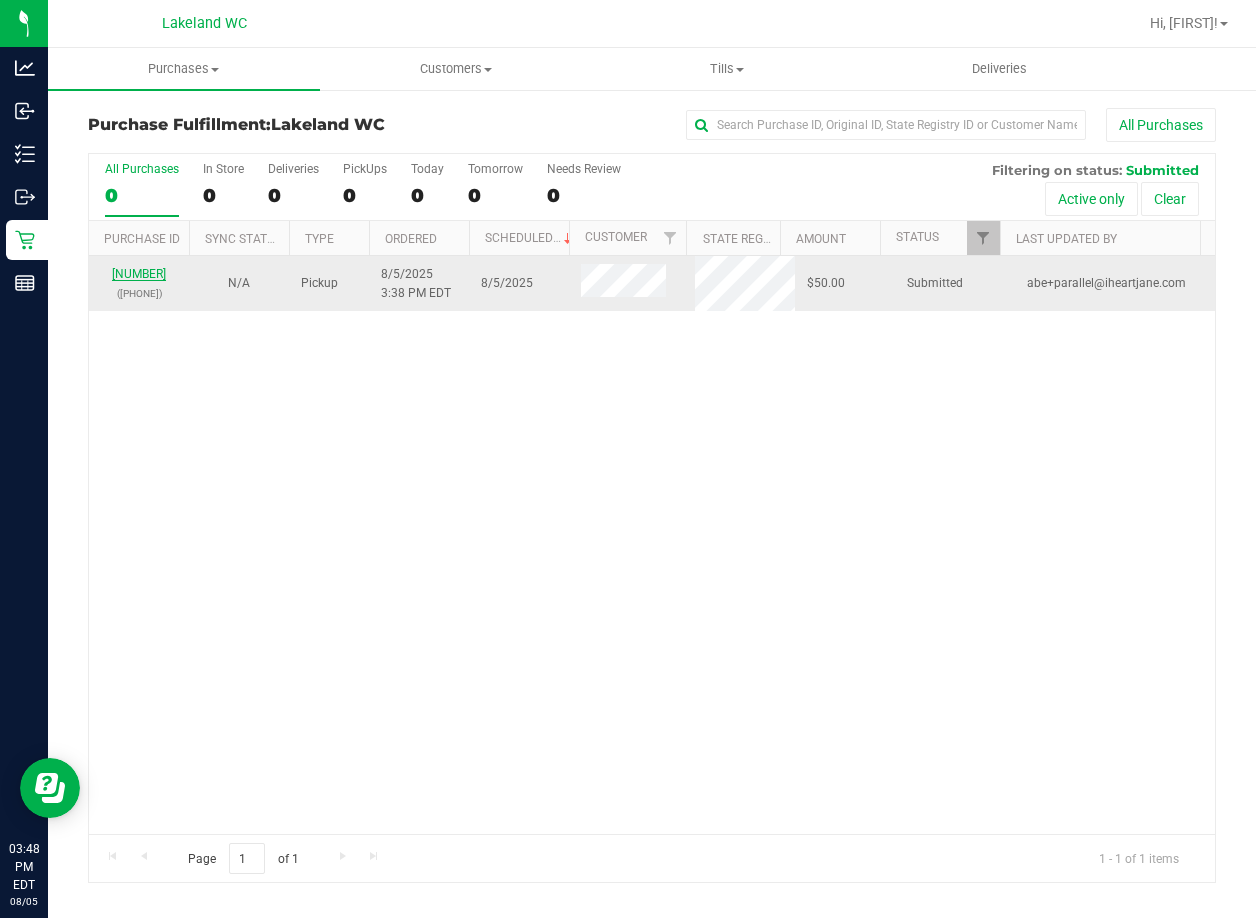 click on "[NUMBER]" at bounding box center (139, 274) 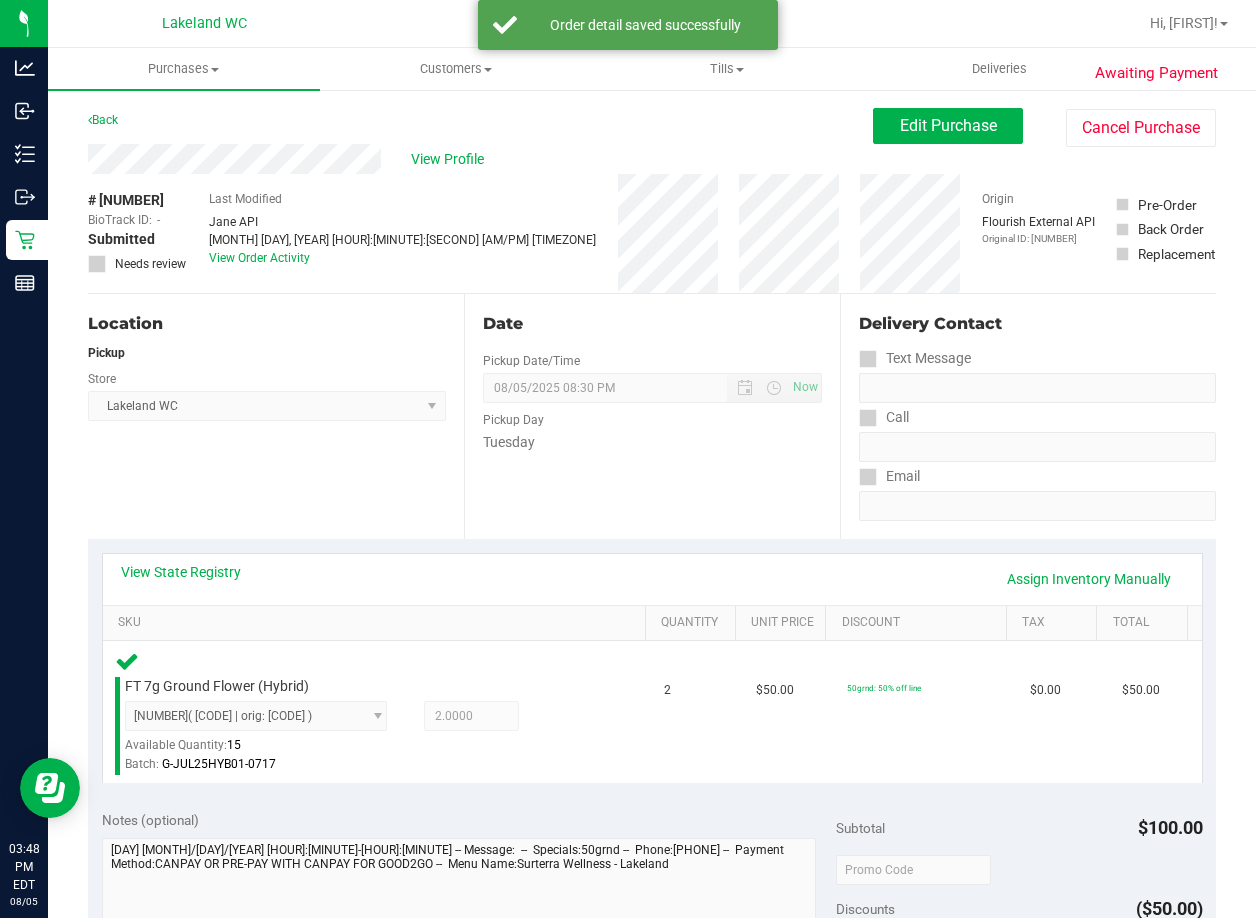 scroll, scrollTop: 400, scrollLeft: 0, axis: vertical 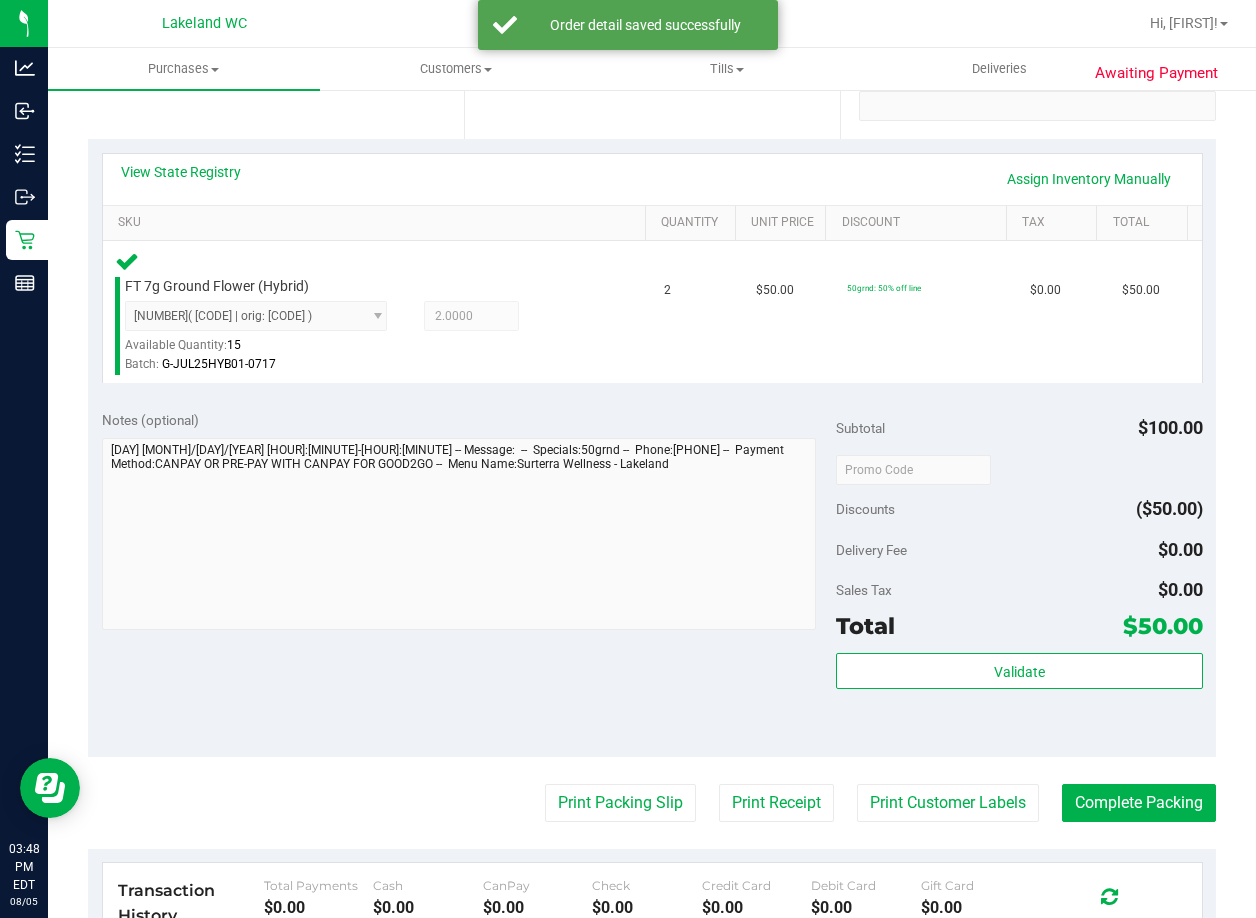 click on "Validate" at bounding box center [1019, 698] 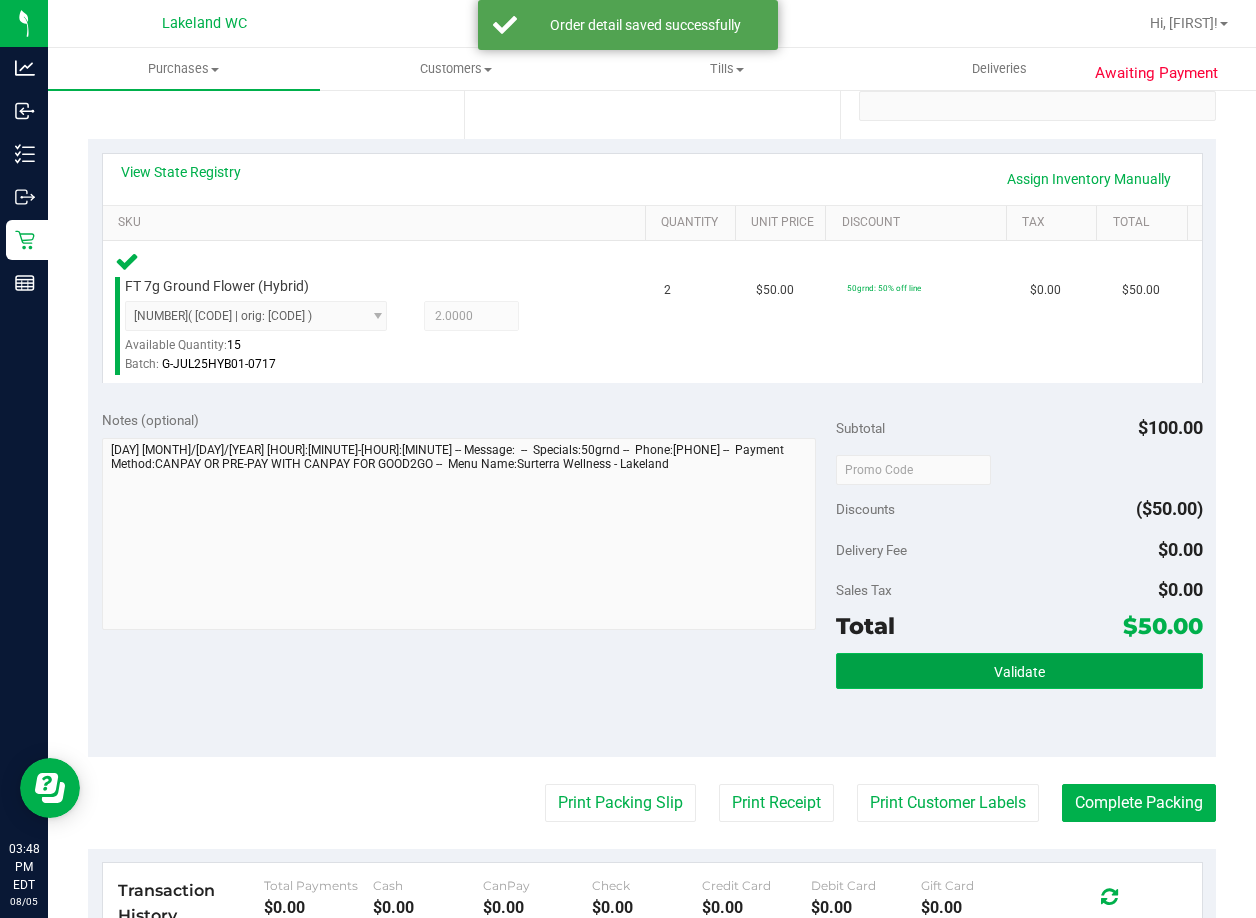 click on "Validate" at bounding box center [1019, 671] 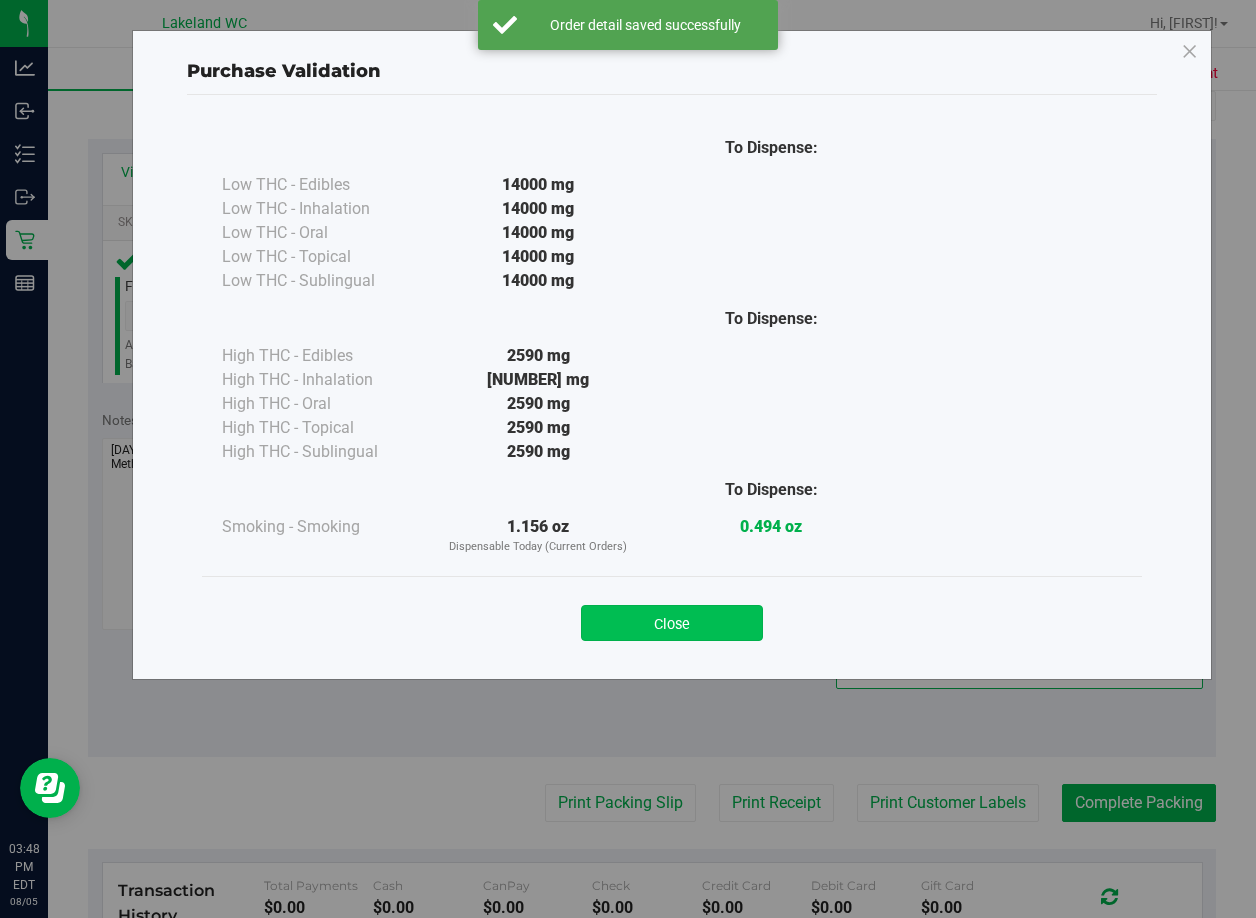 click on "Close" at bounding box center (672, 623) 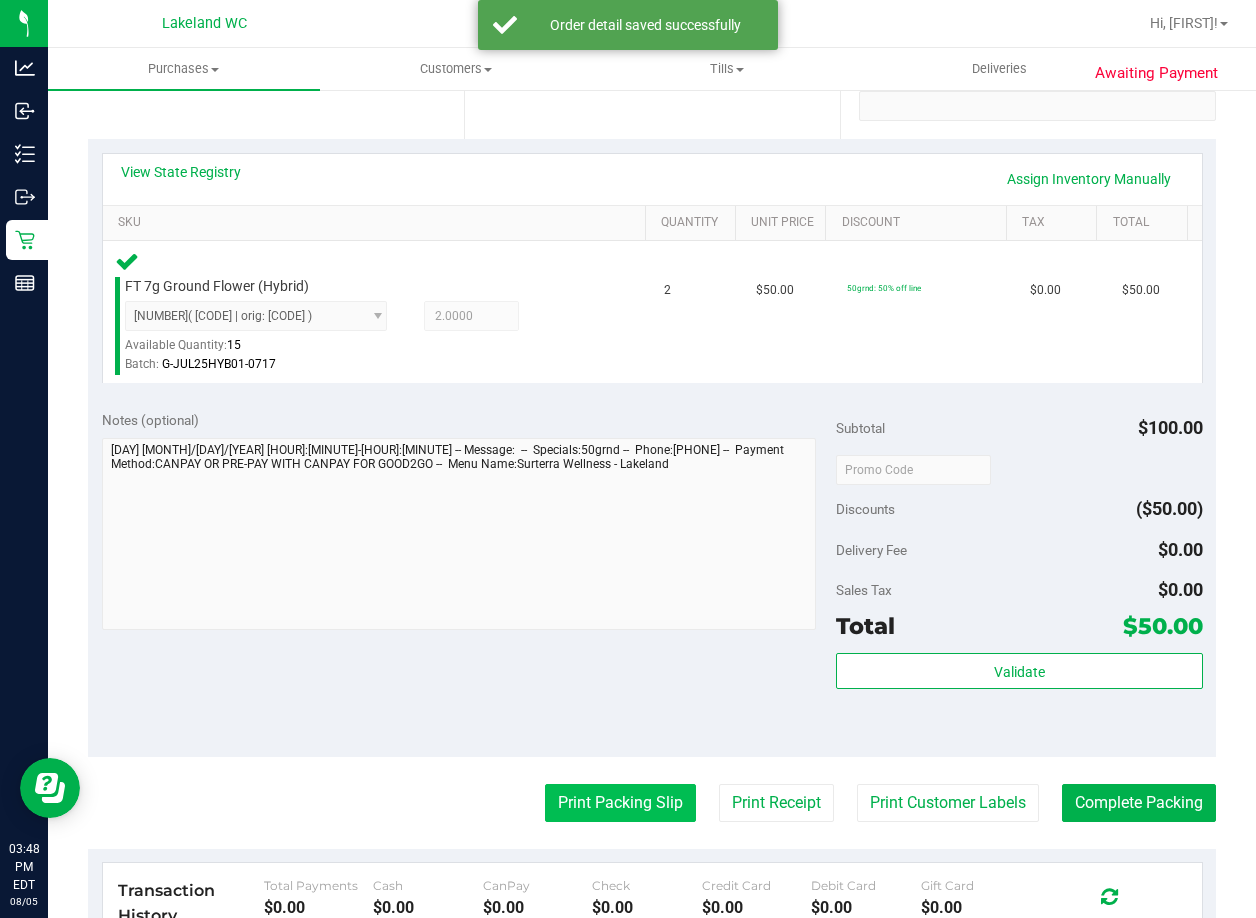 click on "Print Packing Slip" at bounding box center [620, 803] 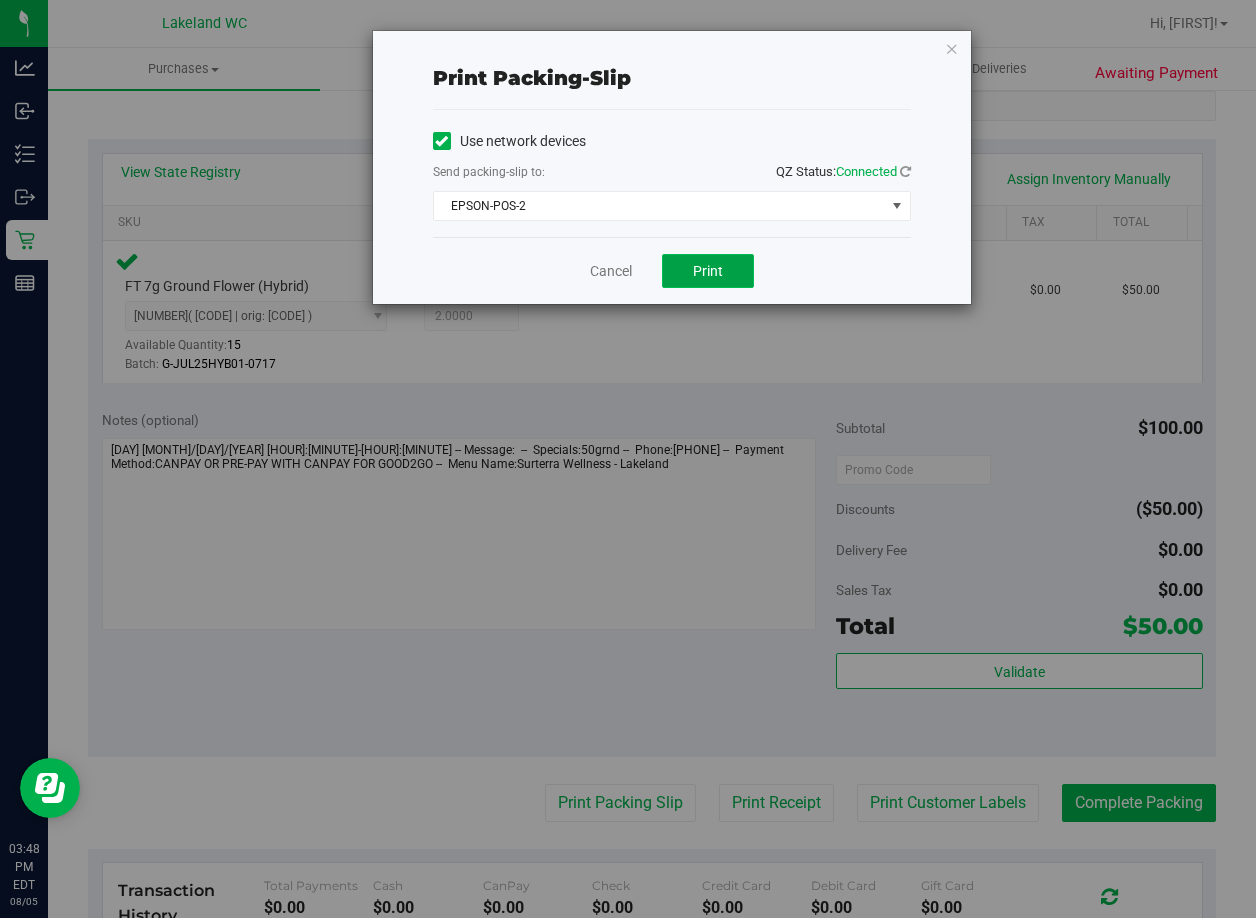 click on "Print" at bounding box center [708, 271] 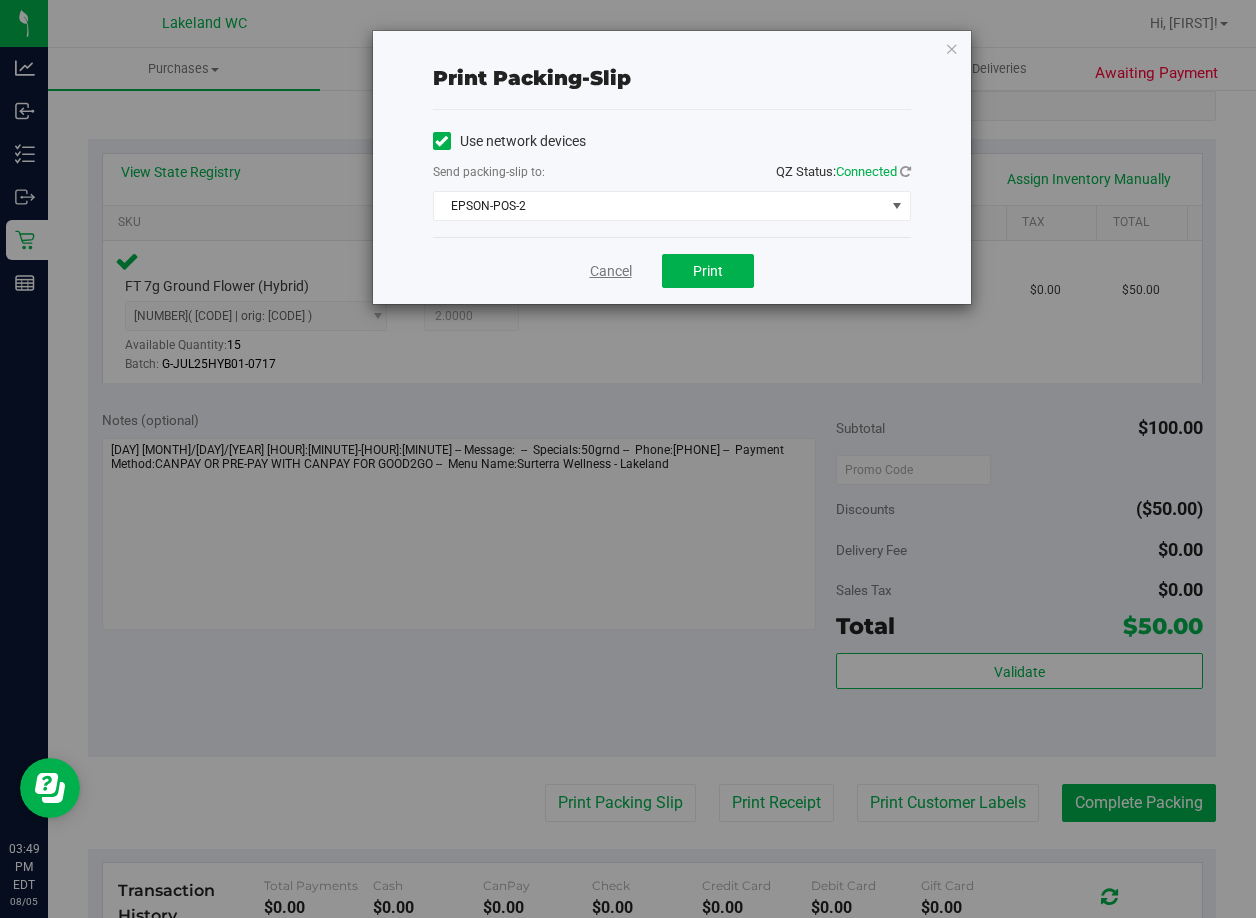 click on "Cancel" at bounding box center [611, 271] 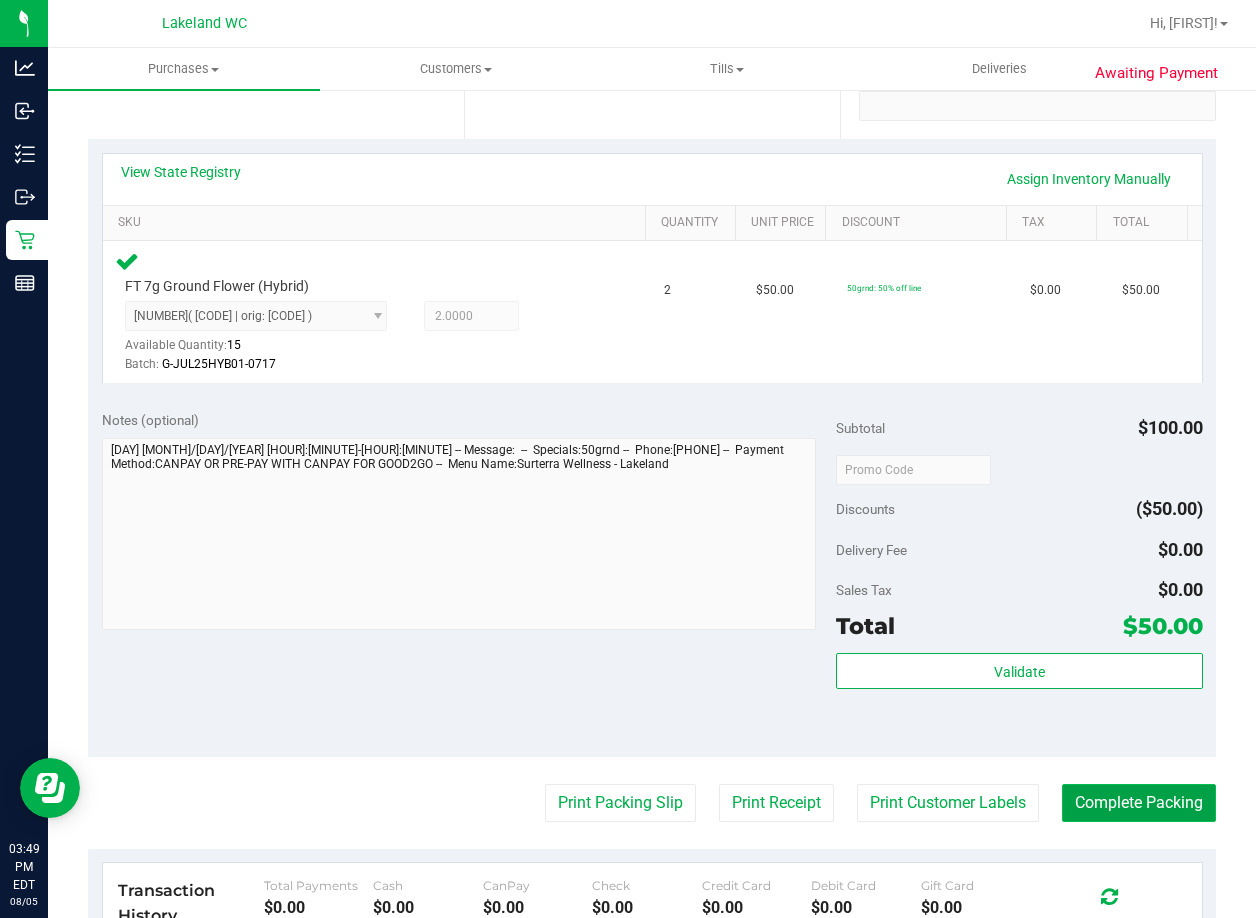 click on "Complete Packing" at bounding box center (1139, 803) 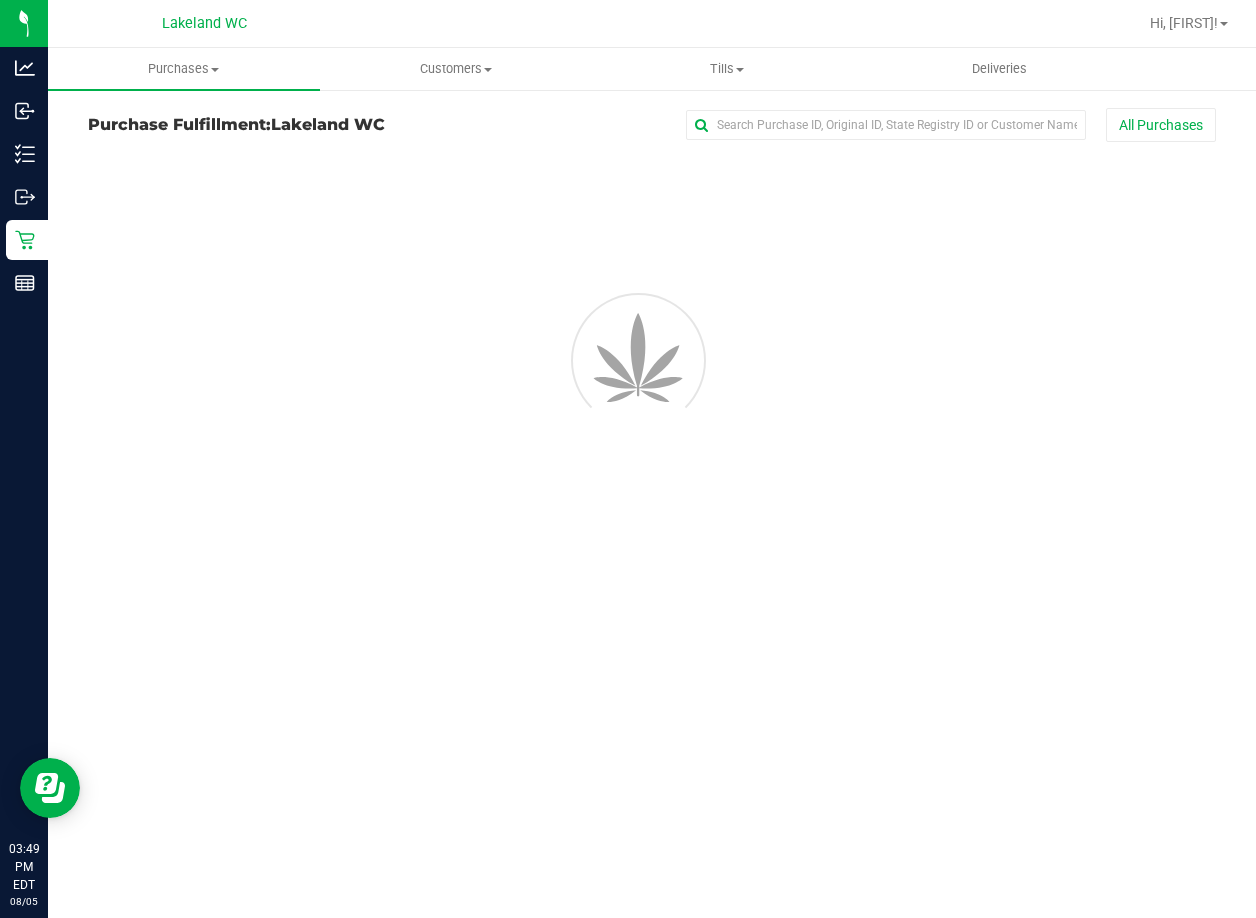 scroll, scrollTop: 0, scrollLeft: 0, axis: both 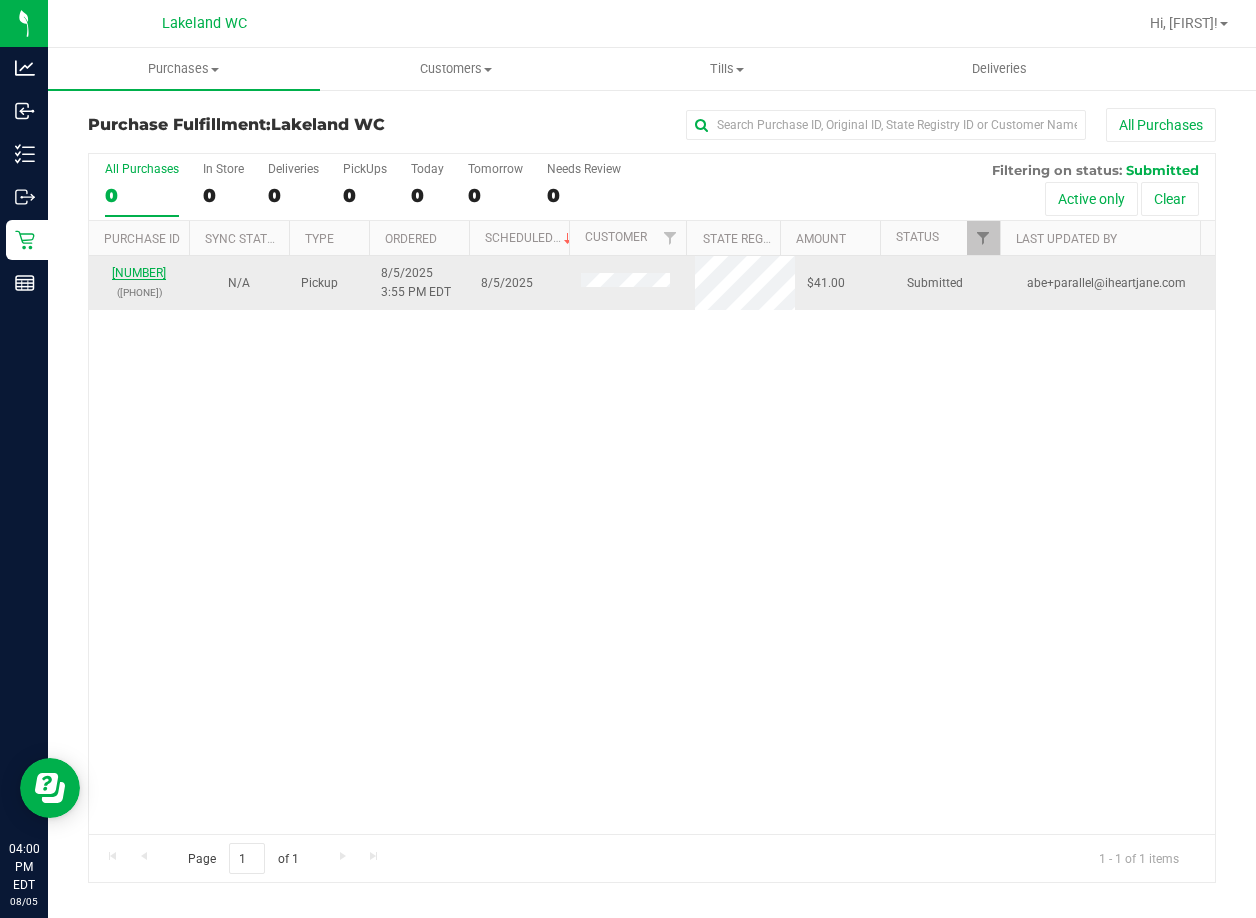 click on "[NUMBER]" at bounding box center (139, 273) 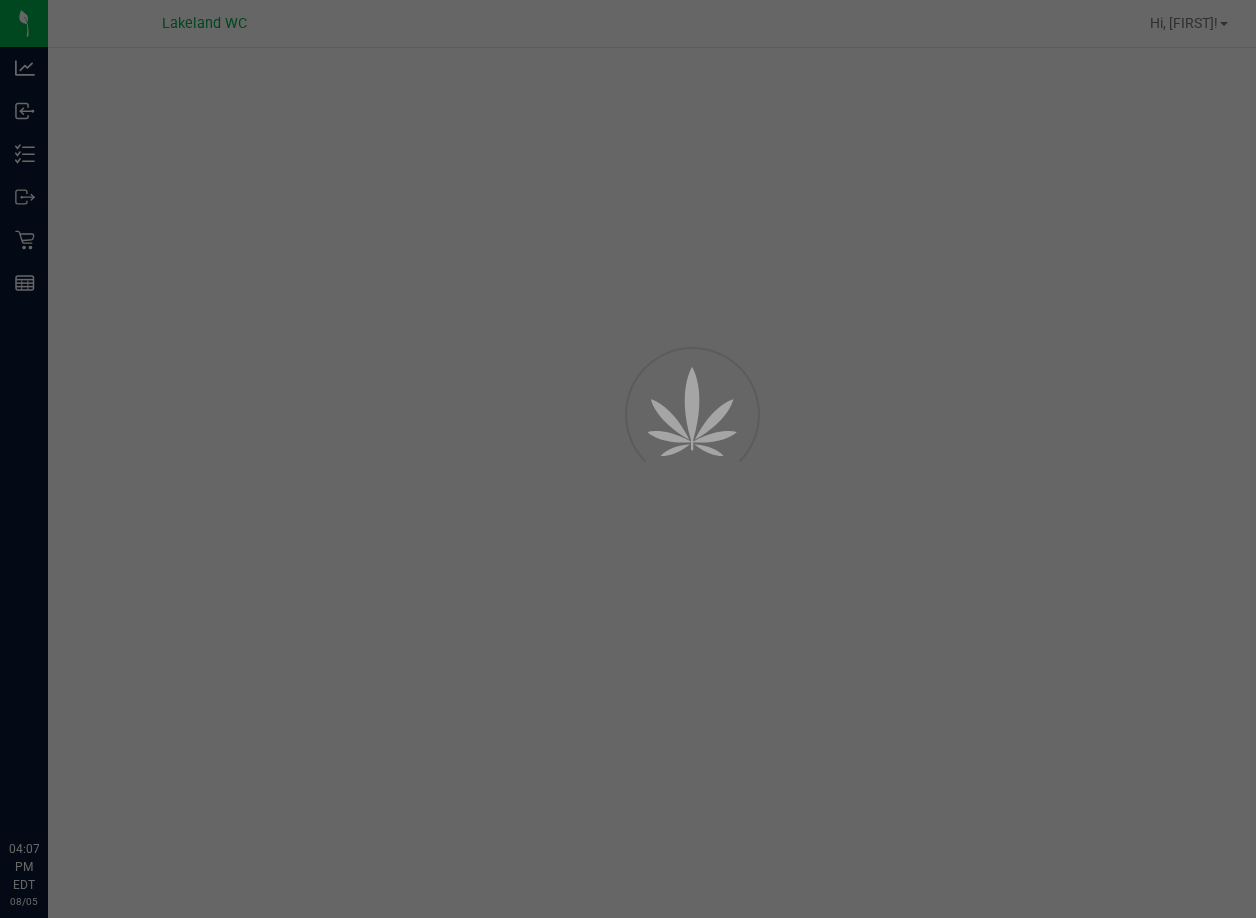 scroll, scrollTop: 0, scrollLeft: 0, axis: both 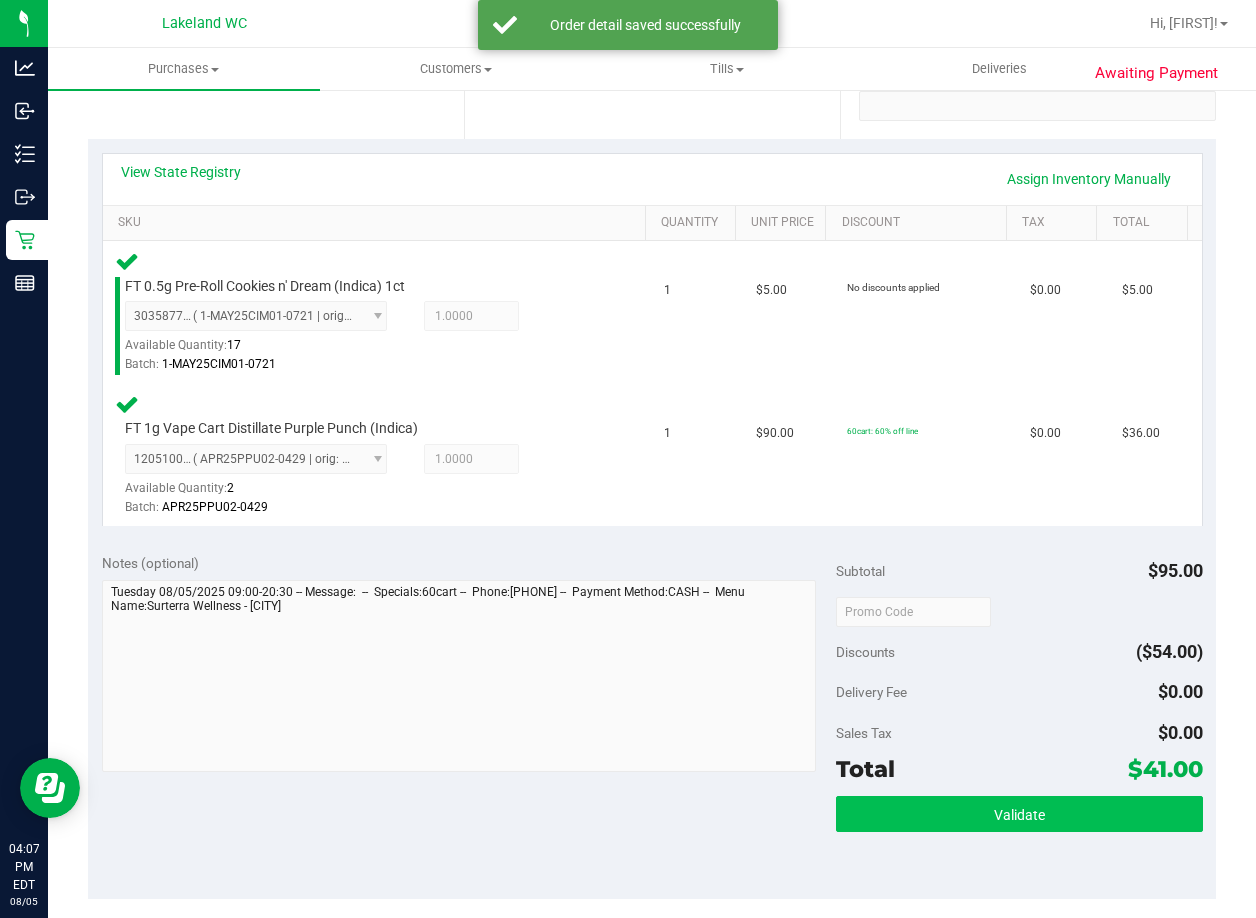 click on "Subtotal
$95.00
Discounts
($54.00)
Delivery Fee
$0.00
Sales Tax
$0.00
Total
$41.00
Validate" at bounding box center [1019, 719] 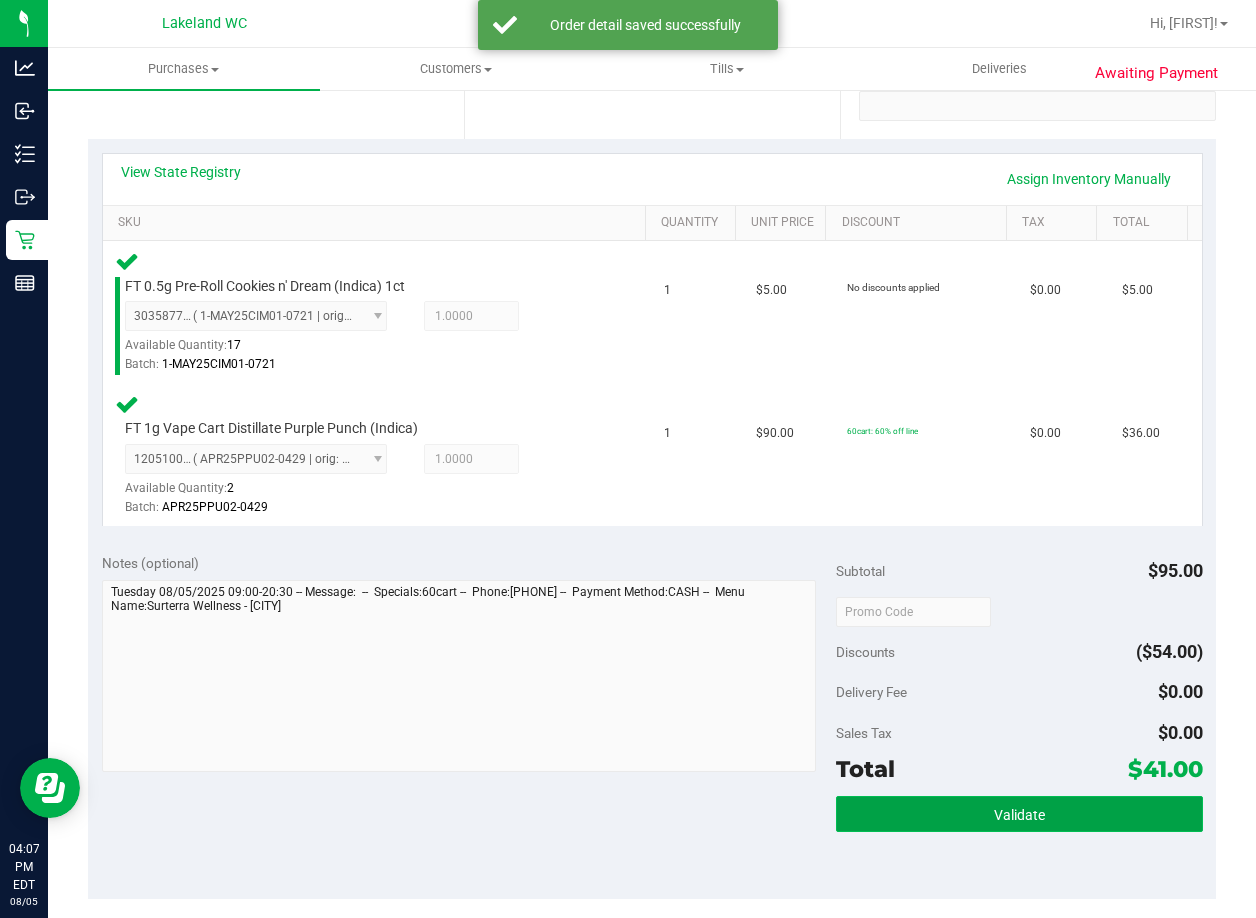 click on "Validate" at bounding box center (1019, 814) 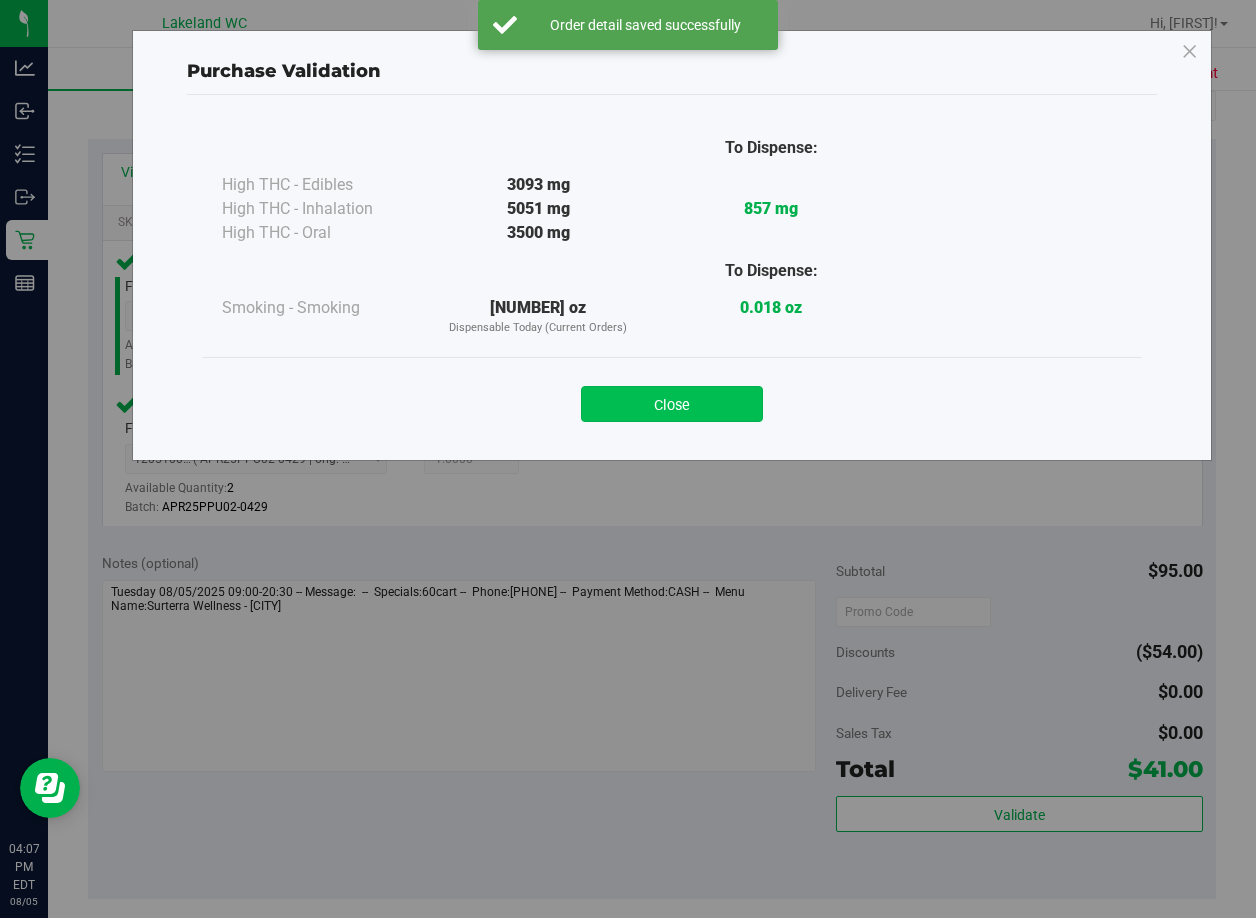 click on "Close" at bounding box center (672, 404) 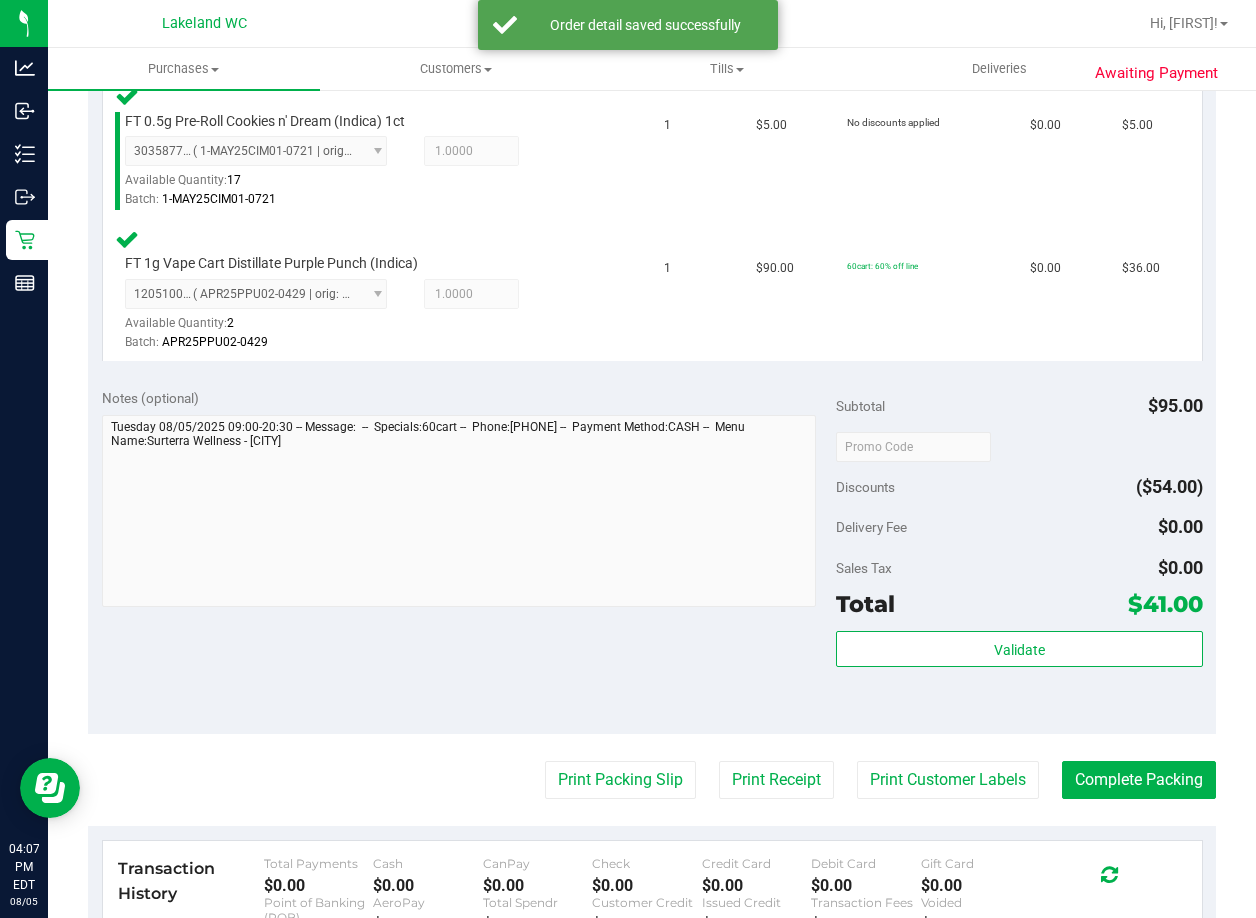 scroll, scrollTop: 700, scrollLeft: 0, axis: vertical 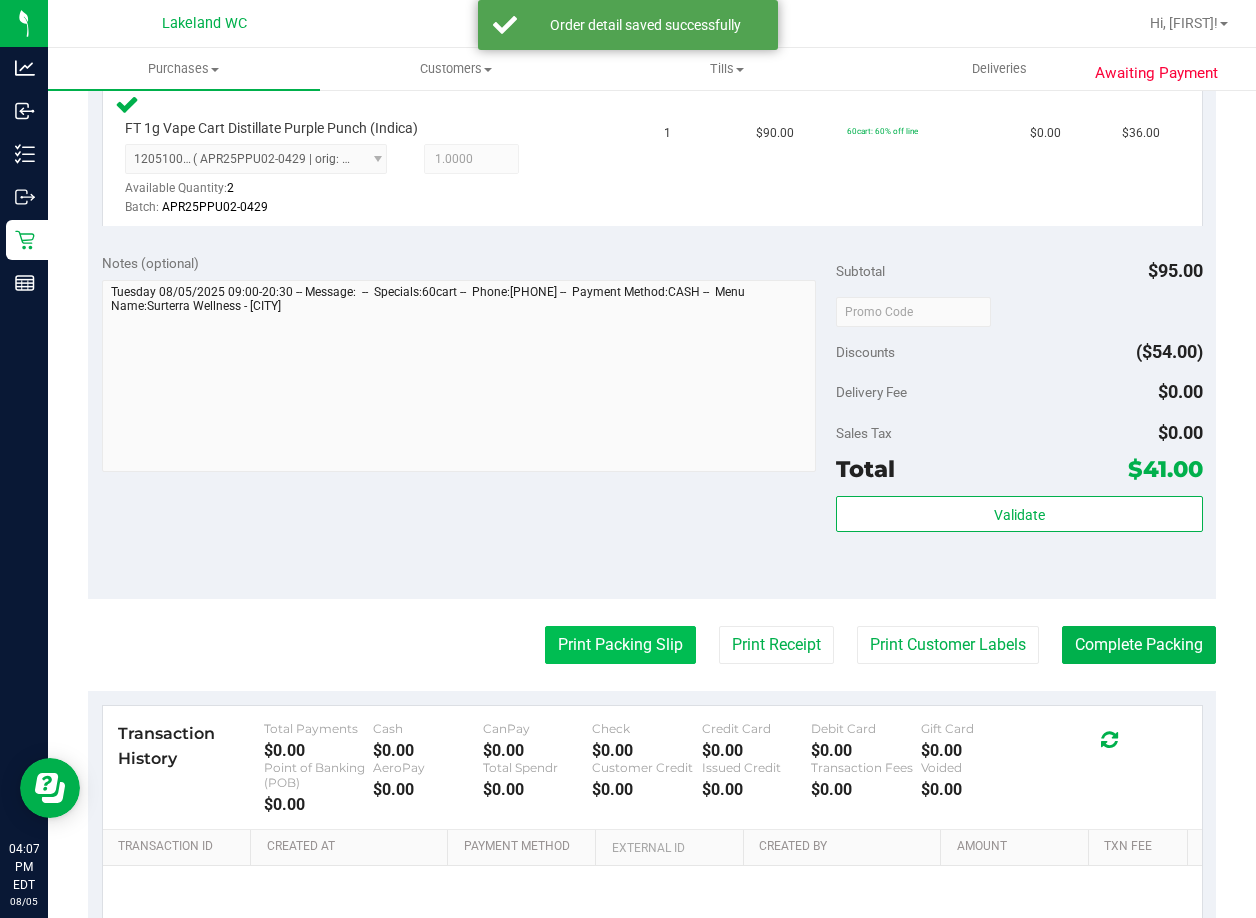click on "Print Packing Slip" at bounding box center [620, 645] 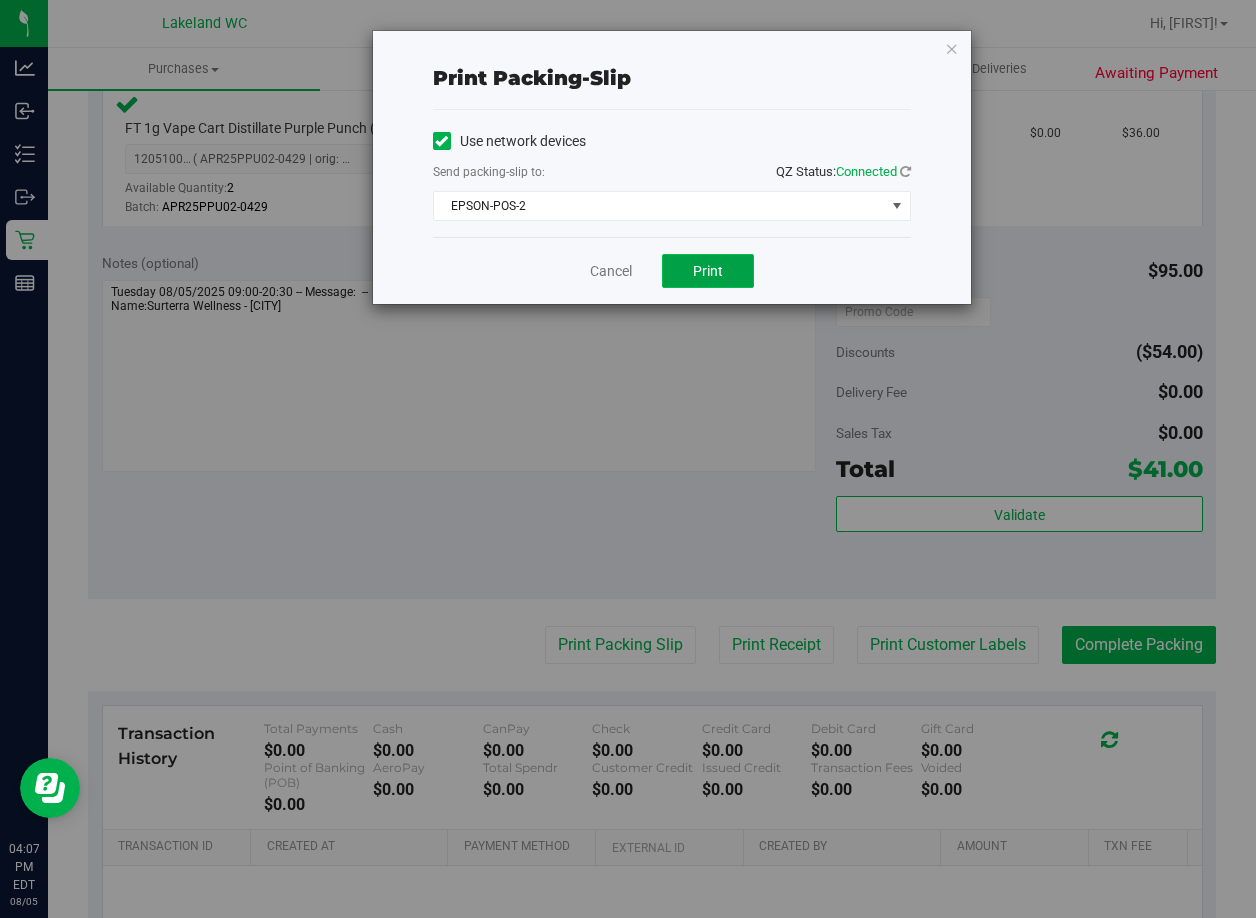 click on "Print" at bounding box center [708, 271] 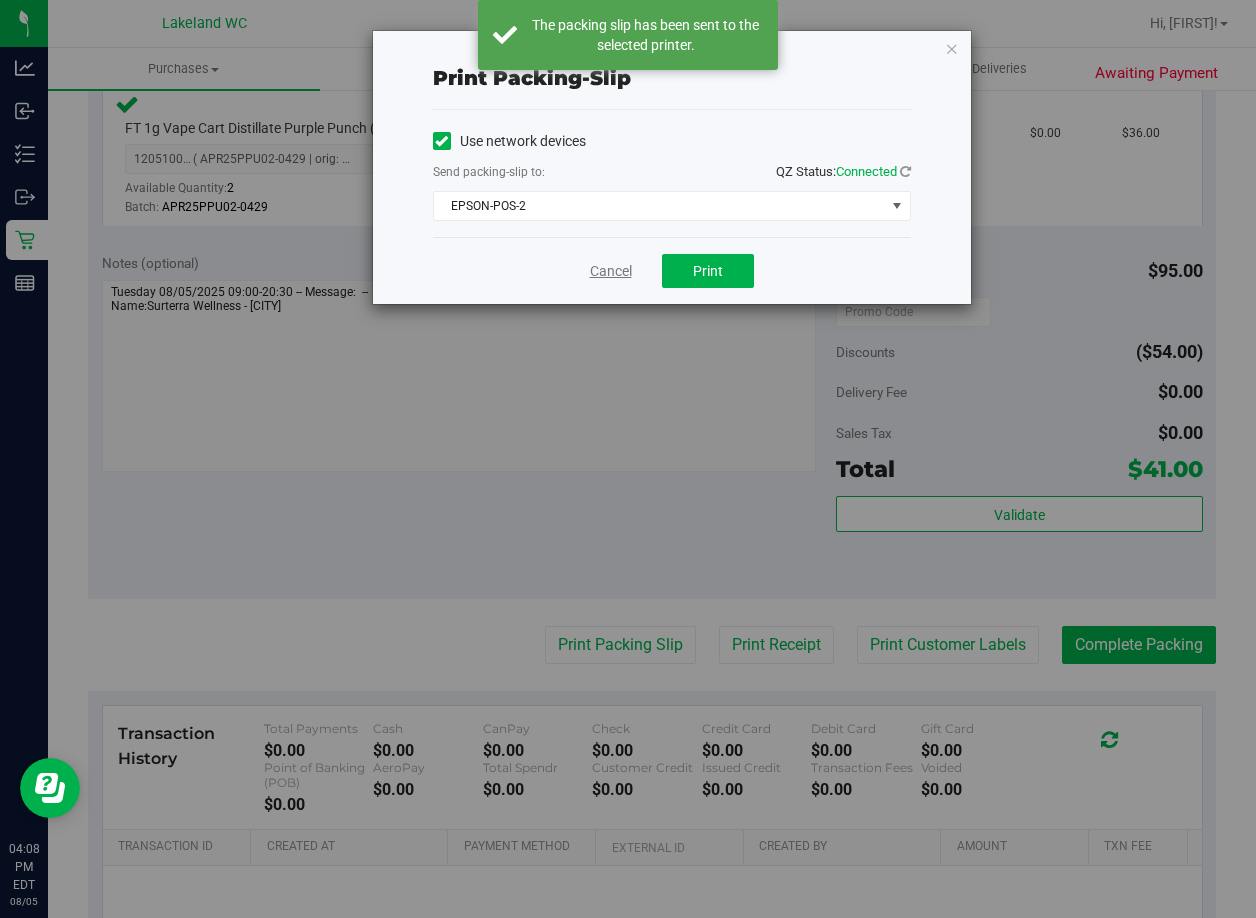 click on "Cancel" at bounding box center (611, 271) 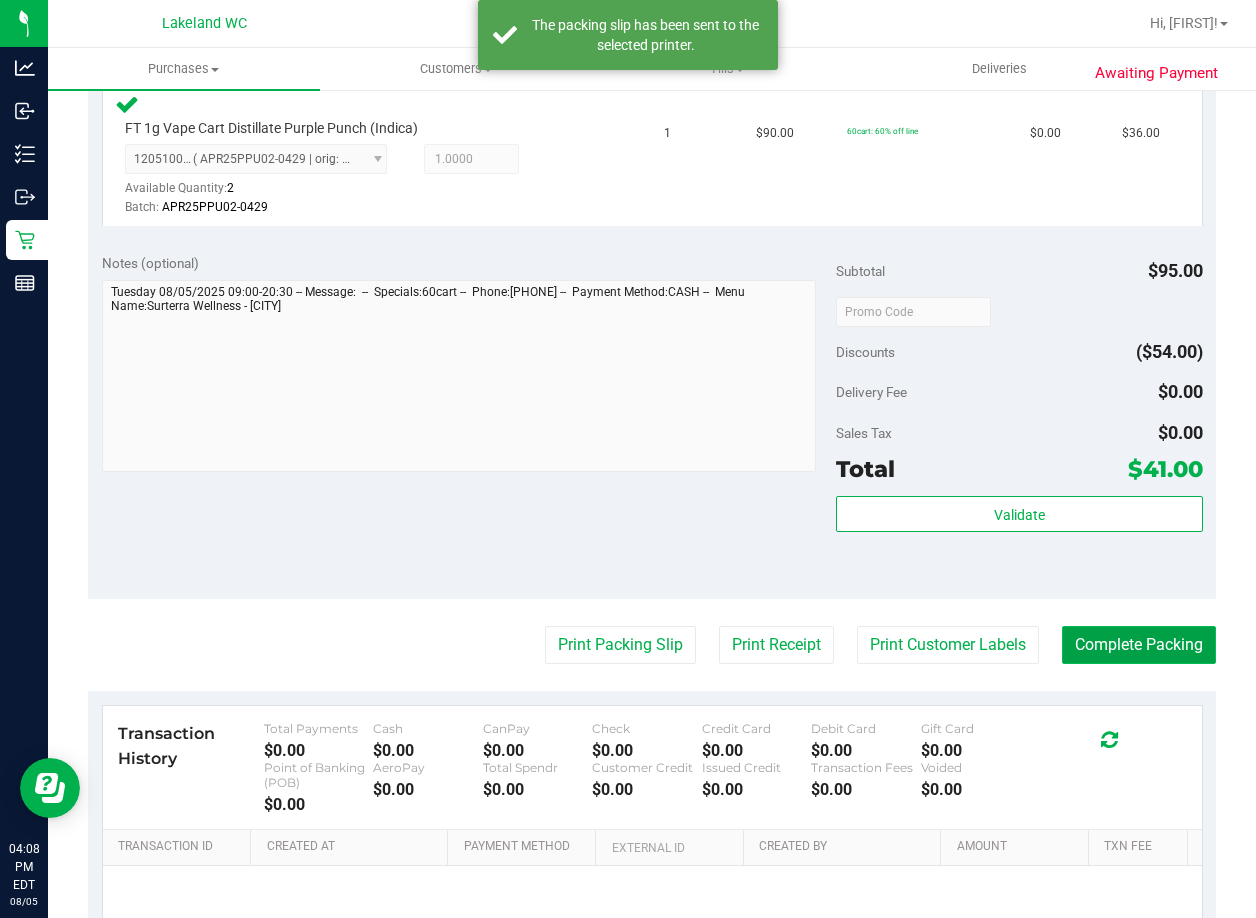 click on "Complete Packing" at bounding box center [1139, 645] 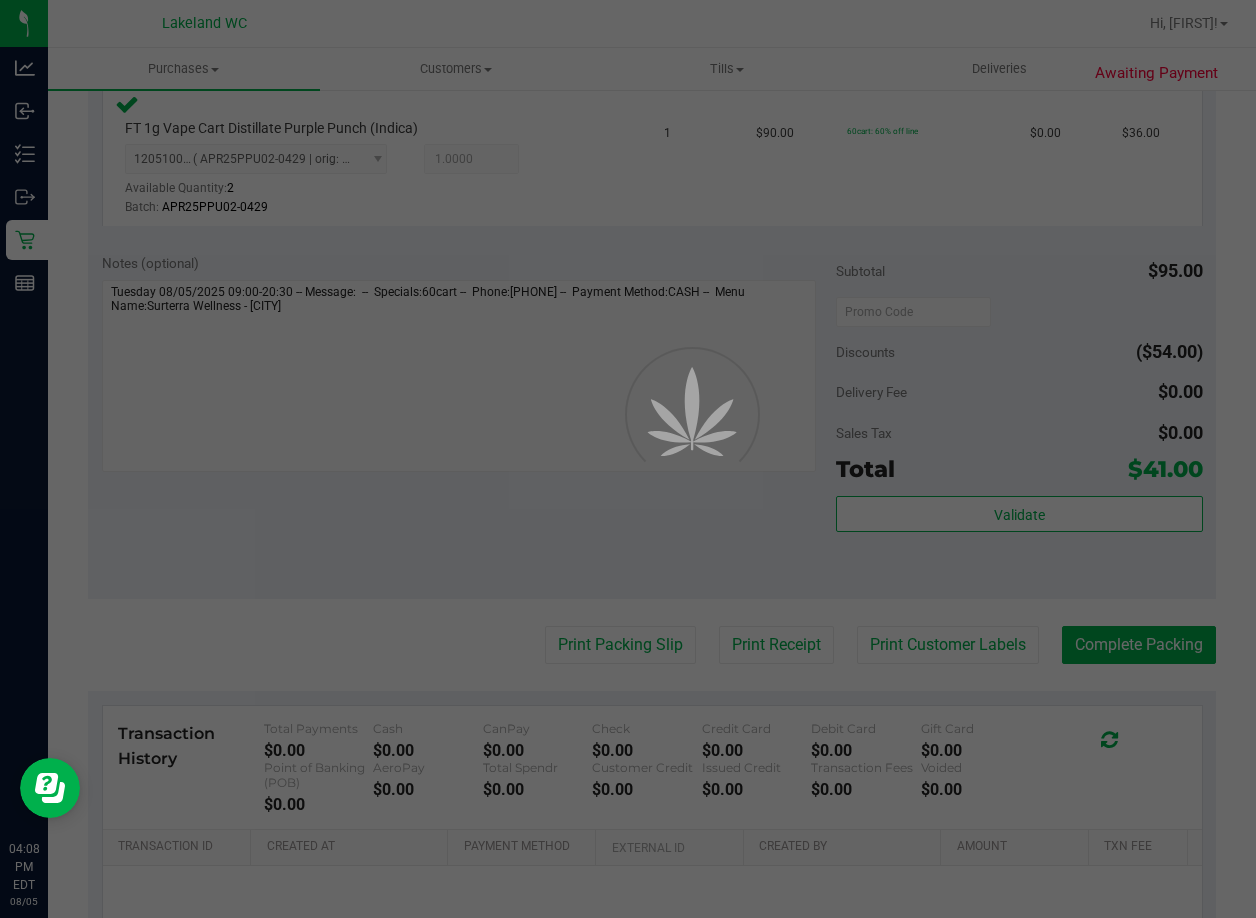scroll, scrollTop: 0, scrollLeft: 0, axis: both 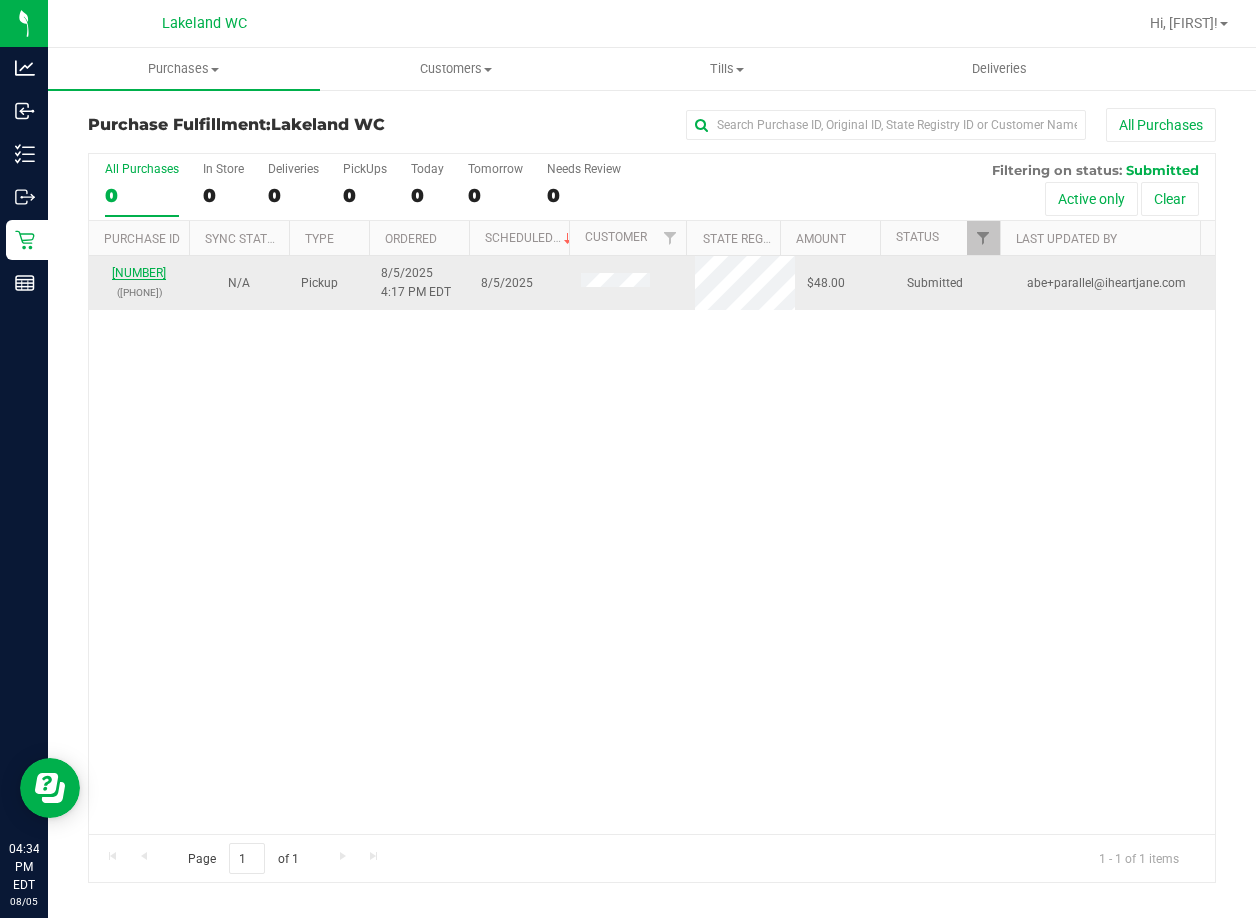 click on "11743522" at bounding box center [139, 273] 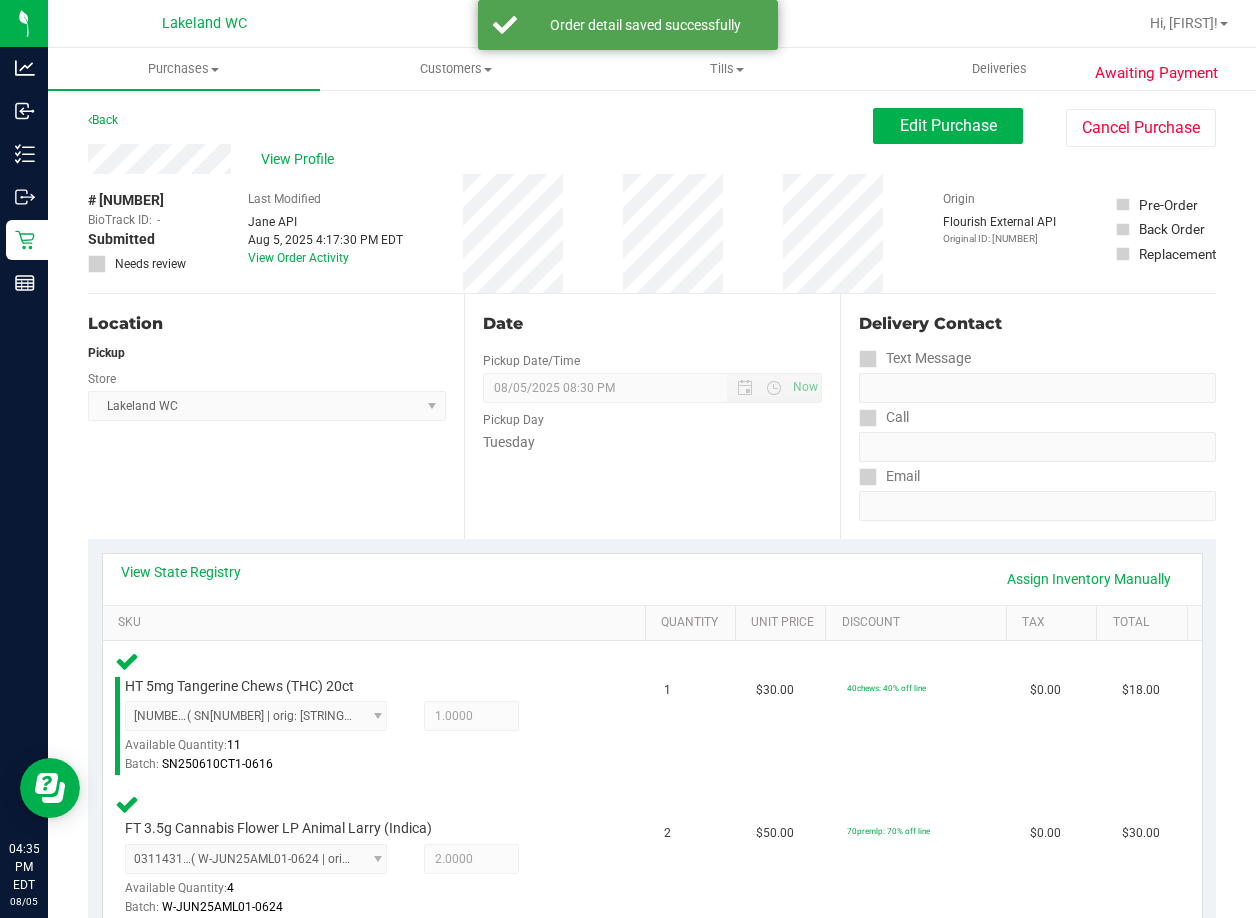 scroll, scrollTop: 500, scrollLeft: 0, axis: vertical 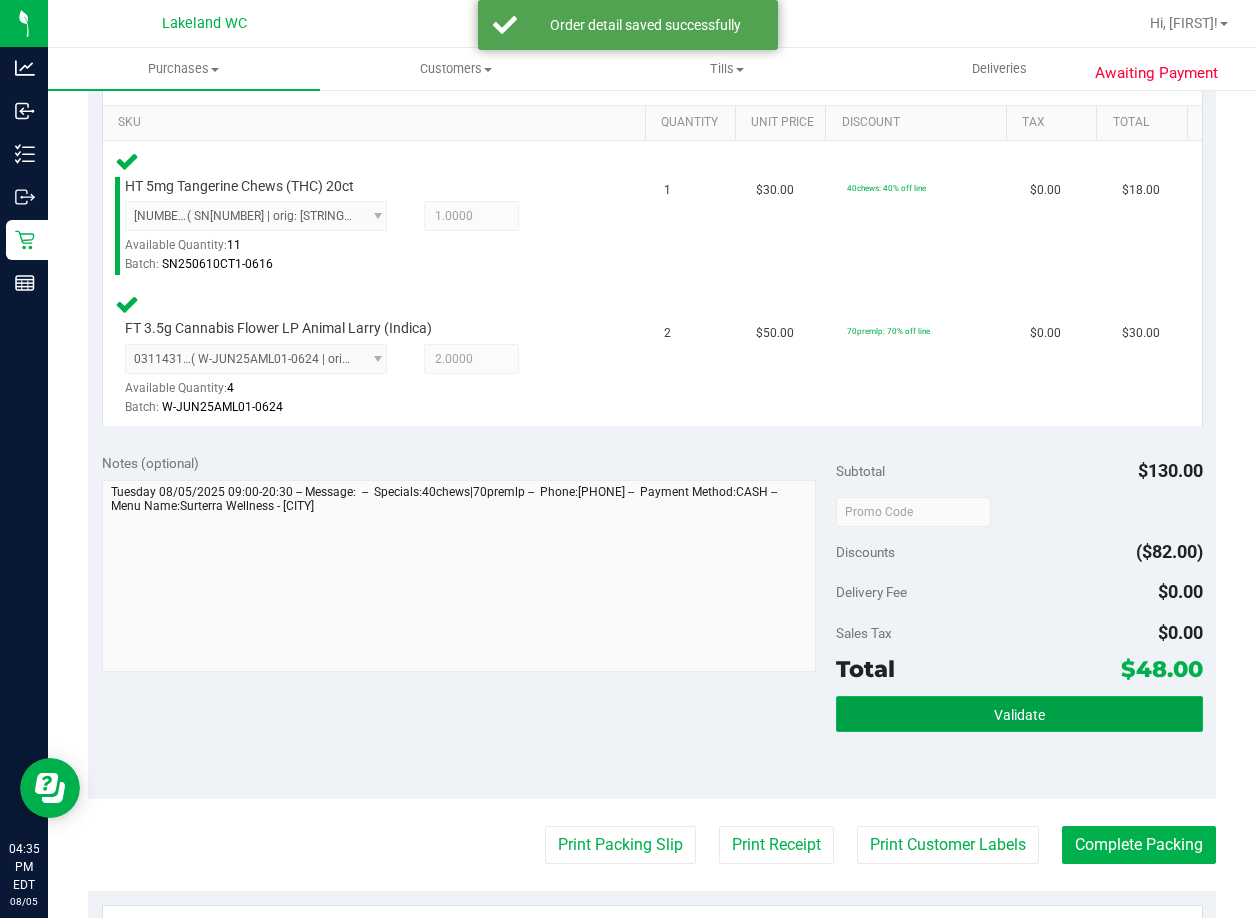 click on "Validate" at bounding box center [1019, 714] 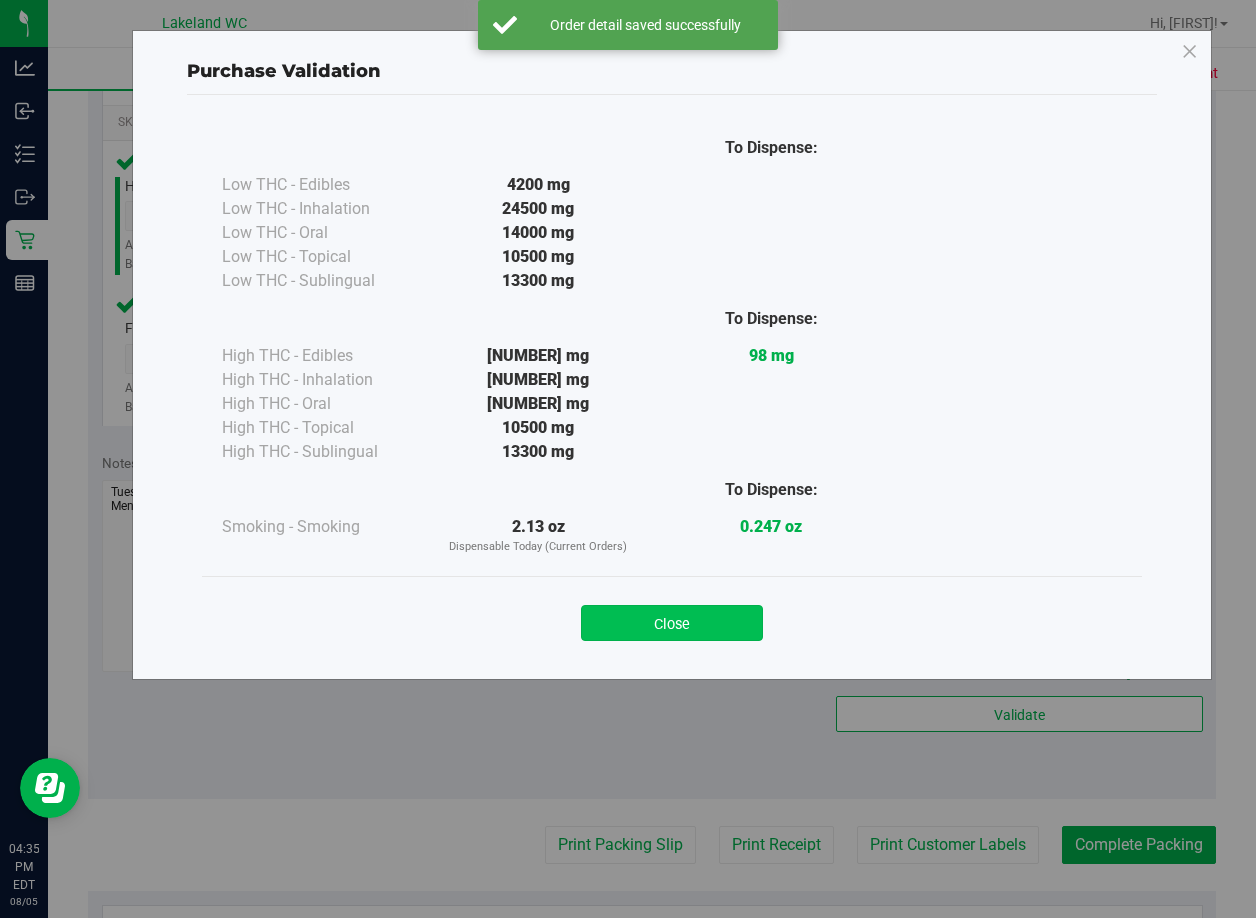 click on "Close" at bounding box center (672, 623) 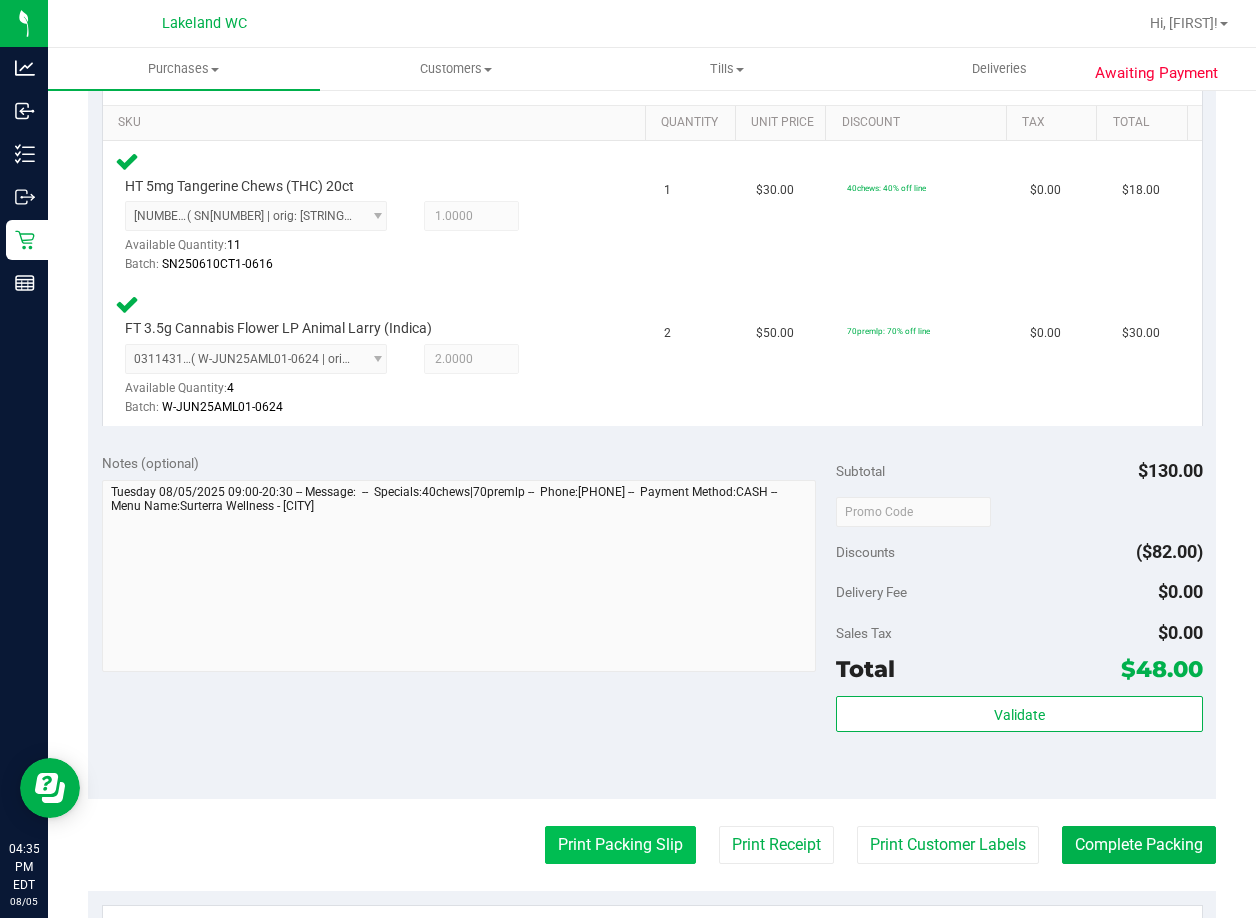 click on "Print Packing Slip" at bounding box center [620, 845] 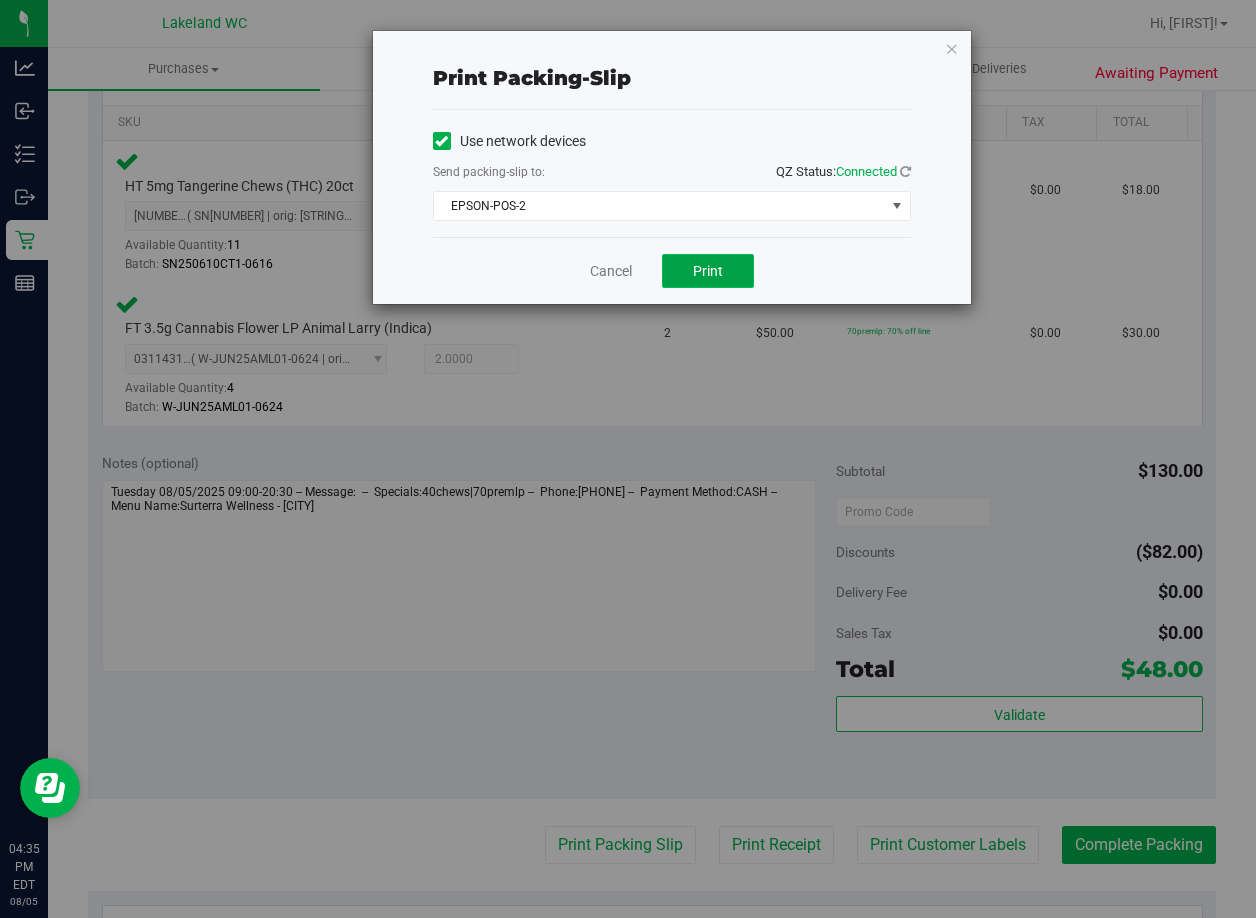 click on "Print" at bounding box center (708, 271) 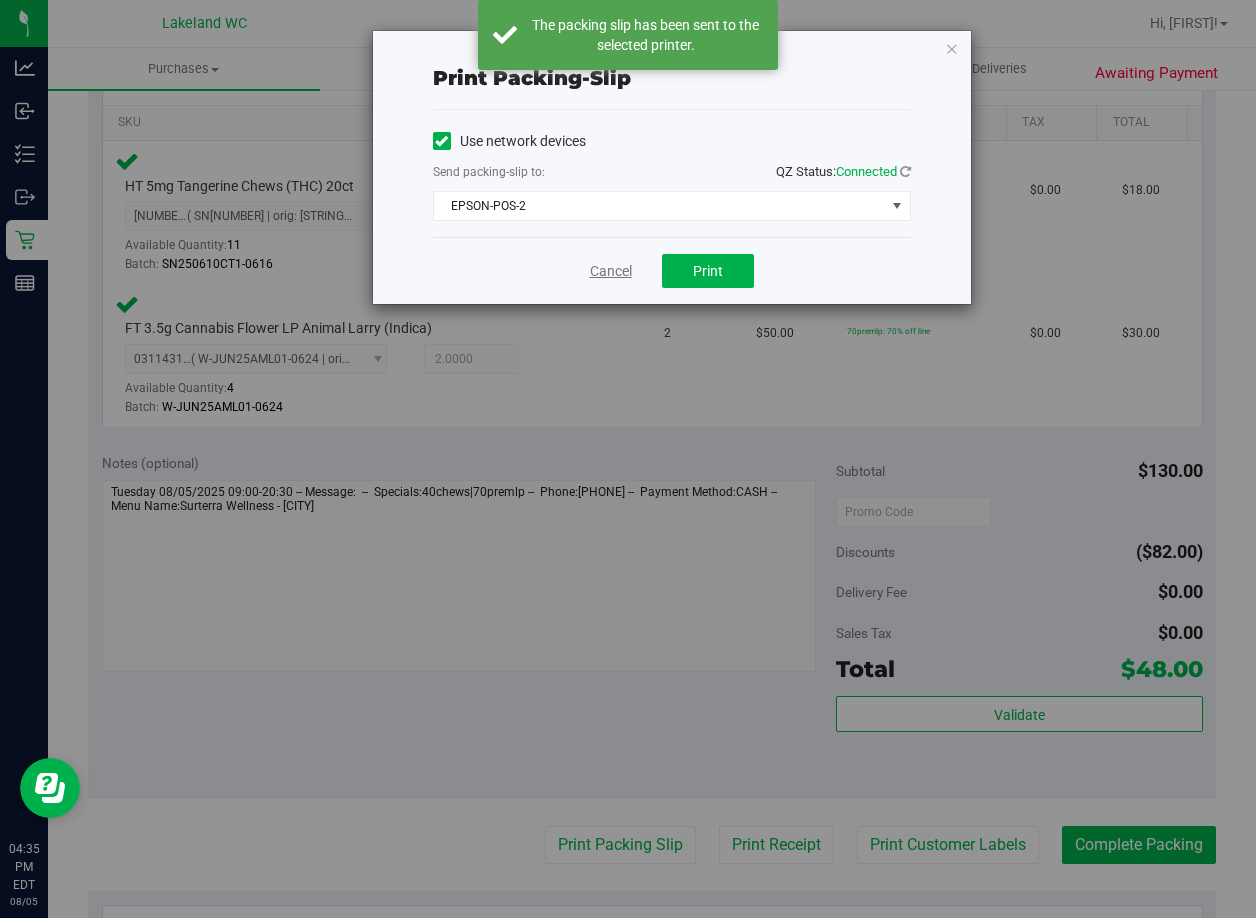 click on "Cancel" at bounding box center (611, 271) 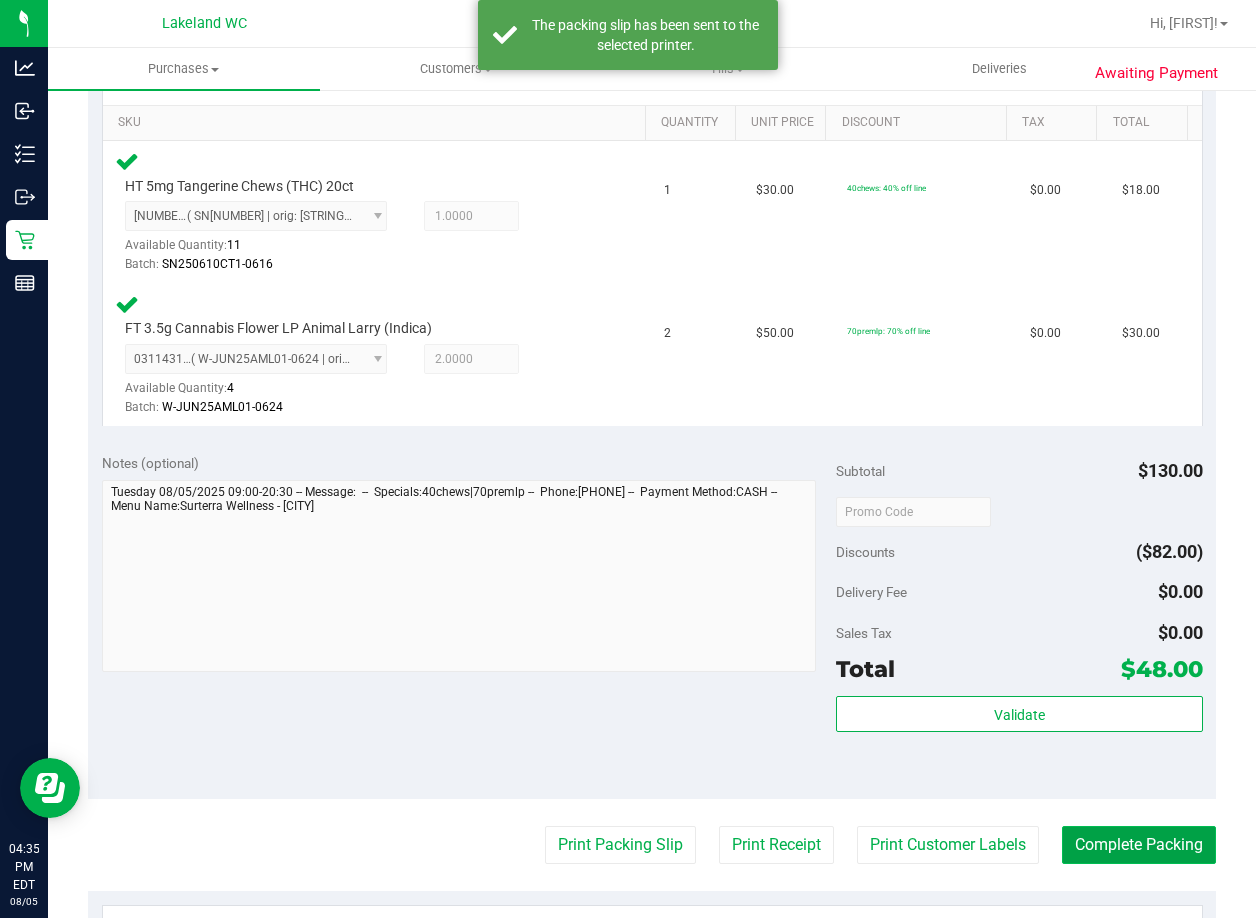 click on "Complete Packing" at bounding box center [1139, 845] 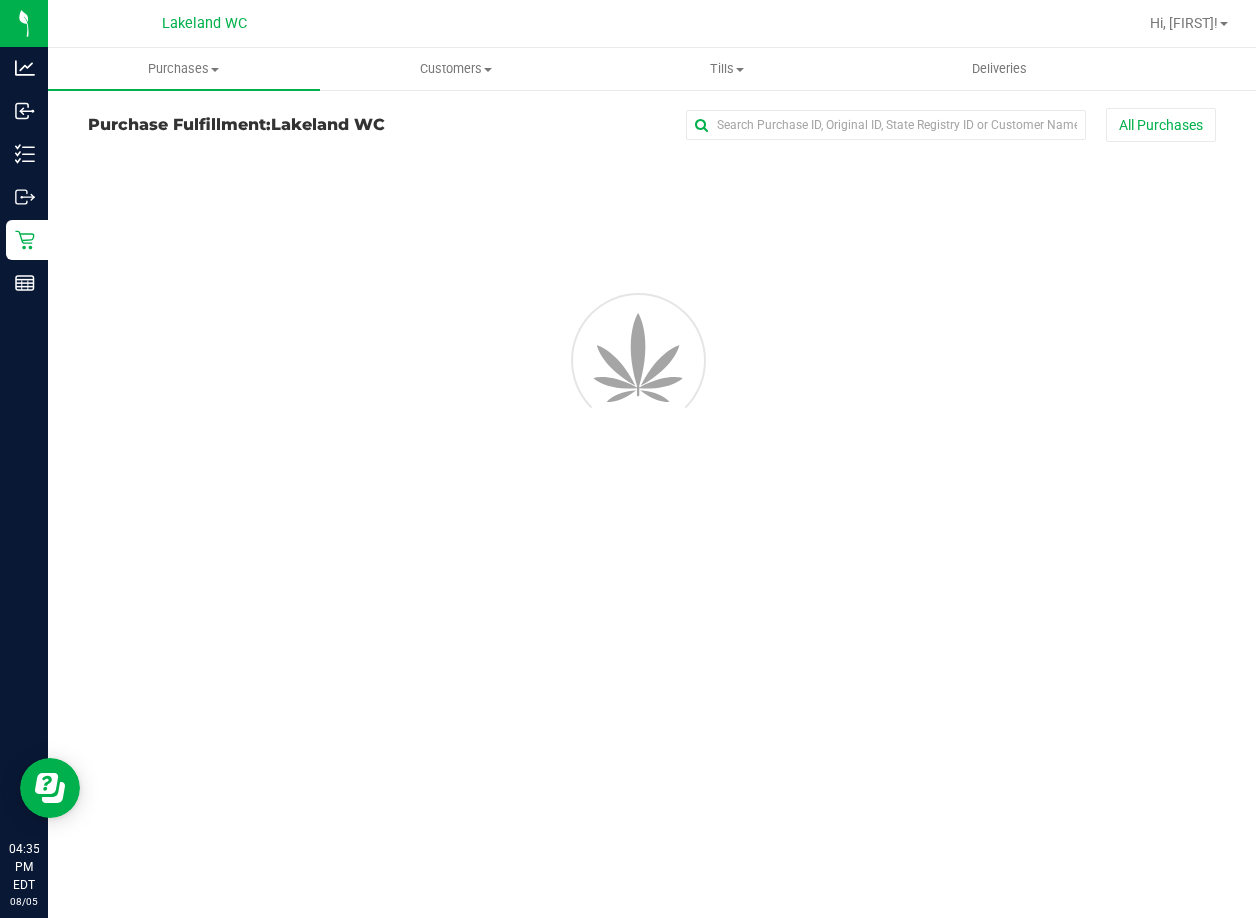 scroll, scrollTop: 0, scrollLeft: 0, axis: both 